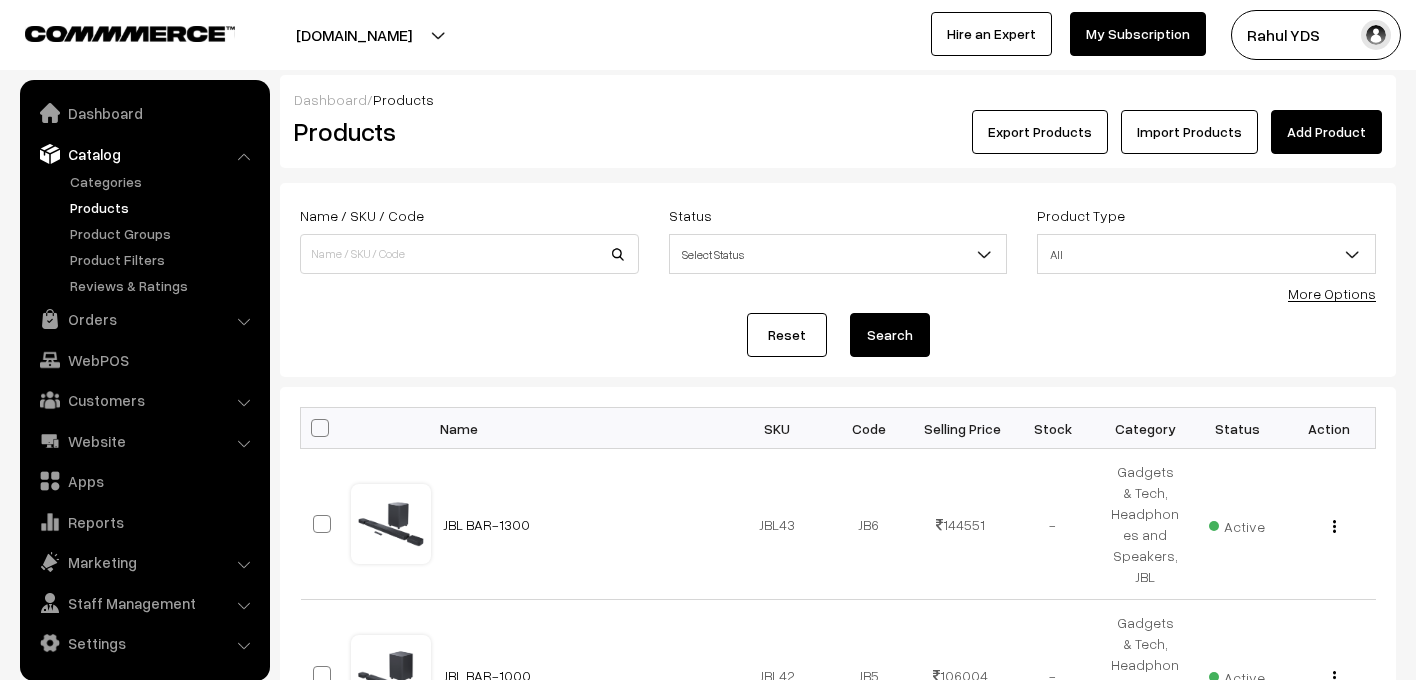 scroll, scrollTop: 0, scrollLeft: 0, axis: both 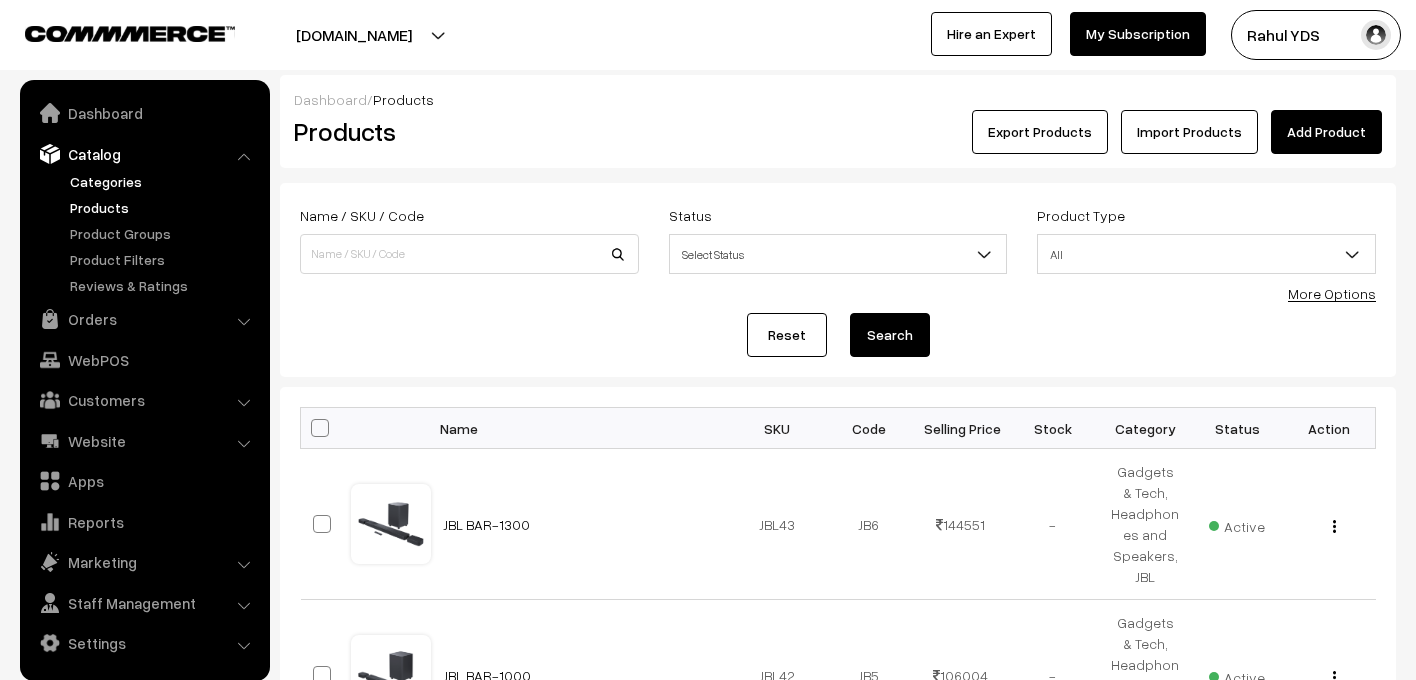 click on "Categories" at bounding box center (164, 181) 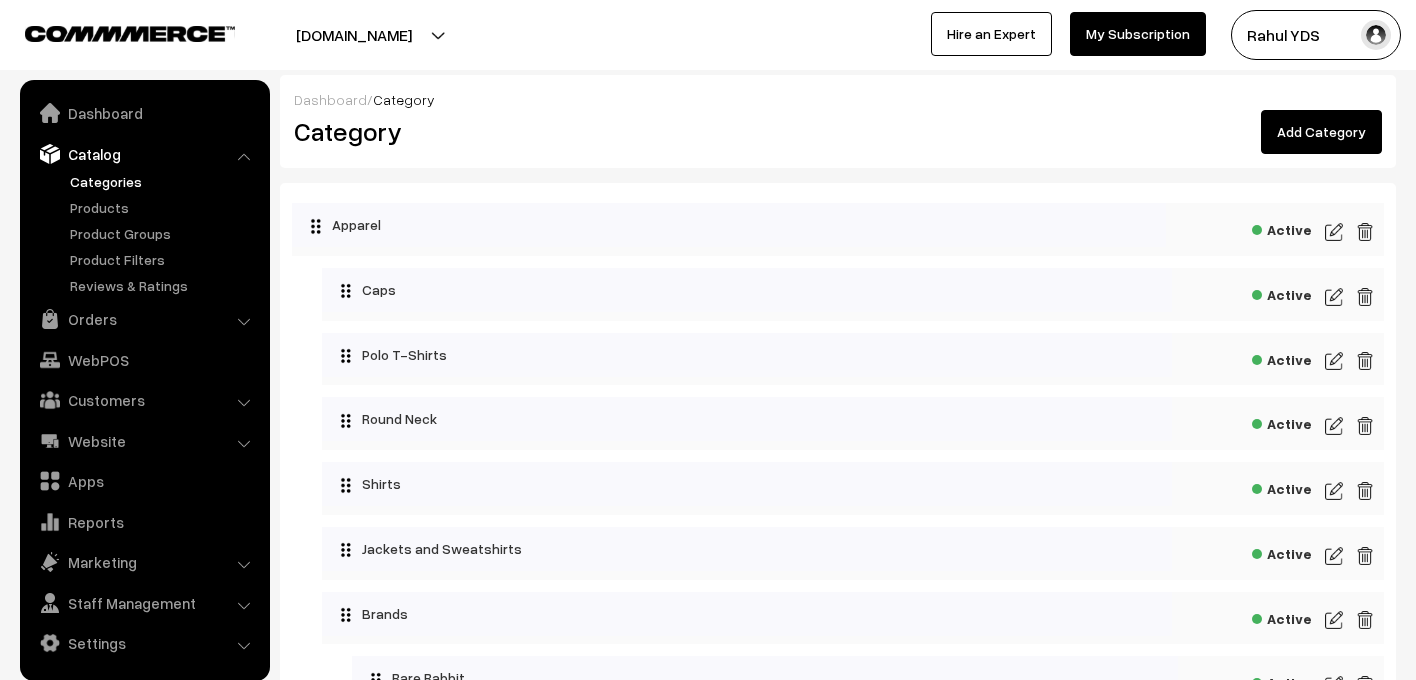 scroll, scrollTop: 0, scrollLeft: 0, axis: both 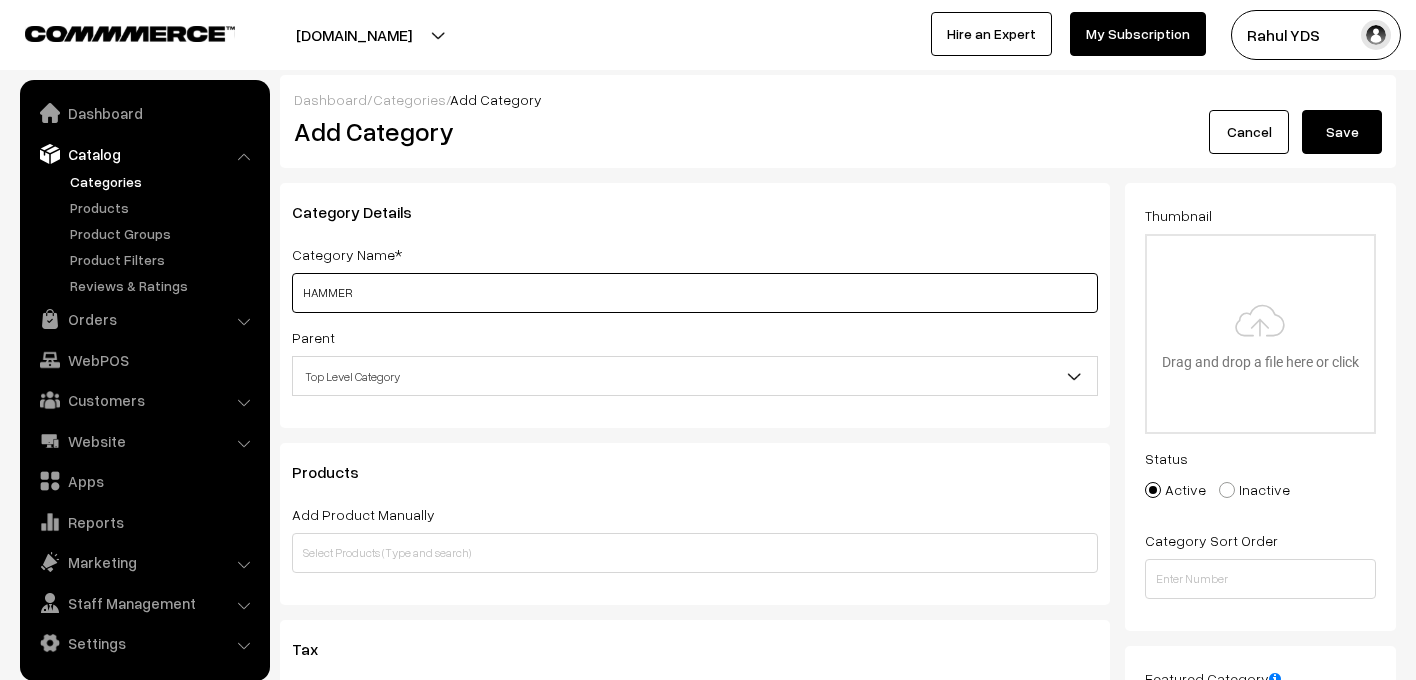 type on "HAMMER" 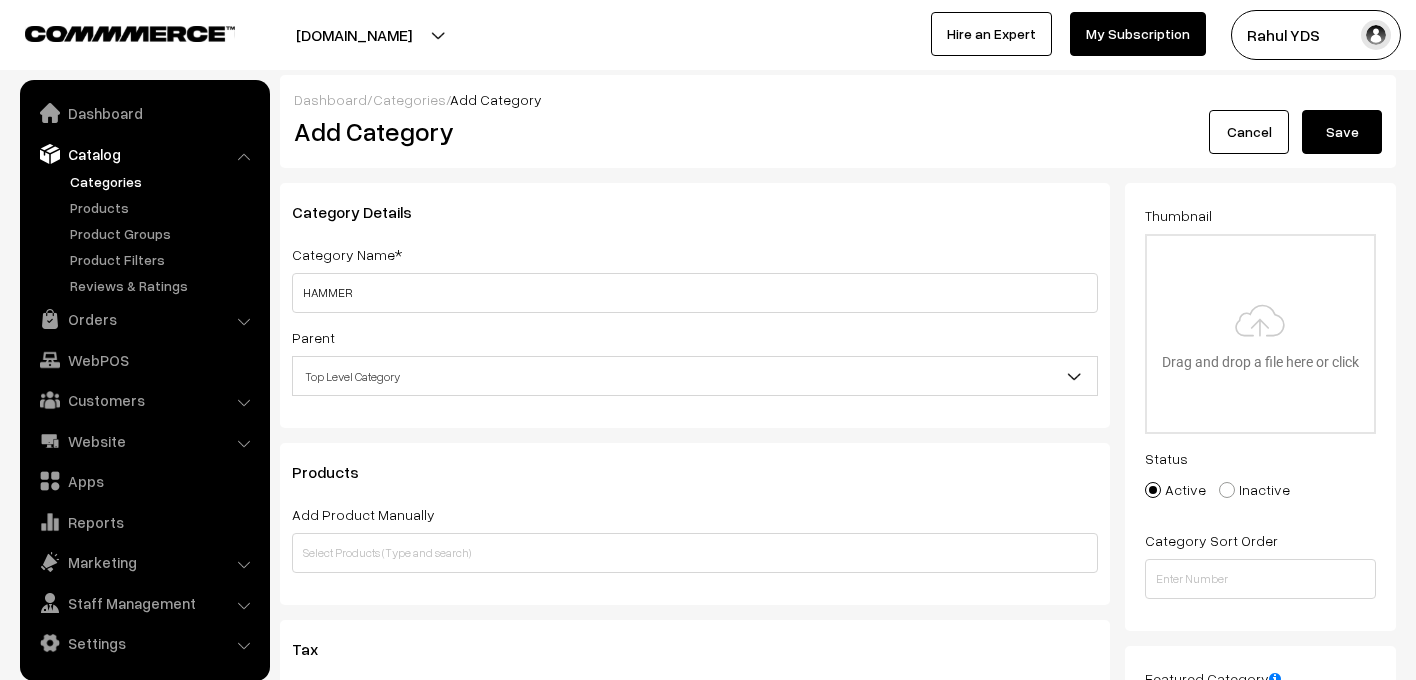 click on "Top Level Category" at bounding box center (695, 376) 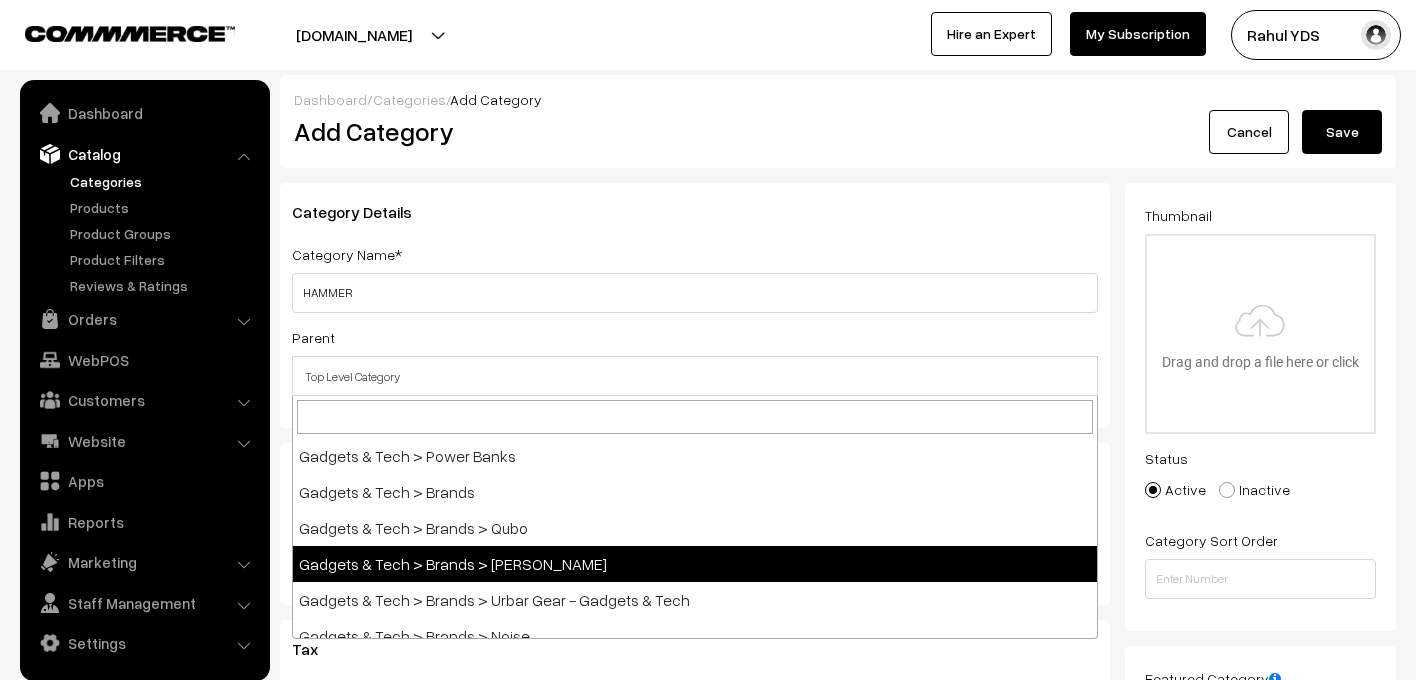 scroll, scrollTop: 709, scrollLeft: 0, axis: vertical 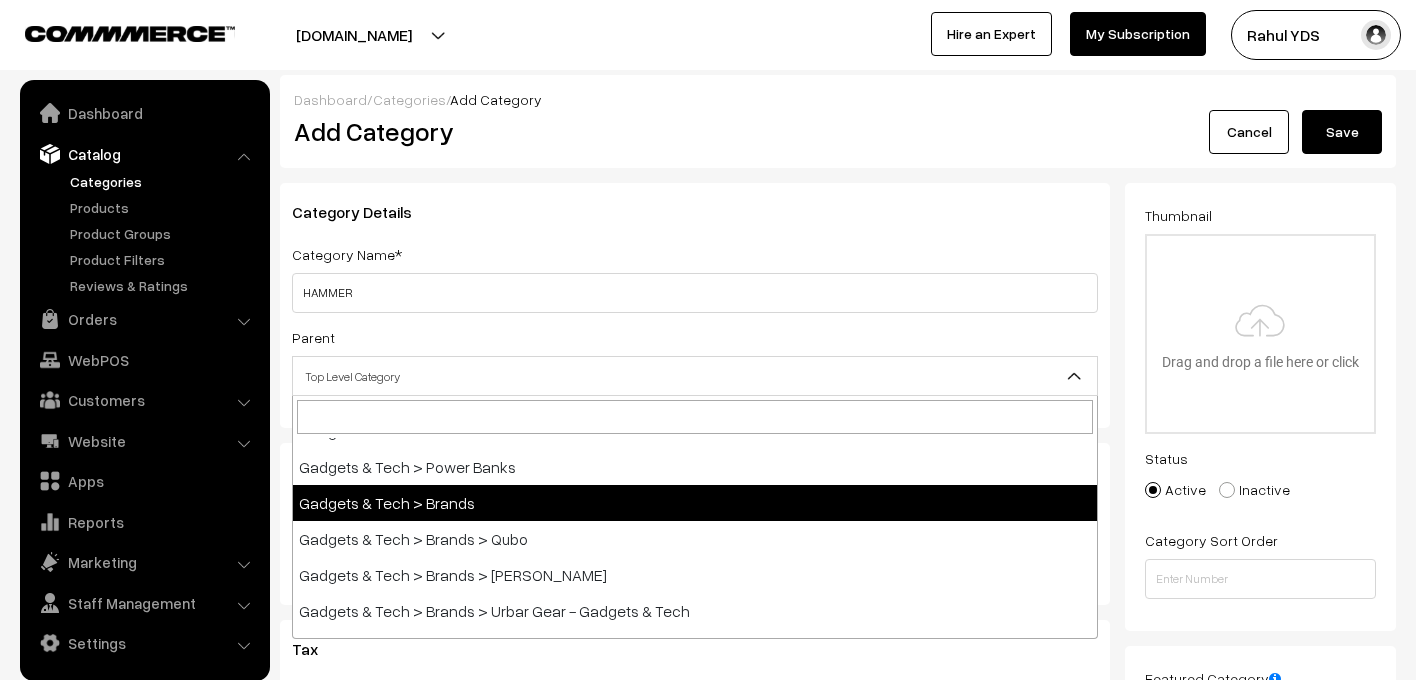 select on "73" 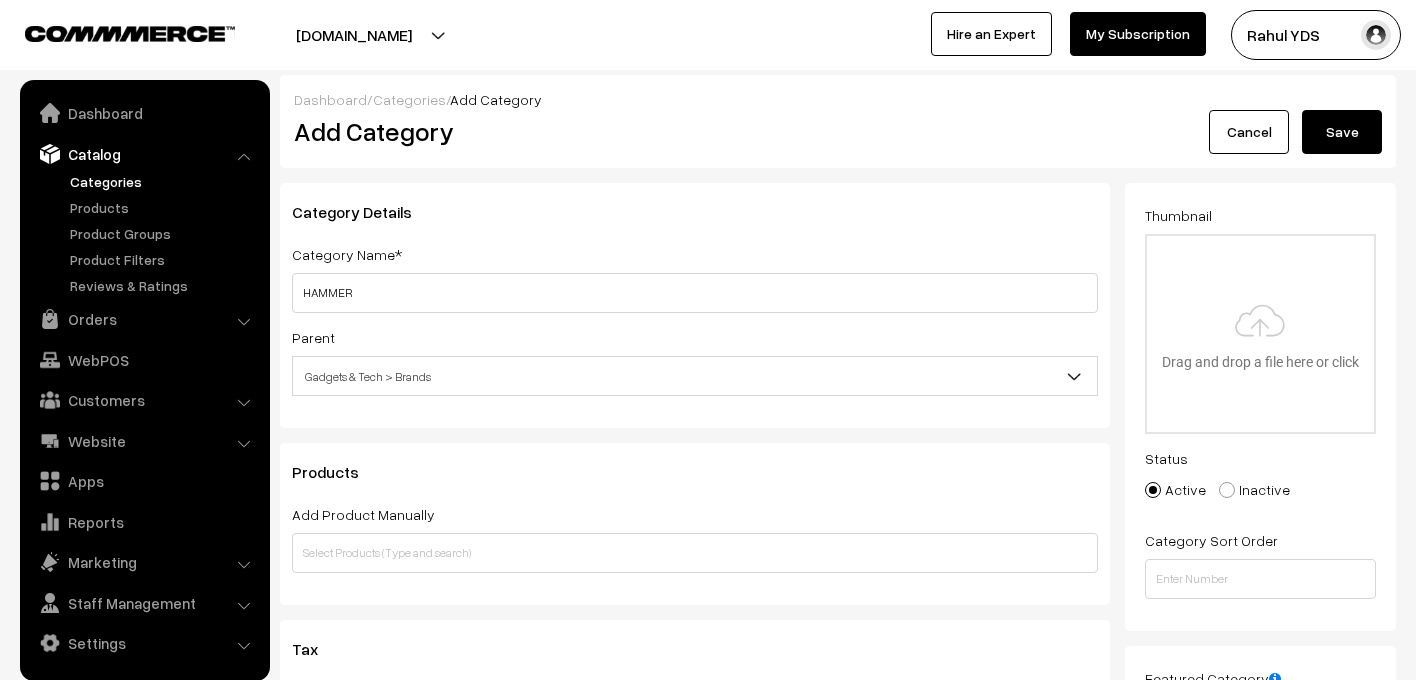type on "C:\fakepath\imgi_2_default (1).png" 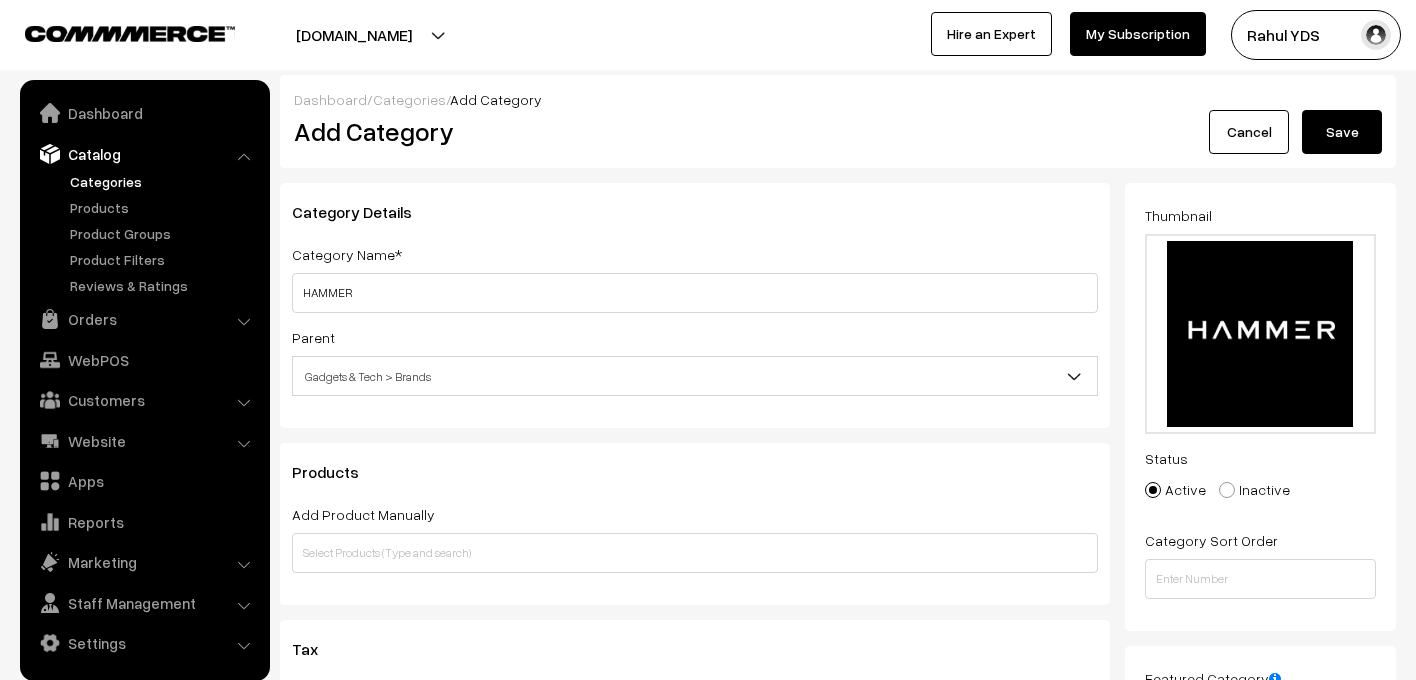 click on "Save" at bounding box center [1342, 132] 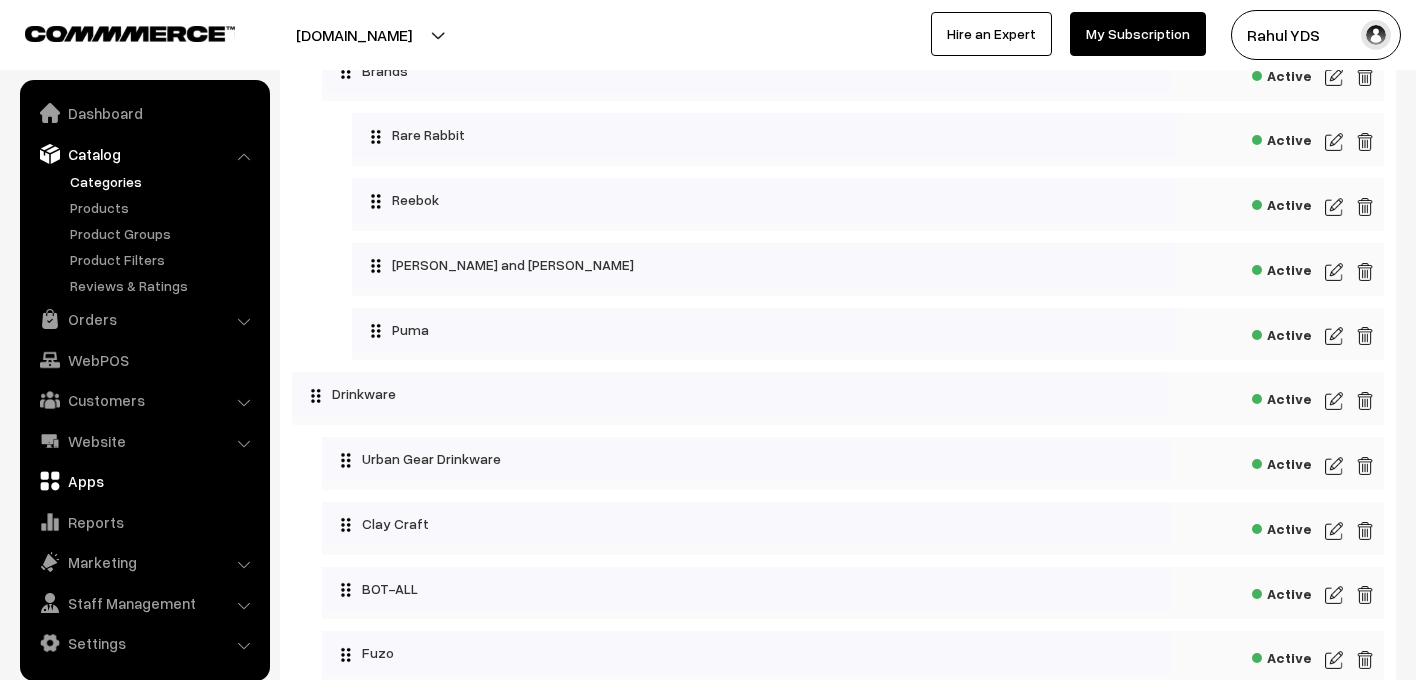 scroll, scrollTop: 951, scrollLeft: 0, axis: vertical 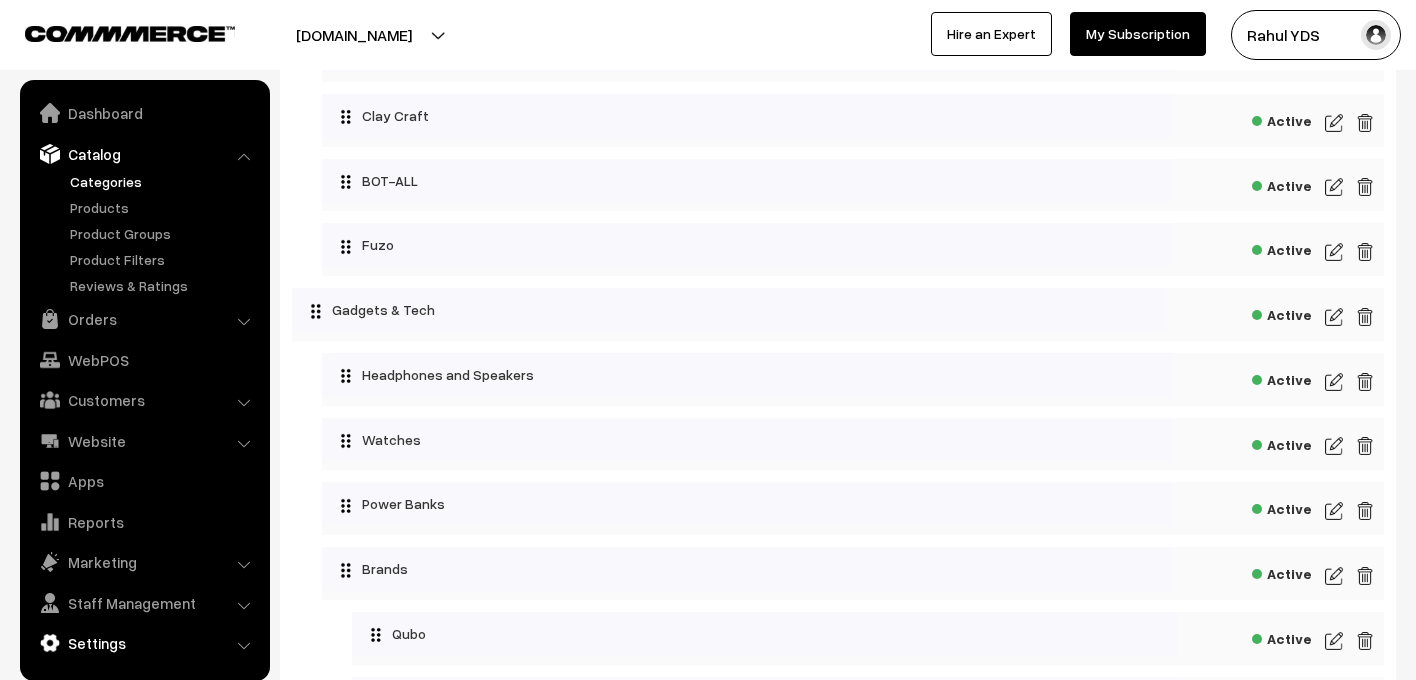 click on "Settings" at bounding box center (144, 643) 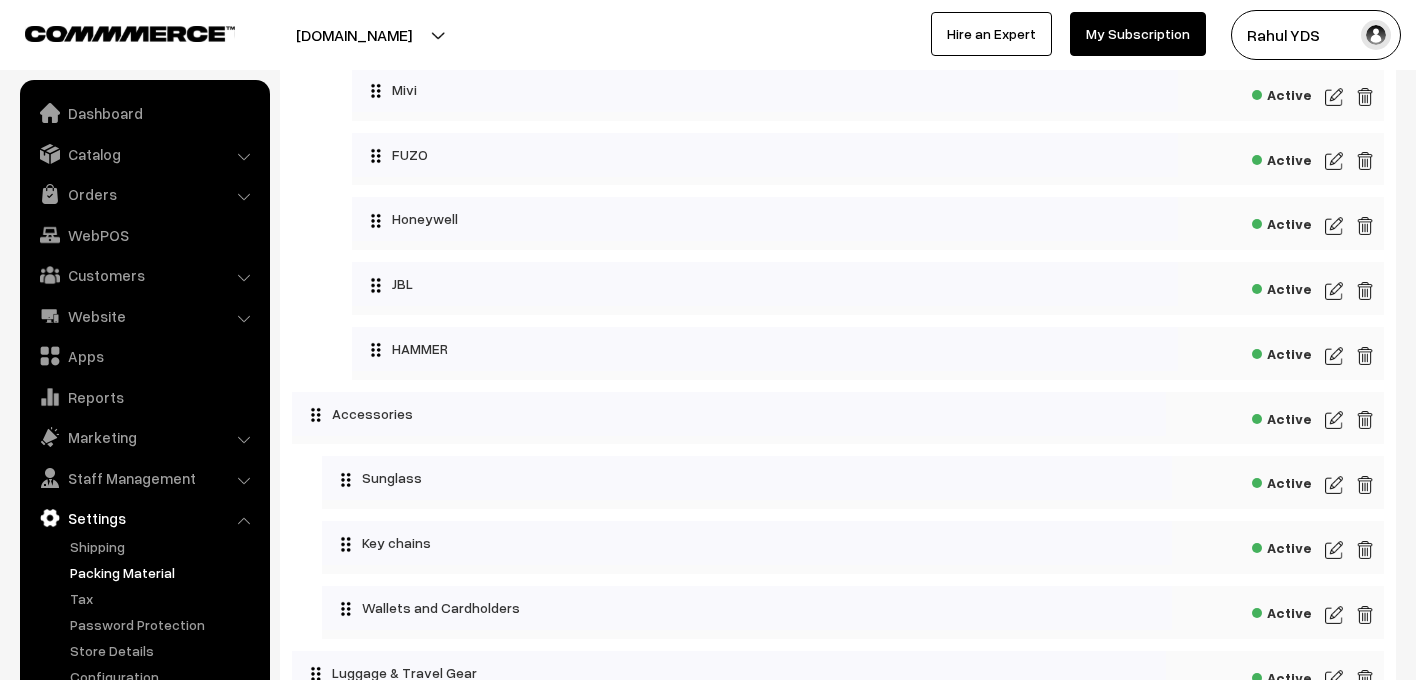 scroll, scrollTop: 1974, scrollLeft: 0, axis: vertical 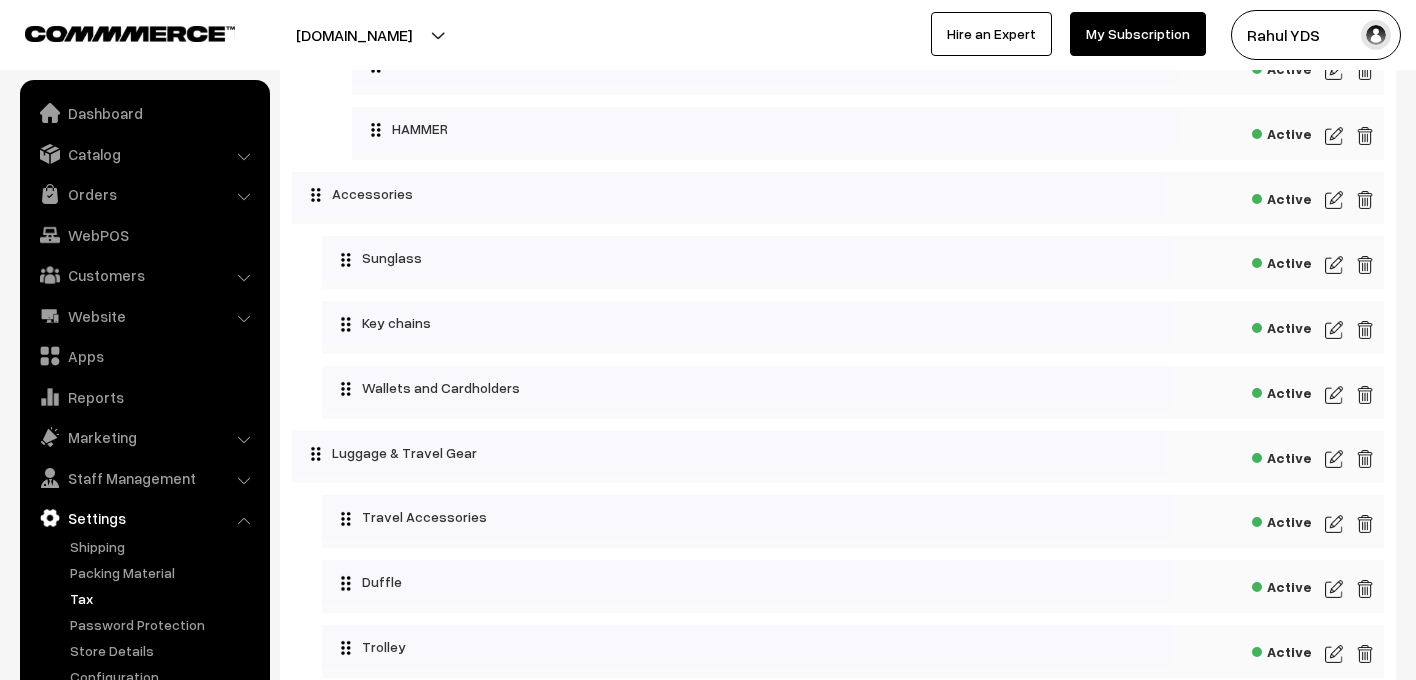 click on "Tax" at bounding box center [164, 598] 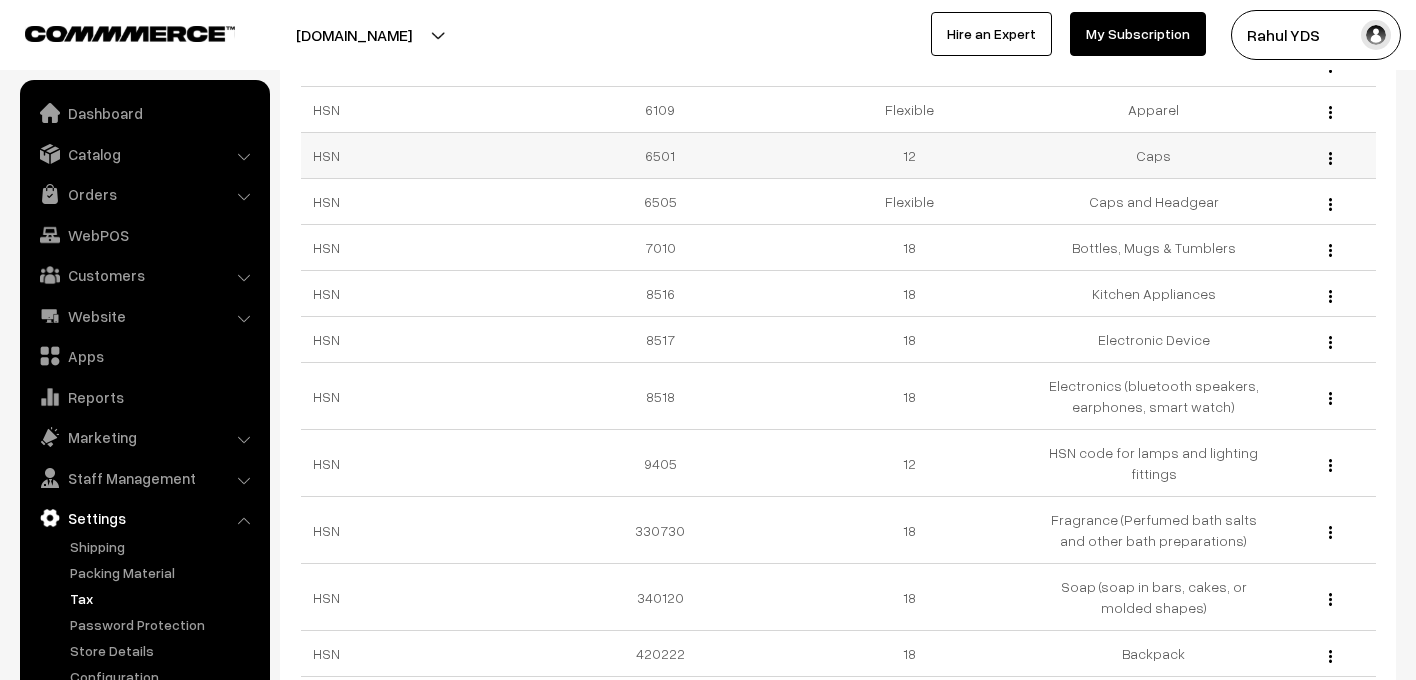 scroll, scrollTop: 297, scrollLeft: 0, axis: vertical 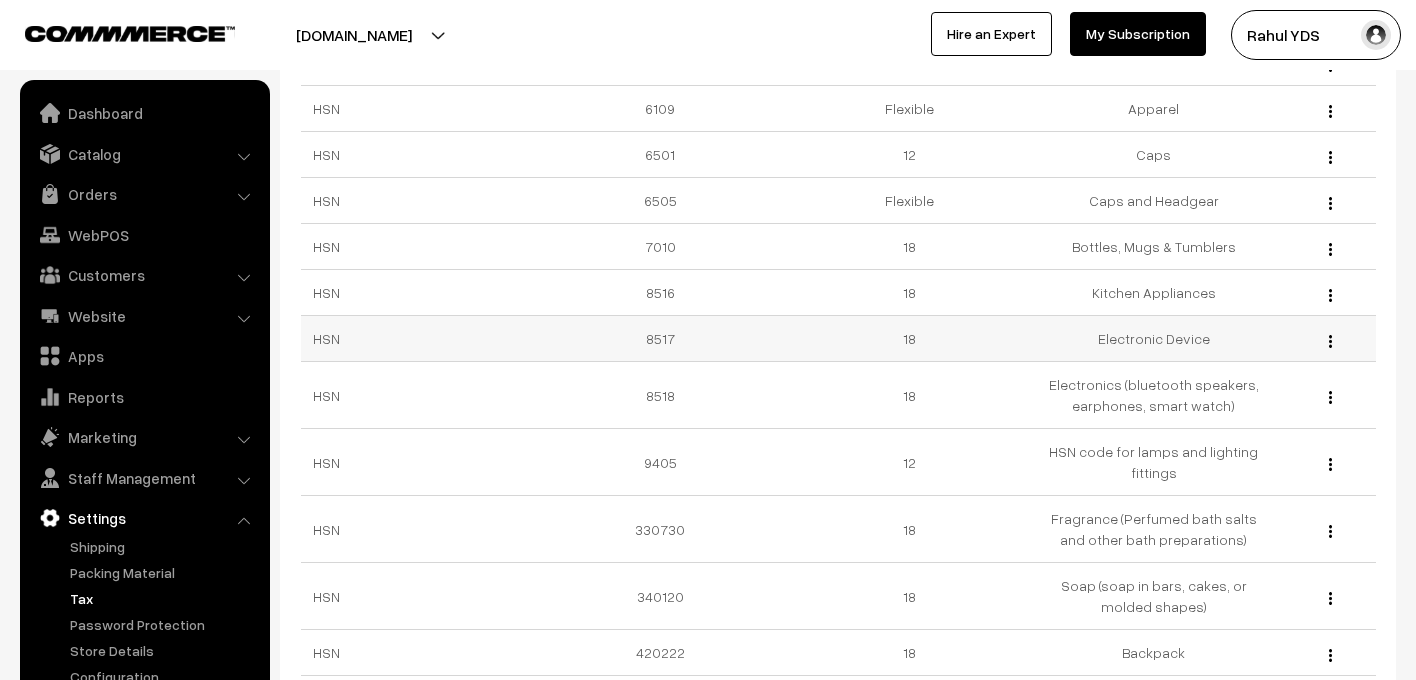 click on "8517" at bounding box center [666, 339] 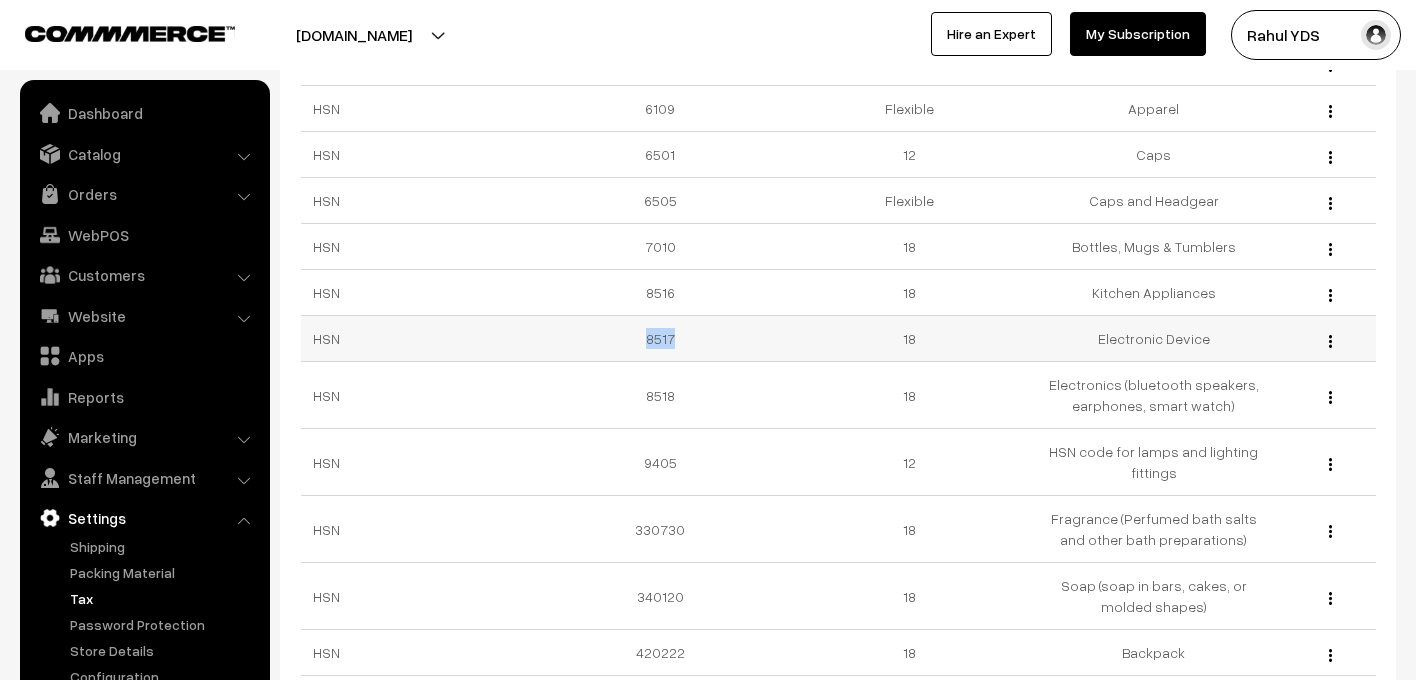 copy on "8517" 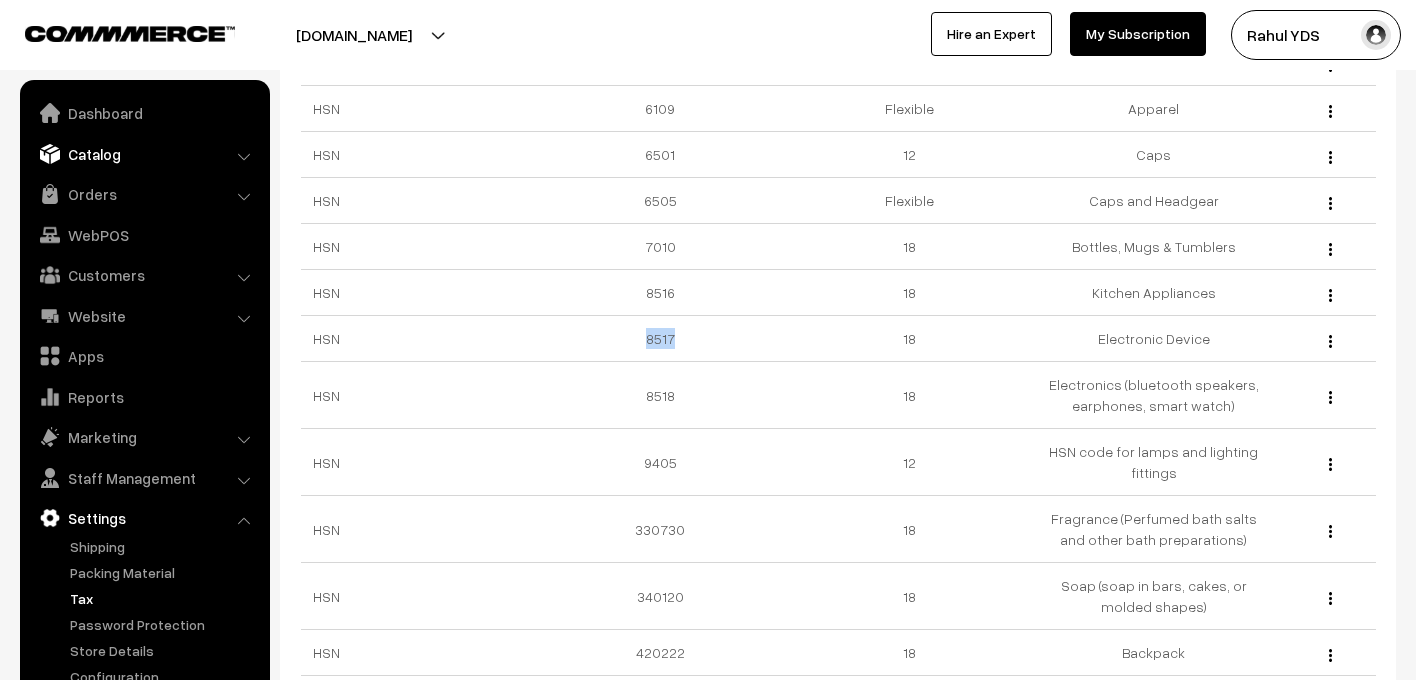 click on "Catalog" at bounding box center (144, 154) 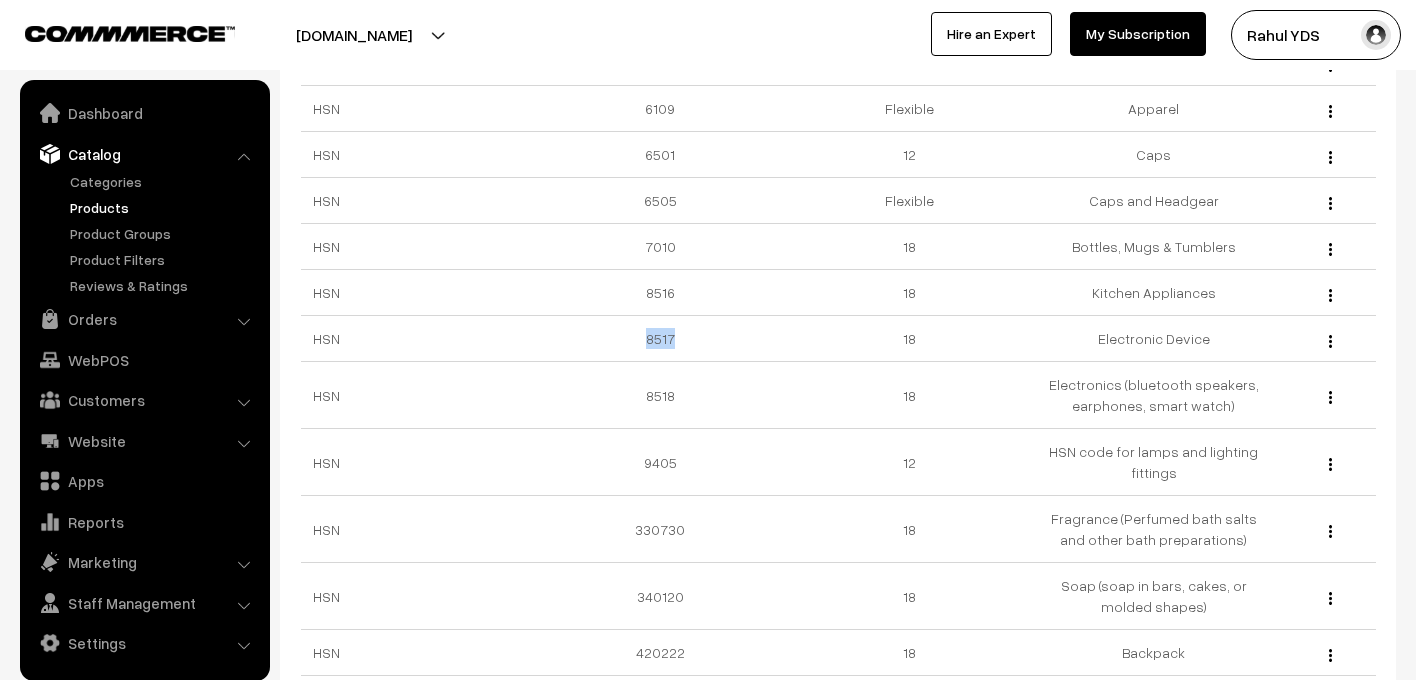 click on "Products" at bounding box center [164, 207] 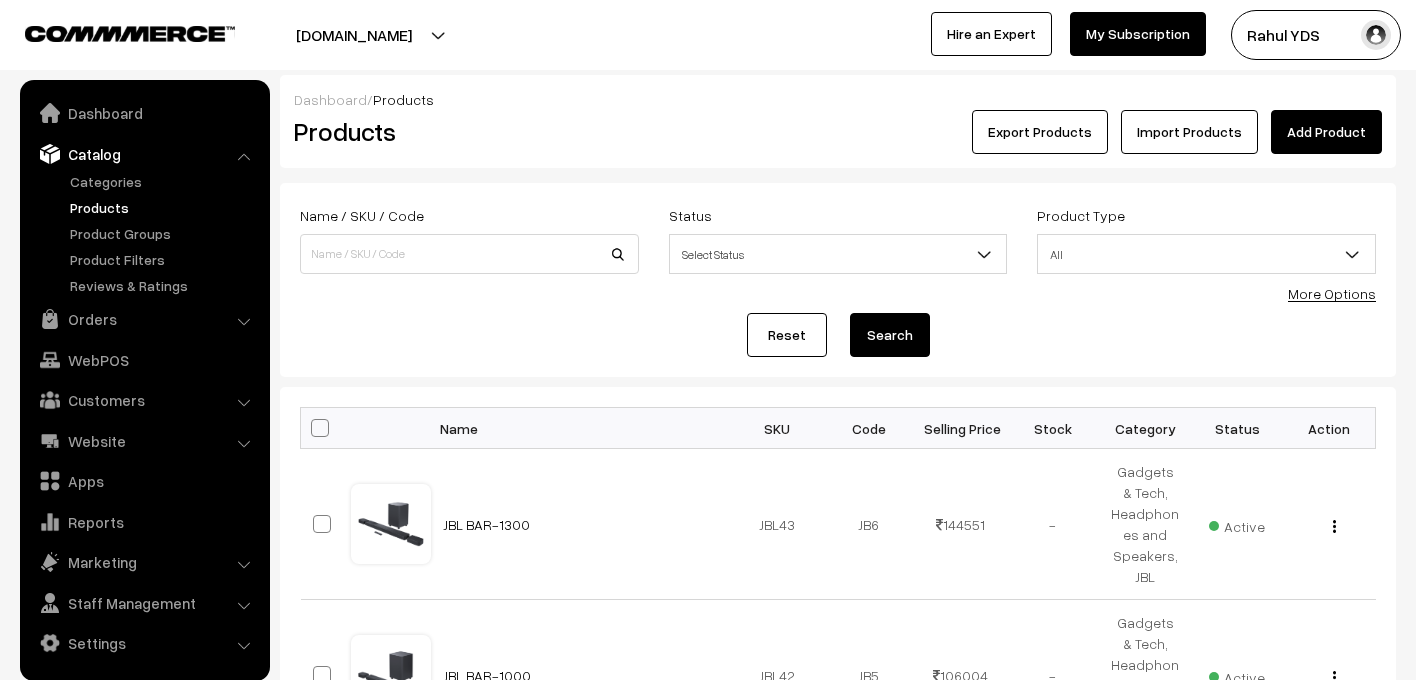 scroll, scrollTop: 0, scrollLeft: 0, axis: both 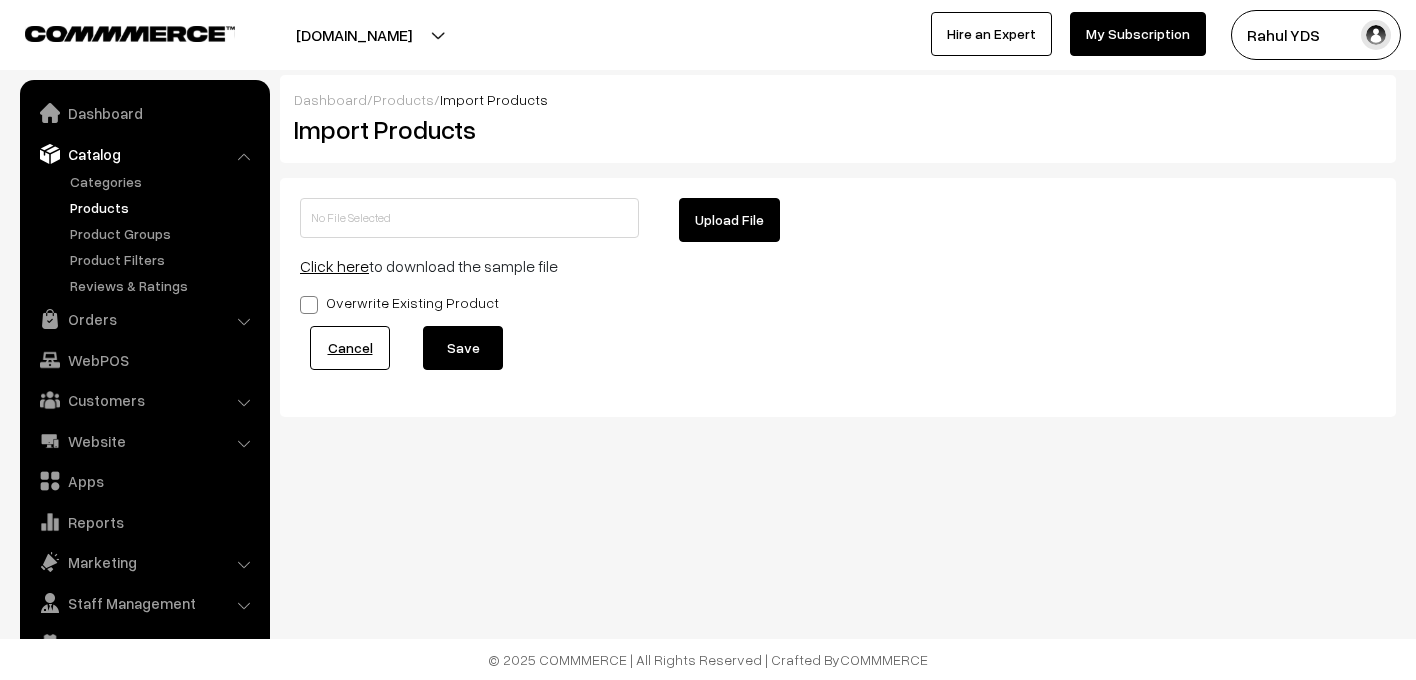 click on "Upload File" at bounding box center [729, 220] 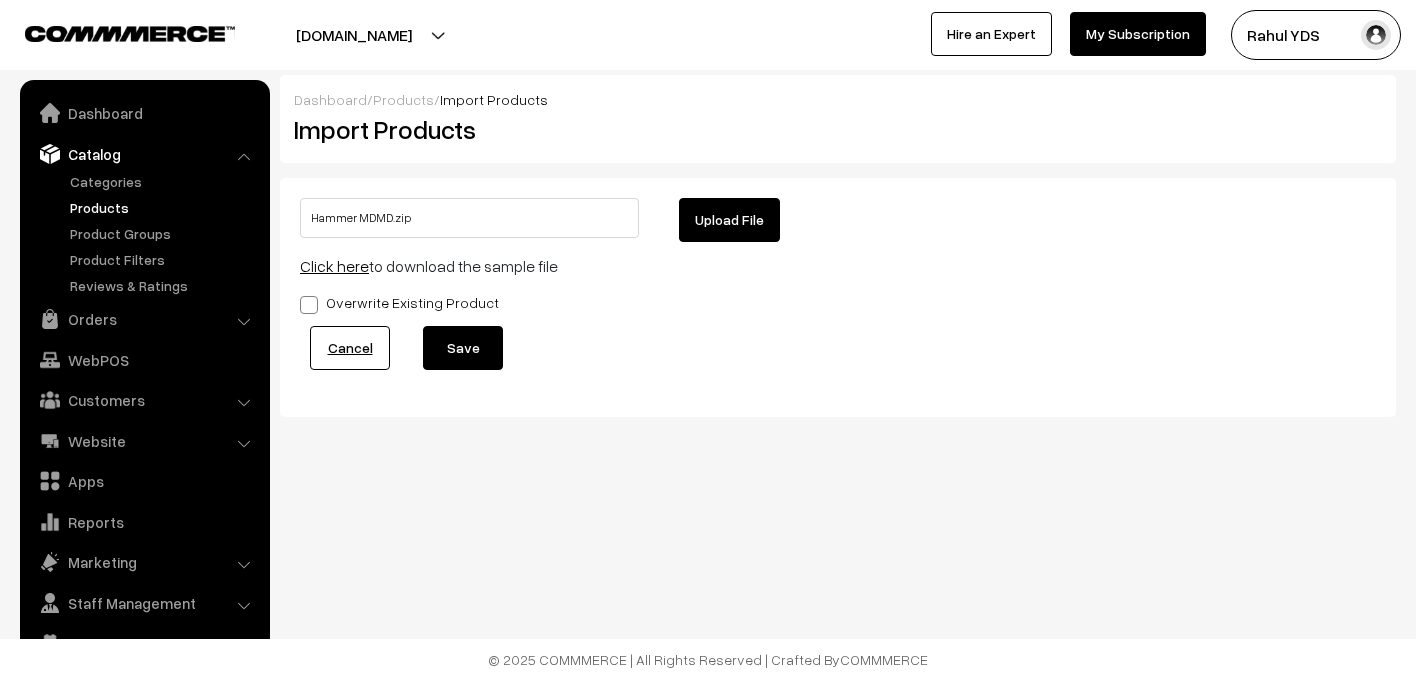 click on "Save" at bounding box center [463, 348] 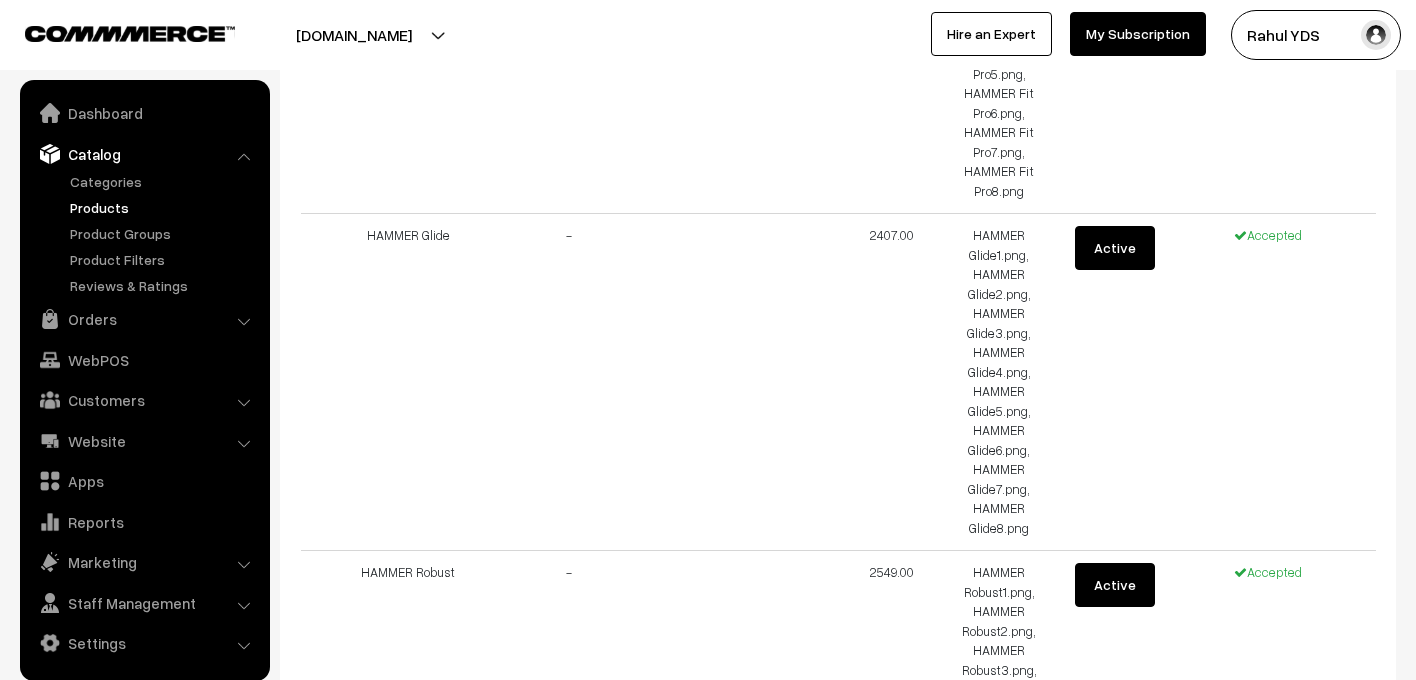 scroll, scrollTop: 13882, scrollLeft: 0, axis: vertical 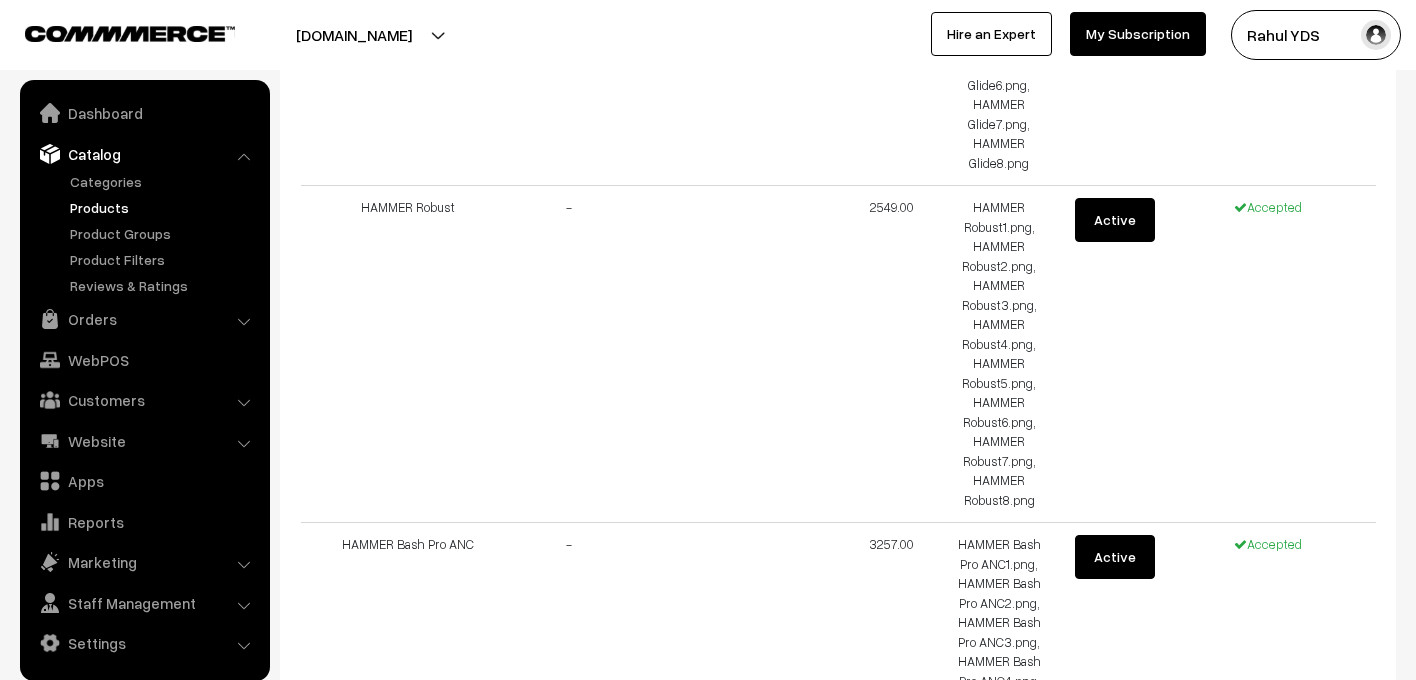 click on "Cancel" at bounding box center (350, 898) 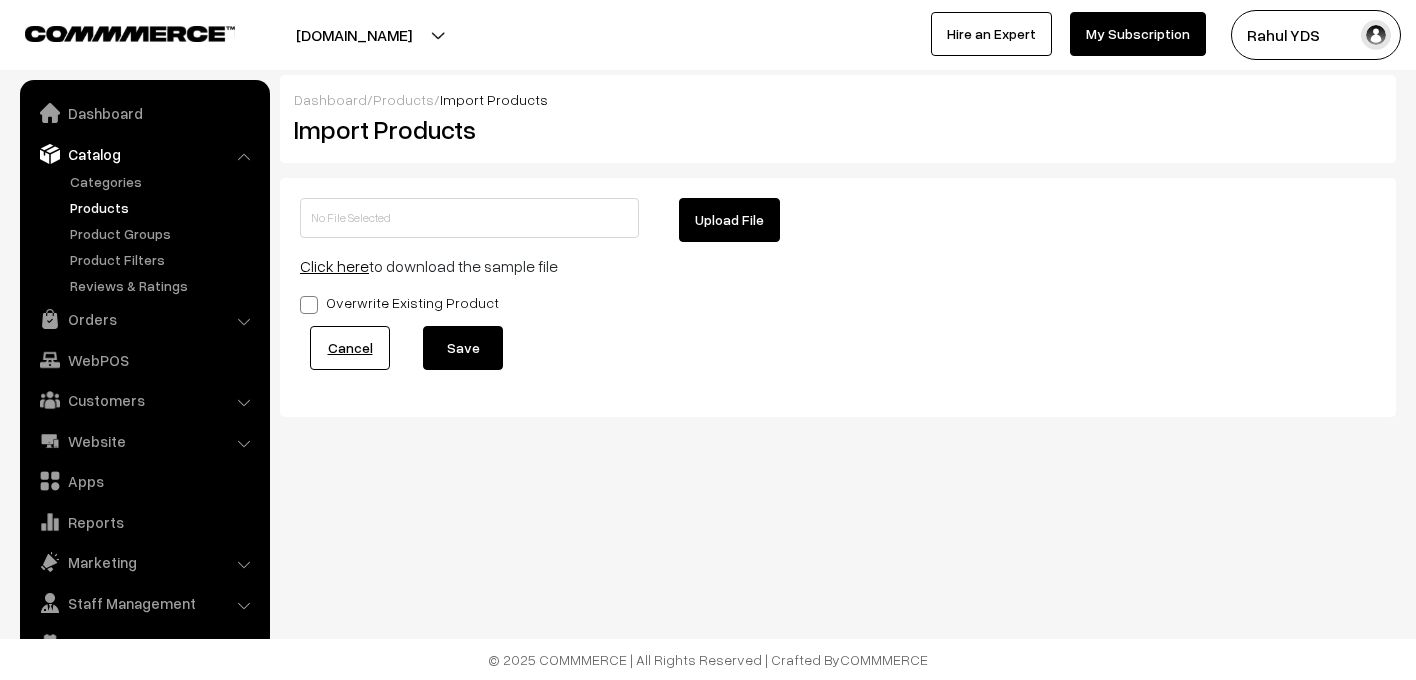 scroll, scrollTop: 0, scrollLeft: 0, axis: both 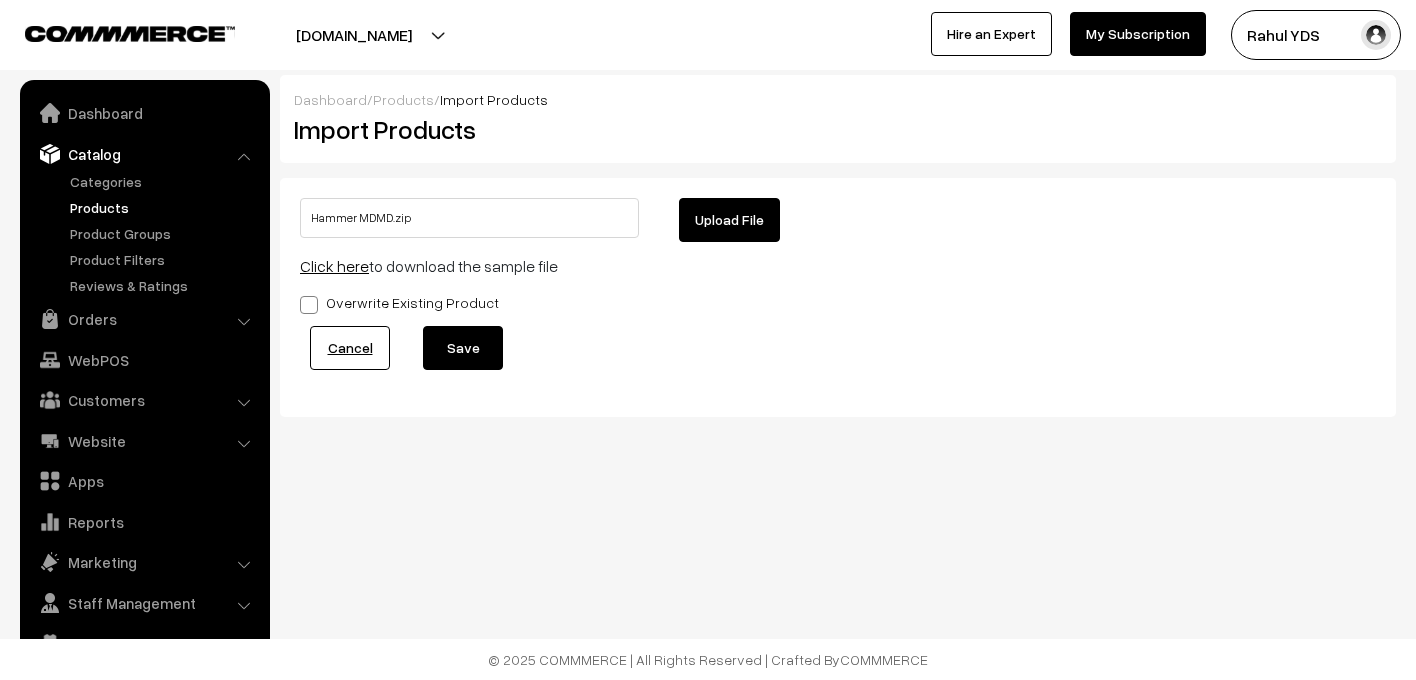 click on "Save" at bounding box center (463, 348) 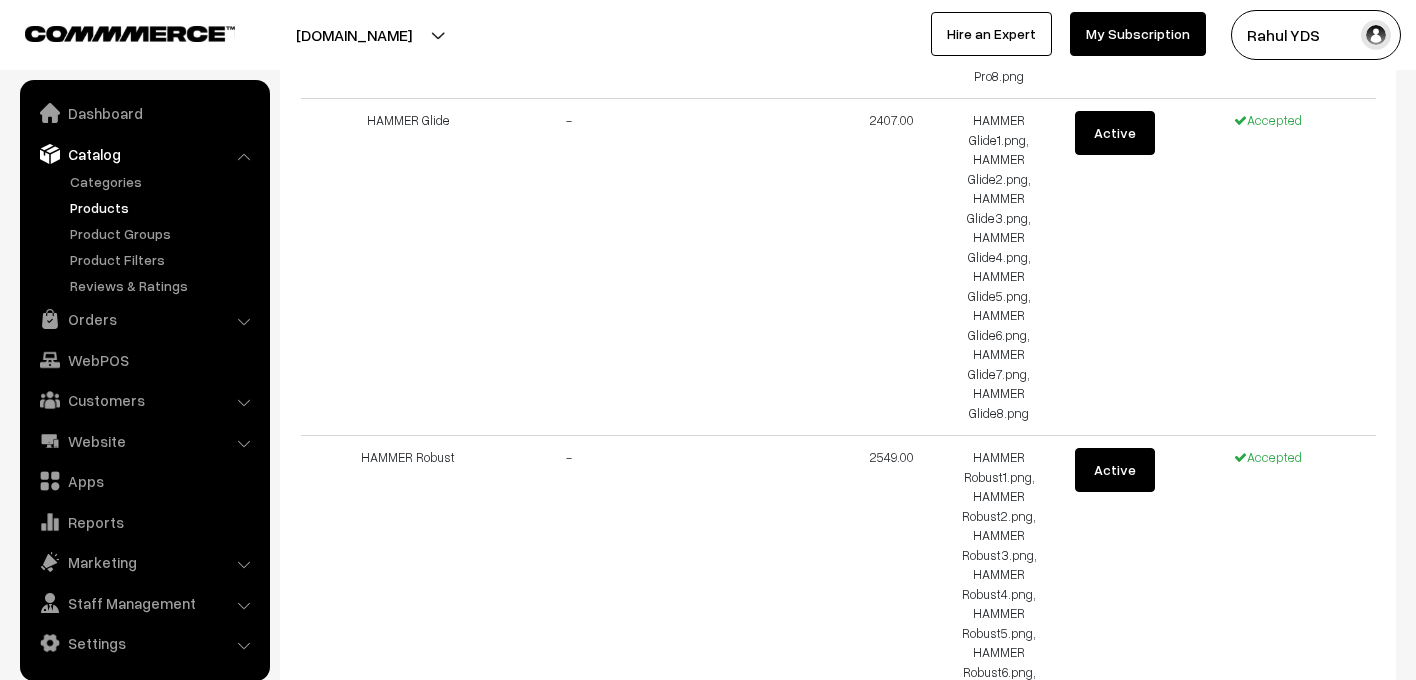 scroll, scrollTop: 13580, scrollLeft: 0, axis: vertical 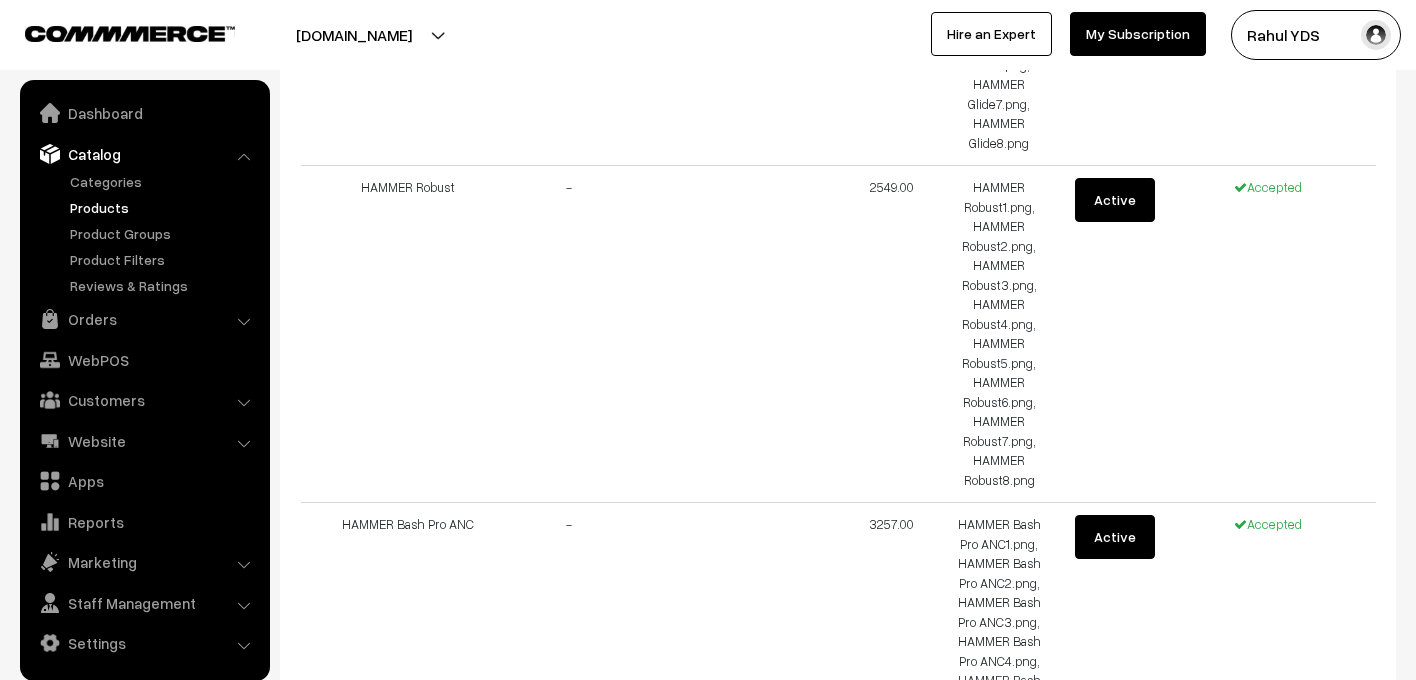 click on "Import Products" at bounding box center [471, 878] 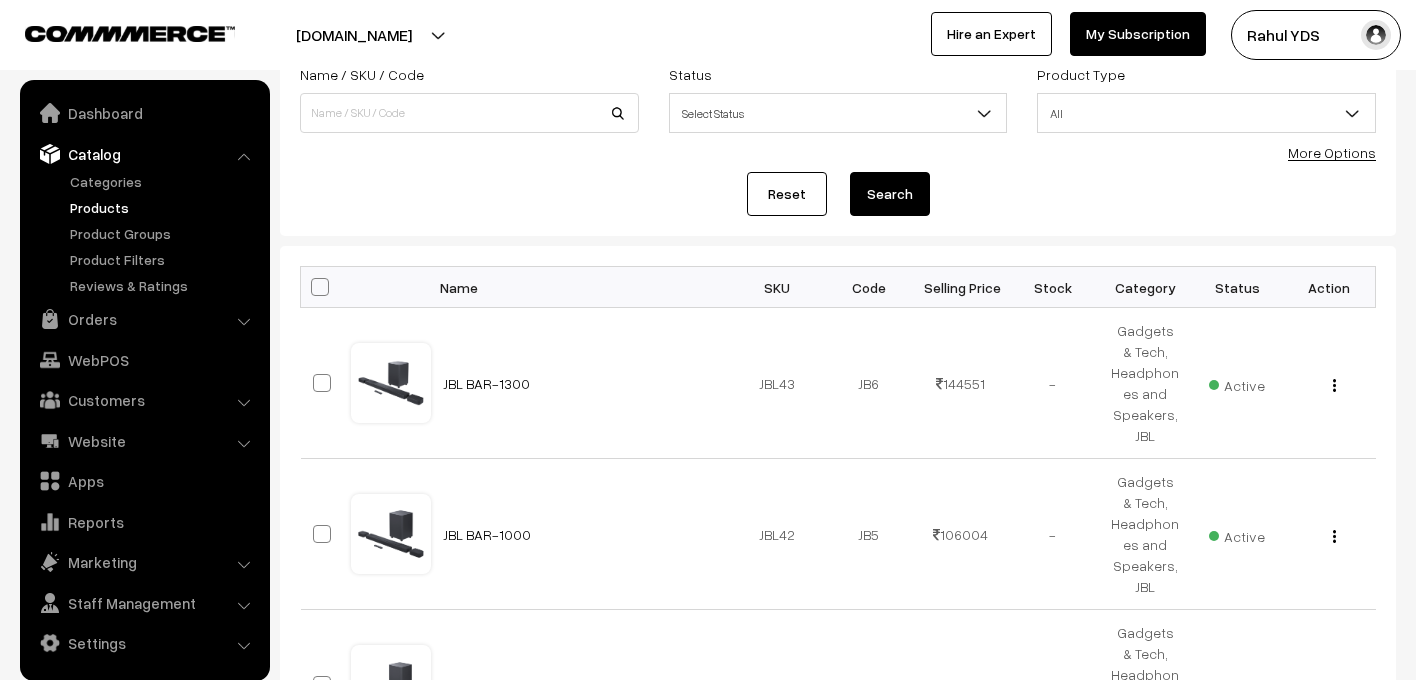 scroll, scrollTop: 0, scrollLeft: 0, axis: both 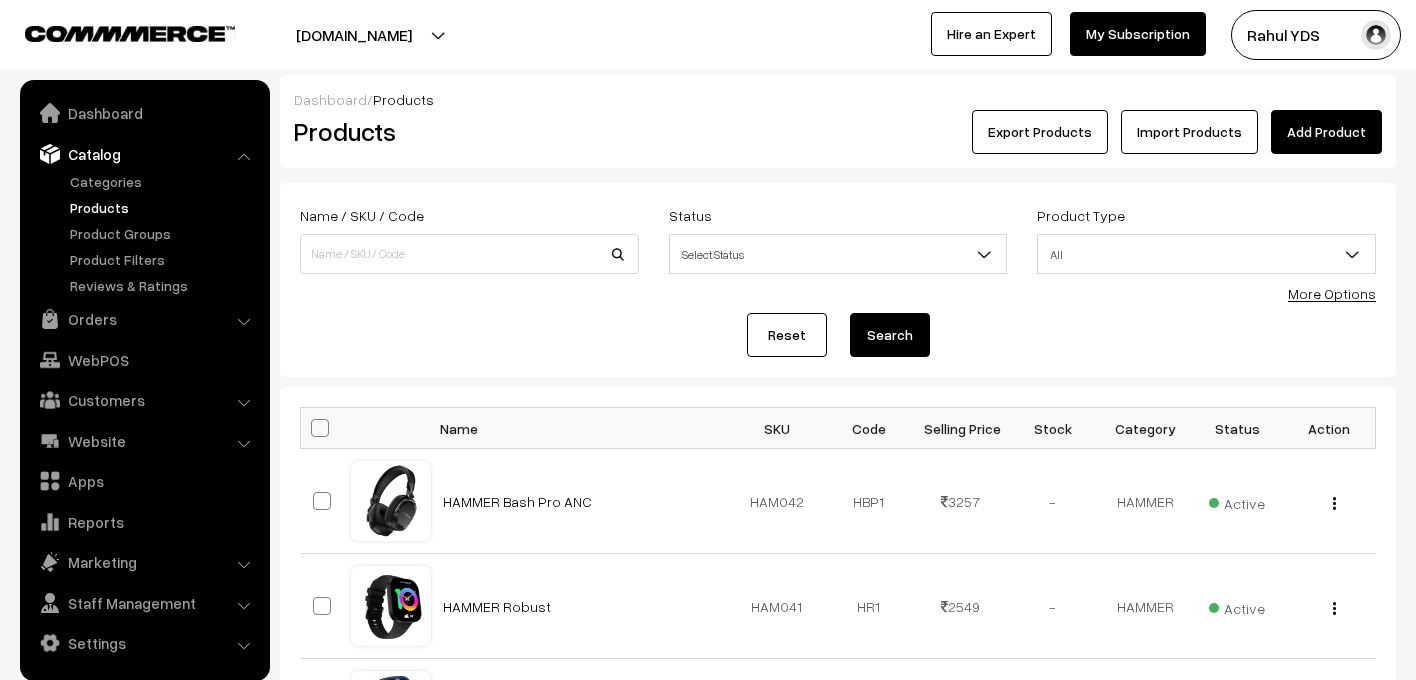 click on "More Options" at bounding box center [1332, 293] 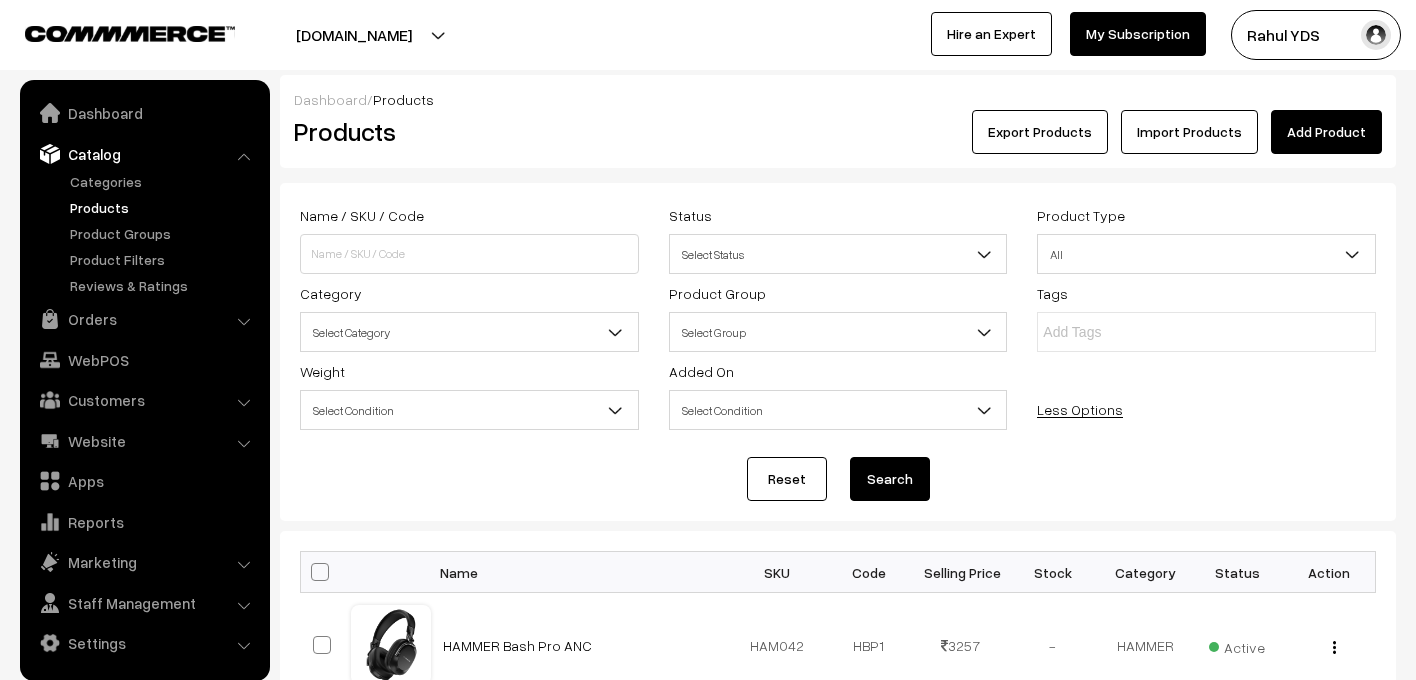click on "Select Category" at bounding box center (469, 332) 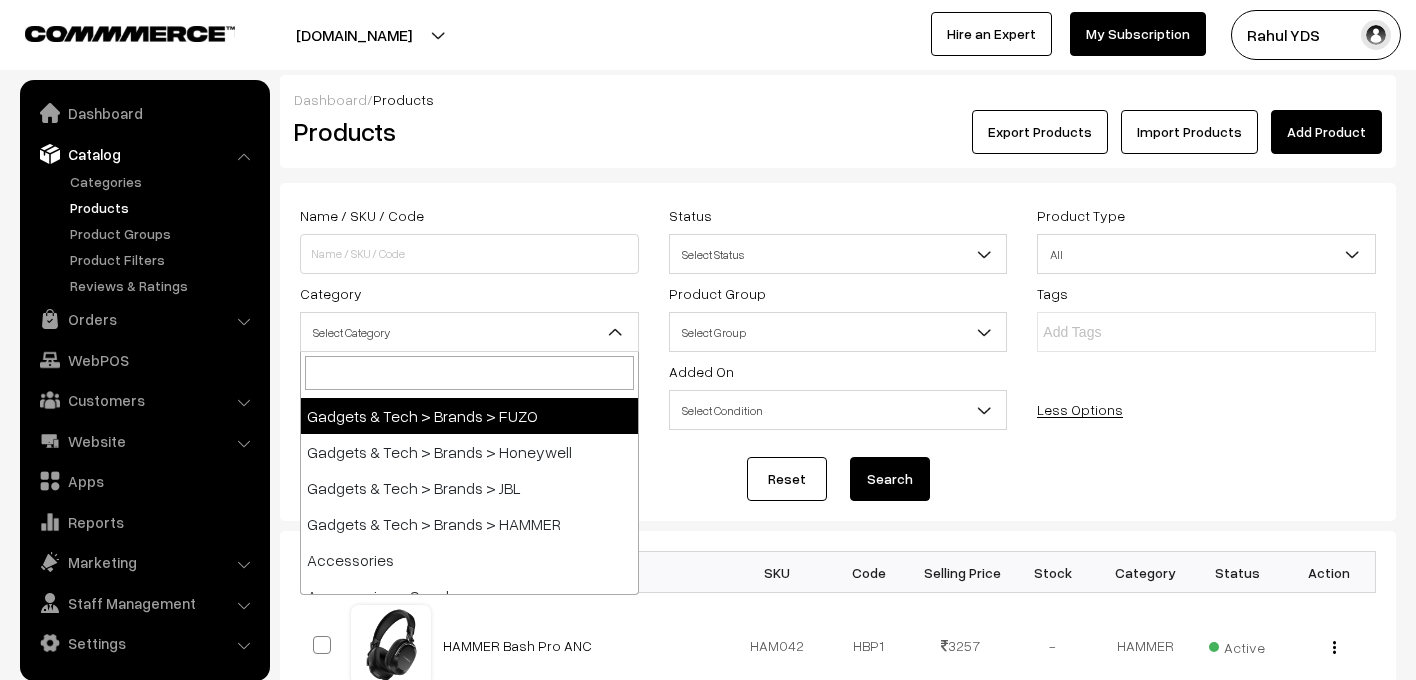 scroll, scrollTop: 1017, scrollLeft: 0, axis: vertical 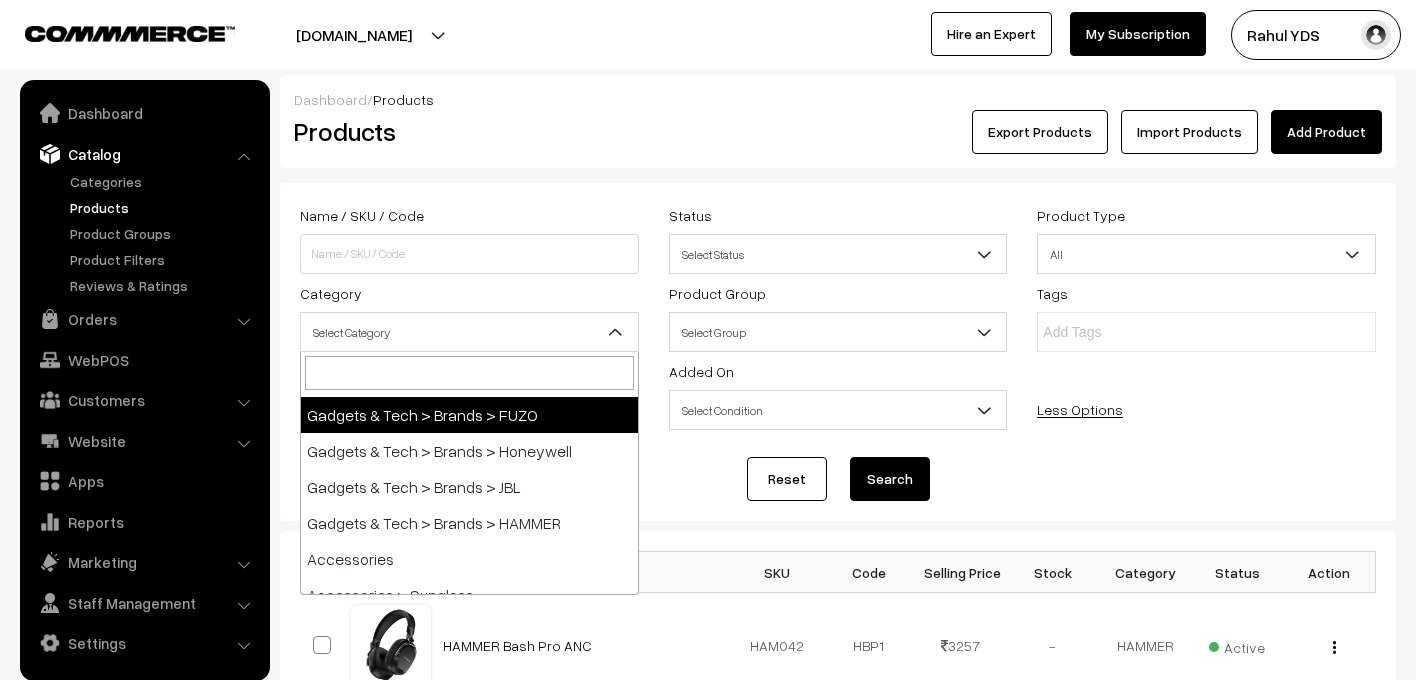 select on "89" 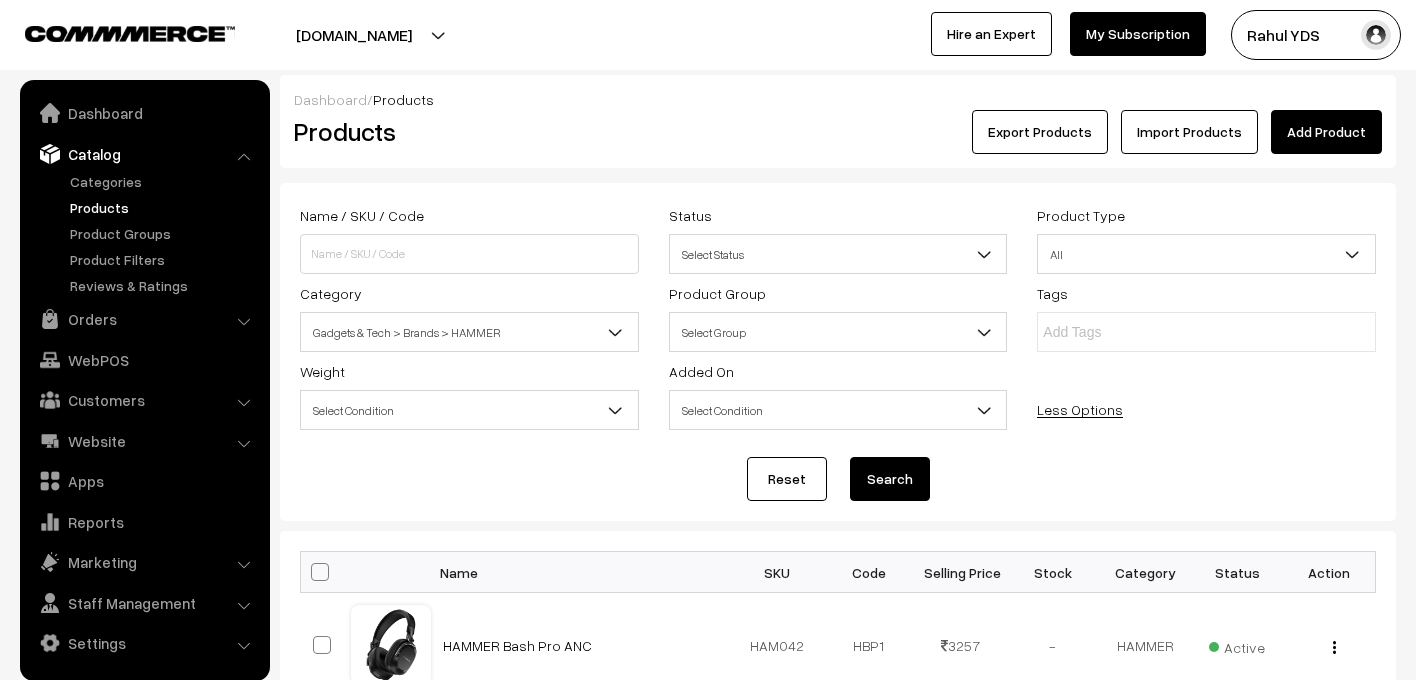 click on "Search" at bounding box center (890, 479) 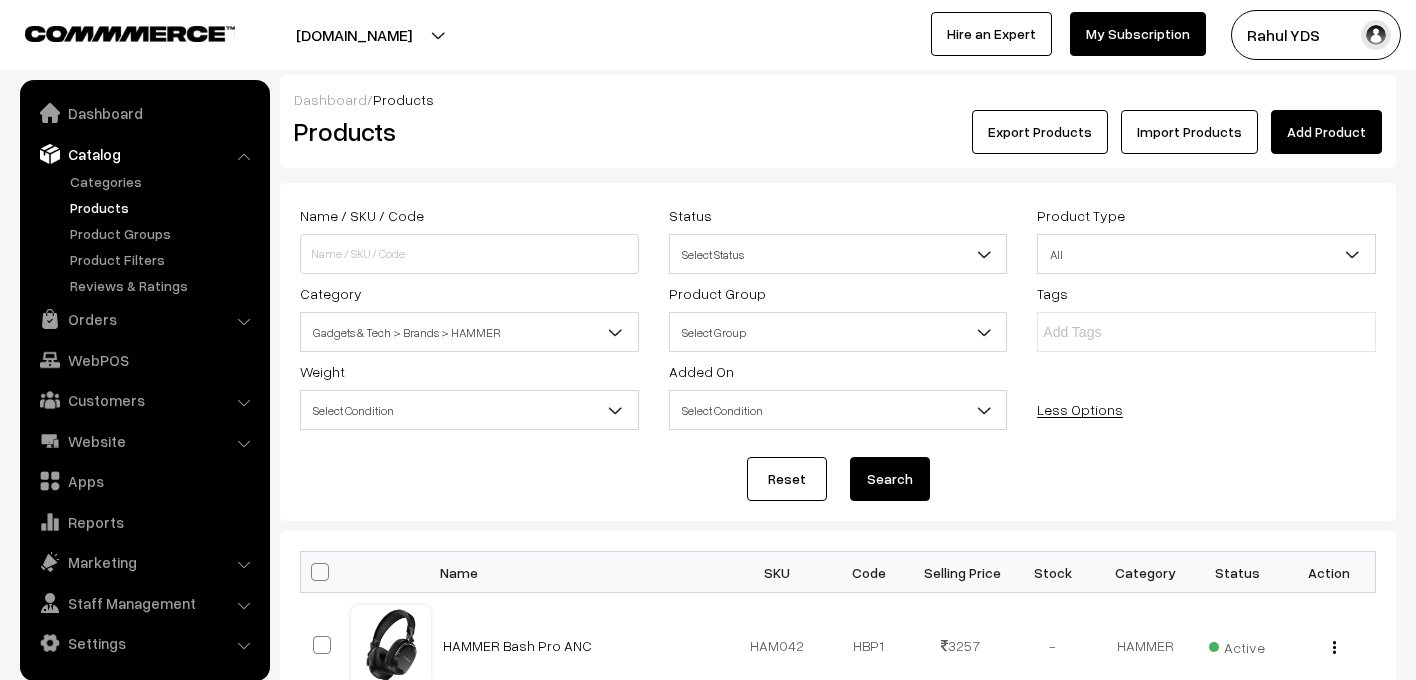 scroll, scrollTop: 1214, scrollLeft: 0, axis: vertical 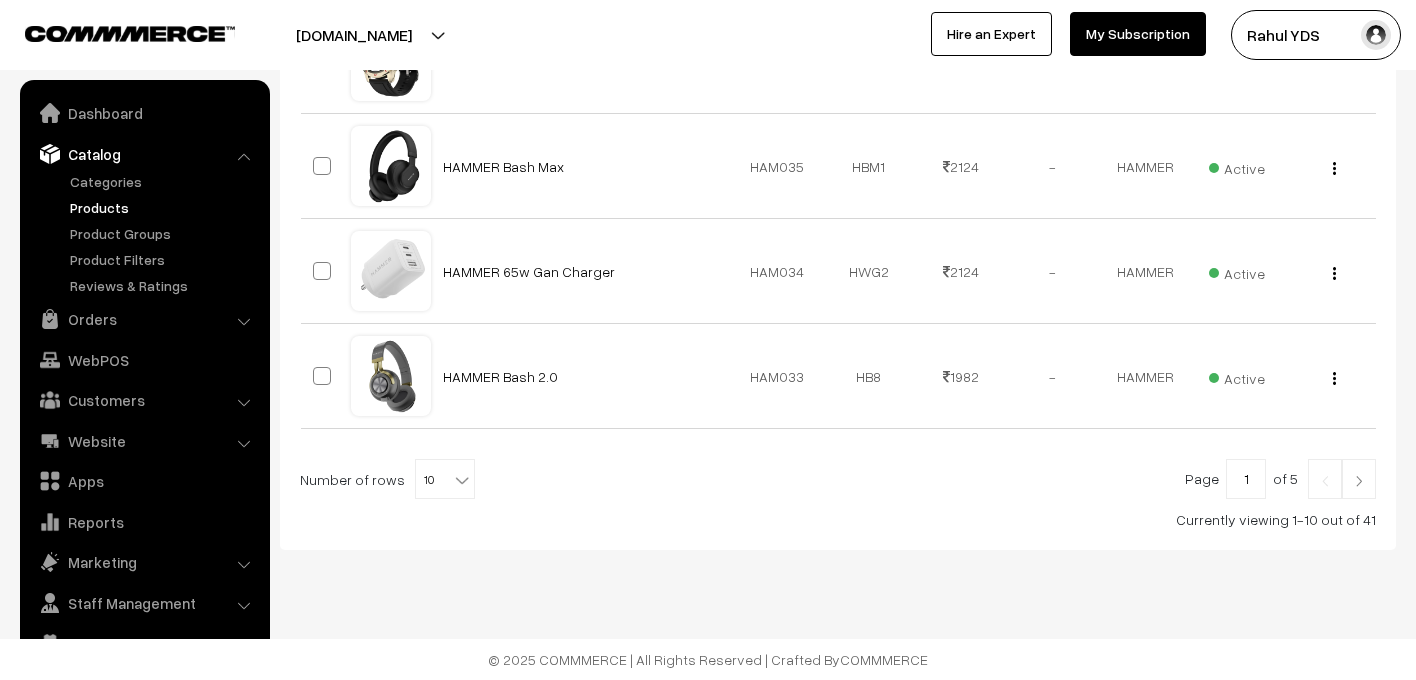 click on "10" at bounding box center [445, 480] 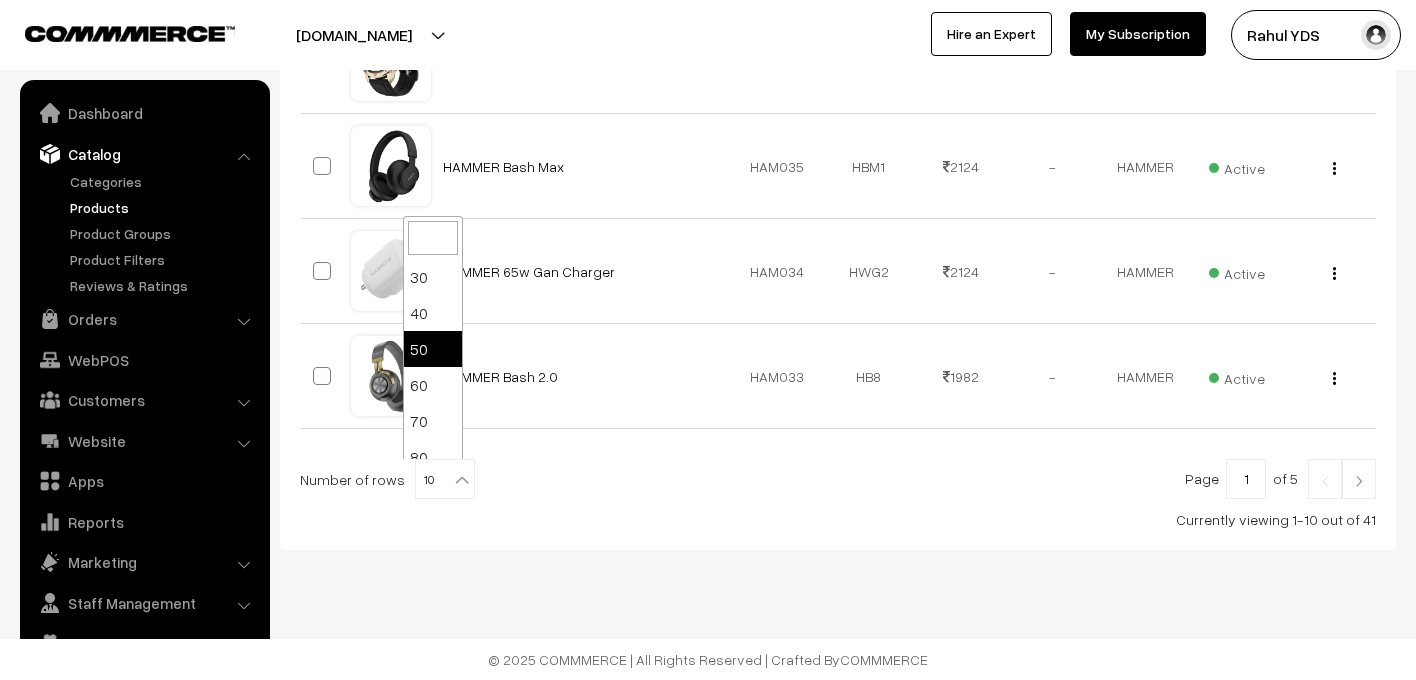 scroll, scrollTop: 73, scrollLeft: 0, axis: vertical 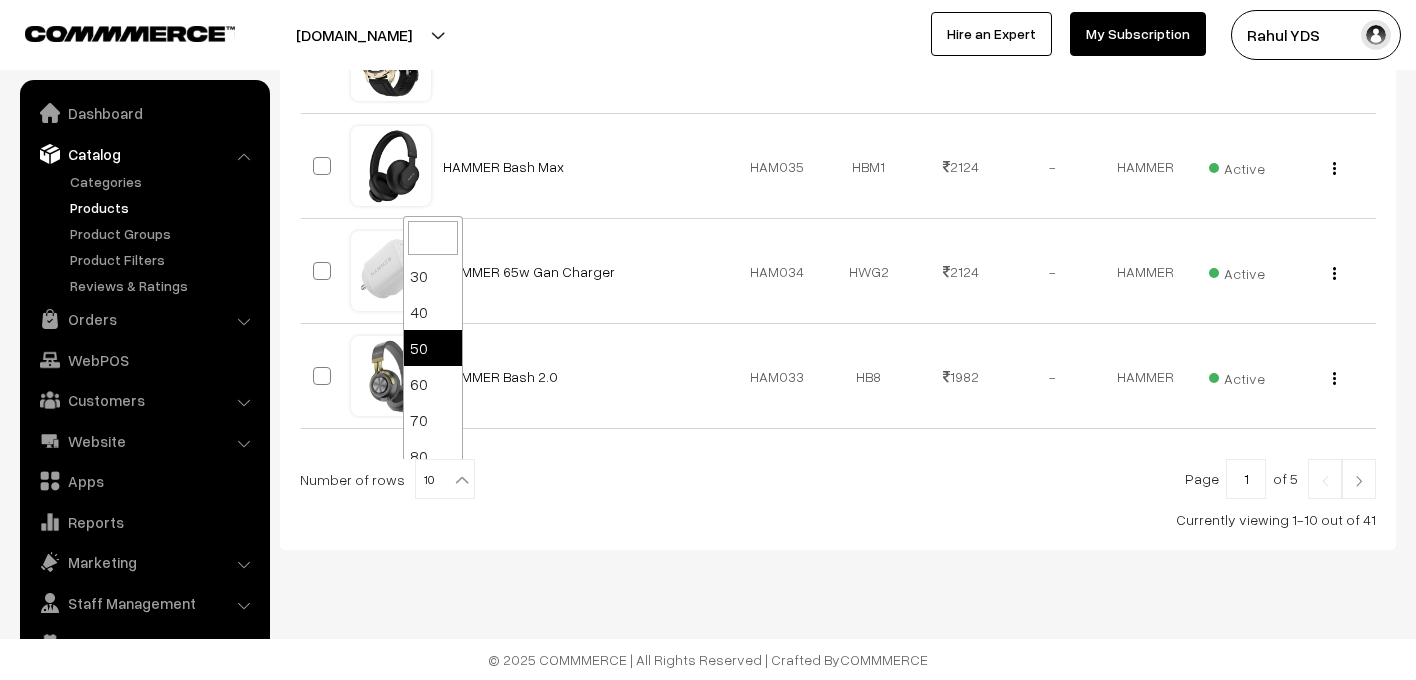 select on "50" 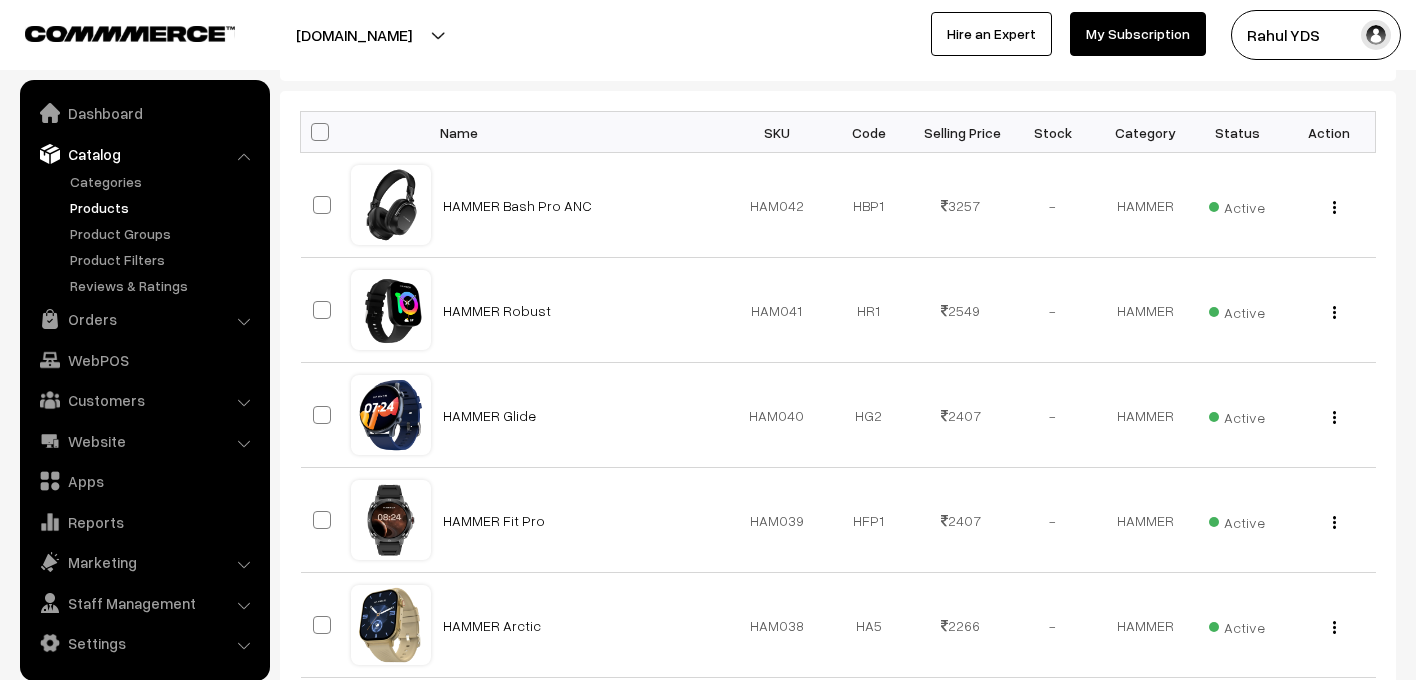 scroll, scrollTop: 0, scrollLeft: 0, axis: both 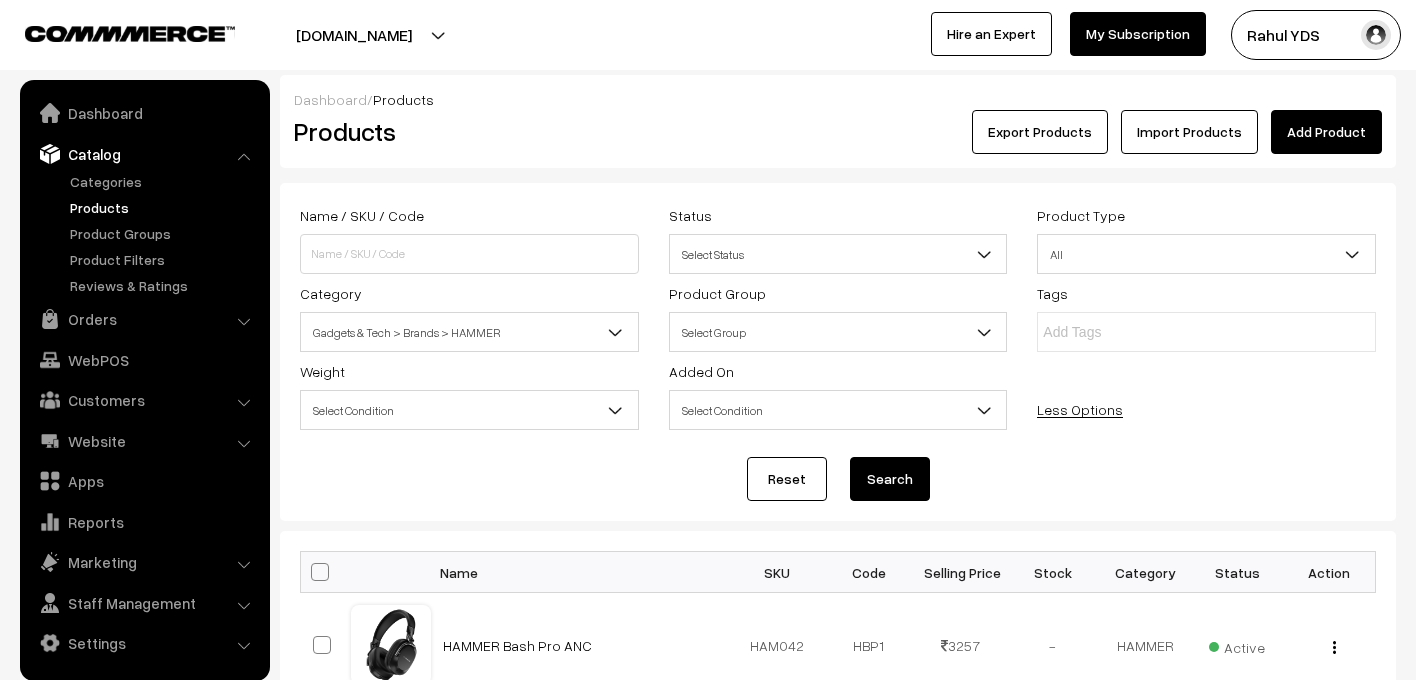 click at bounding box center [320, 572] 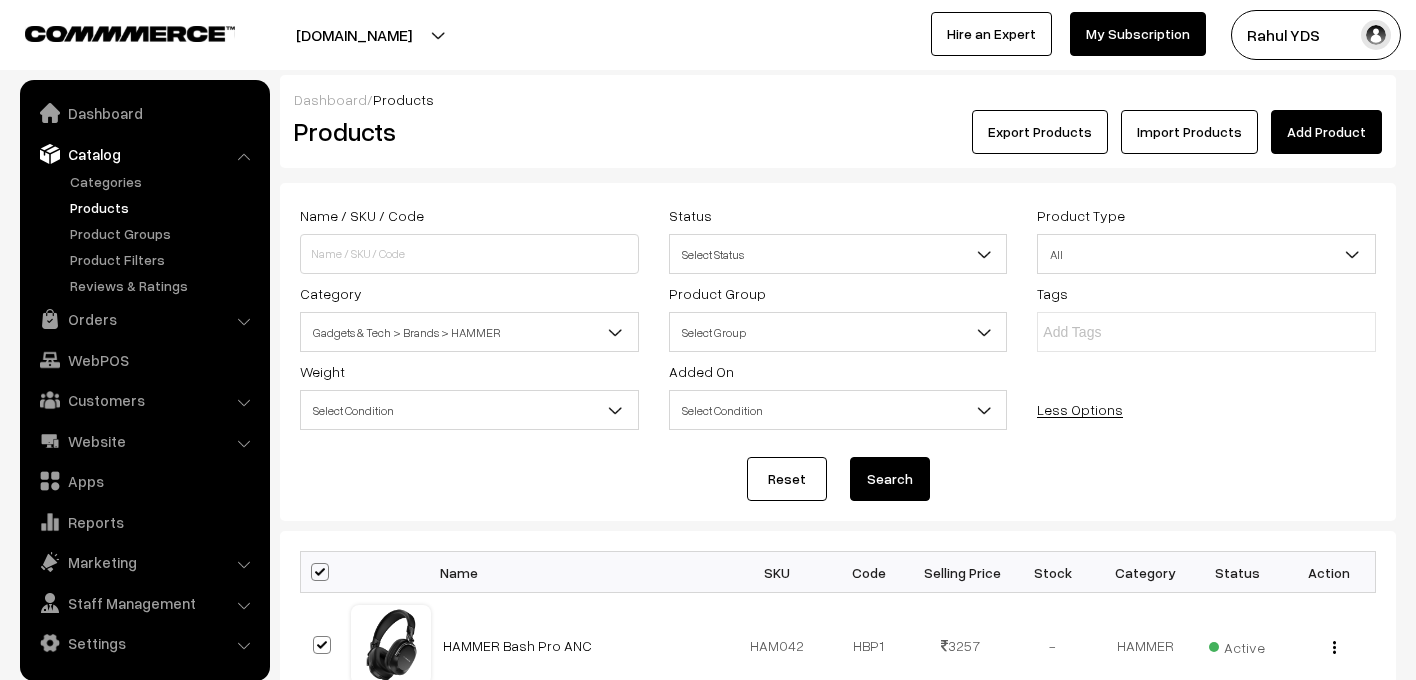checkbox on "true" 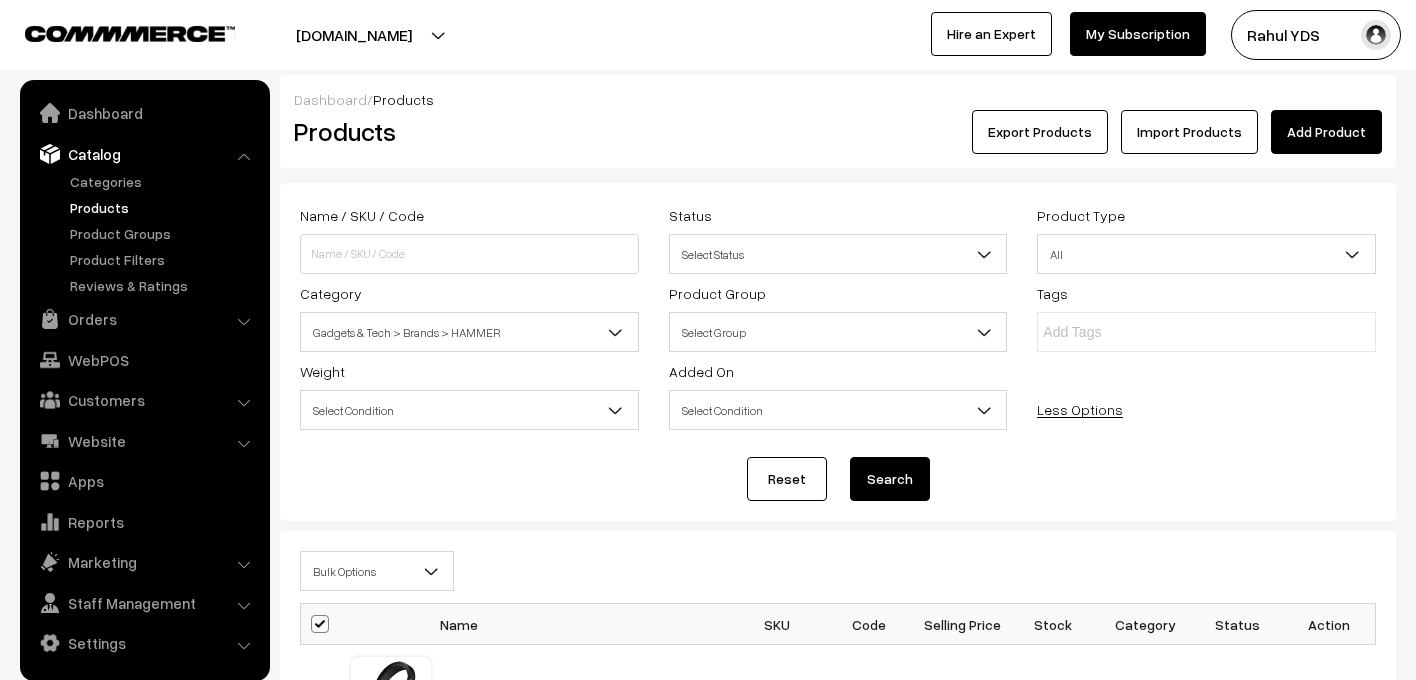 click on "Bulk Options" at bounding box center (377, 571) 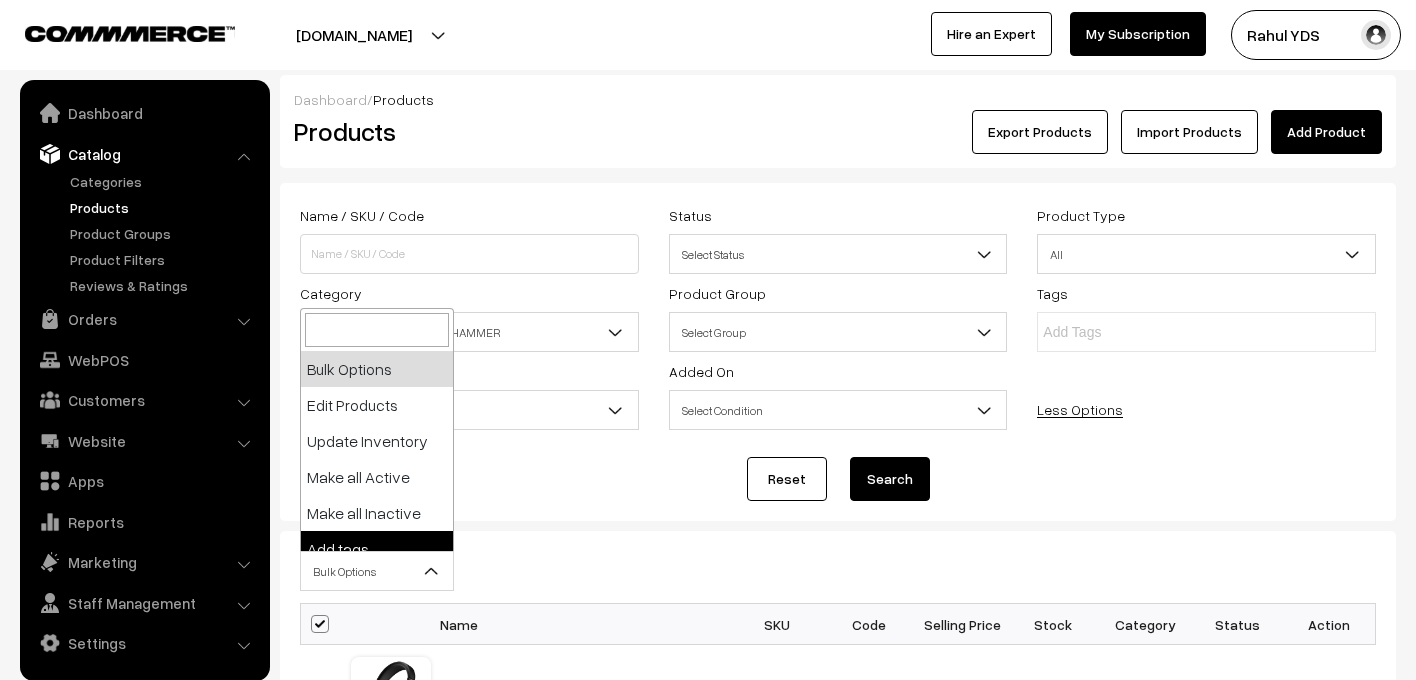 click on "Bulk Options
Edit Products
Update Inventory
Make all Active
Make all Inactive
Add tags
Add to product group
Add to category
Delete all
Bulk Options
Name SKU Code" at bounding box center (838, 2776) 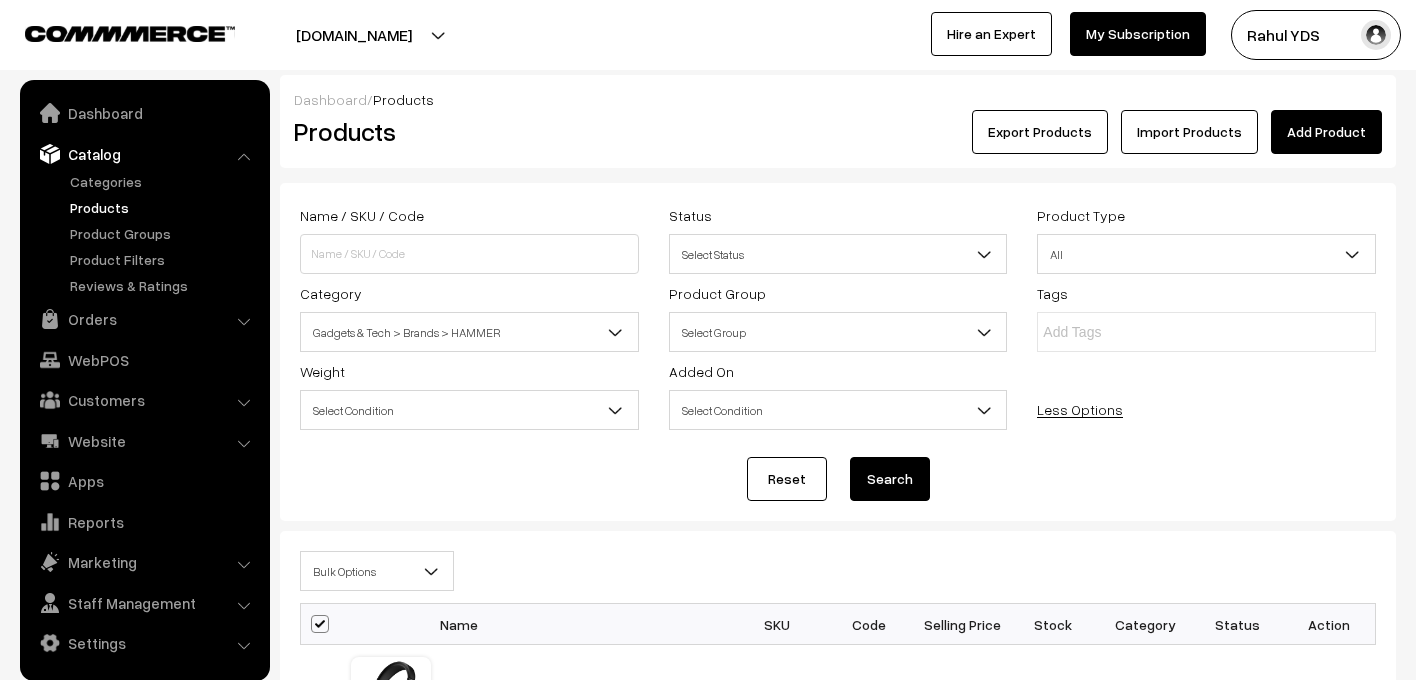 click at bounding box center (320, 624) 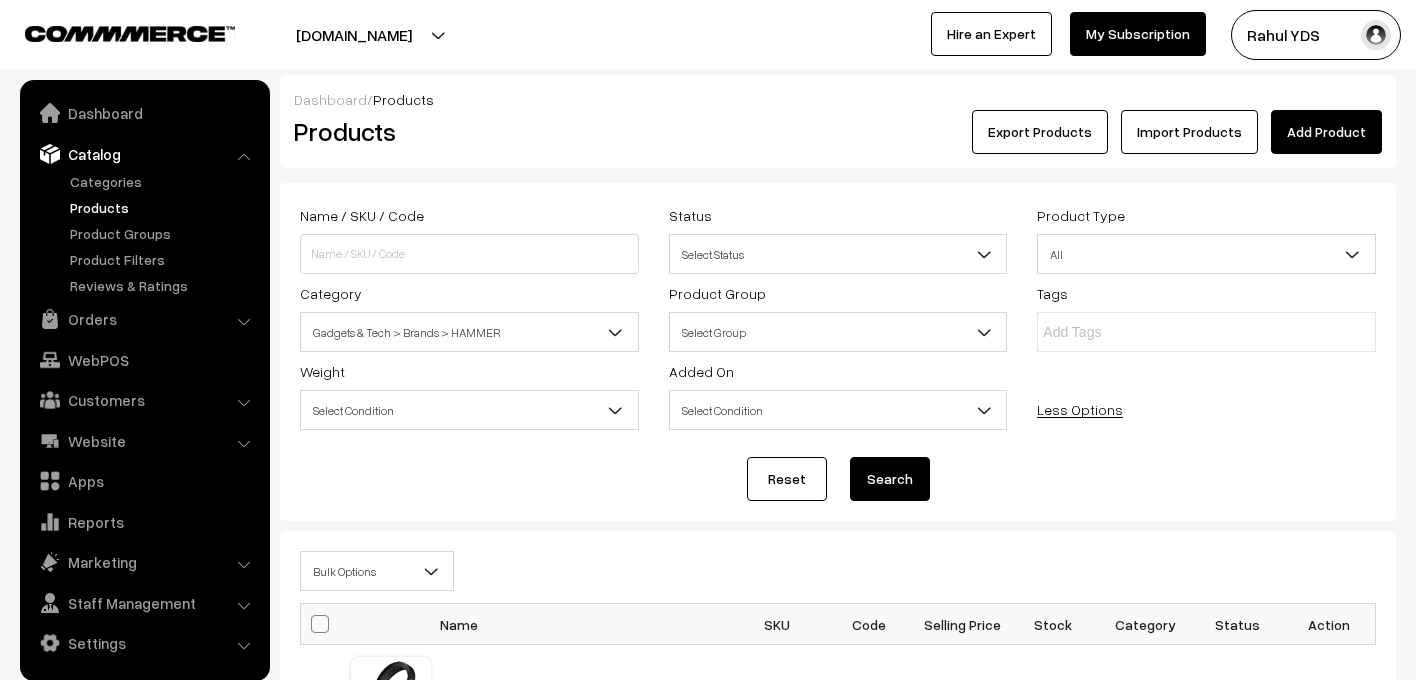 checkbox on "false" 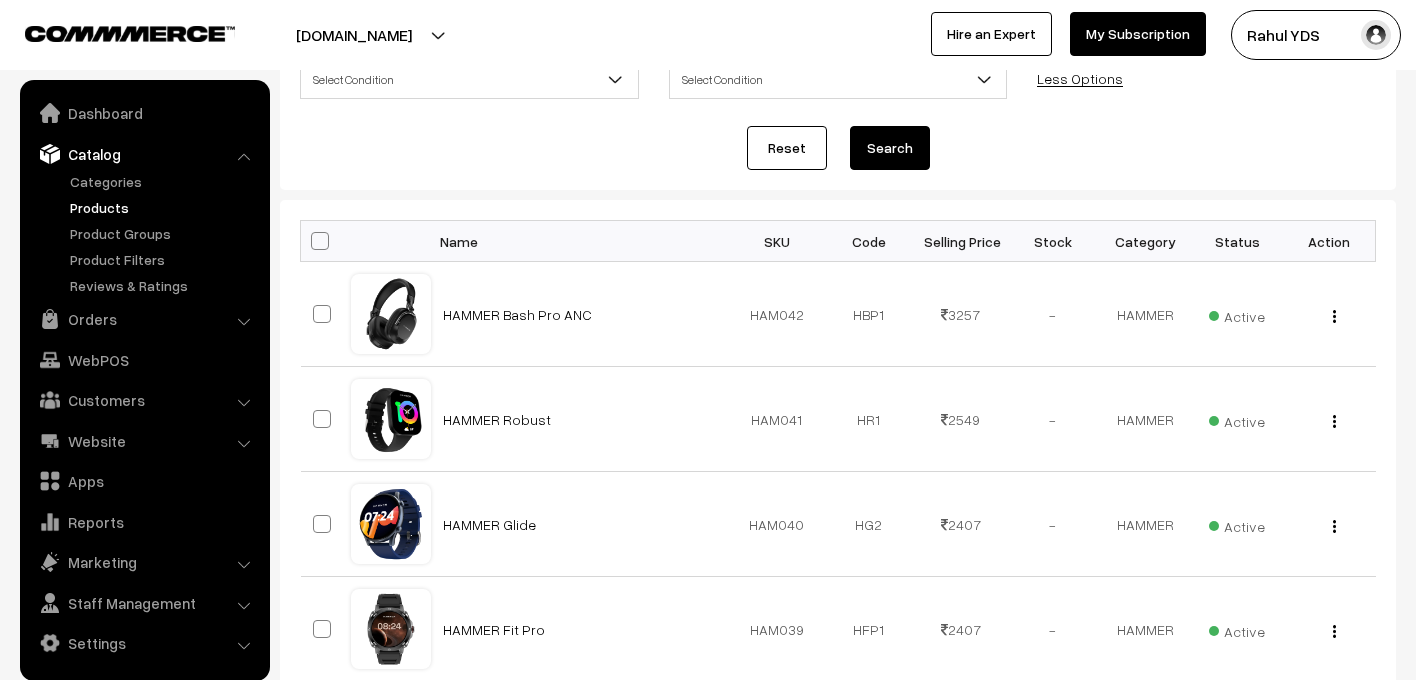 scroll, scrollTop: 336, scrollLeft: 0, axis: vertical 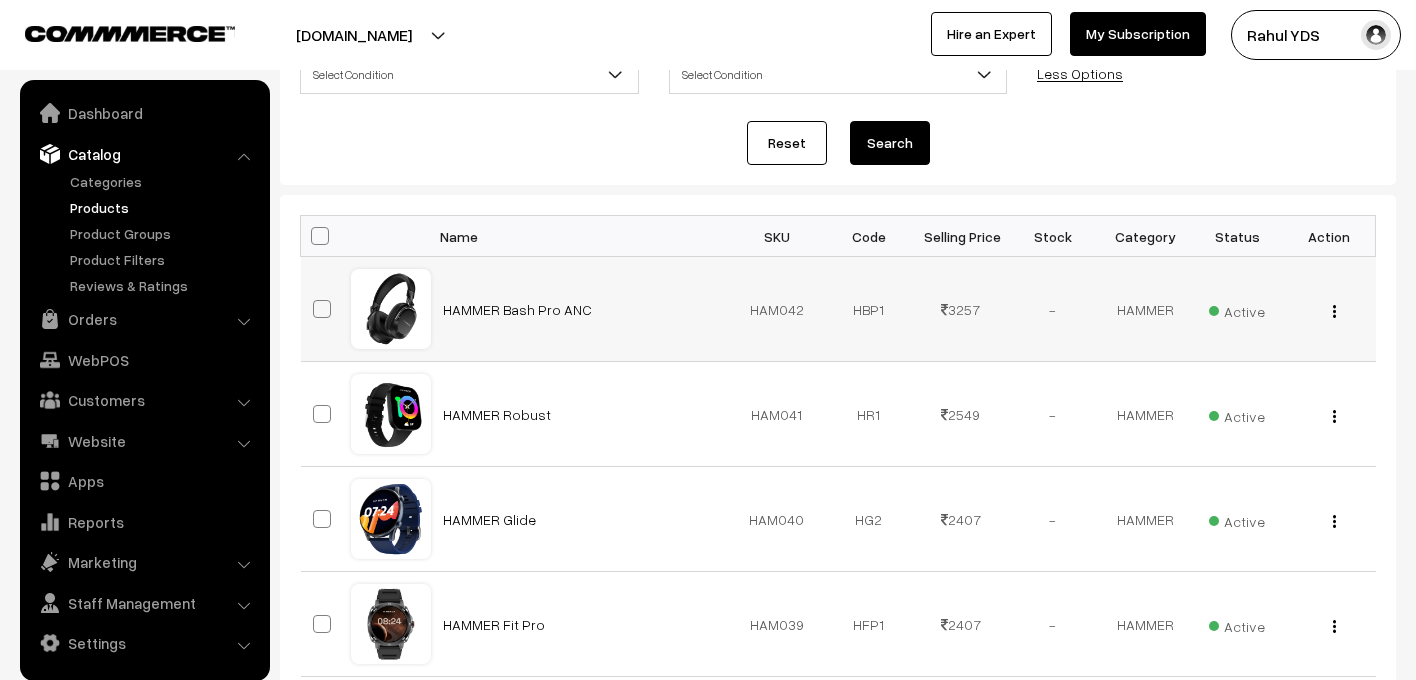 click at bounding box center (322, 309) 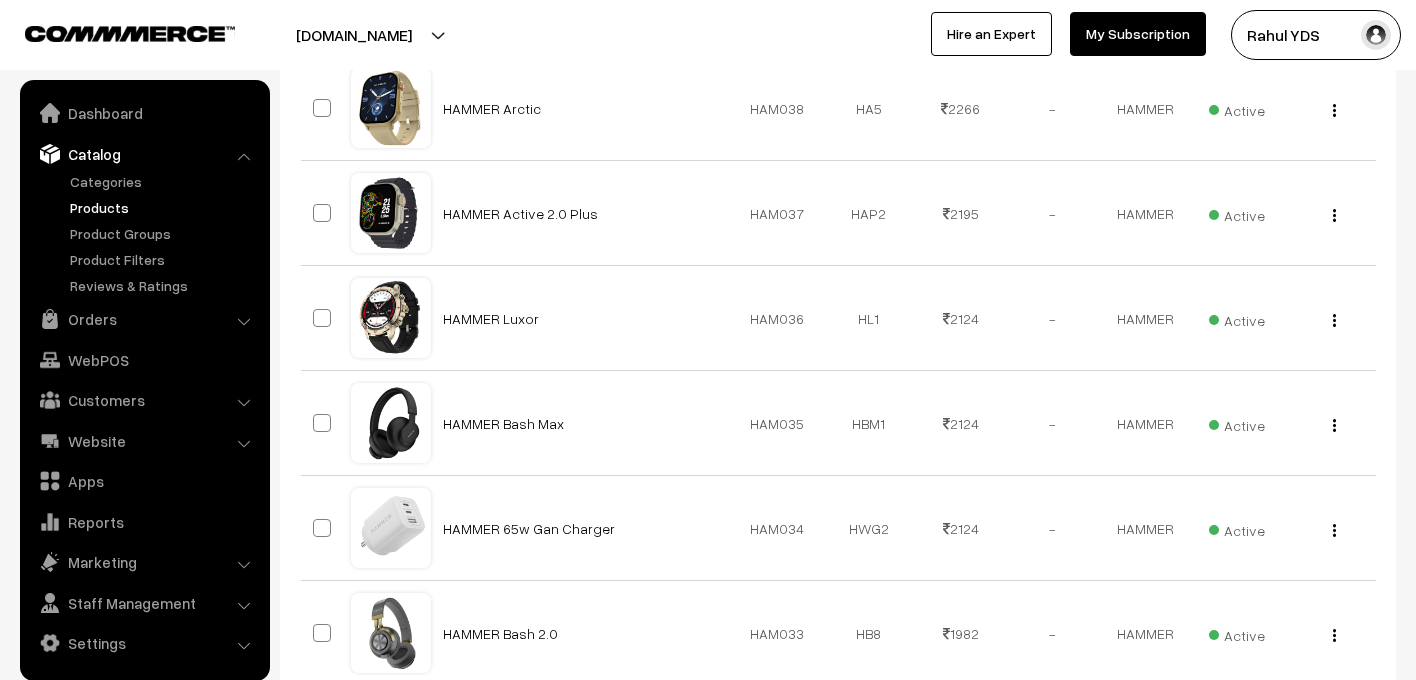 scroll, scrollTop: 1010, scrollLeft: 0, axis: vertical 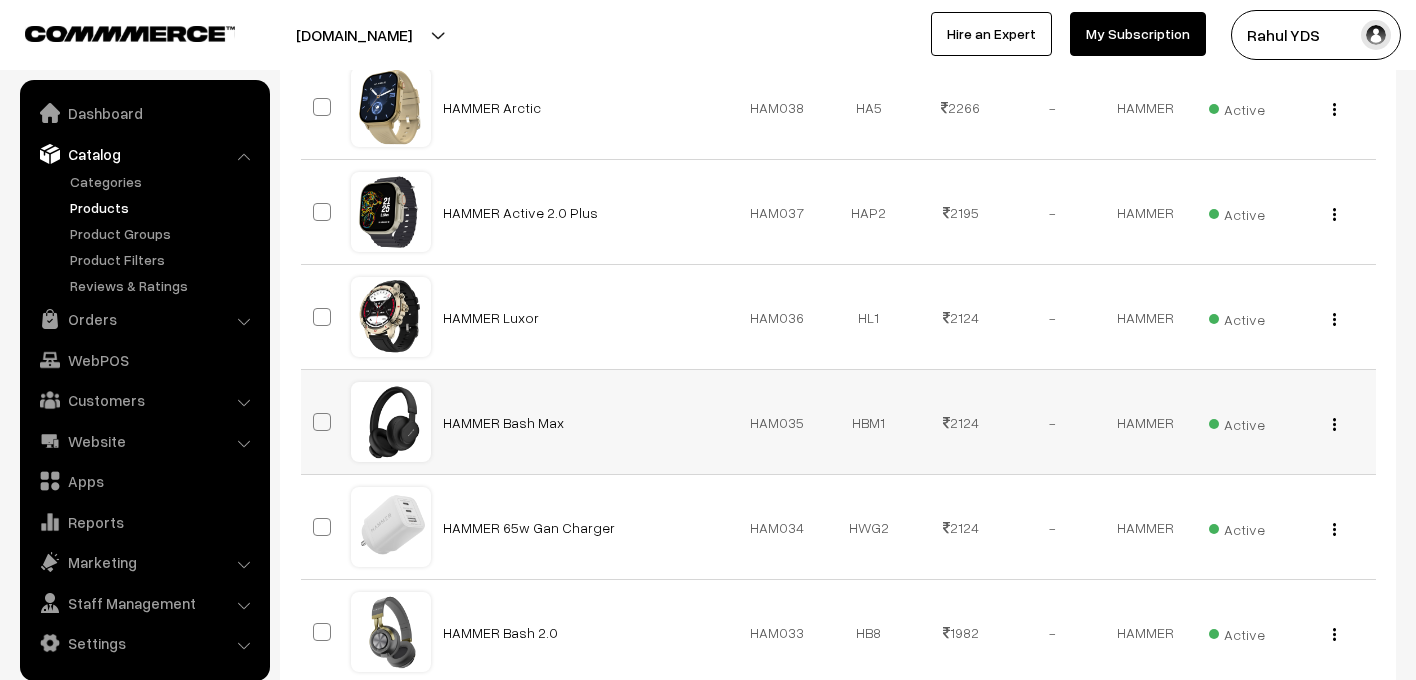 click at bounding box center [322, 422] 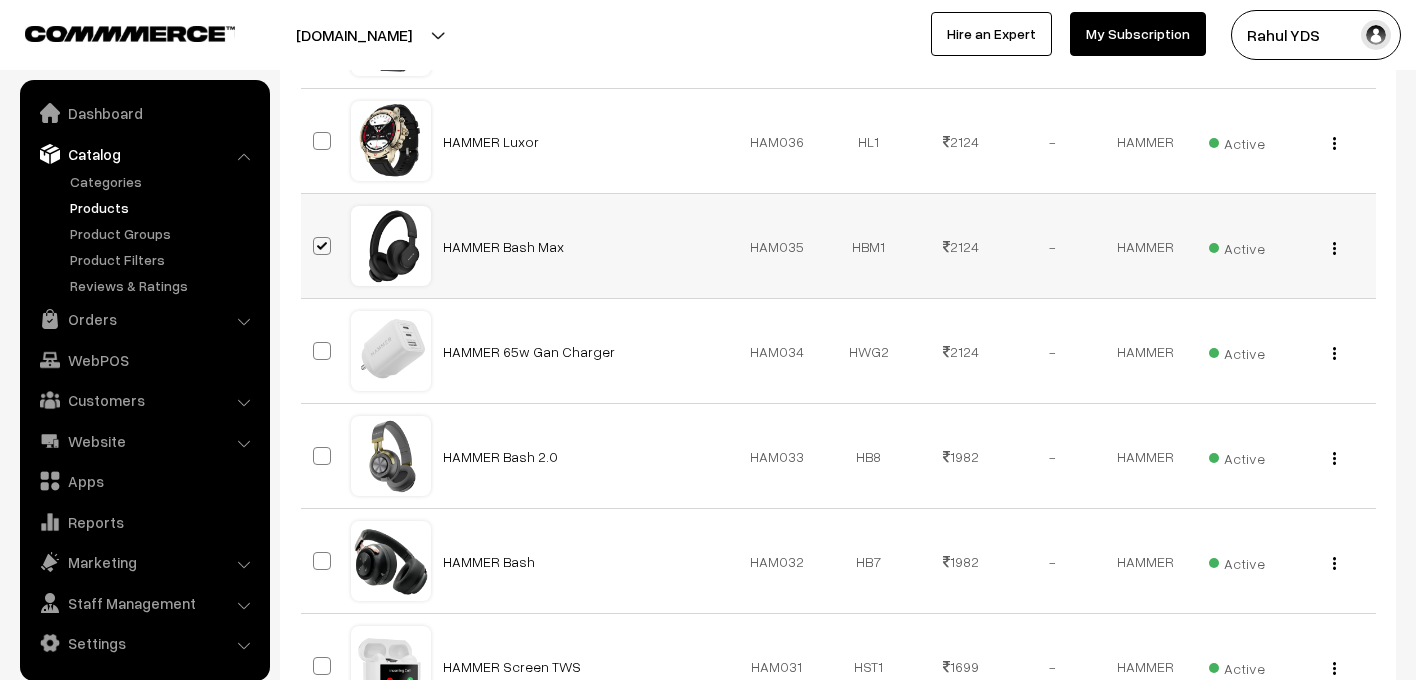 scroll, scrollTop: 1222, scrollLeft: 0, axis: vertical 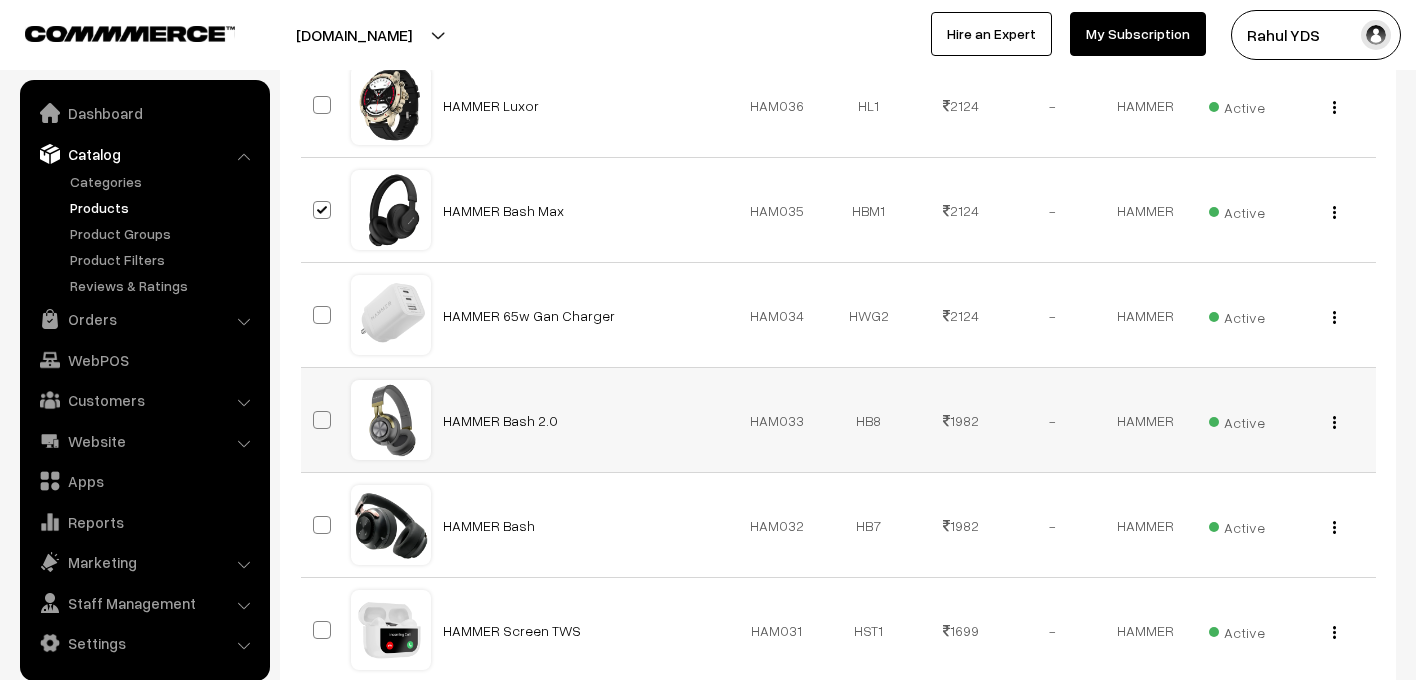 click at bounding box center [322, 420] 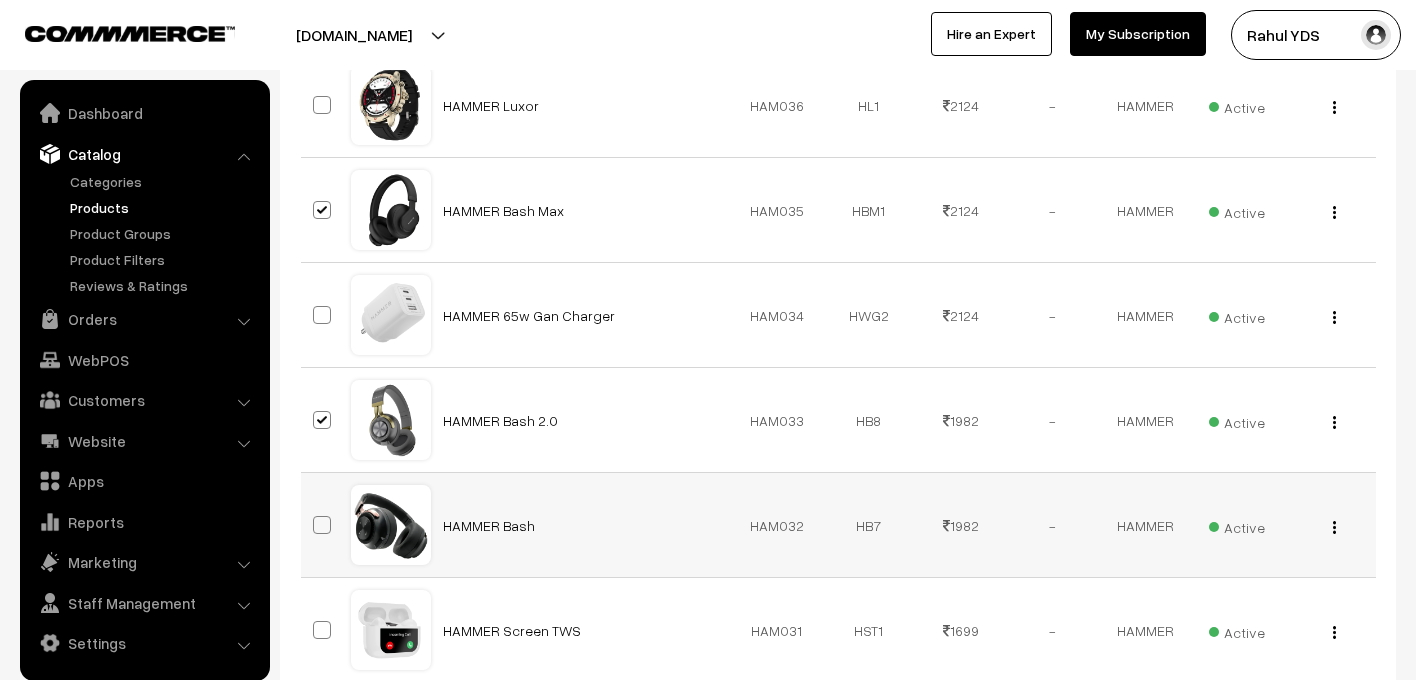 click at bounding box center (322, 525) 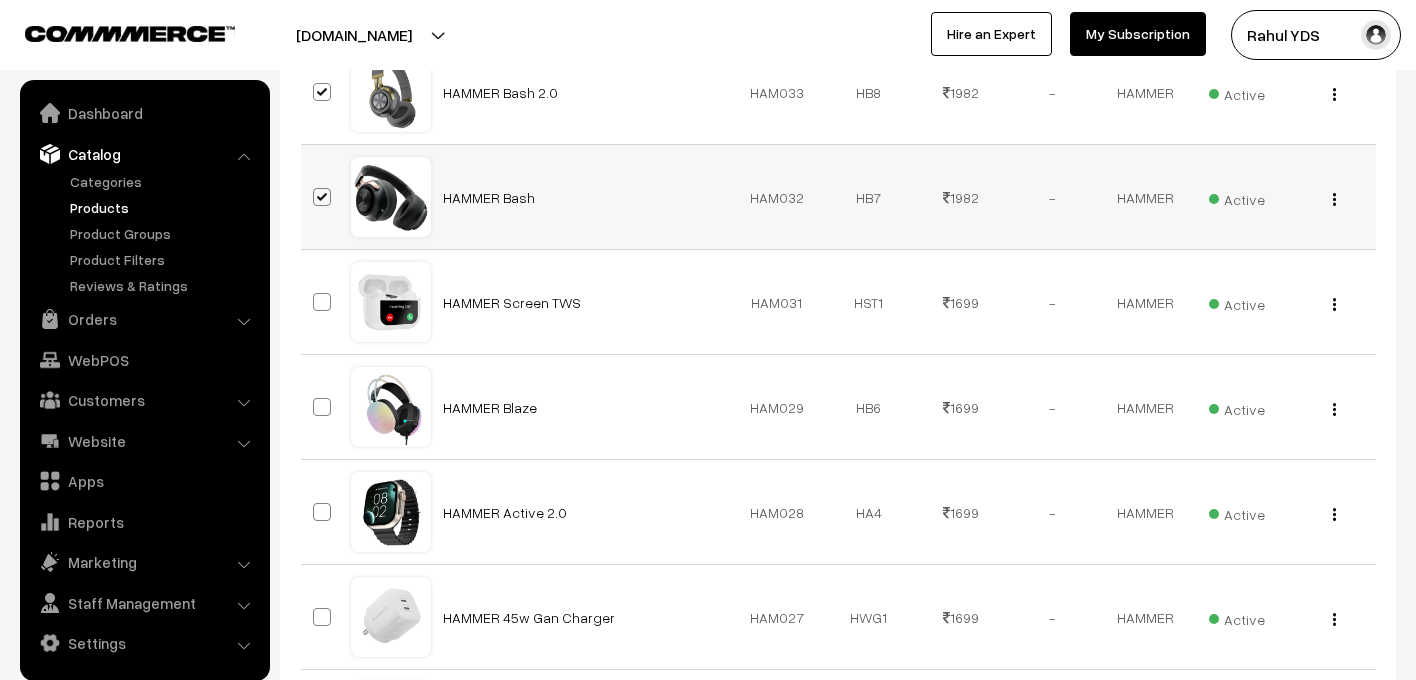 scroll, scrollTop: 1553, scrollLeft: 0, axis: vertical 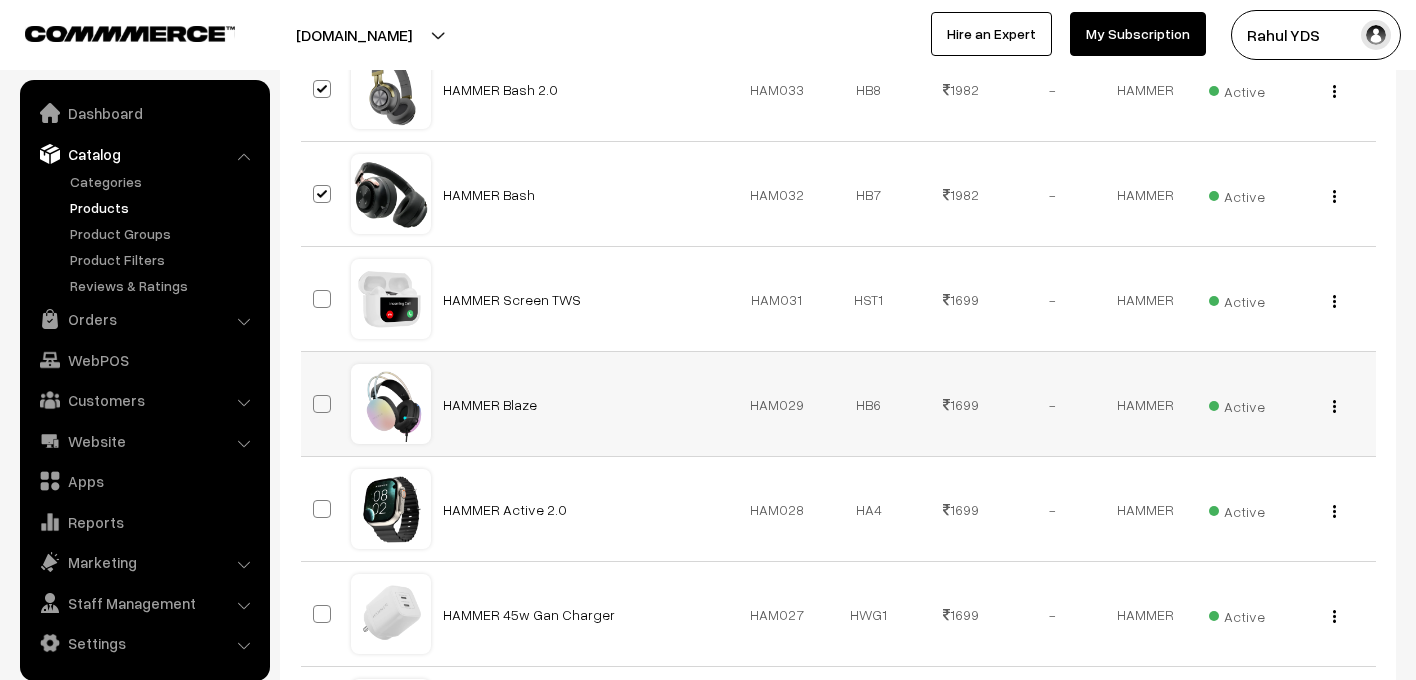 click at bounding box center [322, 404] 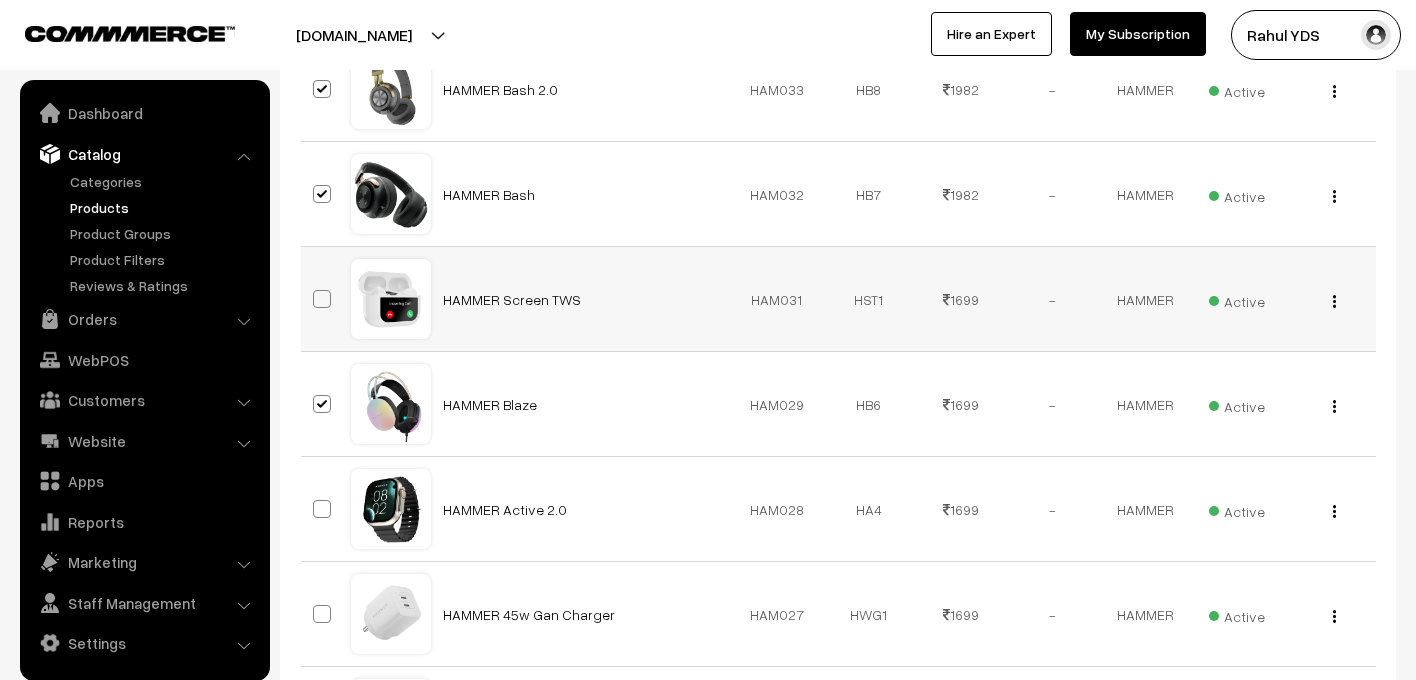 click at bounding box center [322, 299] 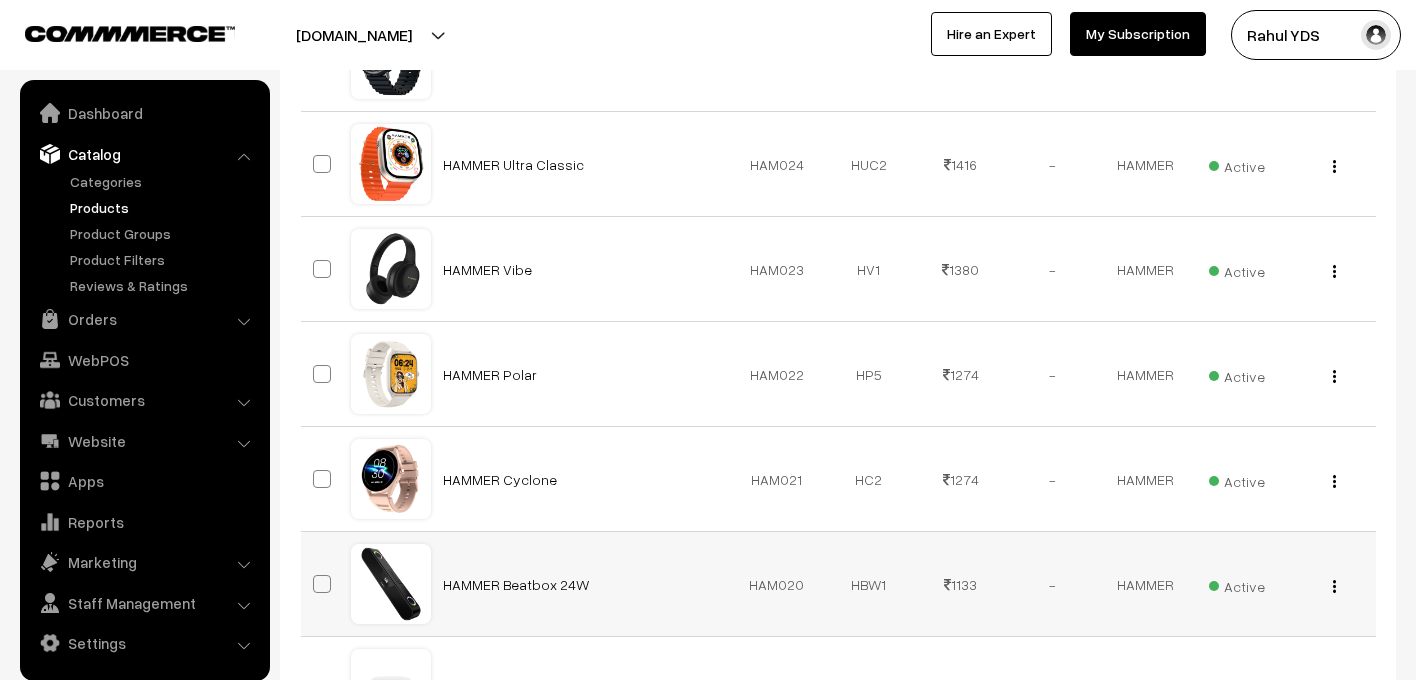 scroll, scrollTop: 2362, scrollLeft: 0, axis: vertical 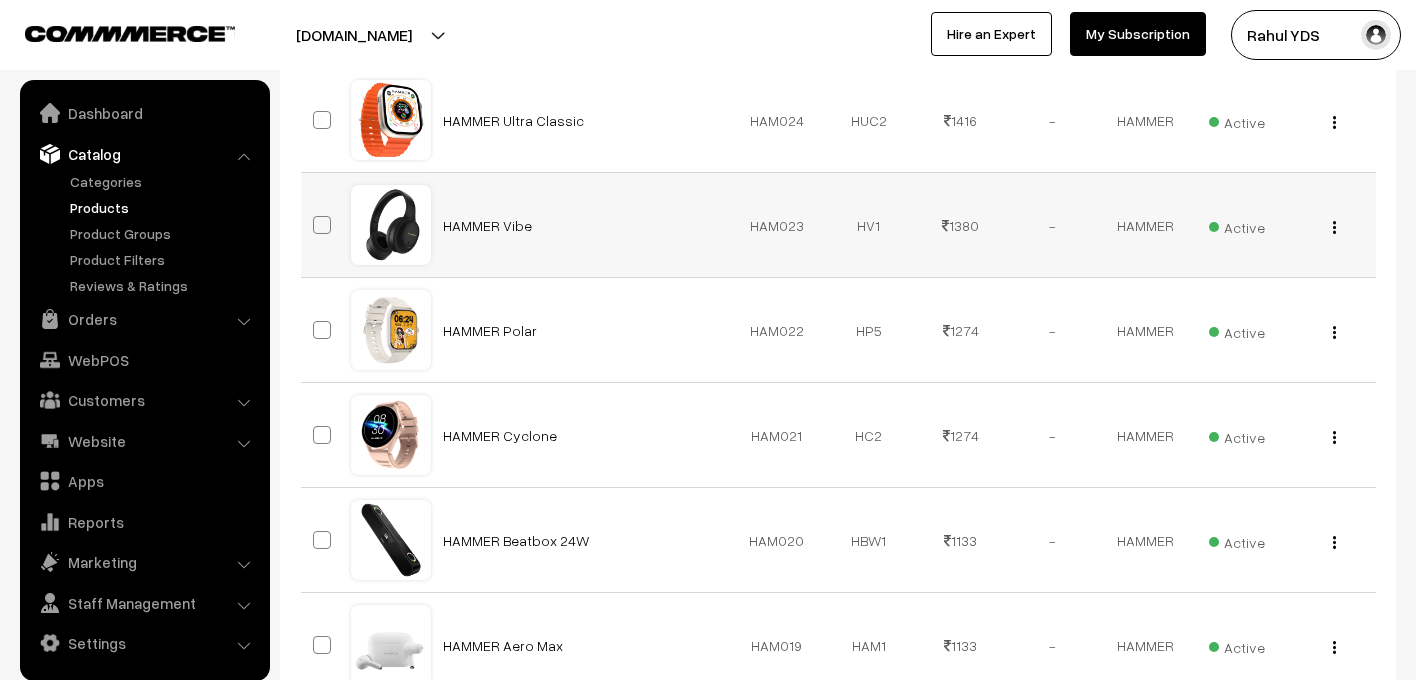 click at bounding box center [322, 225] 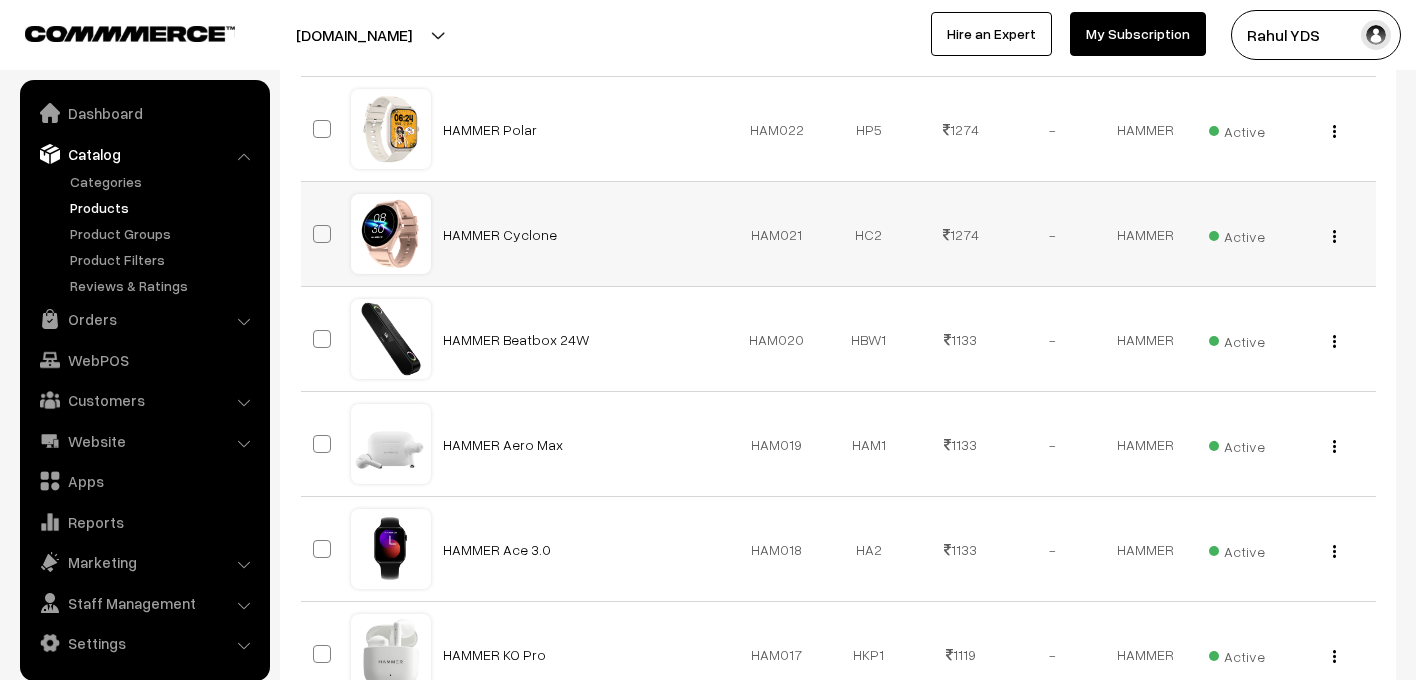 scroll, scrollTop: 2582, scrollLeft: 0, axis: vertical 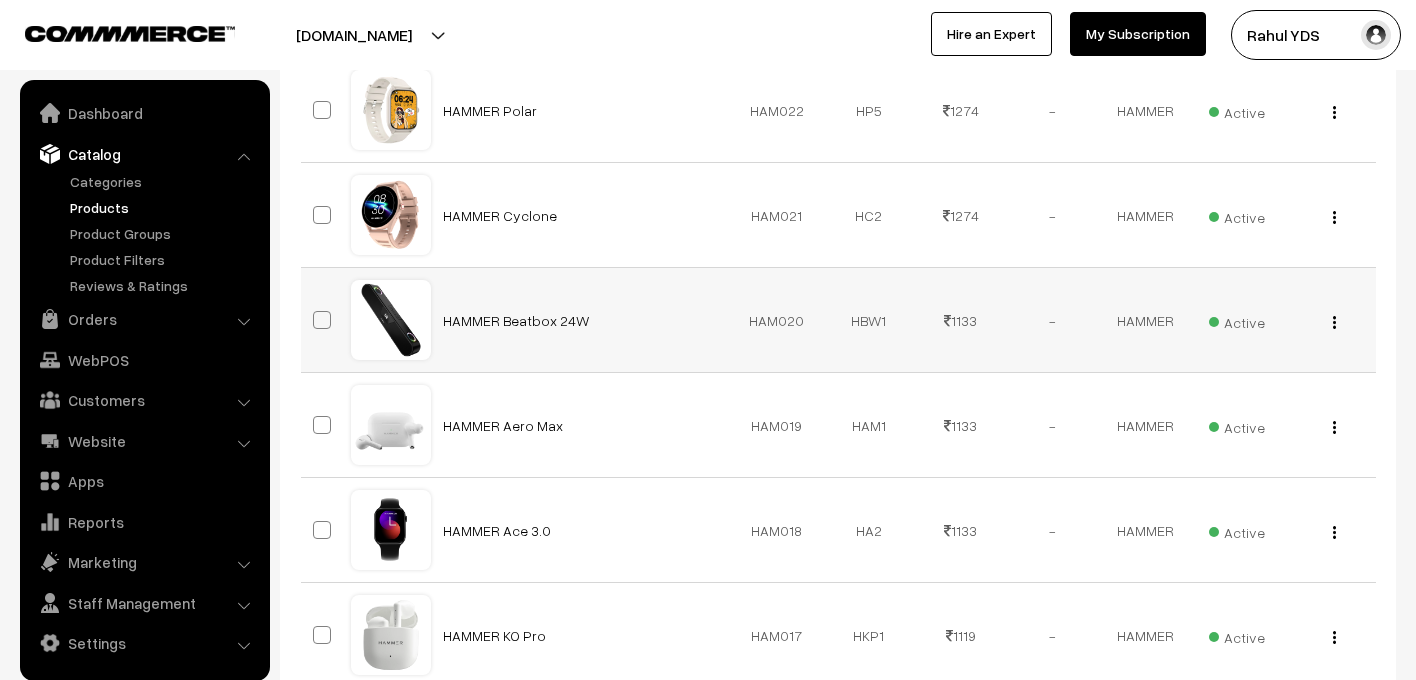 click at bounding box center [322, 320] 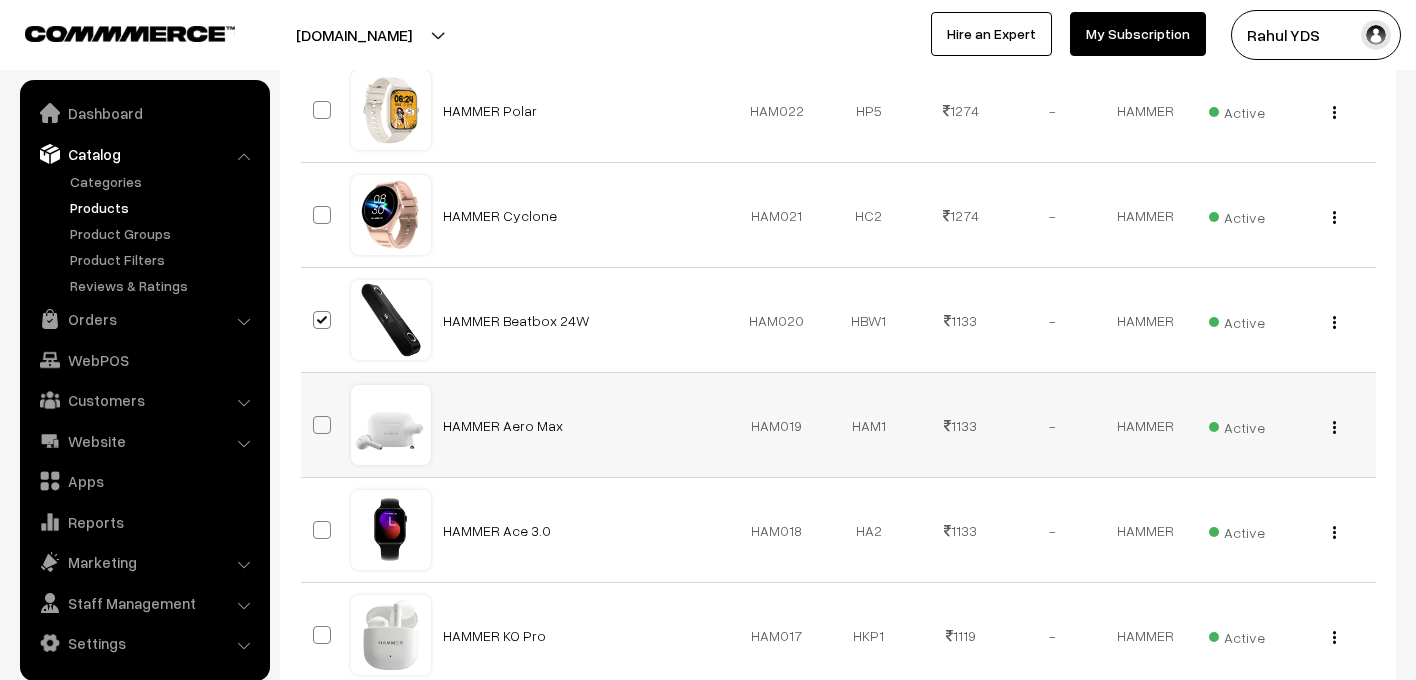 click at bounding box center [322, 425] 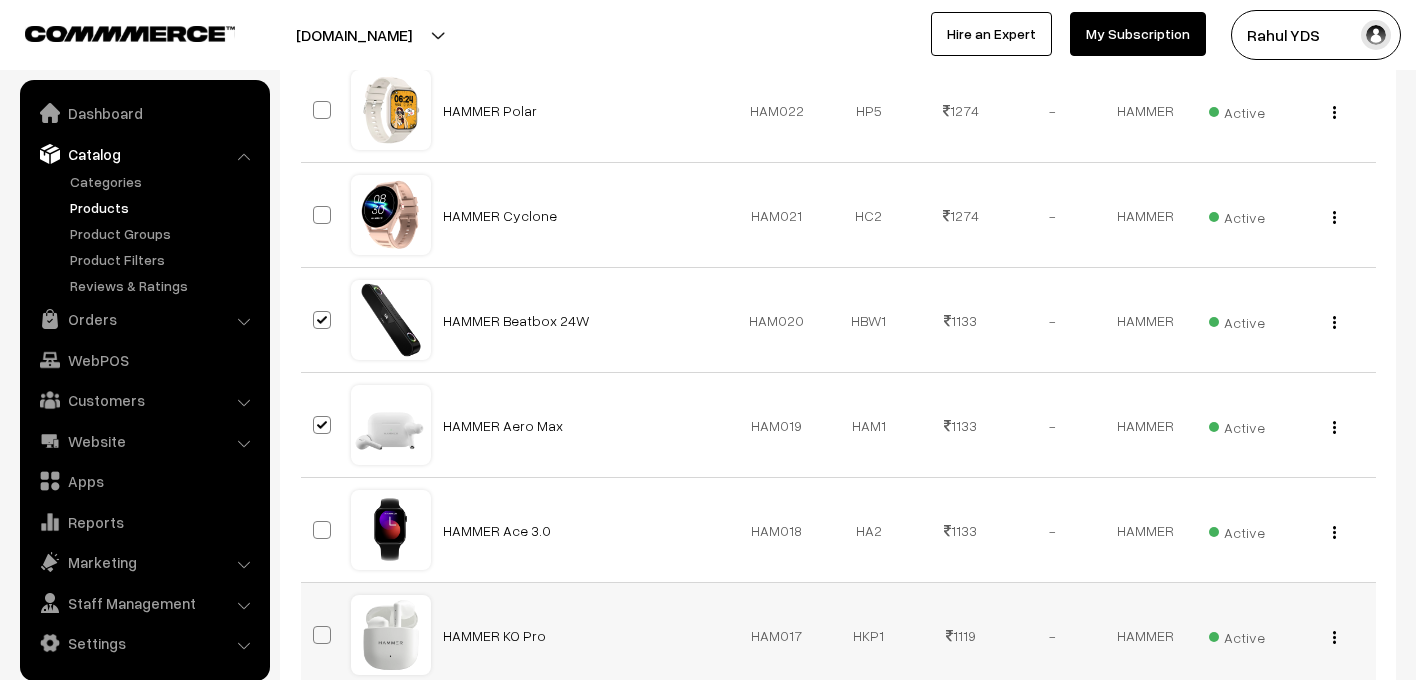 click at bounding box center [322, 635] 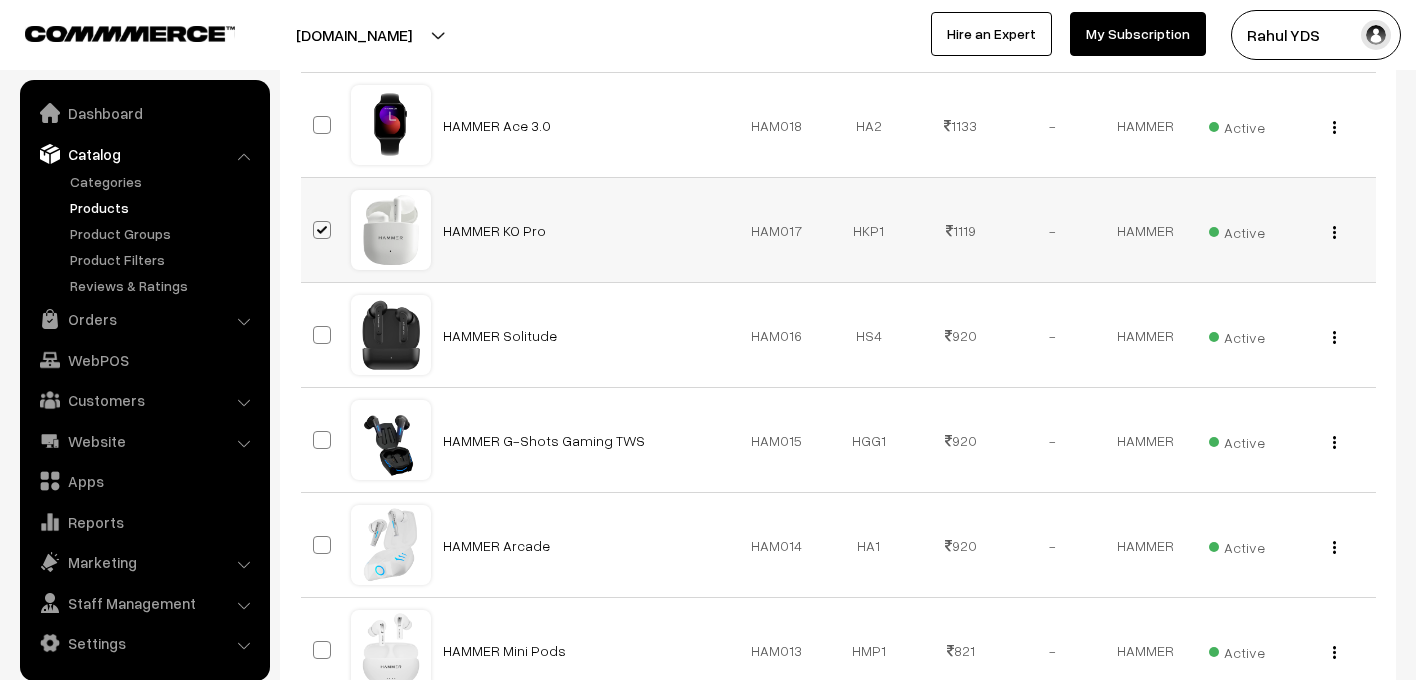 scroll, scrollTop: 2988, scrollLeft: 0, axis: vertical 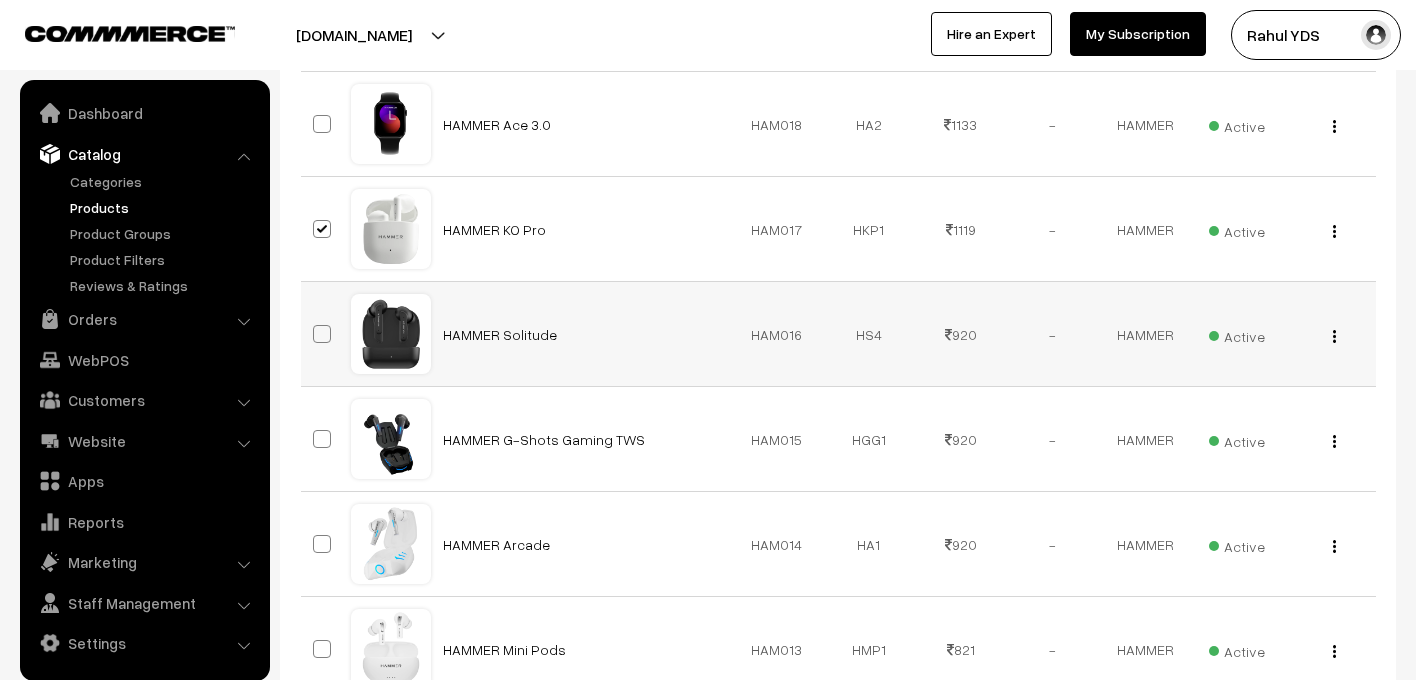 click at bounding box center (322, 334) 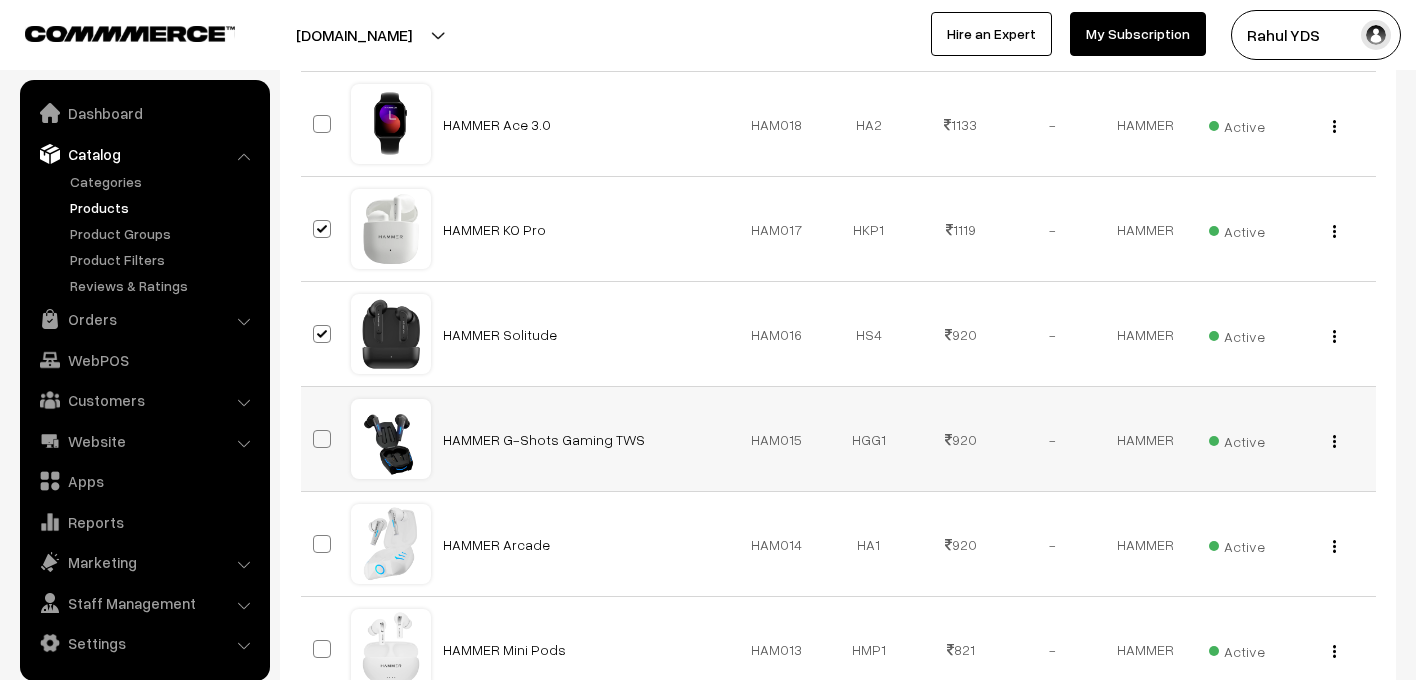 click at bounding box center (322, 439) 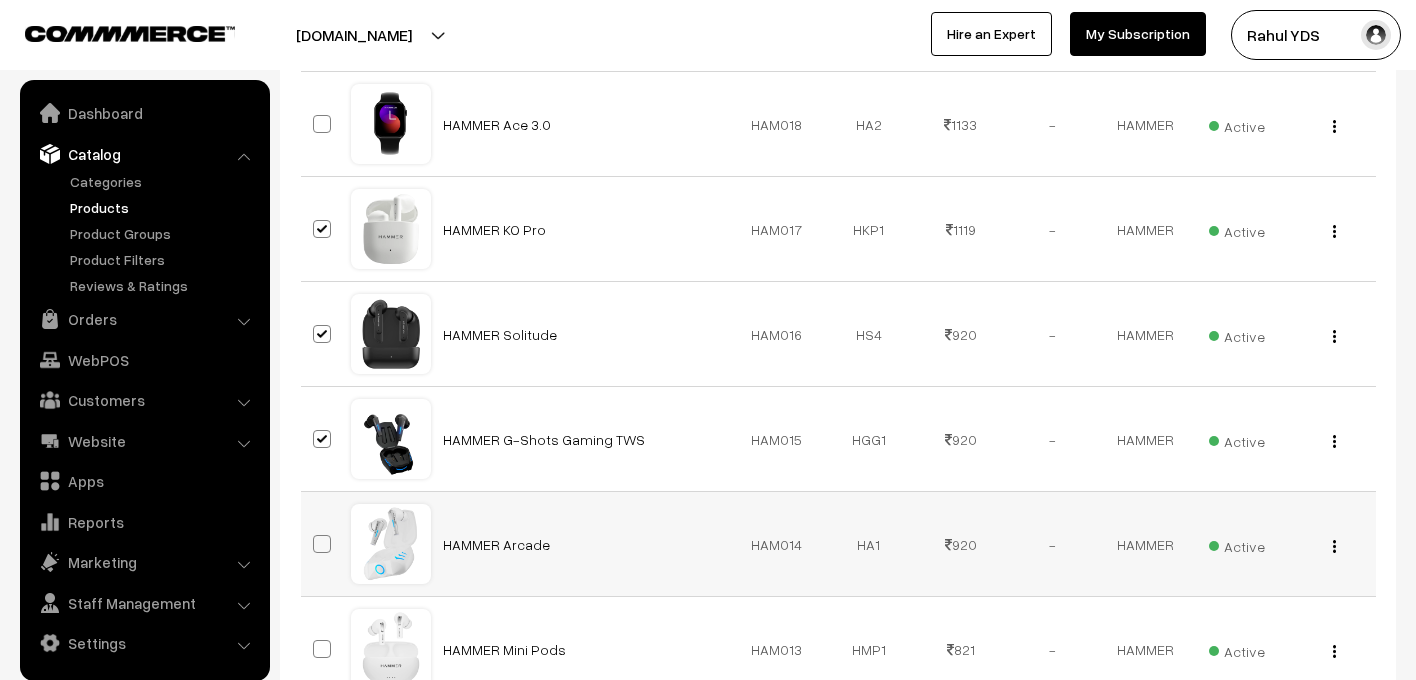 click at bounding box center [322, 544] 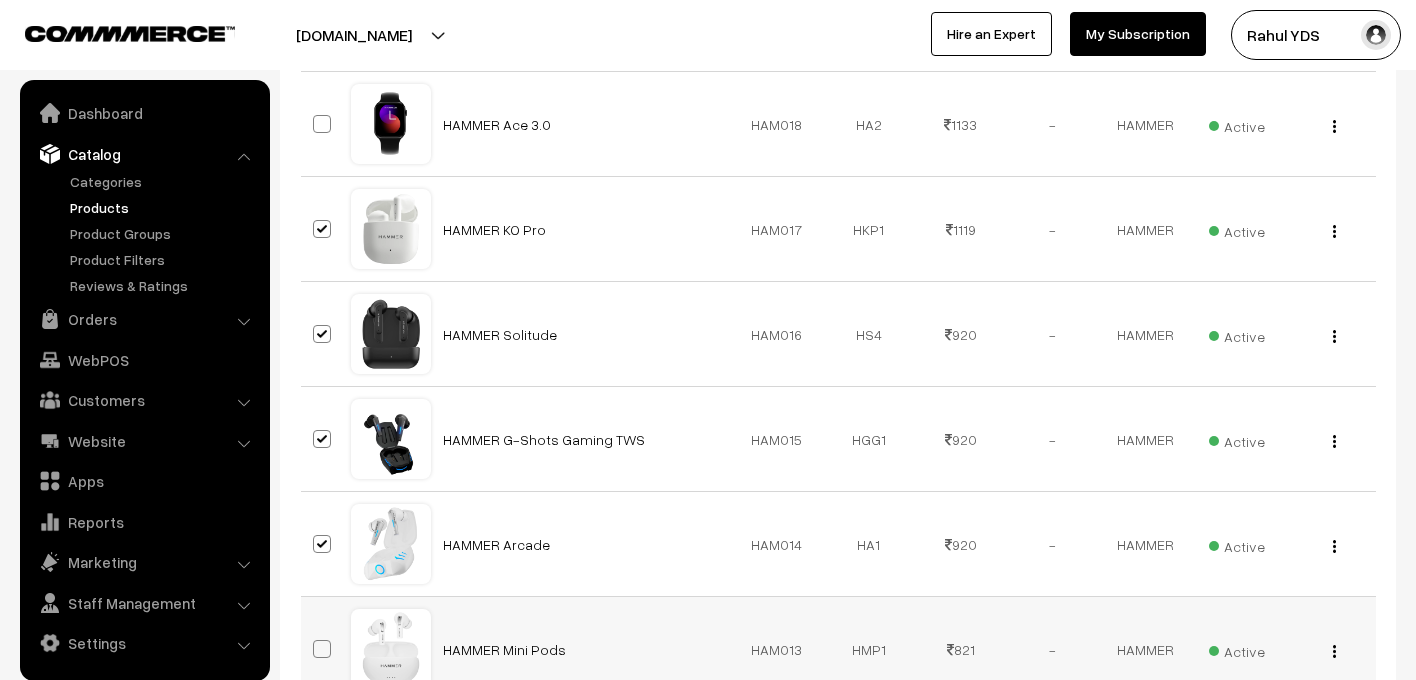 click at bounding box center (322, 649) 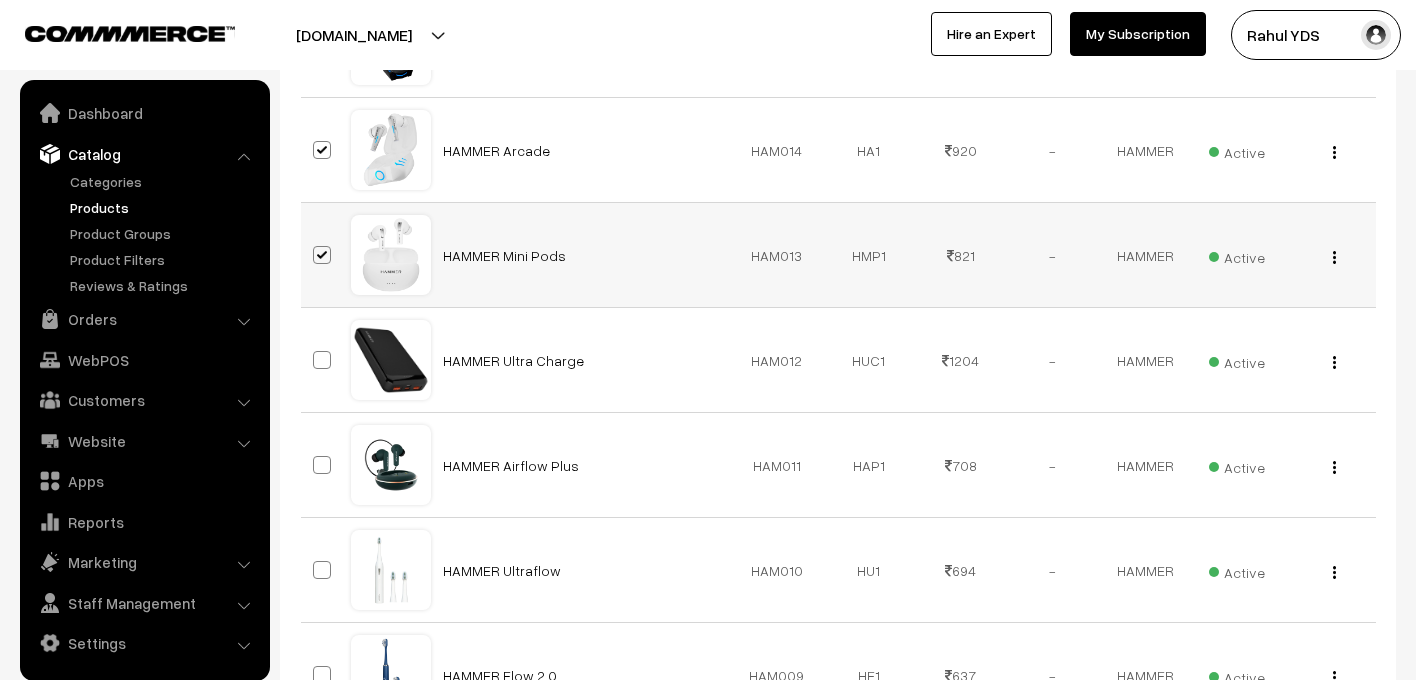 scroll, scrollTop: 3426, scrollLeft: 0, axis: vertical 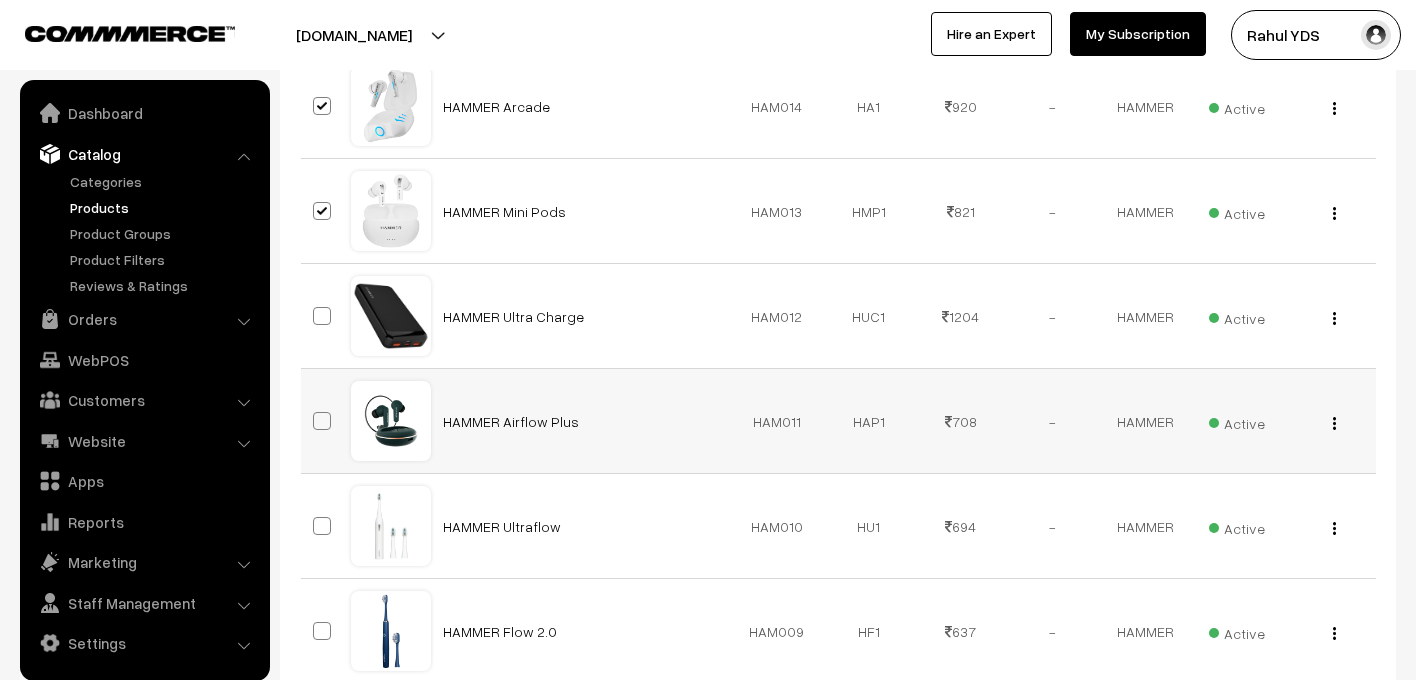 click at bounding box center (322, 421) 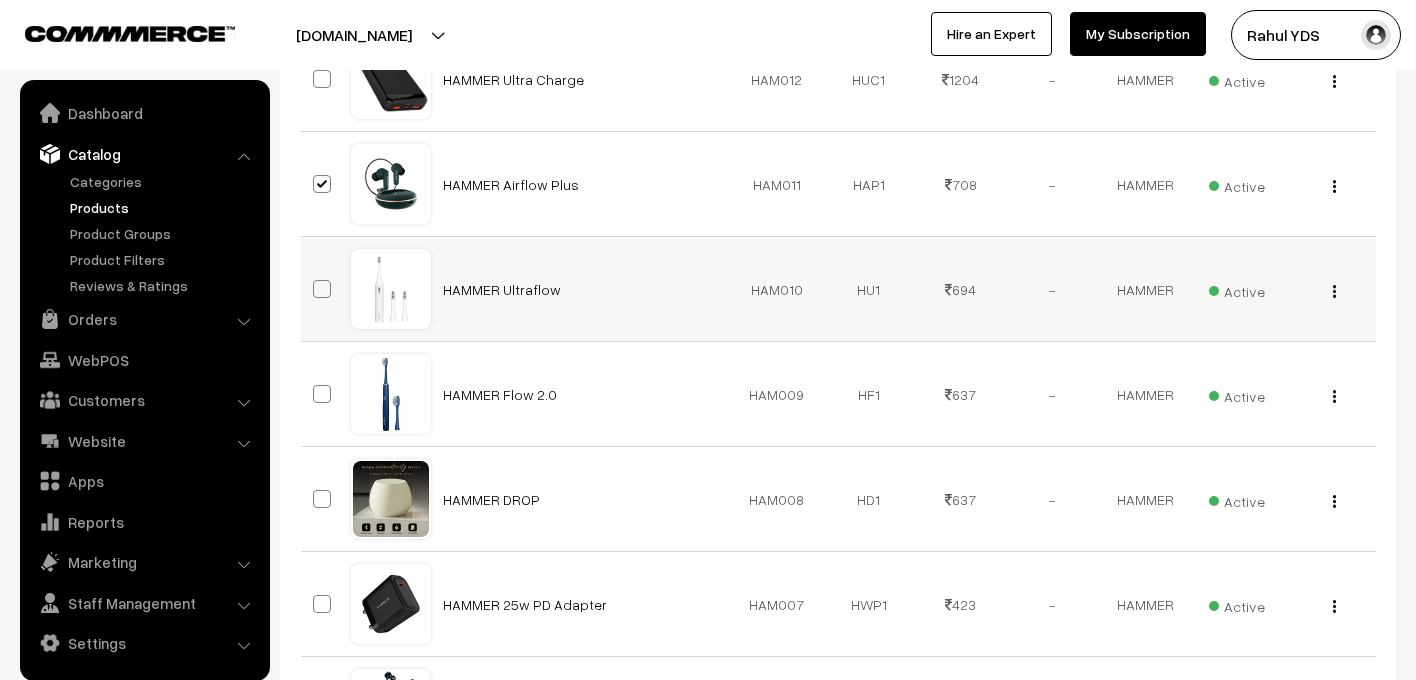 scroll, scrollTop: 3691, scrollLeft: 0, axis: vertical 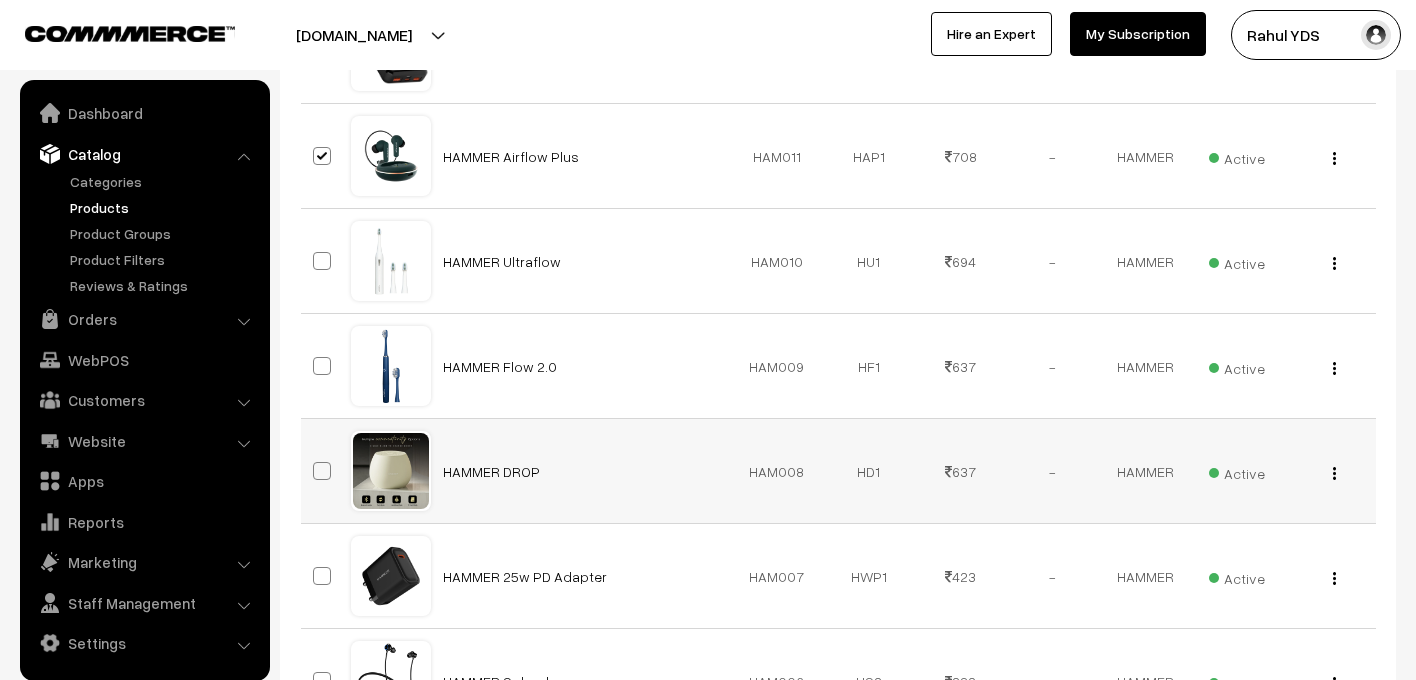 click at bounding box center [322, 471] 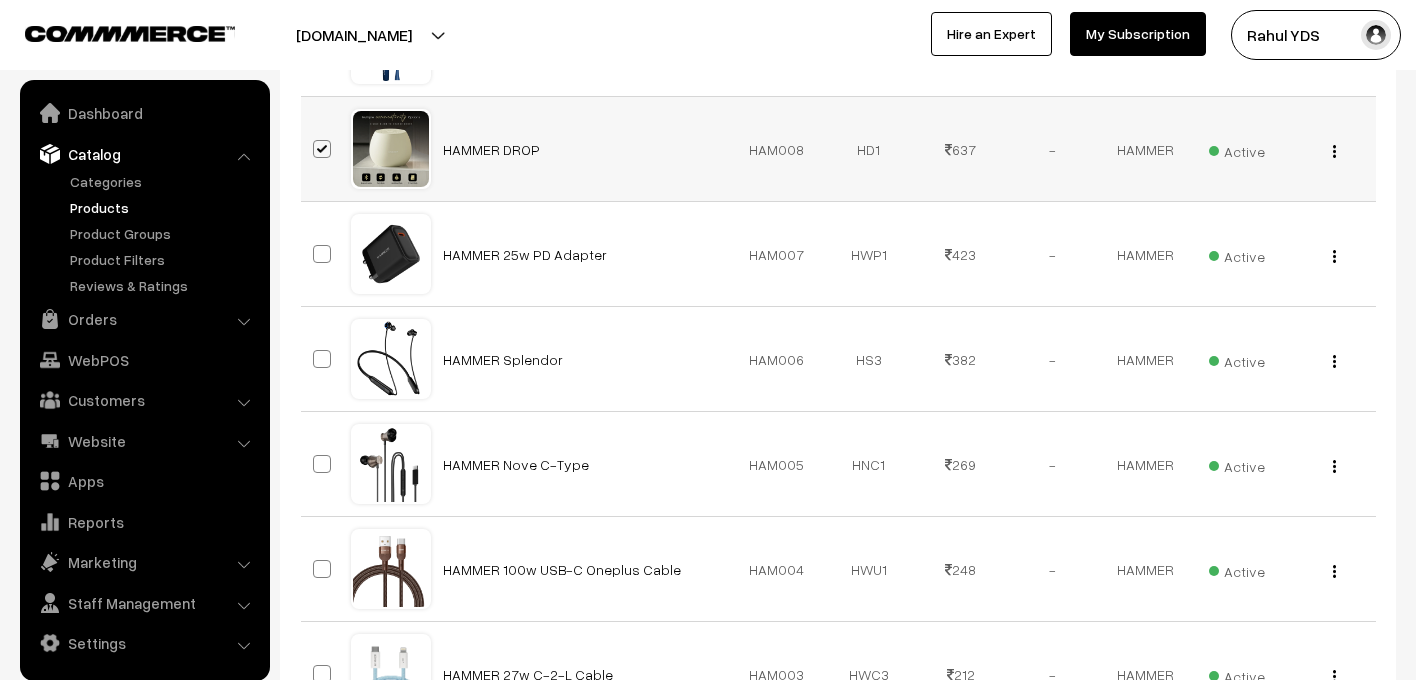scroll, scrollTop: 4025, scrollLeft: 0, axis: vertical 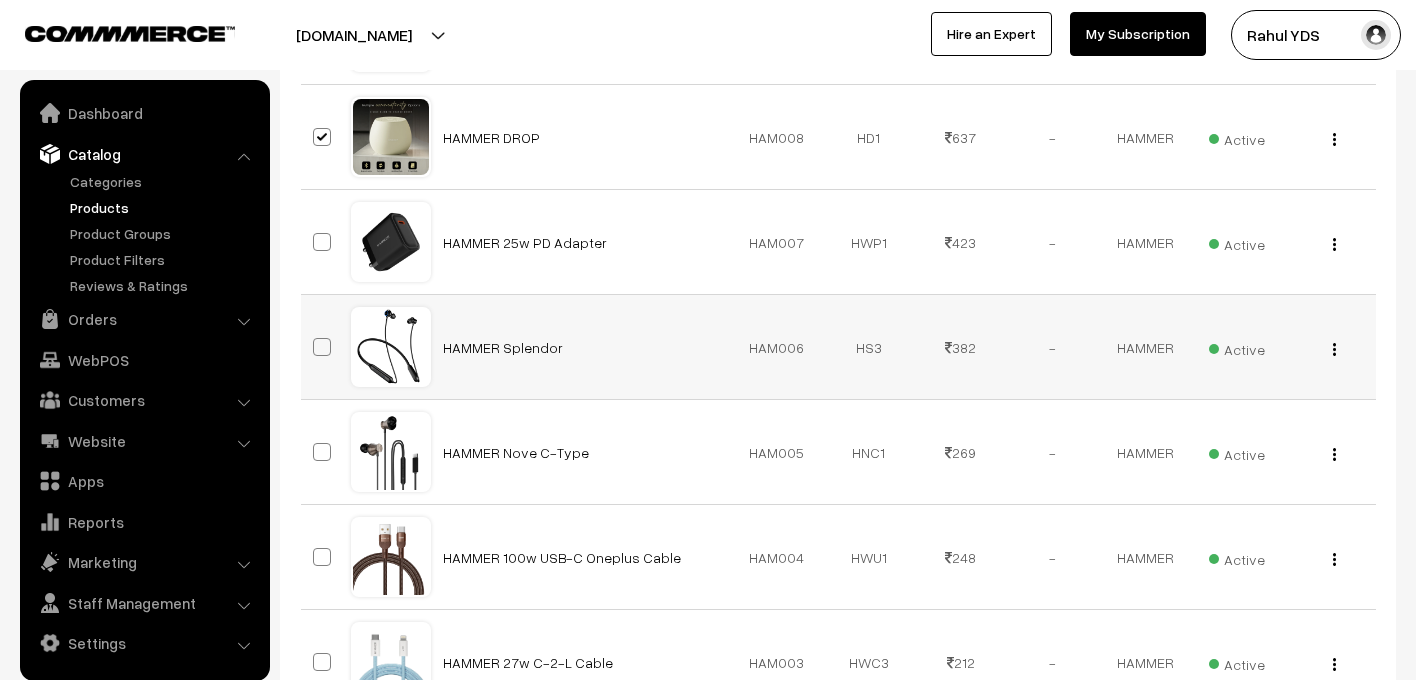 click at bounding box center [322, 347] 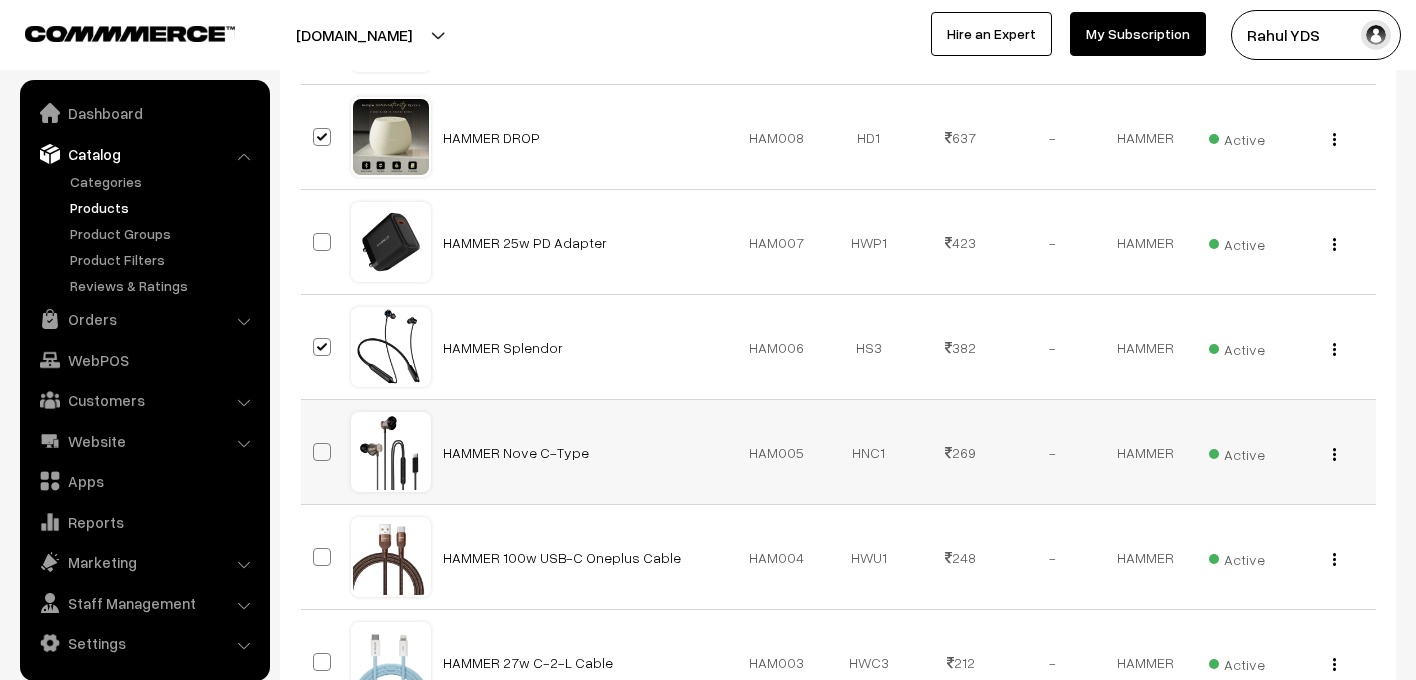 click at bounding box center (322, 452) 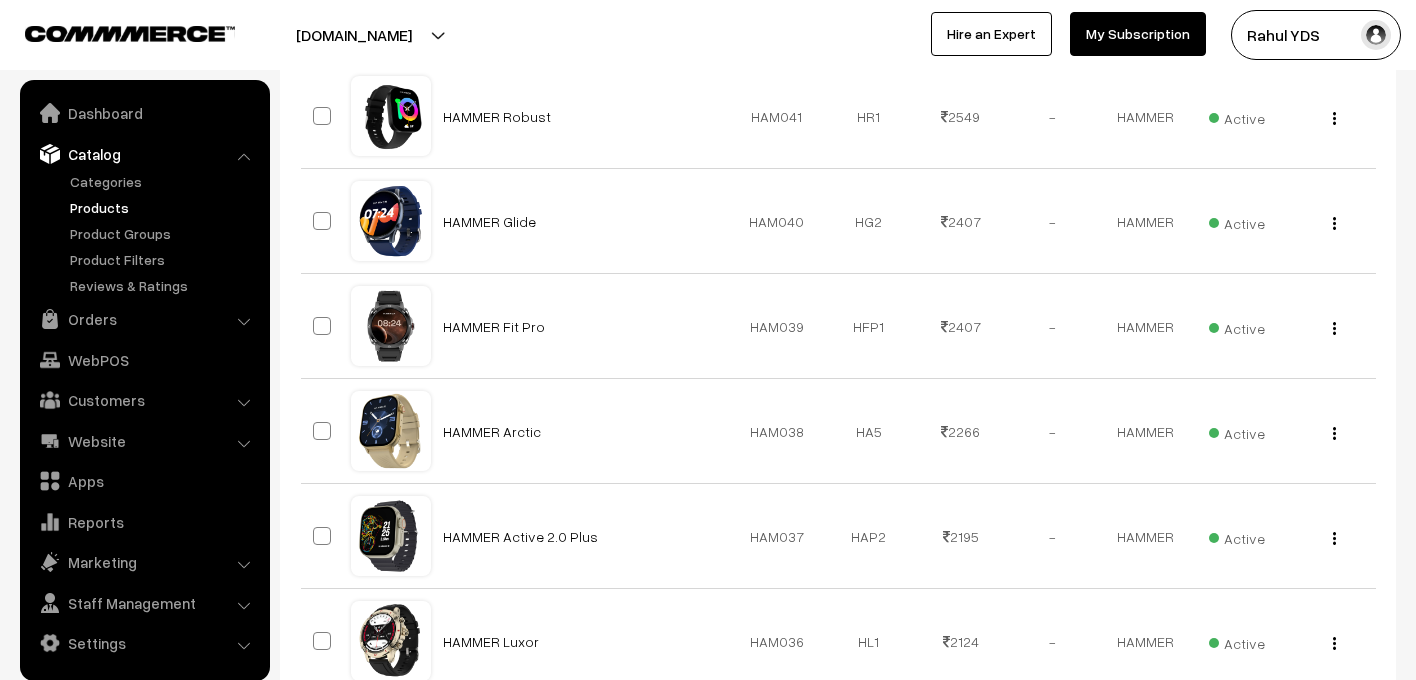 scroll, scrollTop: 0, scrollLeft: 0, axis: both 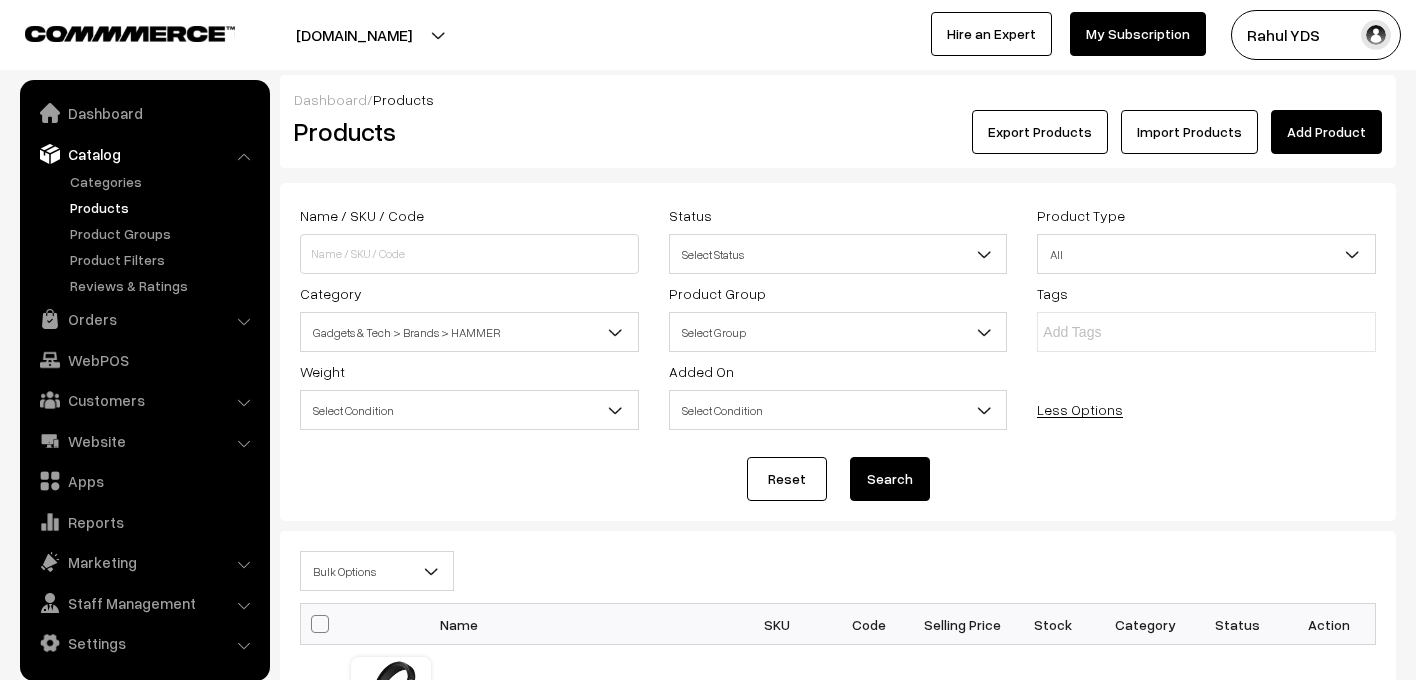 click on "Bulk Options" at bounding box center [377, 571] 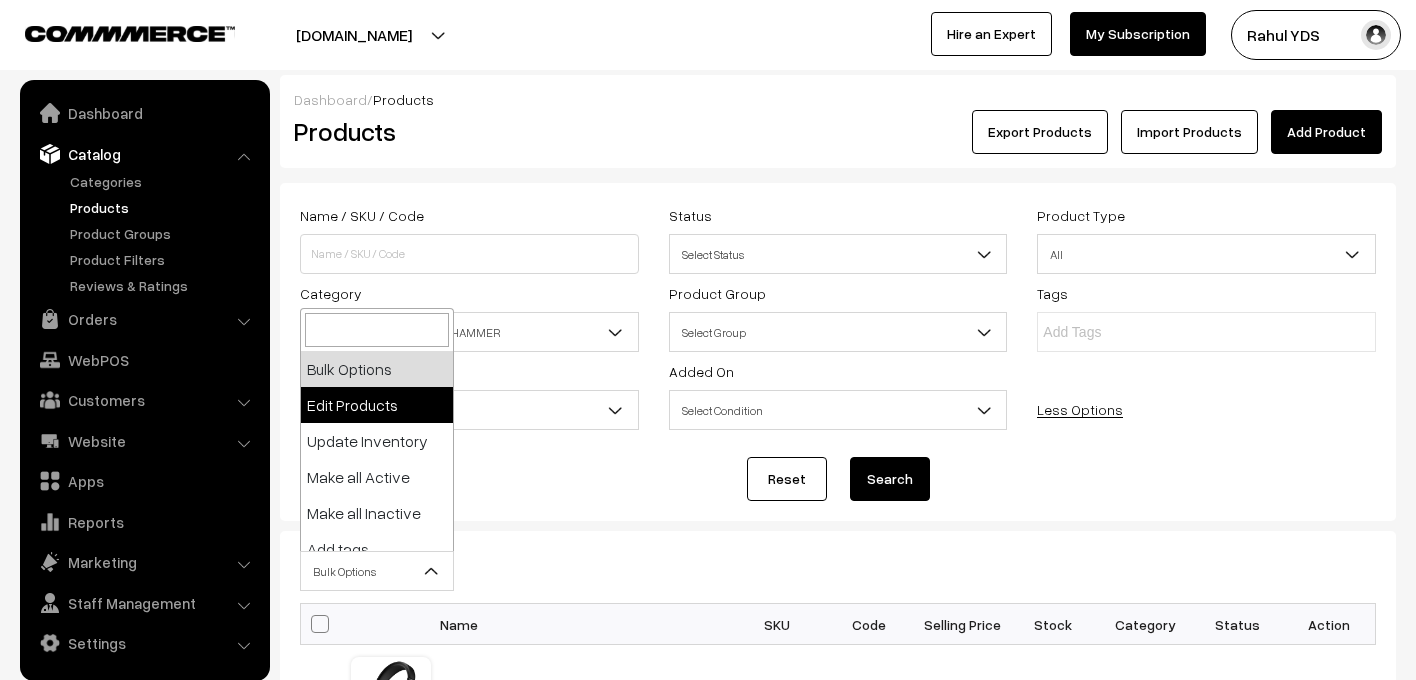 select on "editProduct" 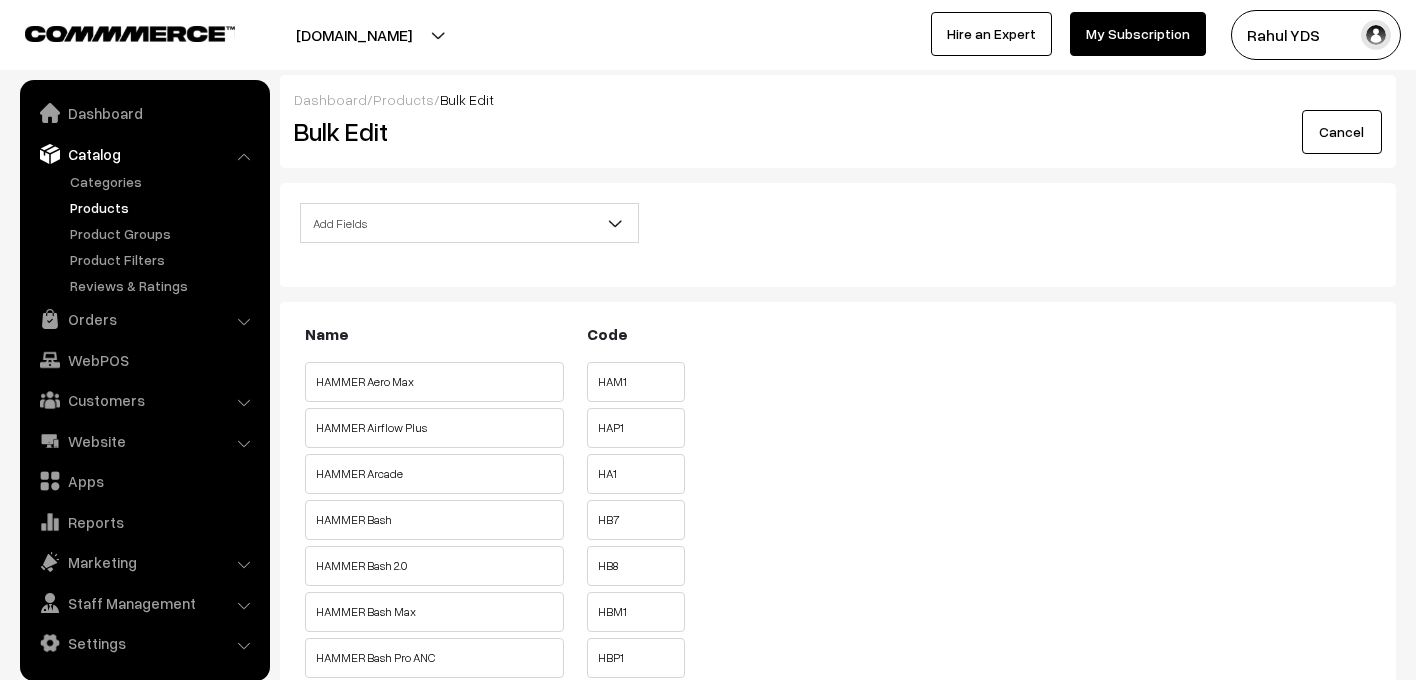 scroll, scrollTop: 0, scrollLeft: 0, axis: both 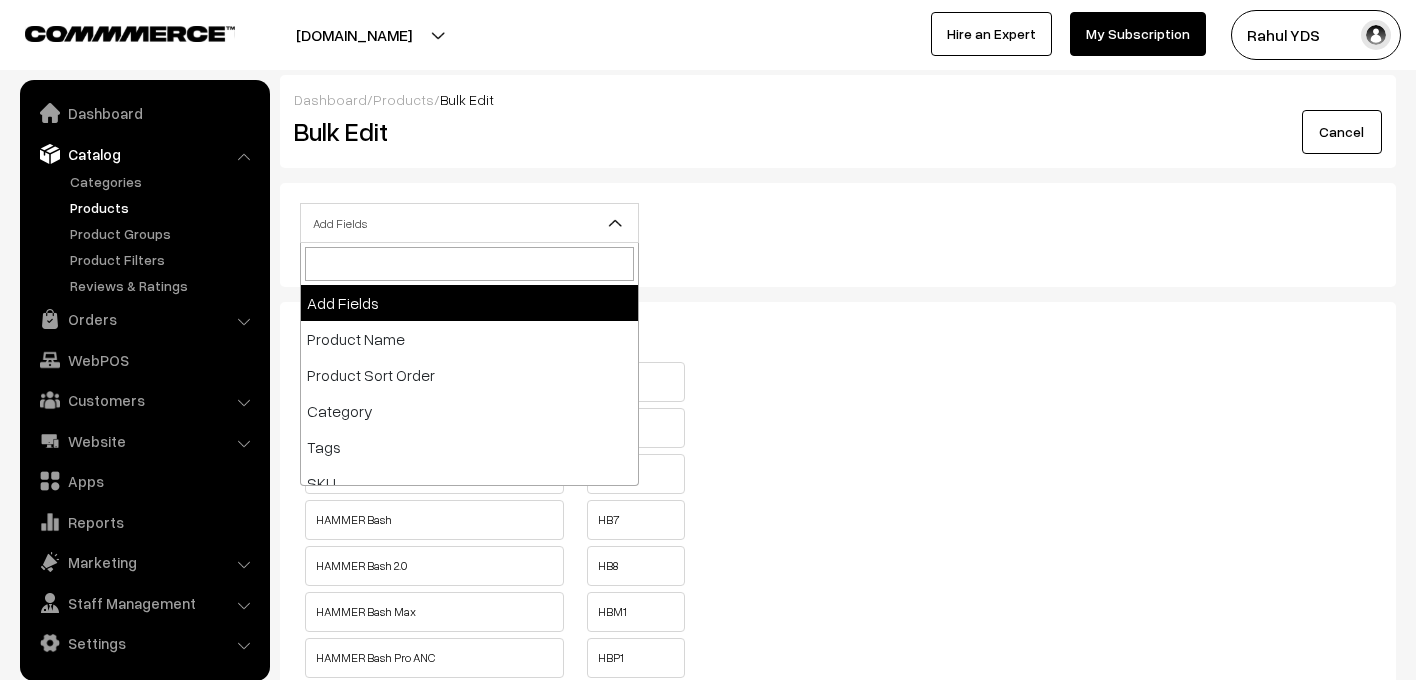 click on "Add Fields" at bounding box center (469, 223) 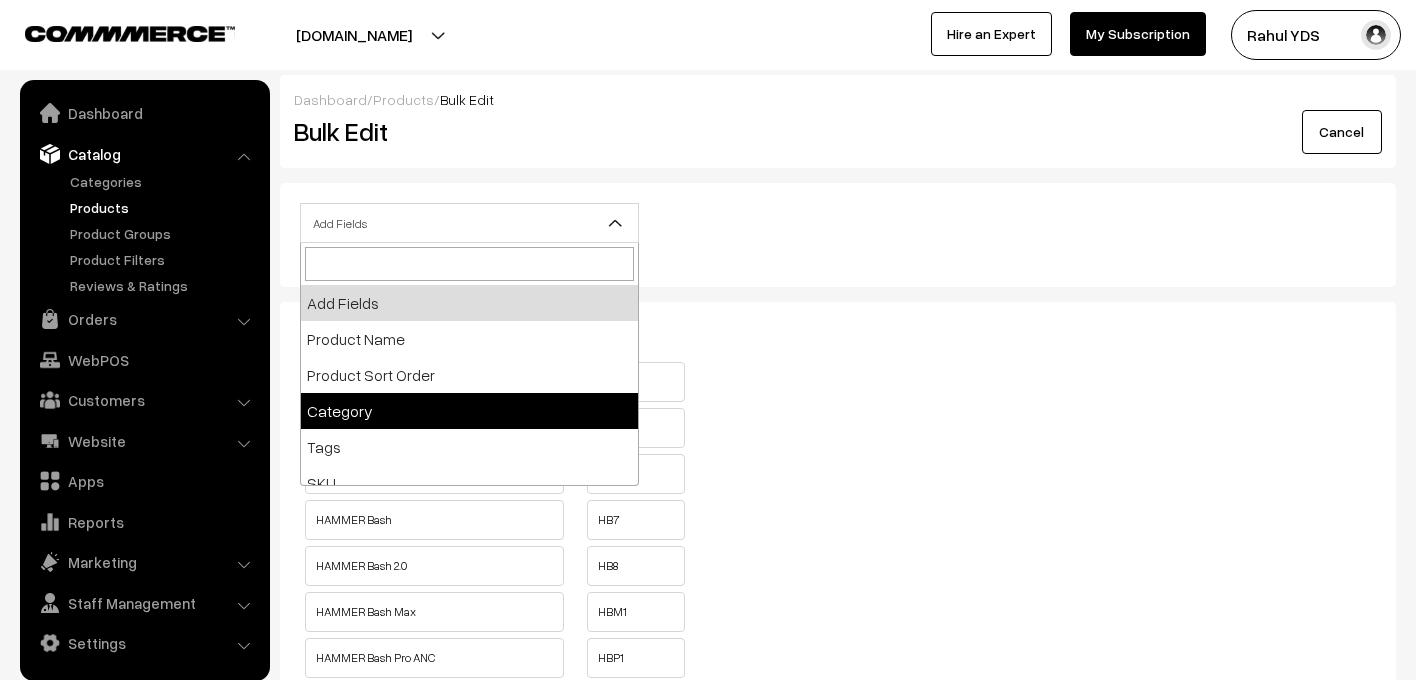 select on "category" 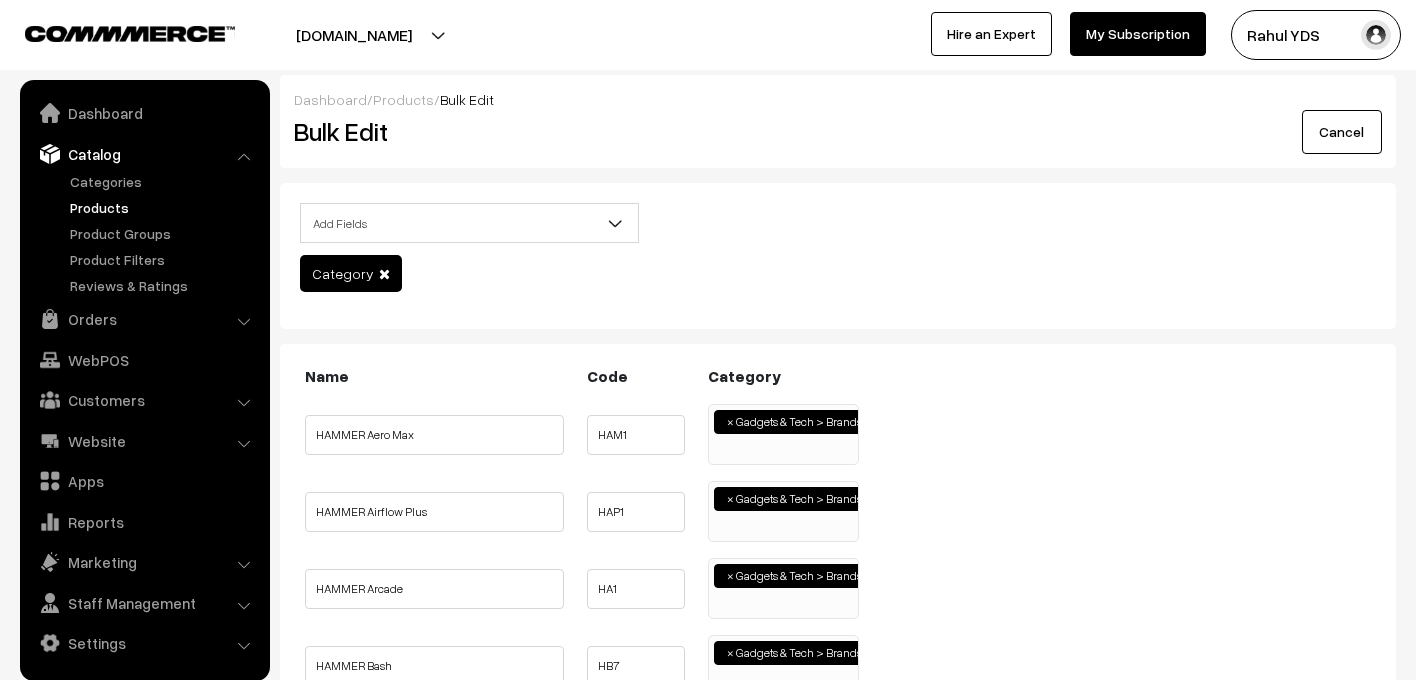 scroll, scrollTop: 0, scrollLeft: 0, axis: both 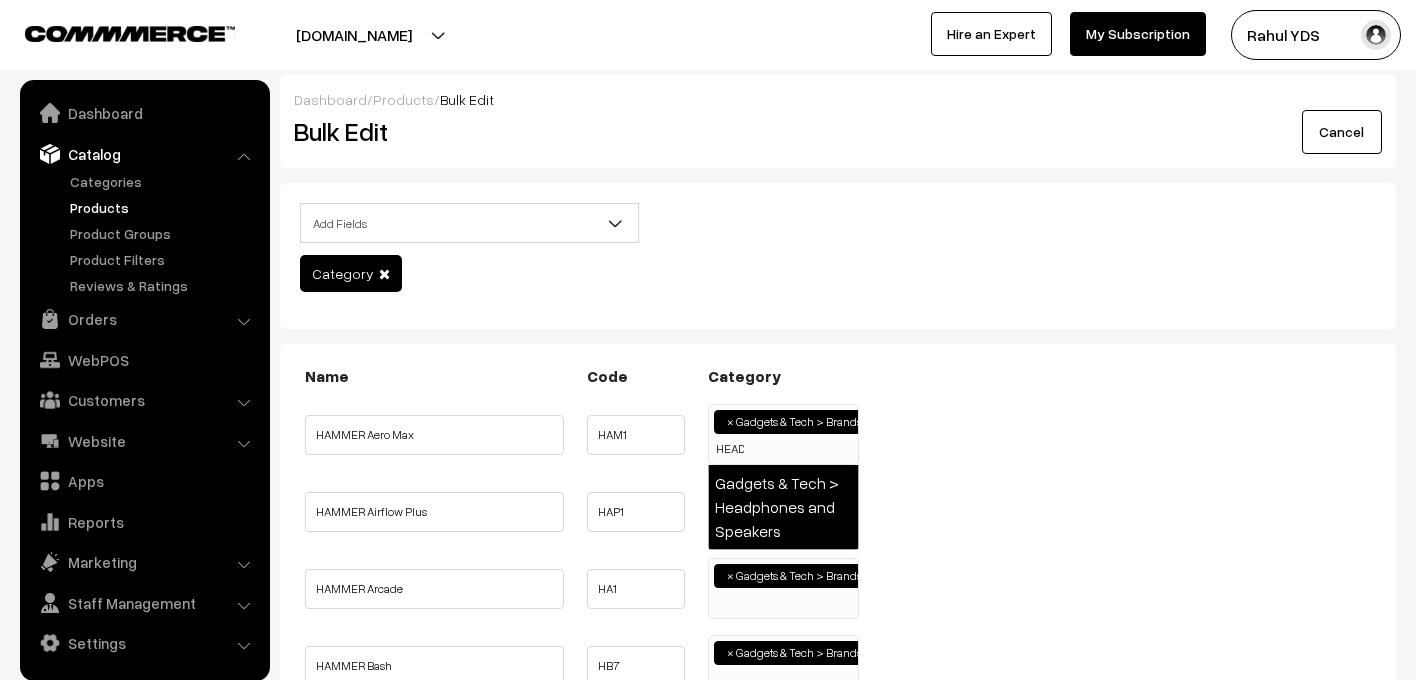 type on "HEAD" 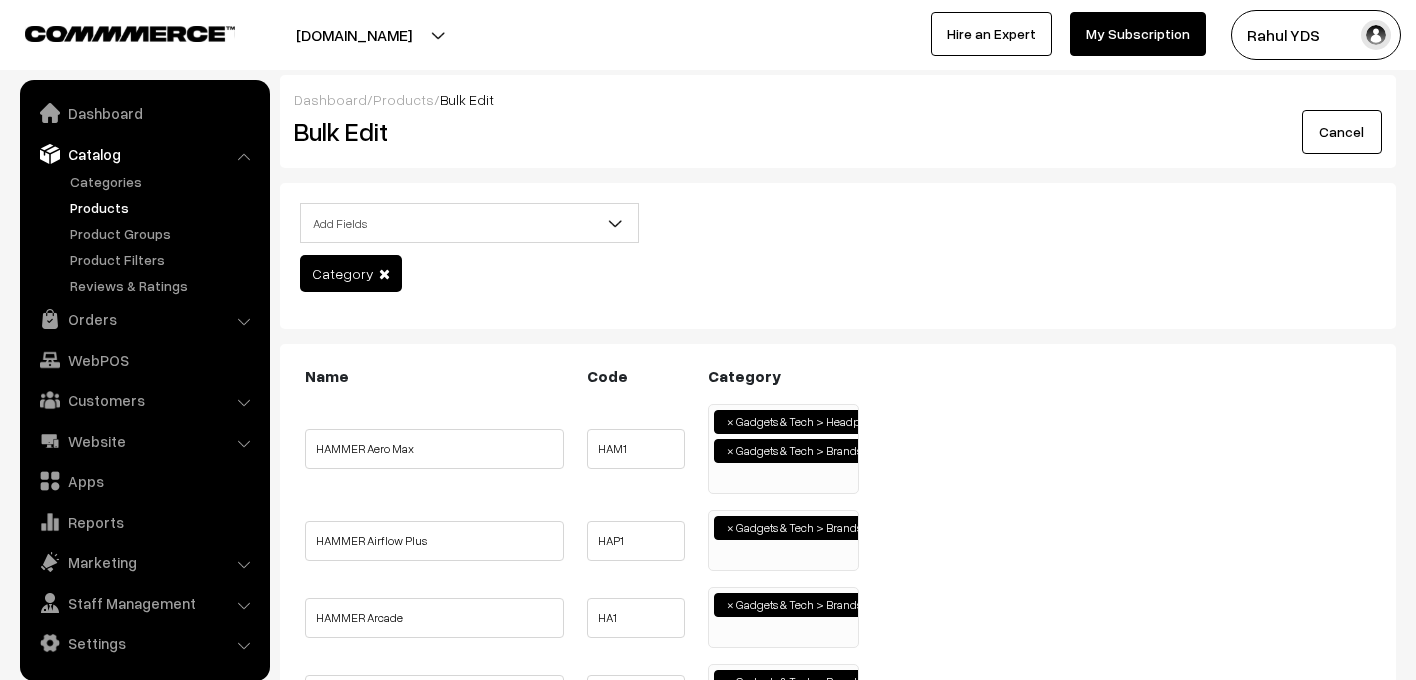 scroll, scrollTop: 442, scrollLeft: 0, axis: vertical 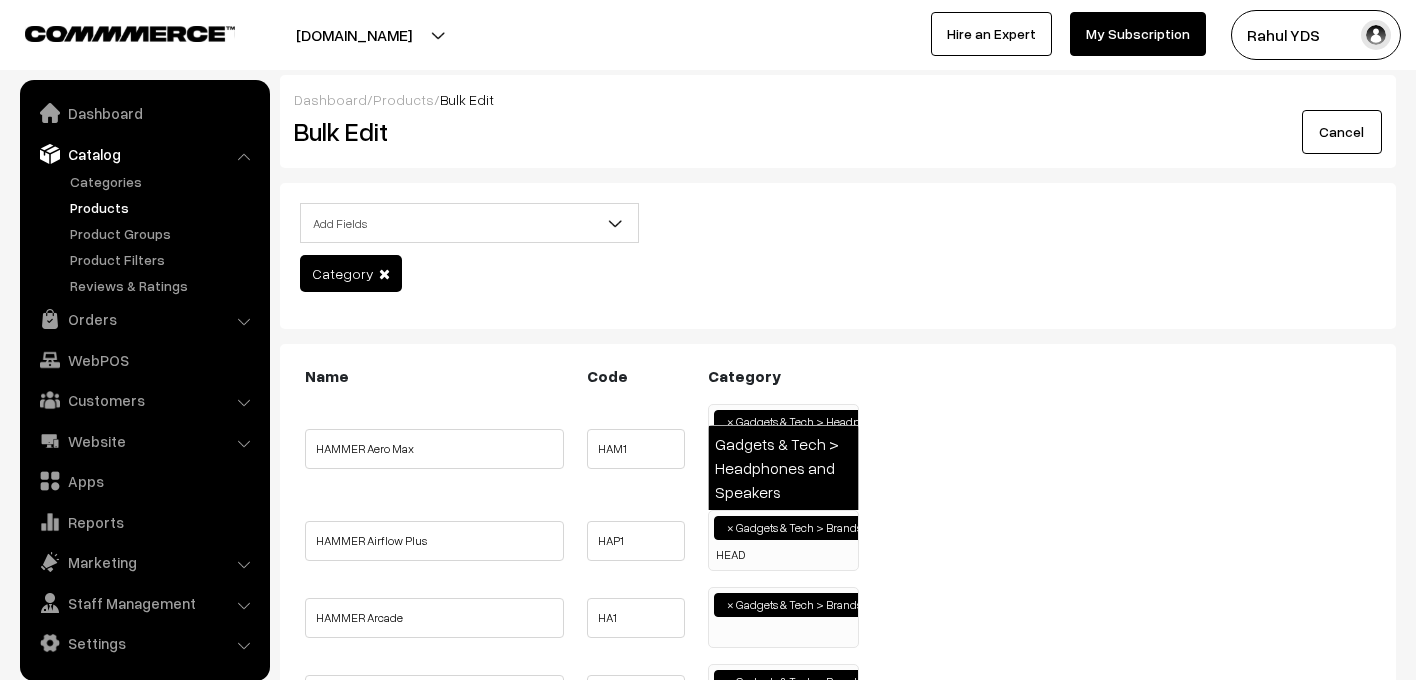 type on "HEAD" 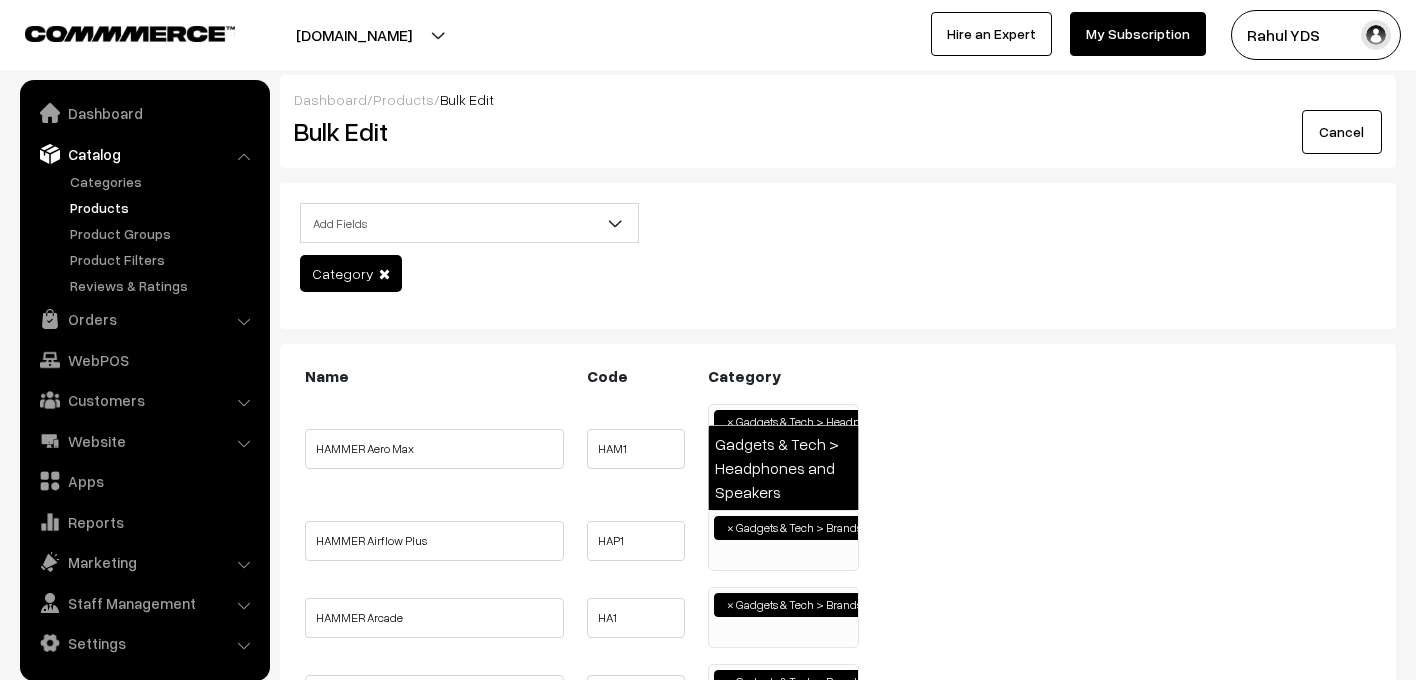 scroll, scrollTop: 442, scrollLeft: 0, axis: vertical 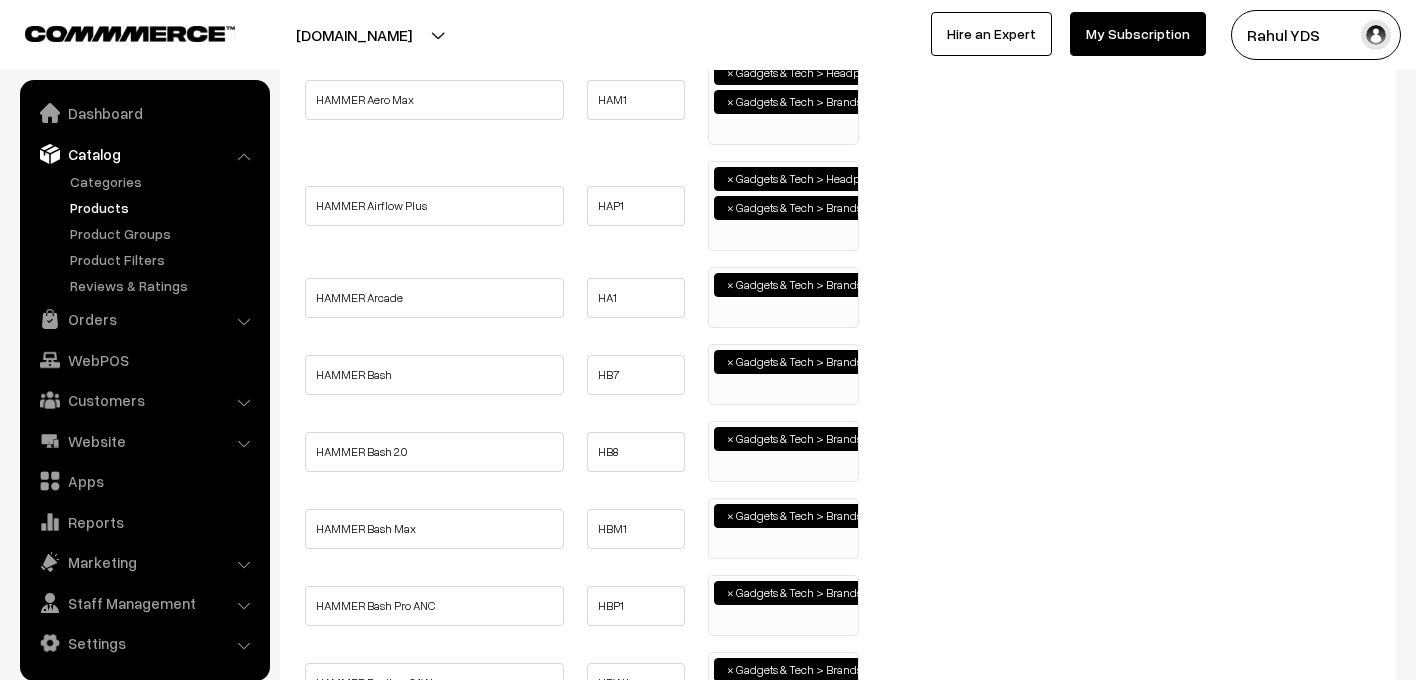 click on "× Gadgets & Tech > Brands > HAMMER" at bounding box center (783, 295) 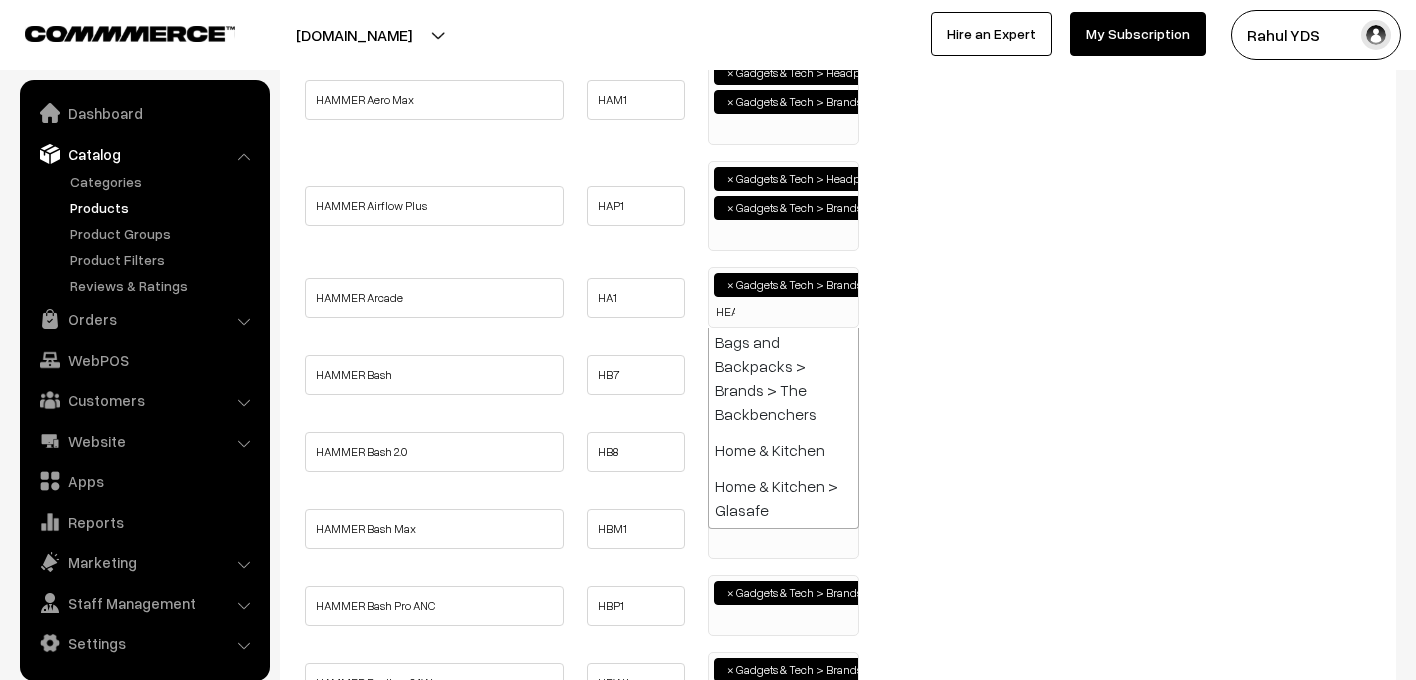 scroll, scrollTop: 0, scrollLeft: 0, axis: both 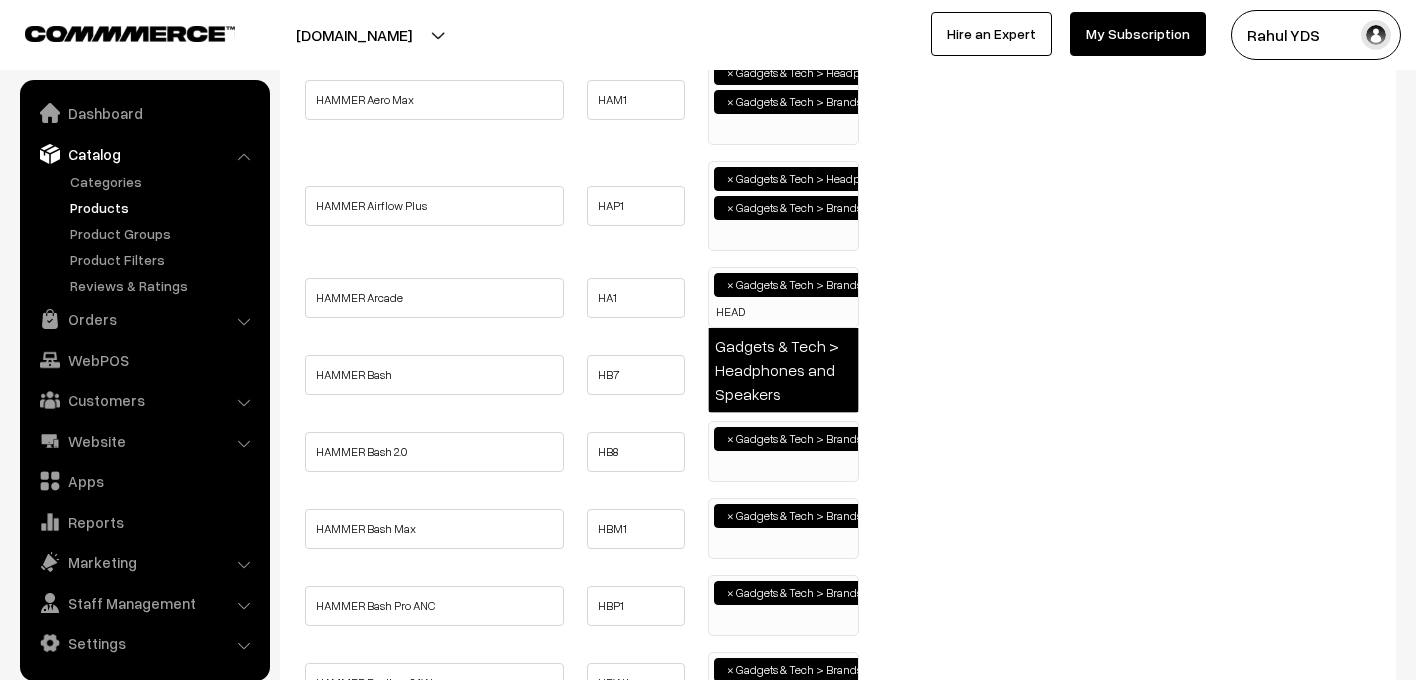 type on "HEAD" 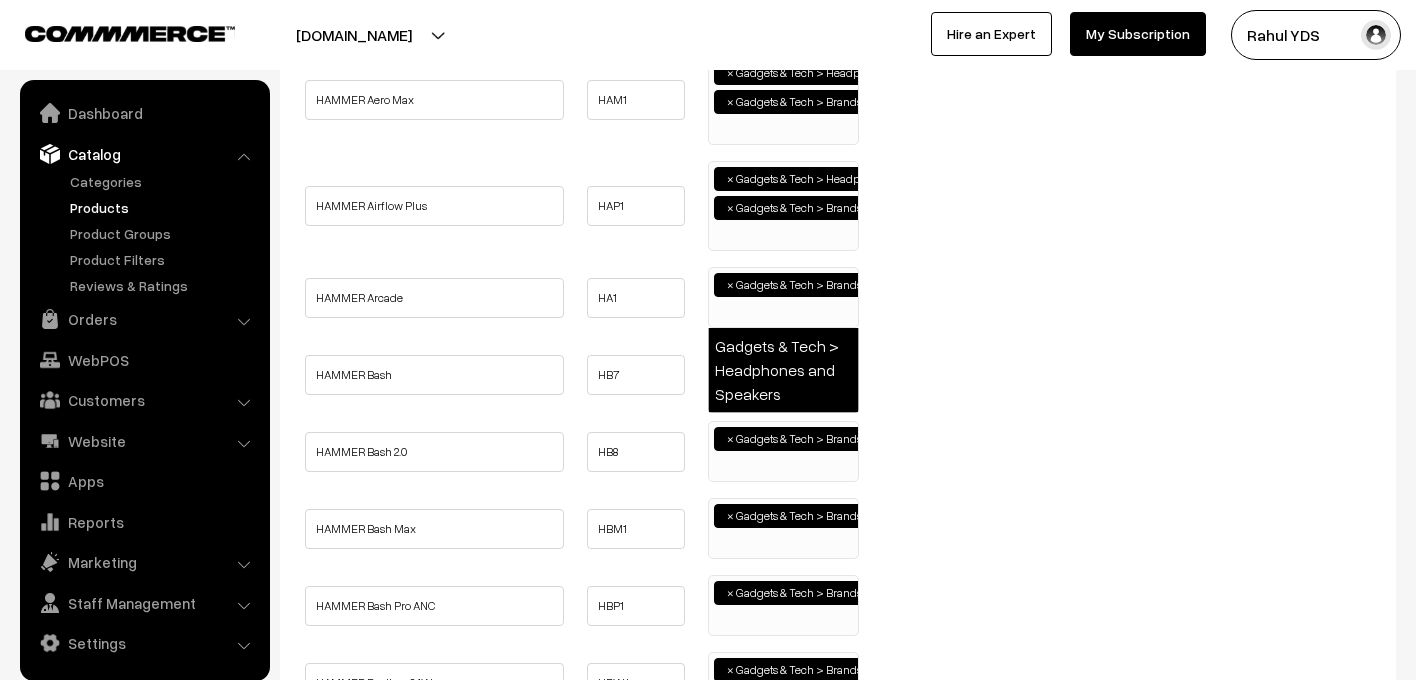 scroll, scrollTop: 442, scrollLeft: 0, axis: vertical 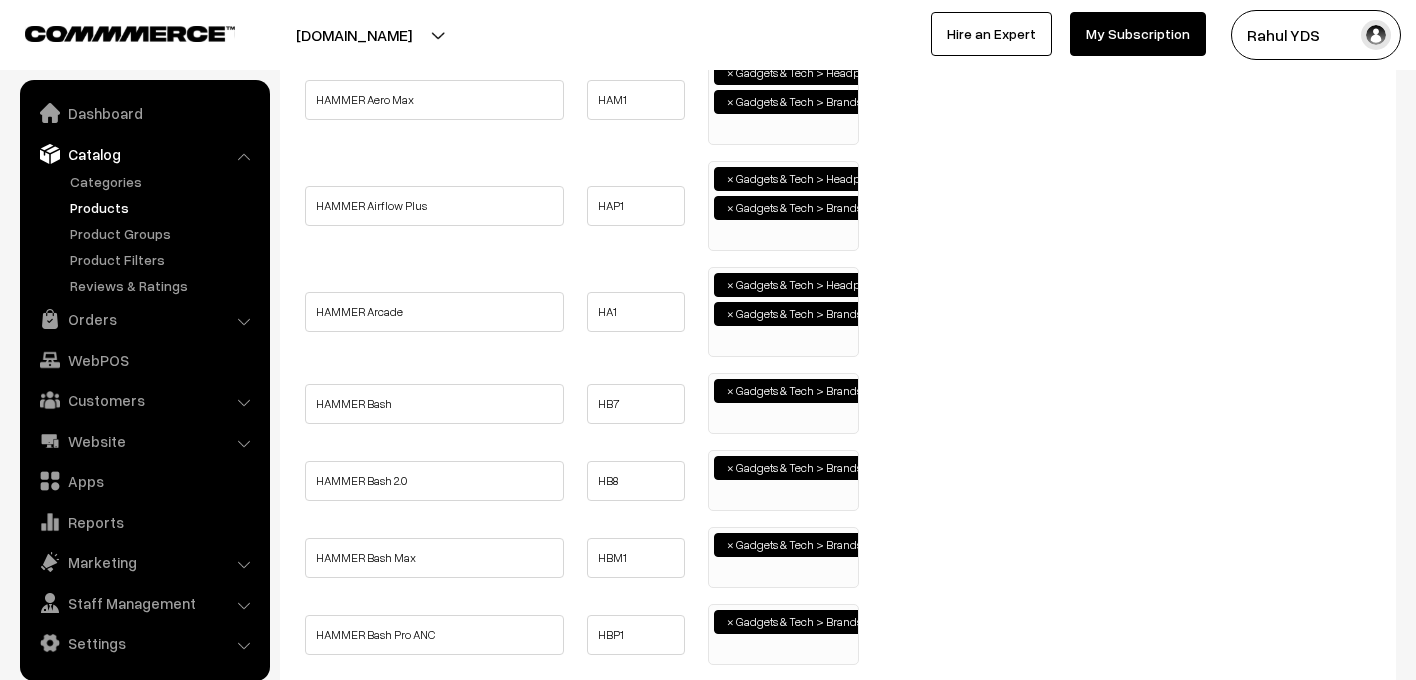 click on "× Gadgets & Tech > Brands > HAMMER" at bounding box center [783, 401] 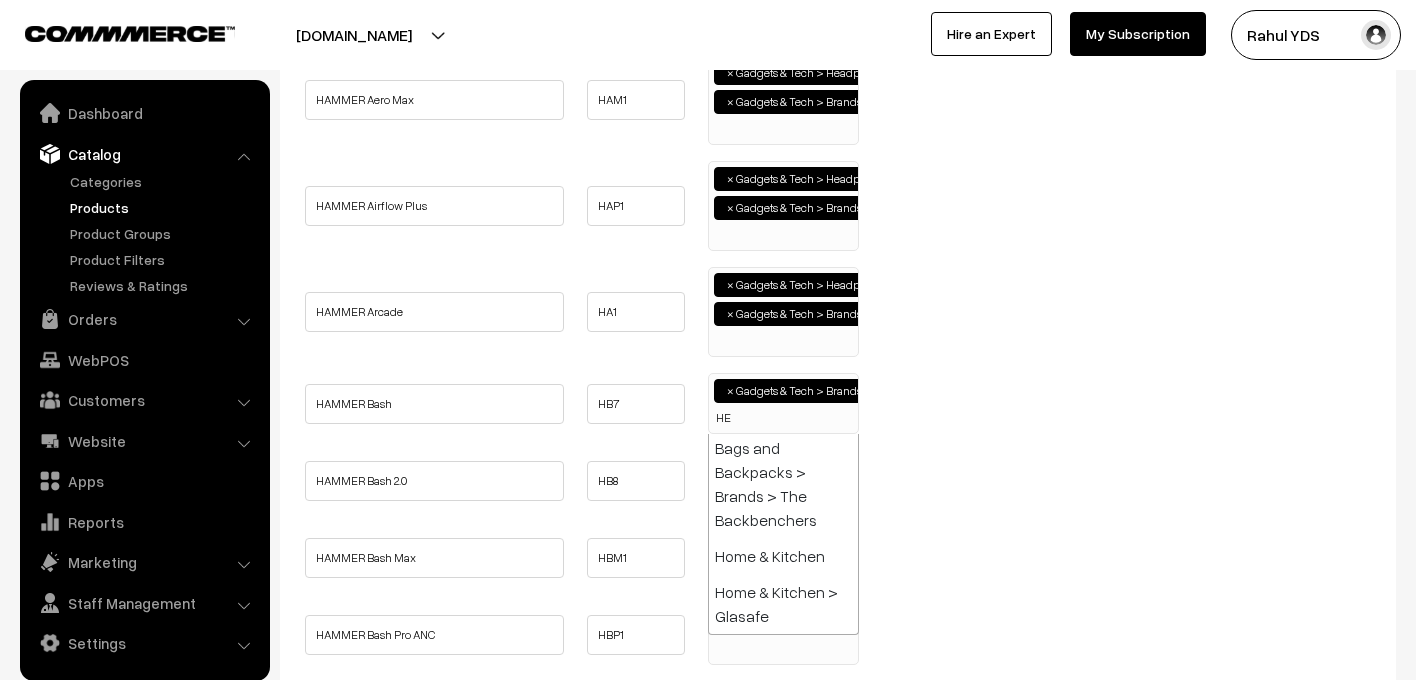 scroll, scrollTop: 232, scrollLeft: 0, axis: vertical 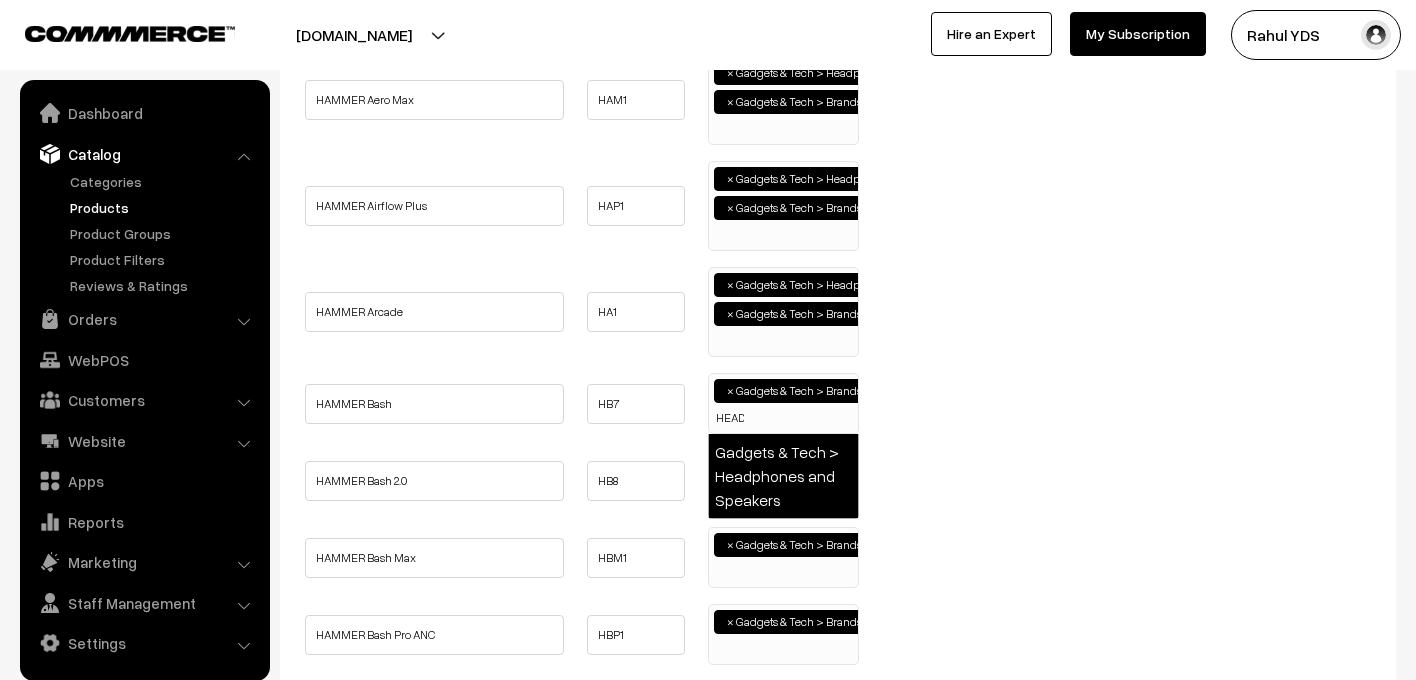 type on "HEAD" 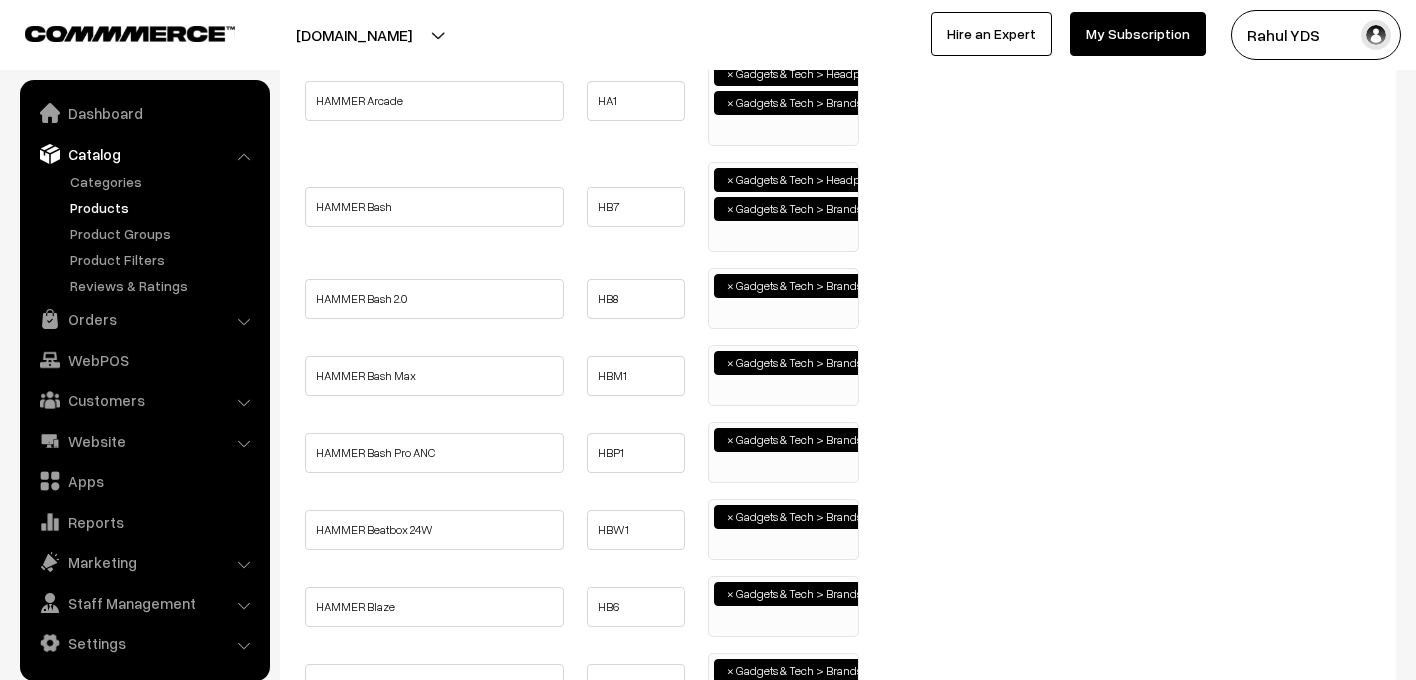click on "× Gadgets & Tech > Brands > HAMMER" at bounding box center (783, 296) 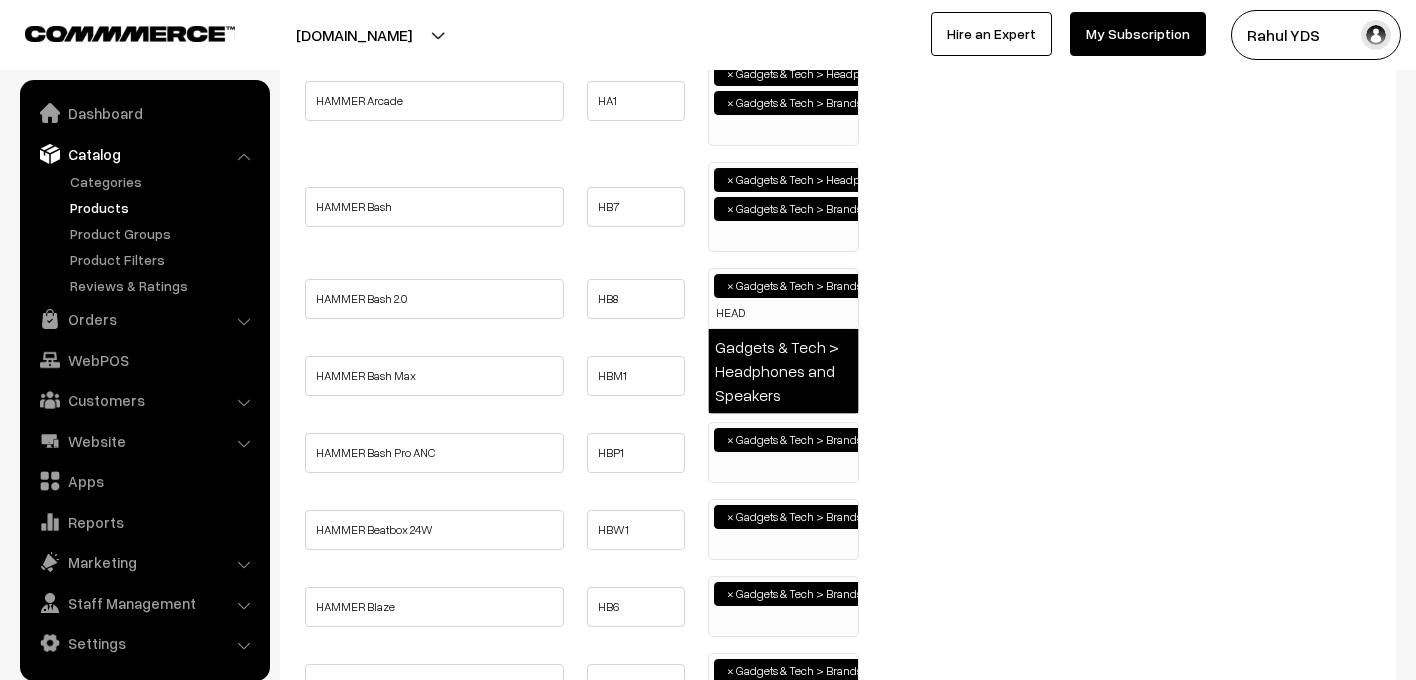 type on "HEAD" 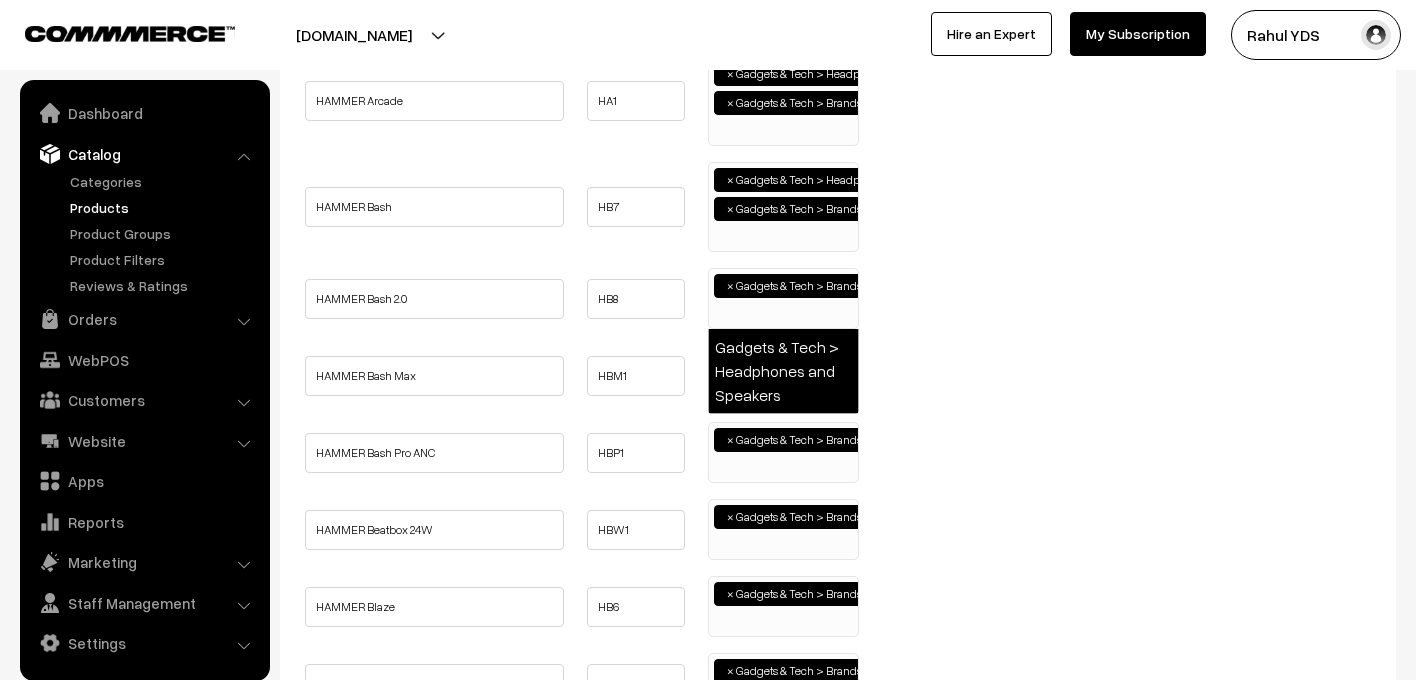 select on "29" 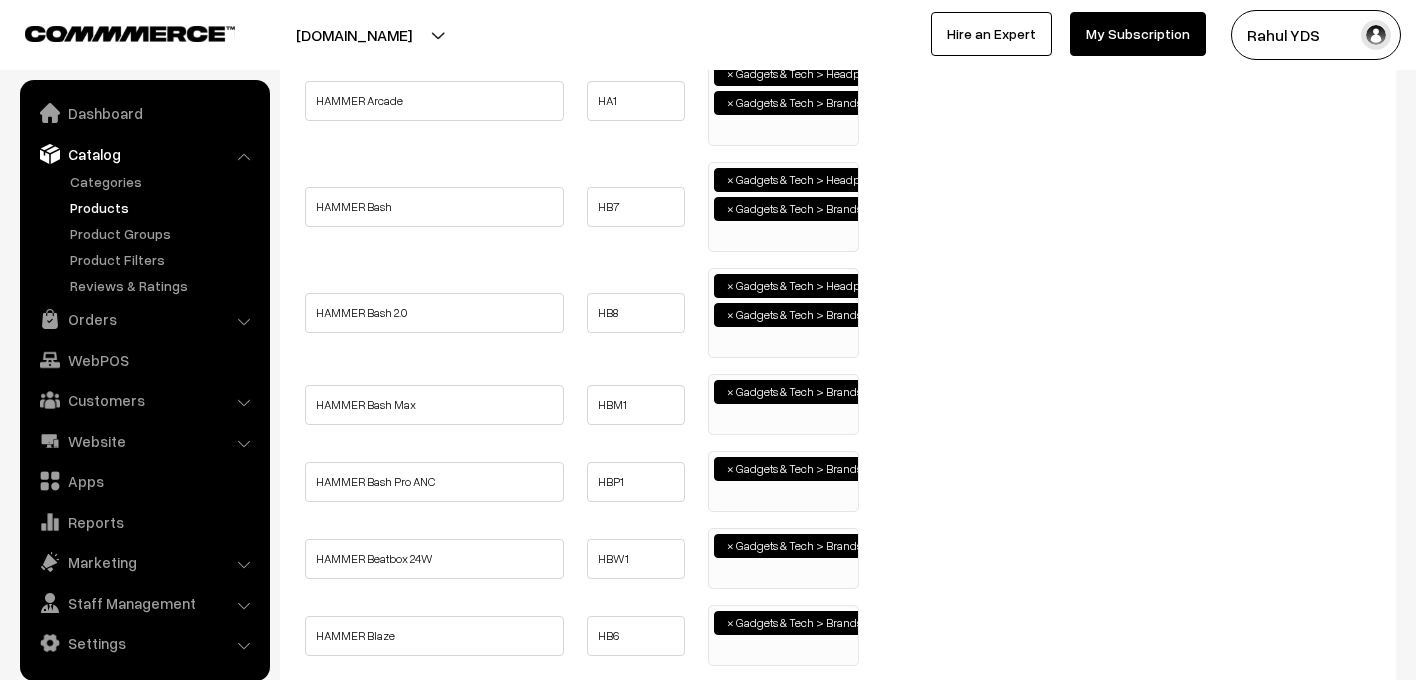 click on "× Gadgets & Tech > Brands > HAMMER" at bounding box center (783, 402) 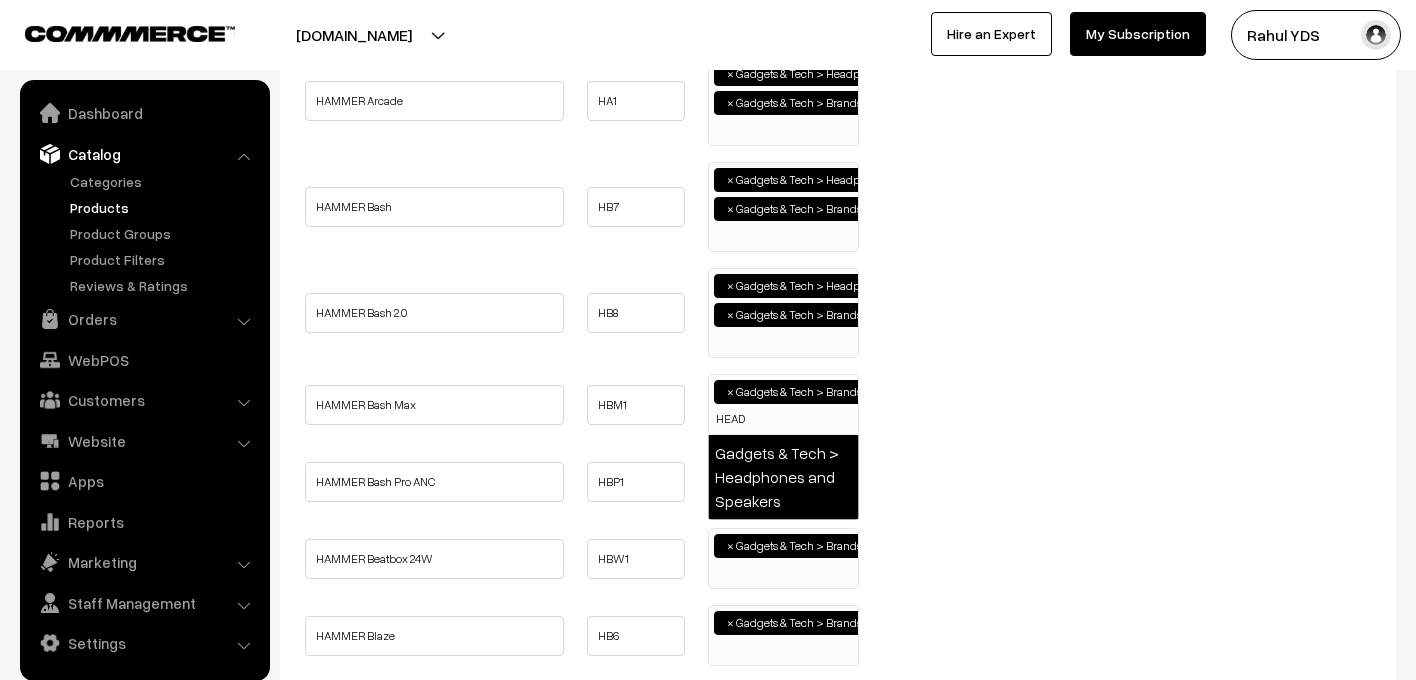 type on "HEAD" 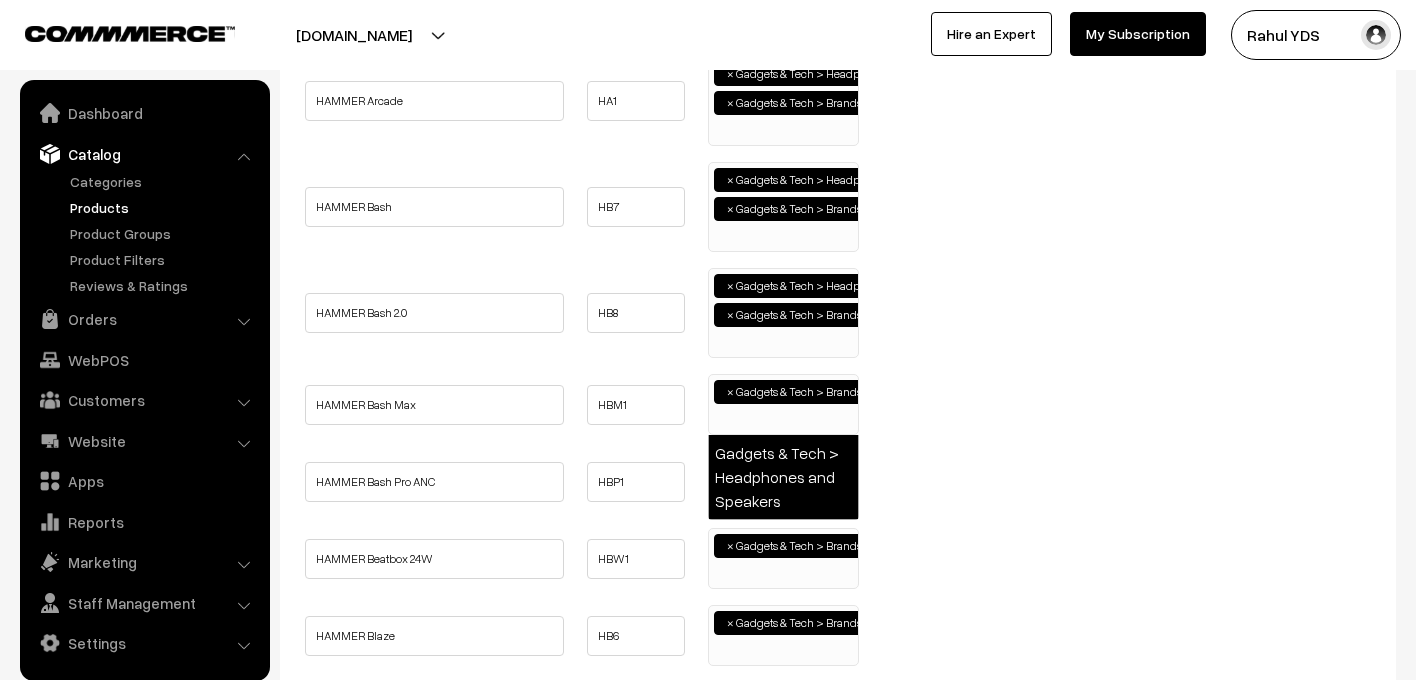 select on "29" 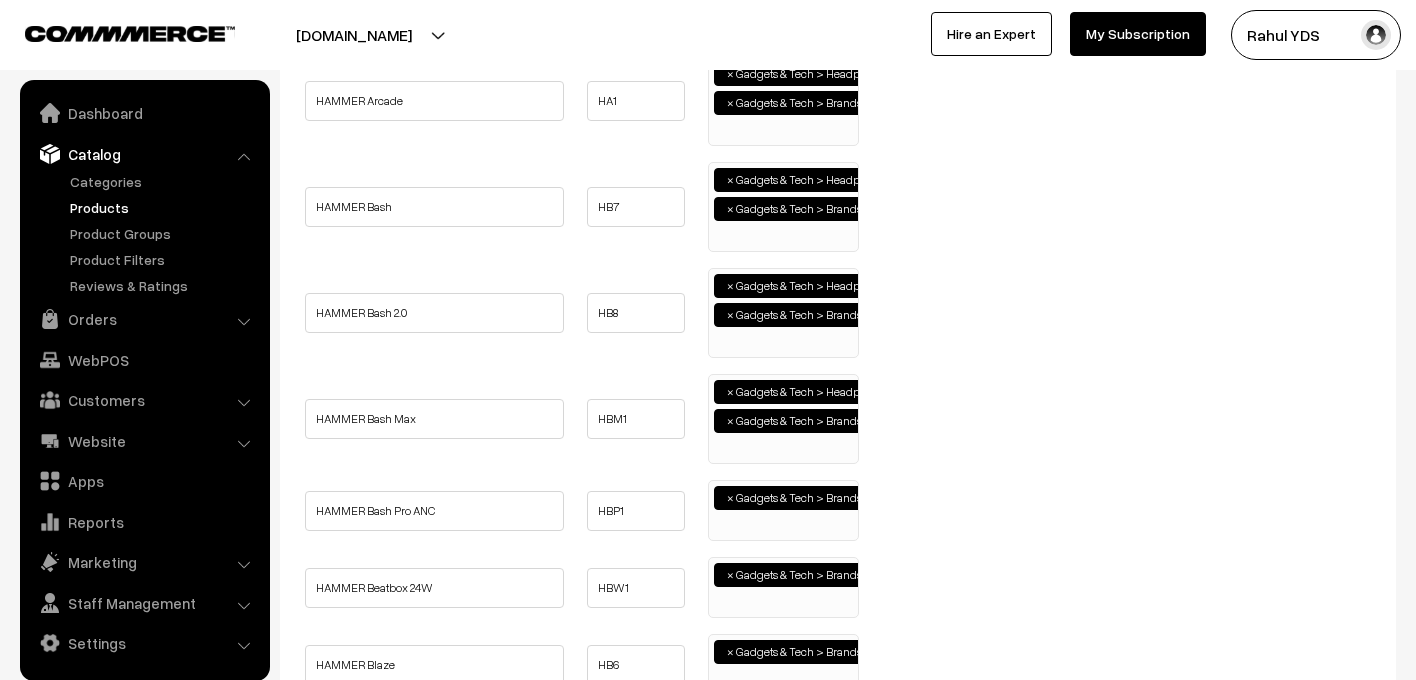click on "× Gadgets & Tech > Brands > HAMMER" at bounding box center [783, 510] 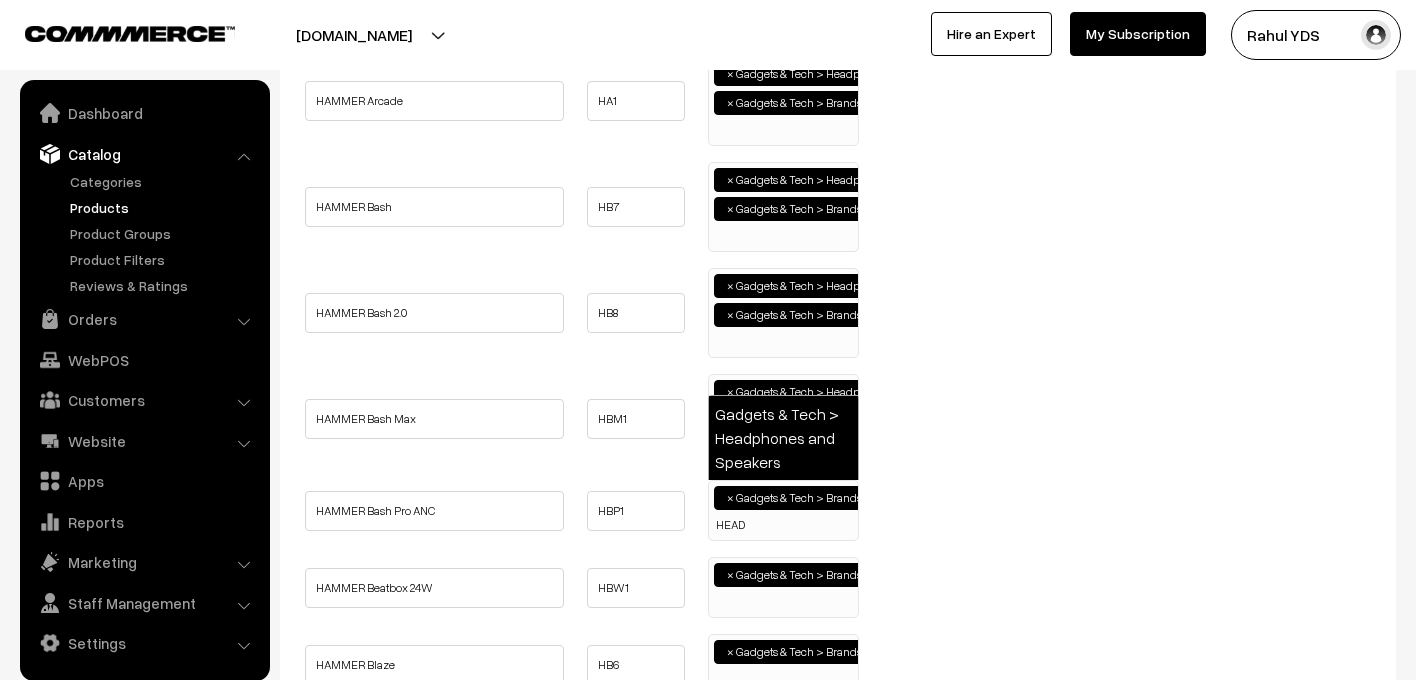 type on "HEAD" 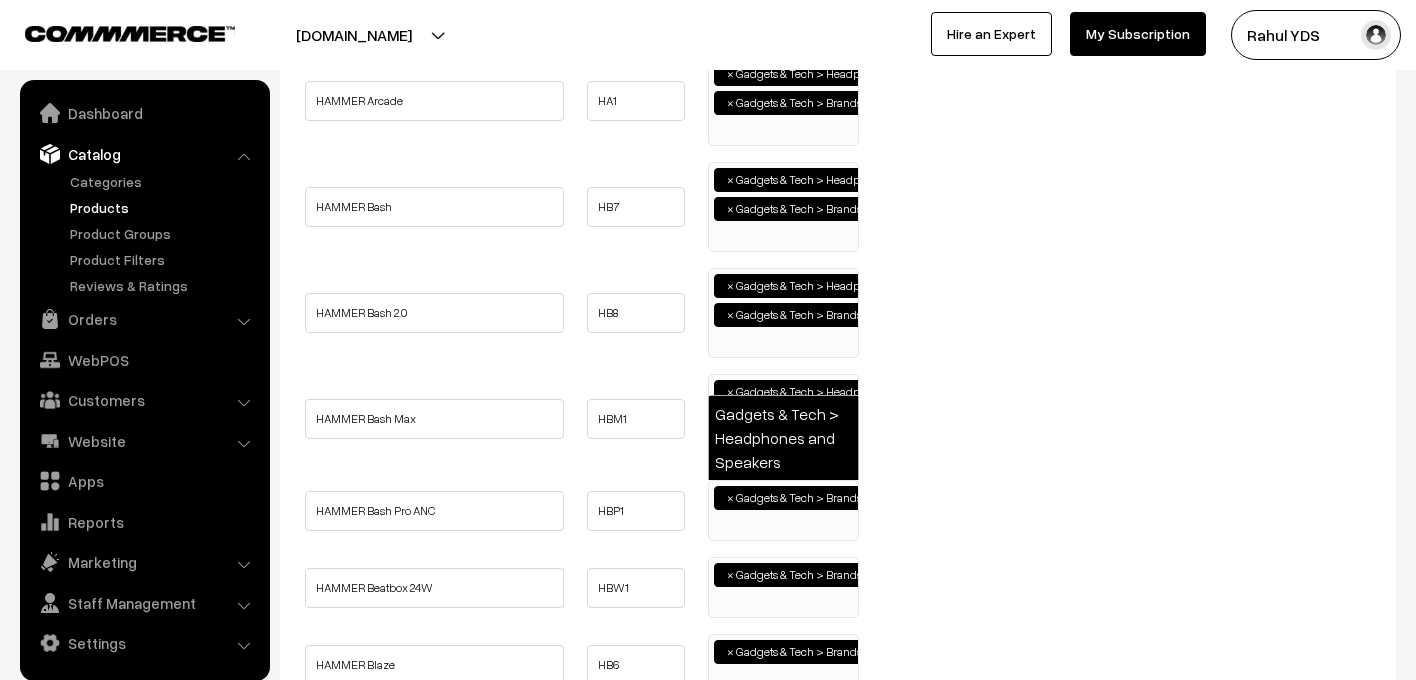 select on "29" 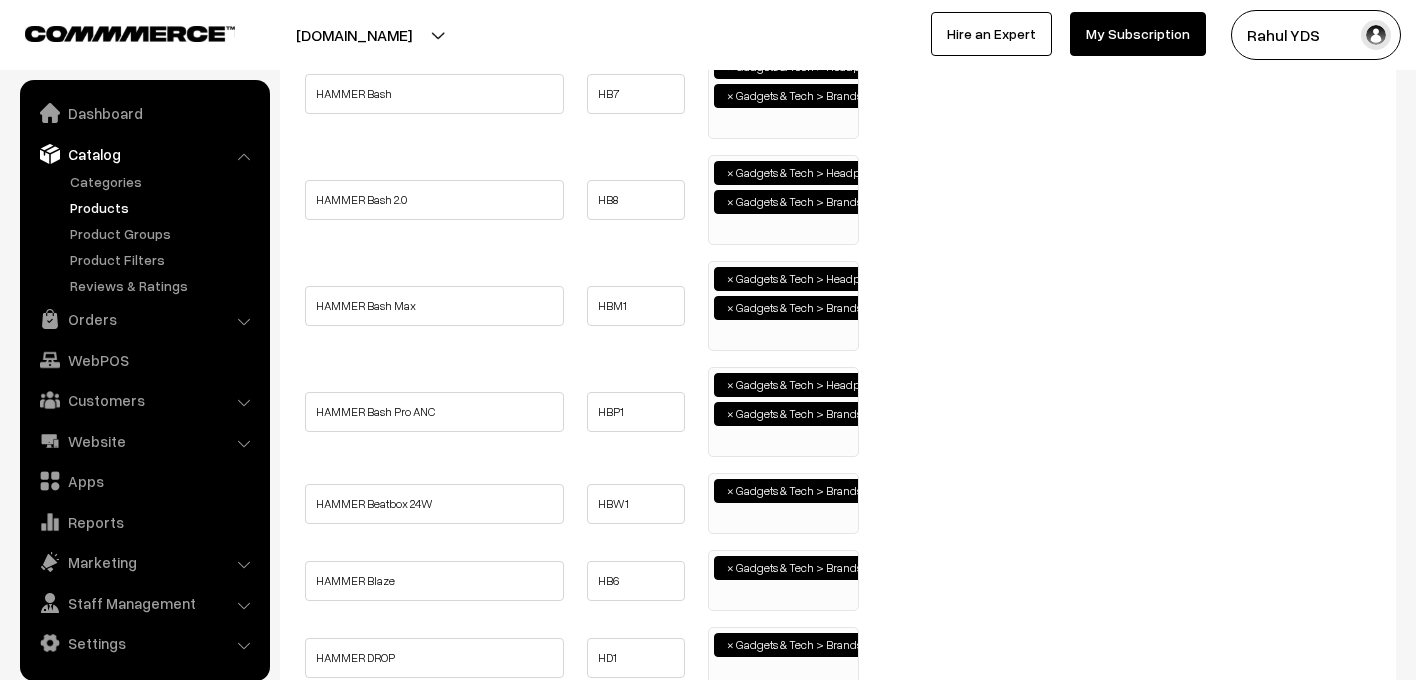 click on "× Gadgets & Tech > Brands > HAMMER" at bounding box center [783, 501] 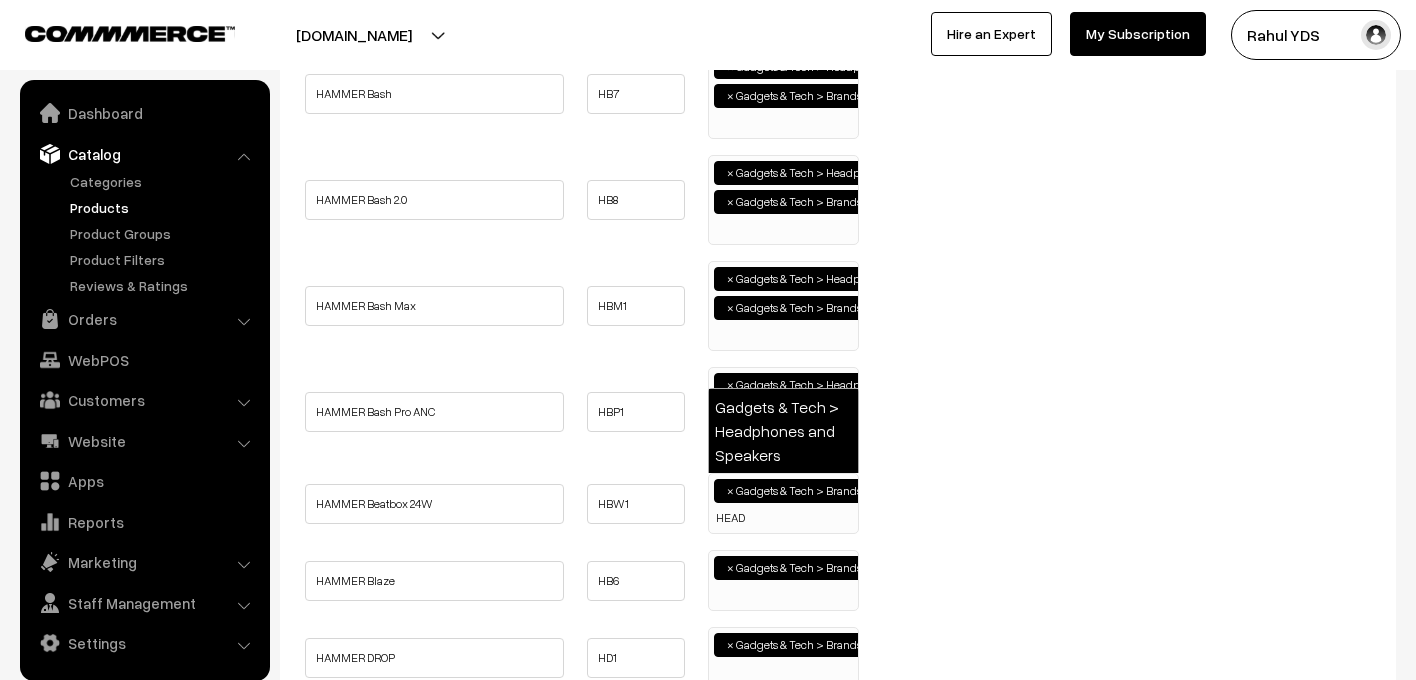 type on "HEAD" 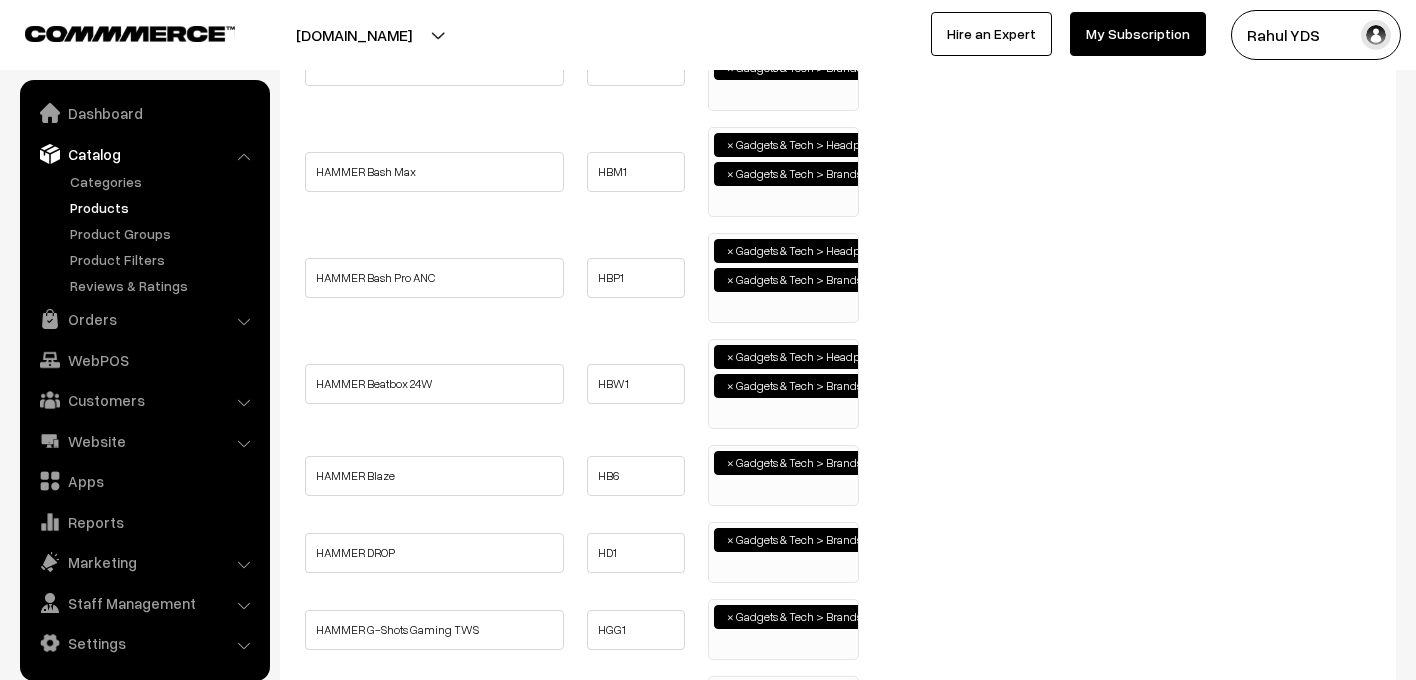 click on "× Gadgets & Tech > Brands > HAMMER" at bounding box center [783, 475] 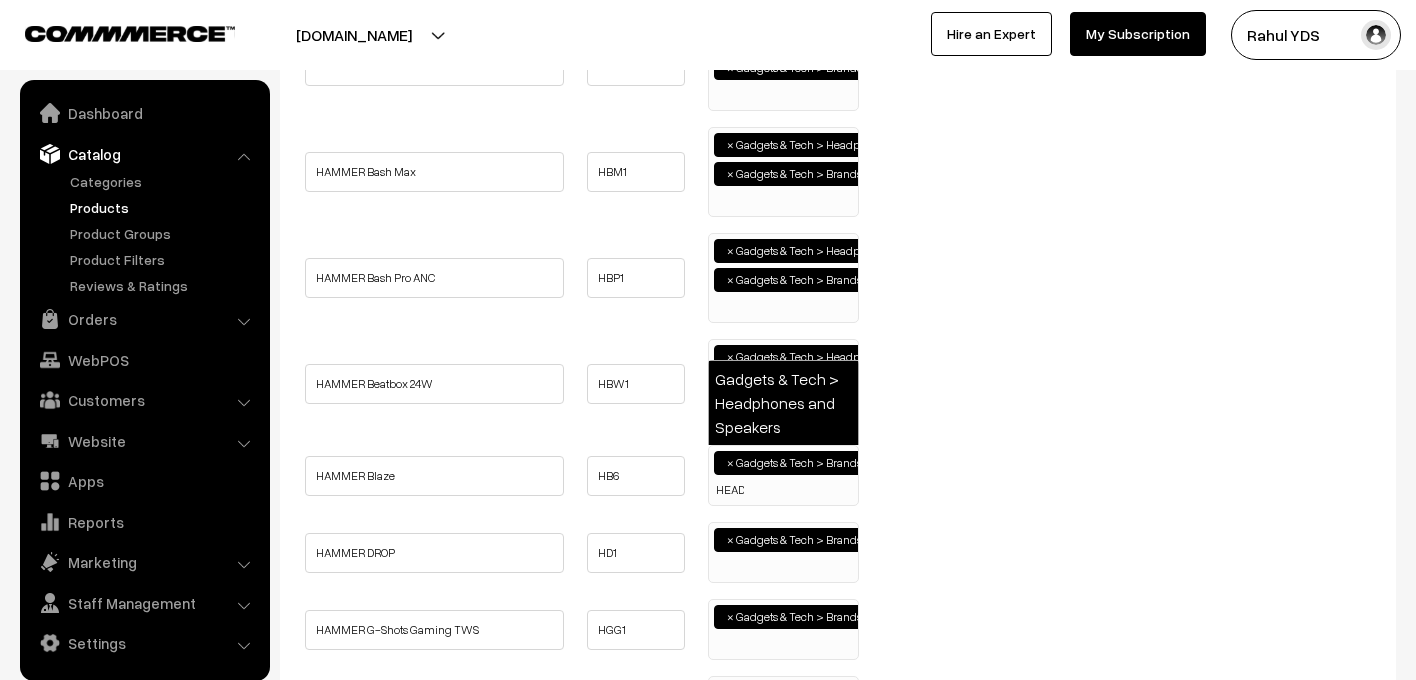 type on "HEAD" 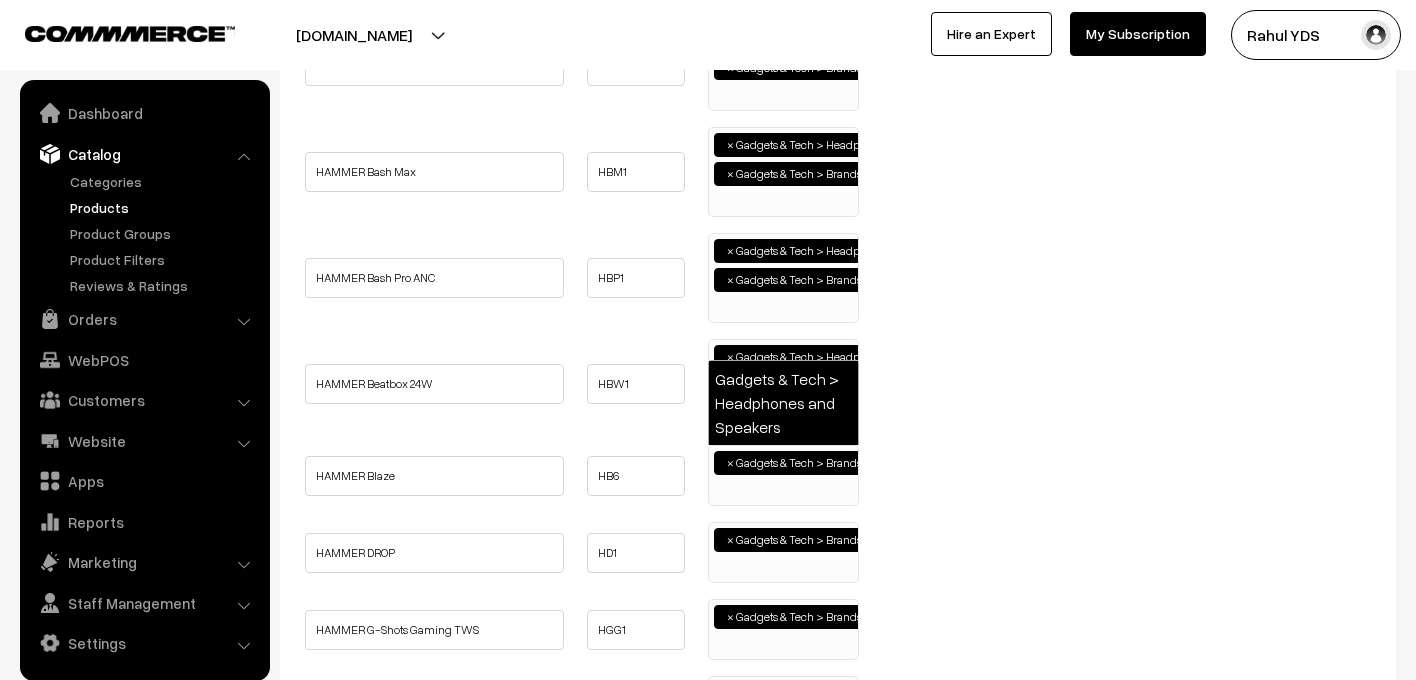 select on "29" 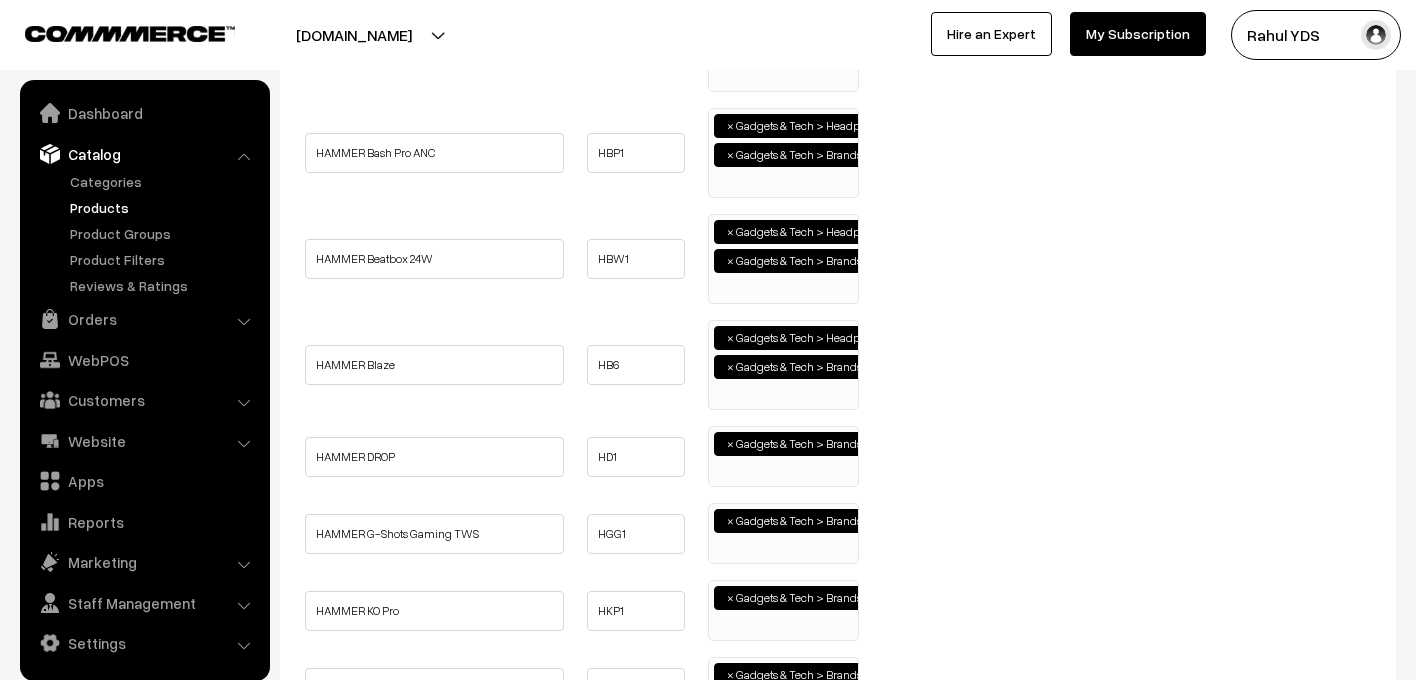 click on "× Gadgets & Tech > Brands > HAMMER" at bounding box center (783, 456) 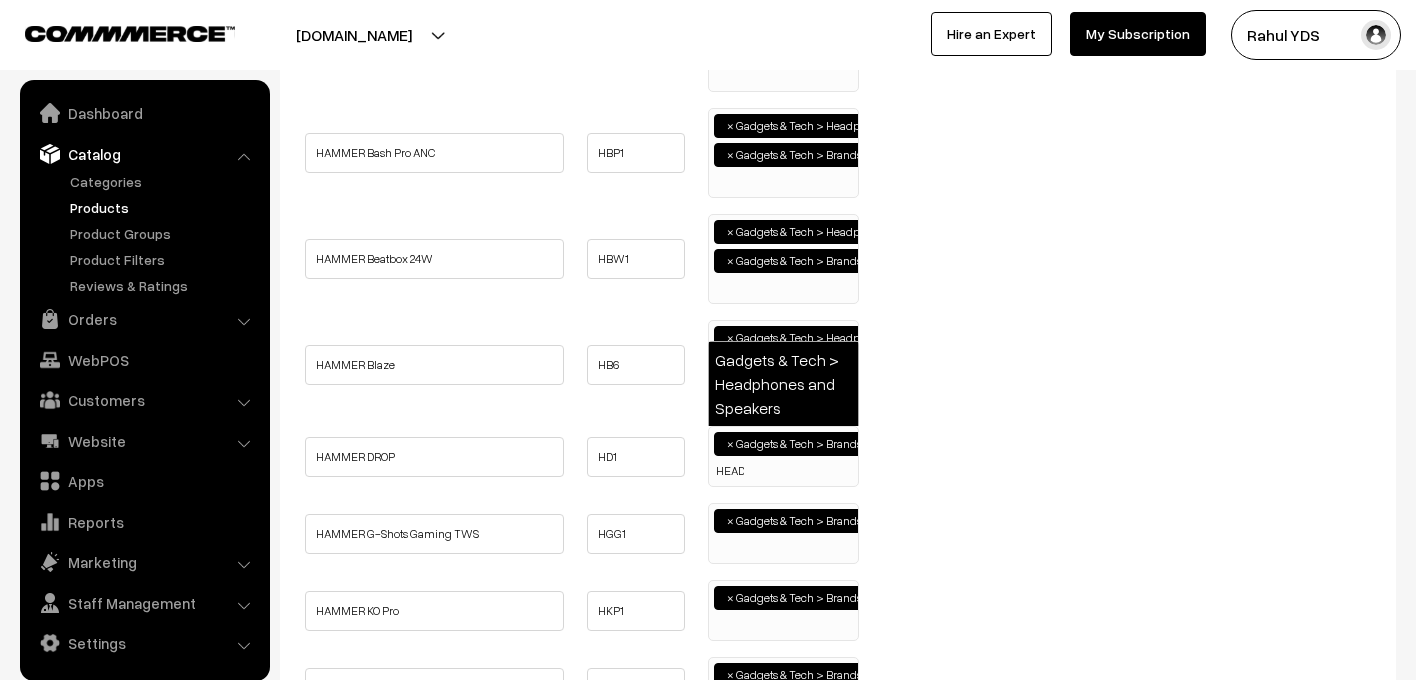 type on "HEAD" 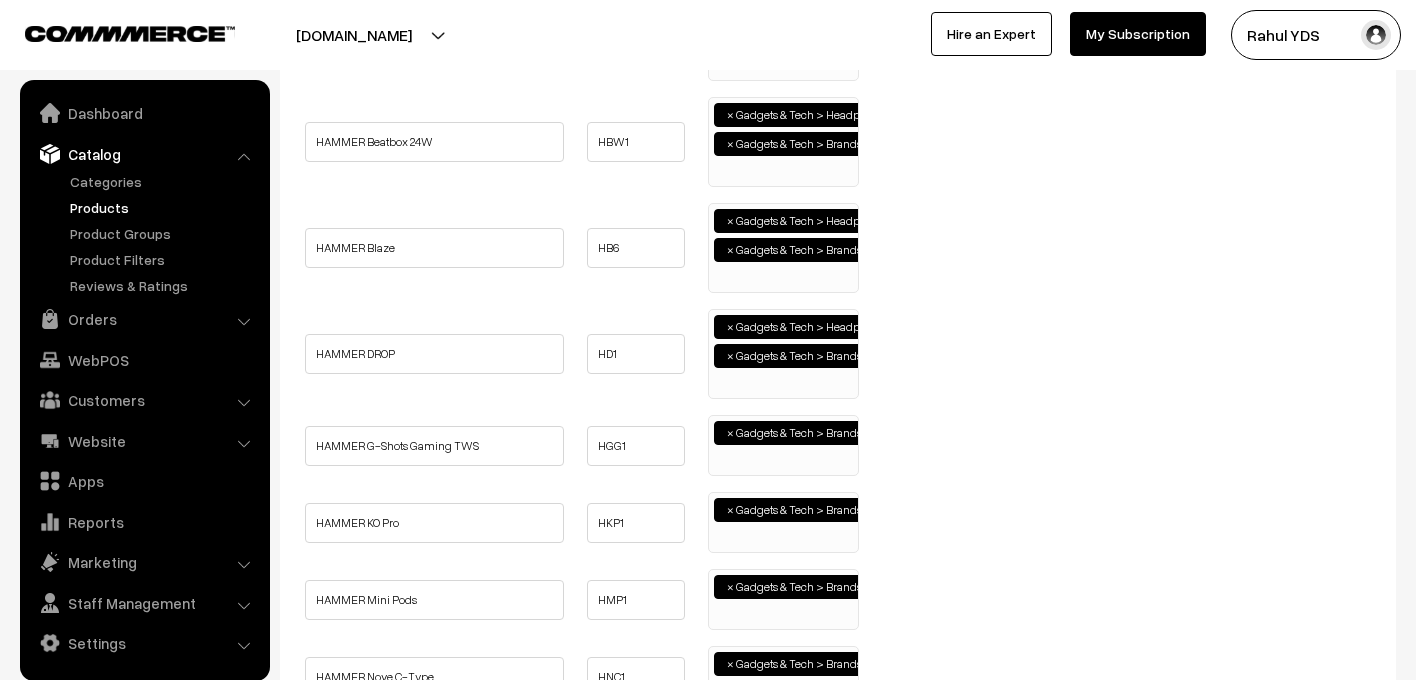 click on "× Gadgets & Tech > Brands > HAMMER" at bounding box center (783, 443) 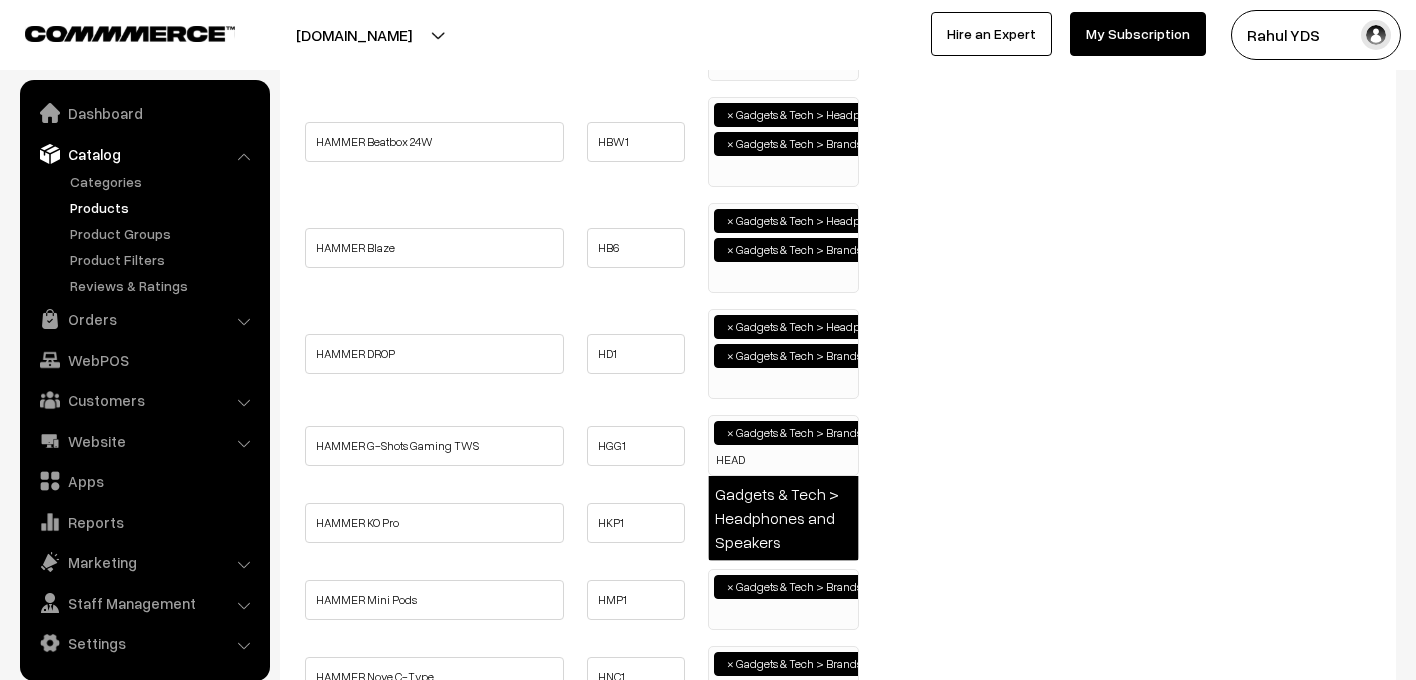 type on "HEAD" 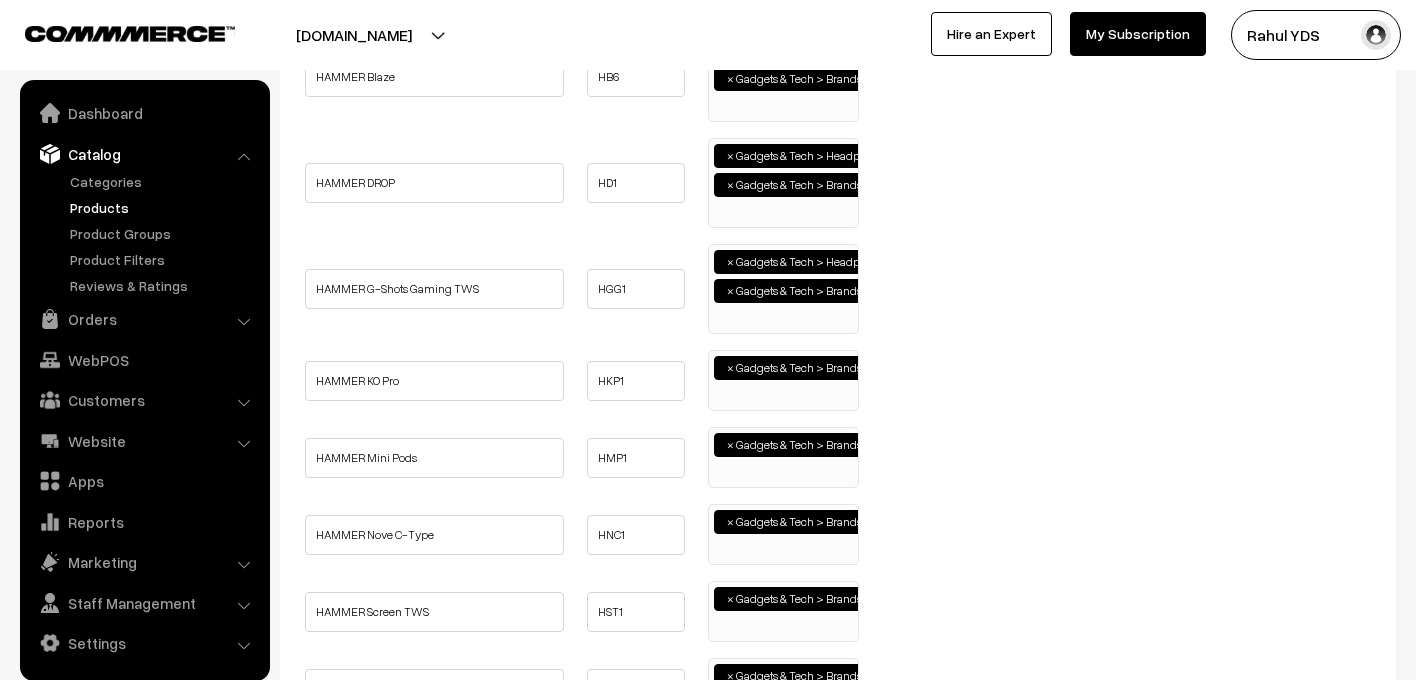 click on "× Gadgets & Tech > Brands > HAMMER" at bounding box center (783, 378) 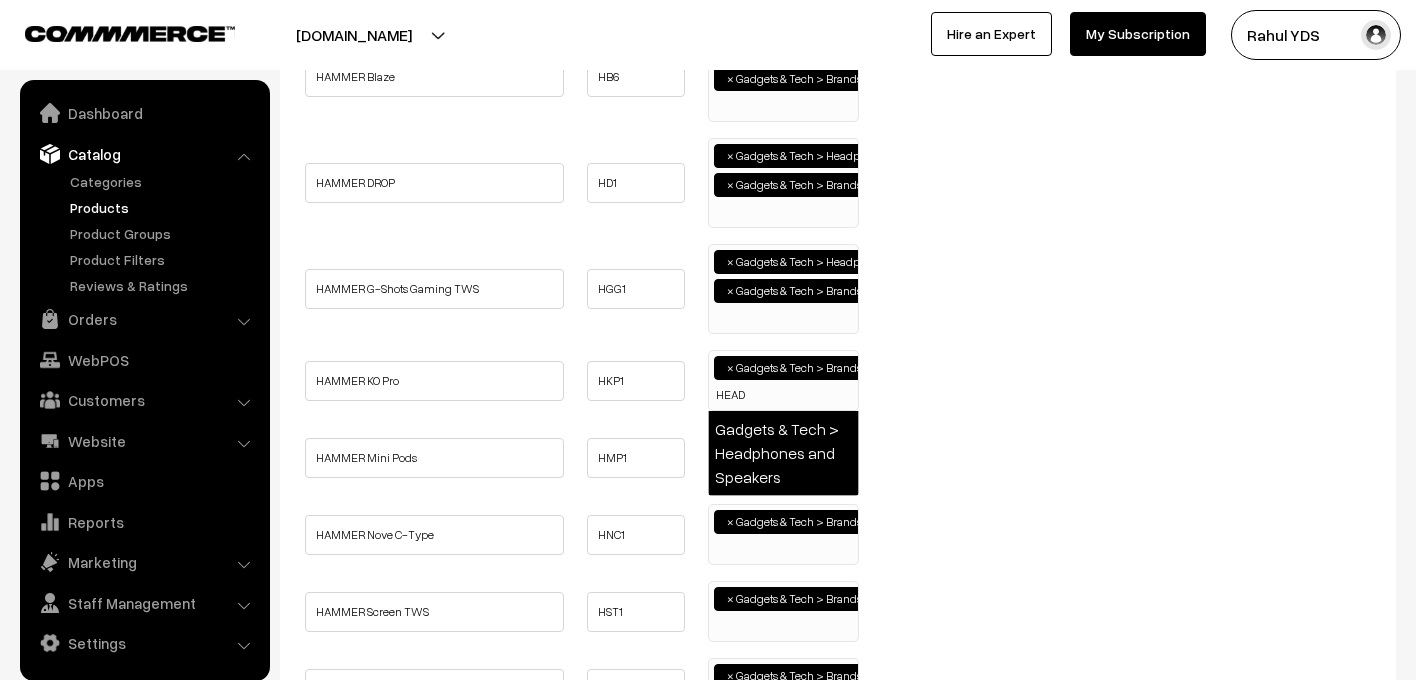 type on "HEAD" 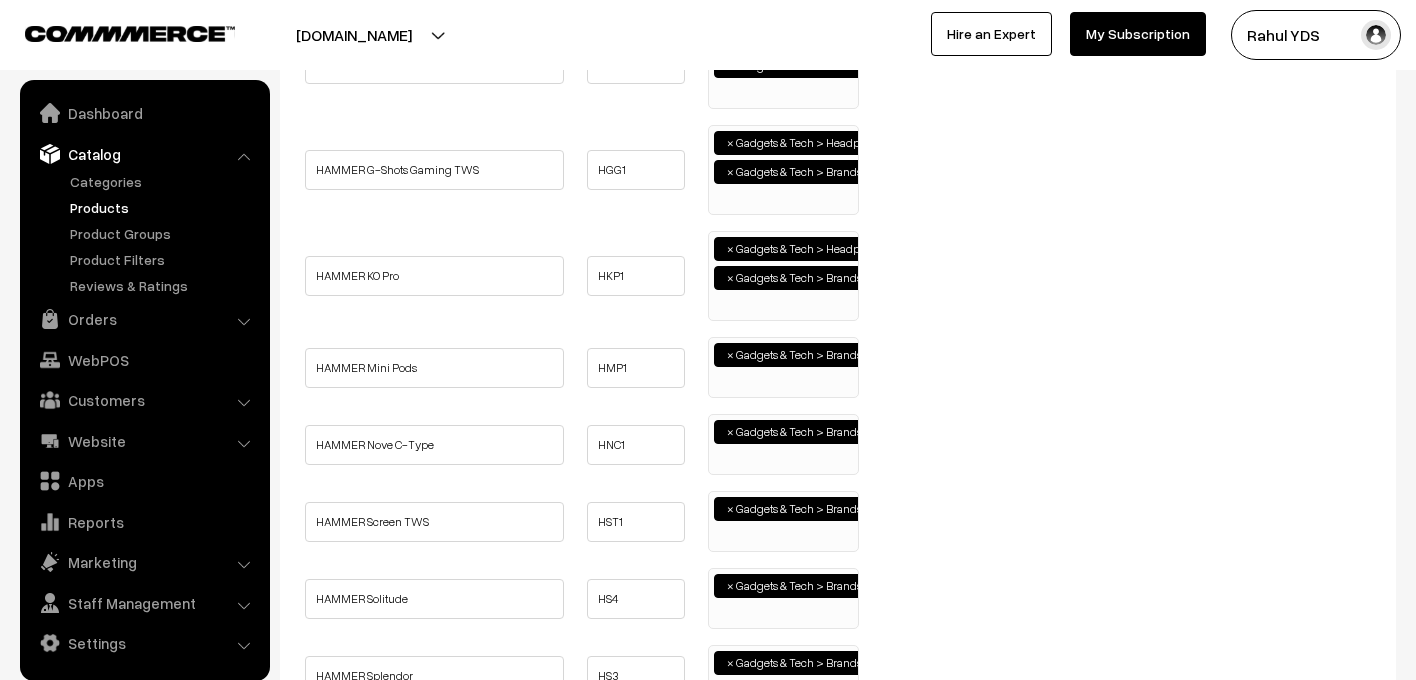click on "× Gadgets & Tech > Brands > HAMMER" at bounding box center (783, 365) 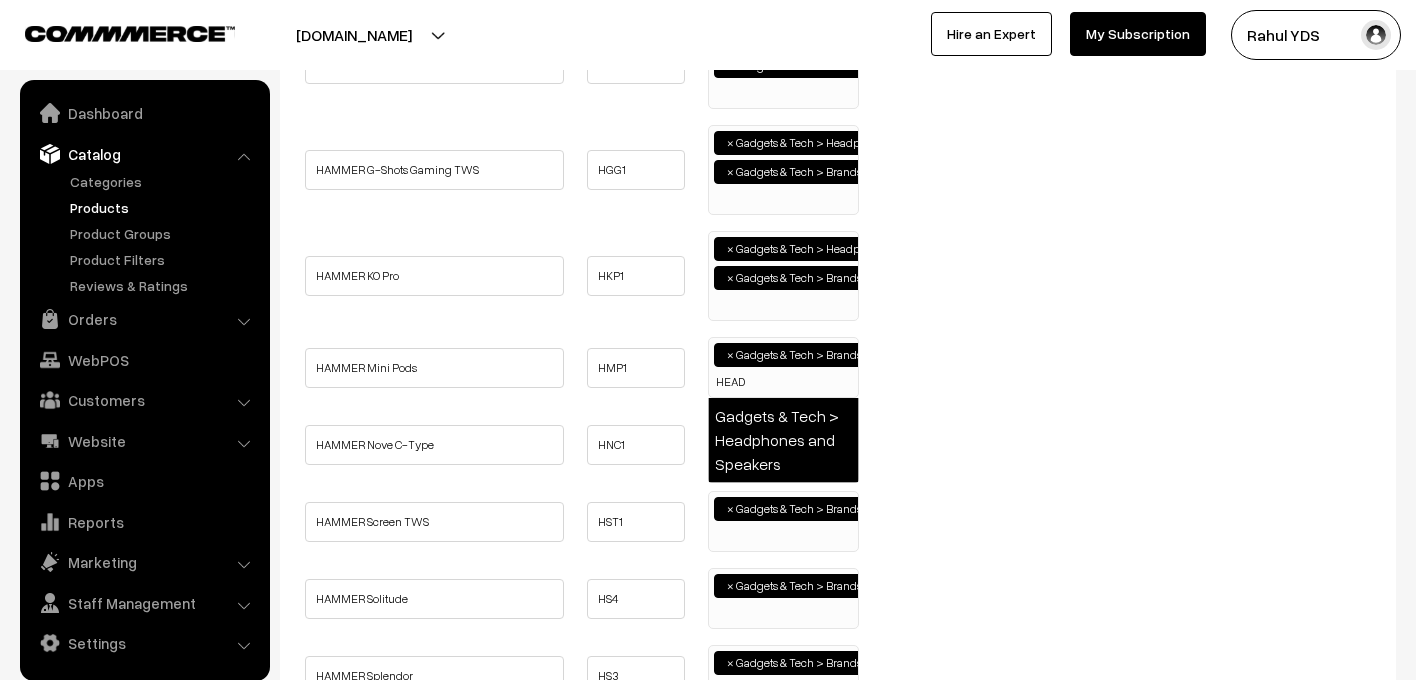 type on "HEAD" 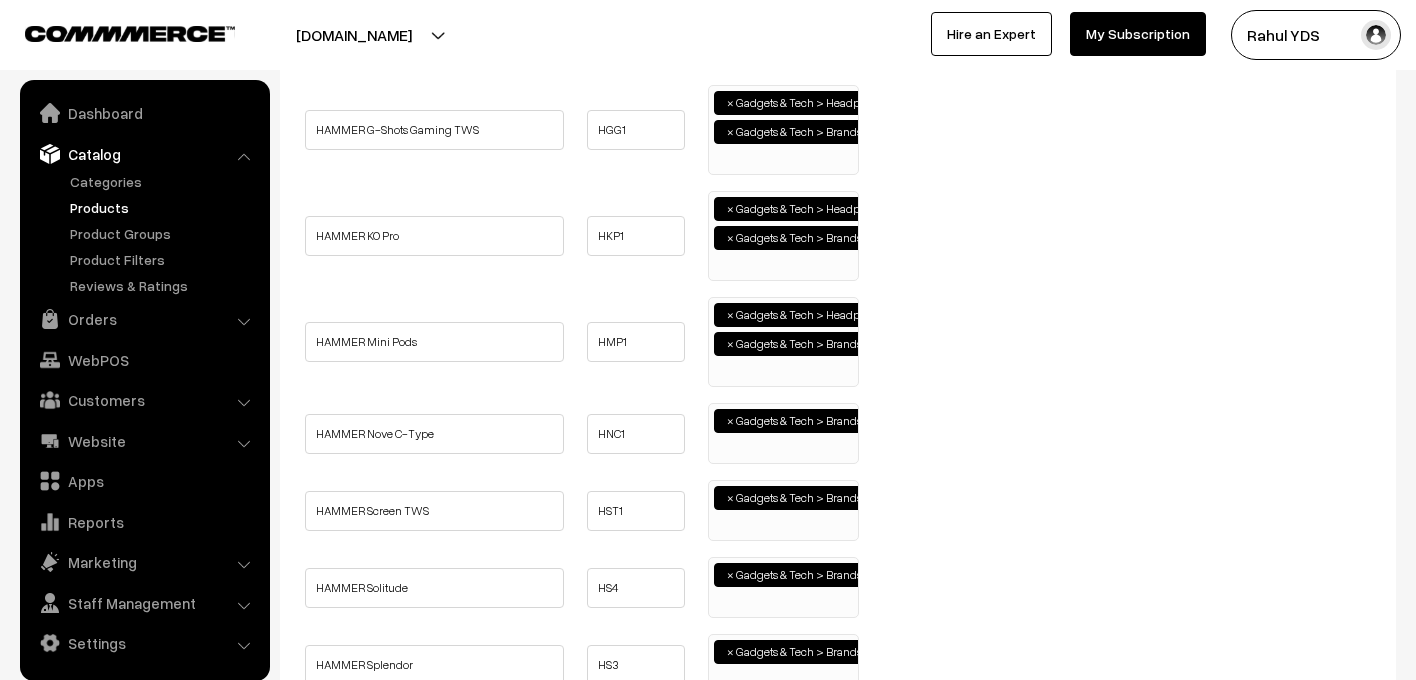 click on "× Gadgets & Tech > Brands > HAMMER" at bounding box center [783, 431] 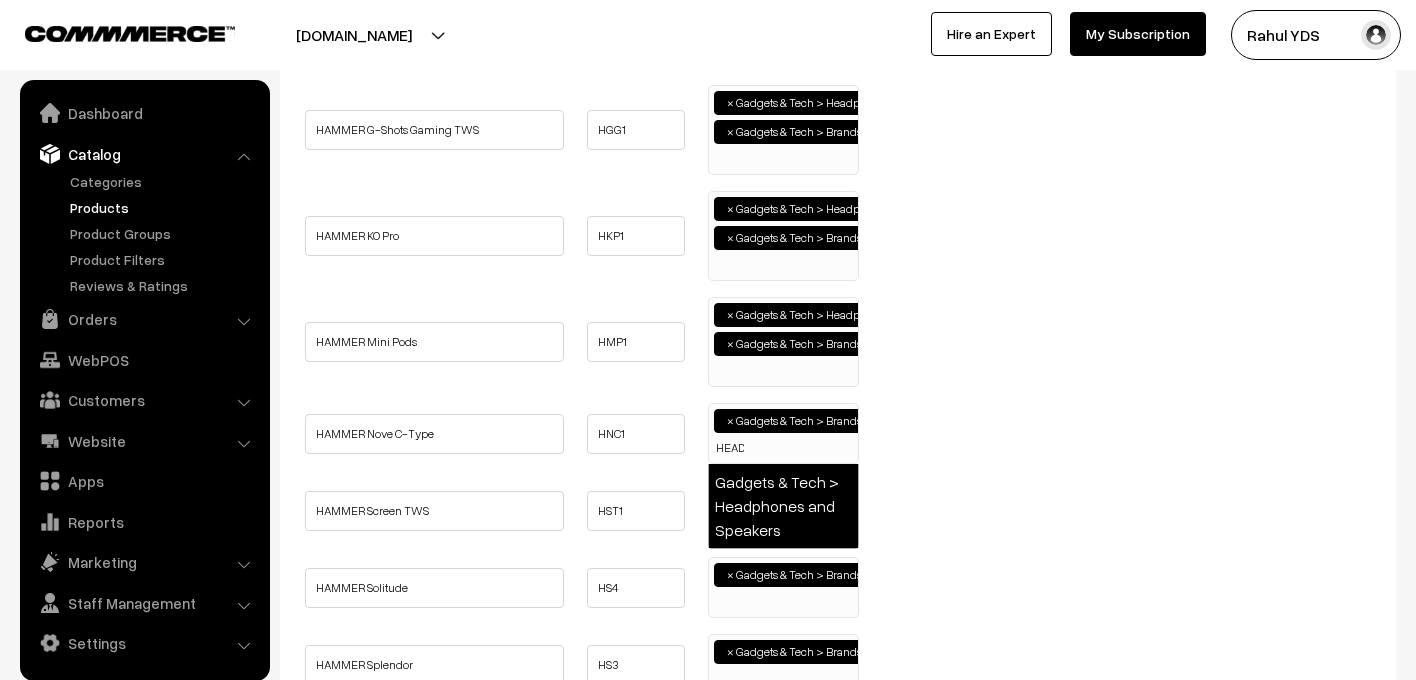 type on "HEAD" 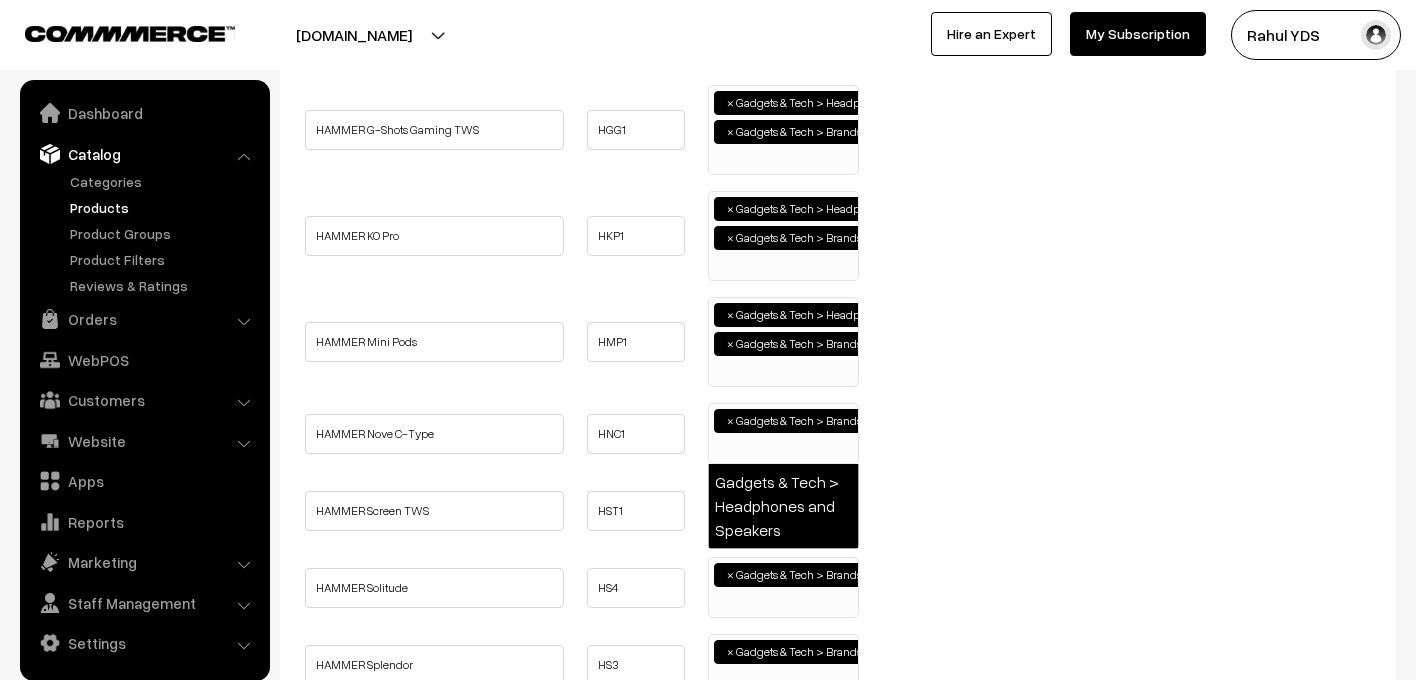 select on "29" 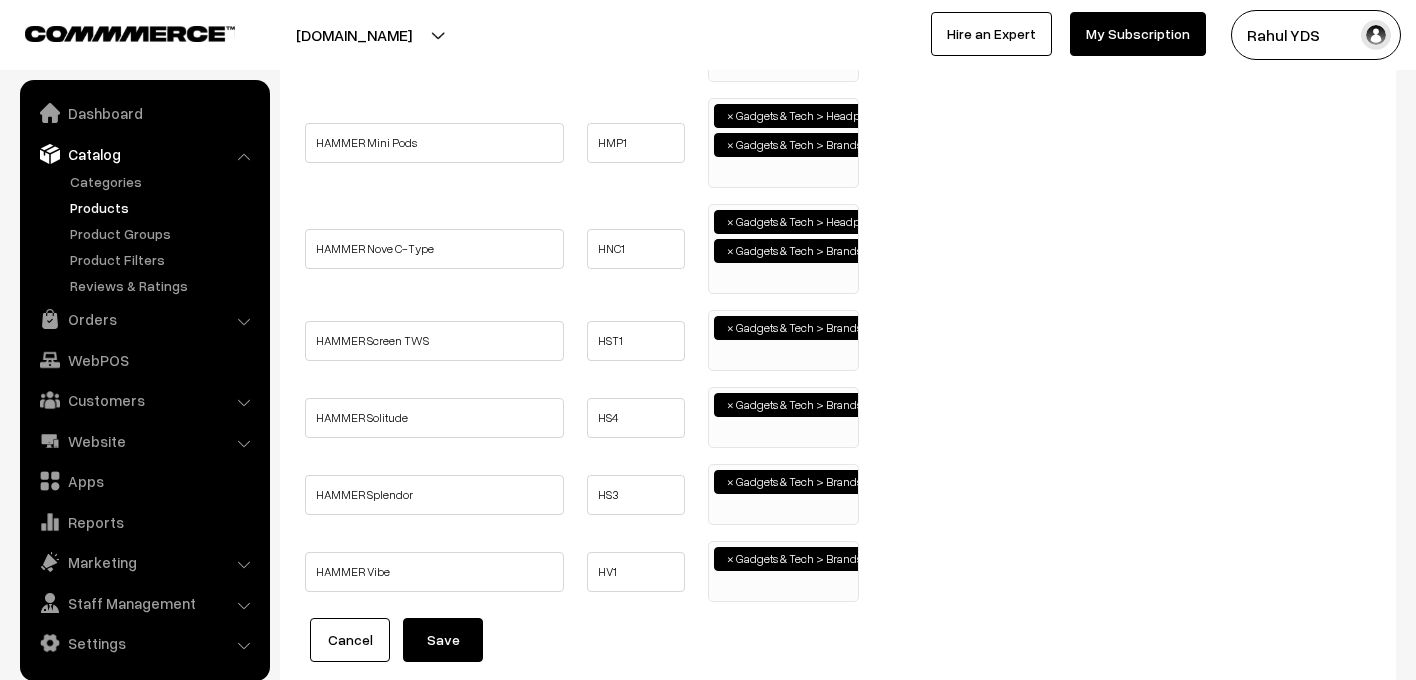 click on "× Gadgets & Tech > Brands > HAMMER" at bounding box center [783, 340] 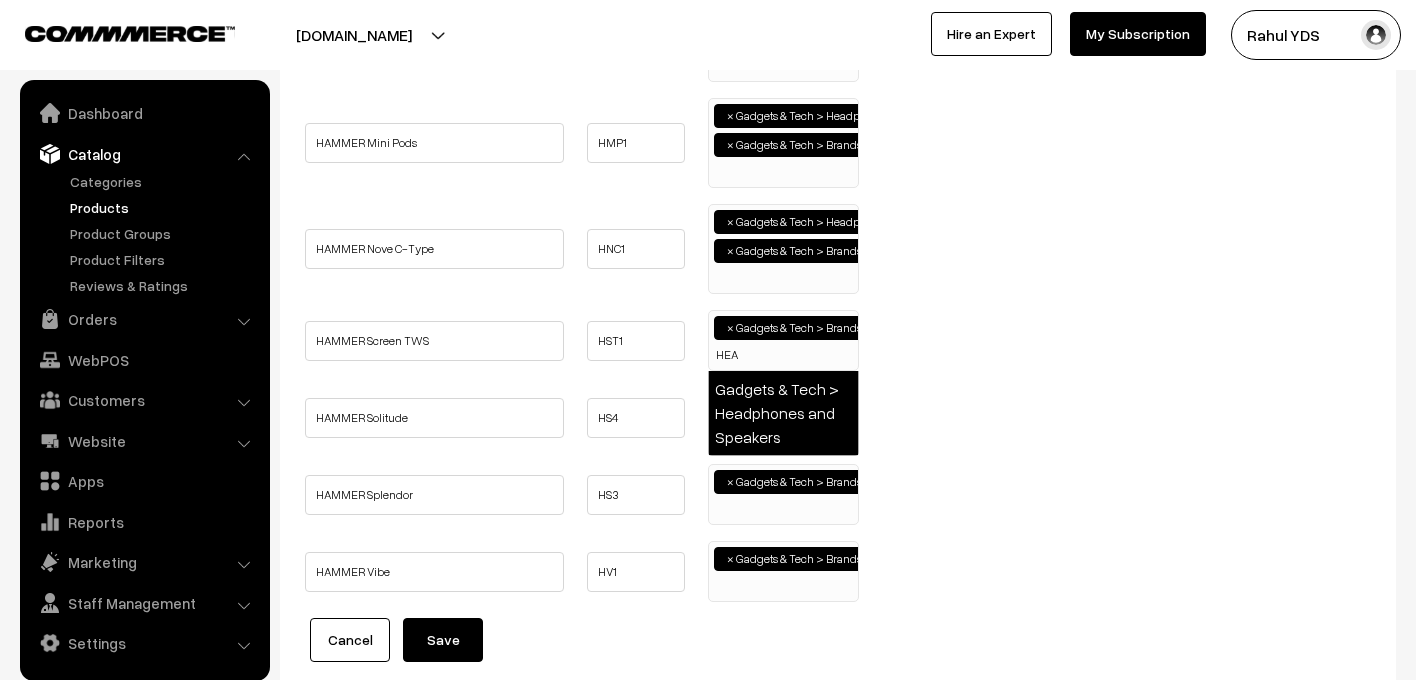 type on "HEAD" 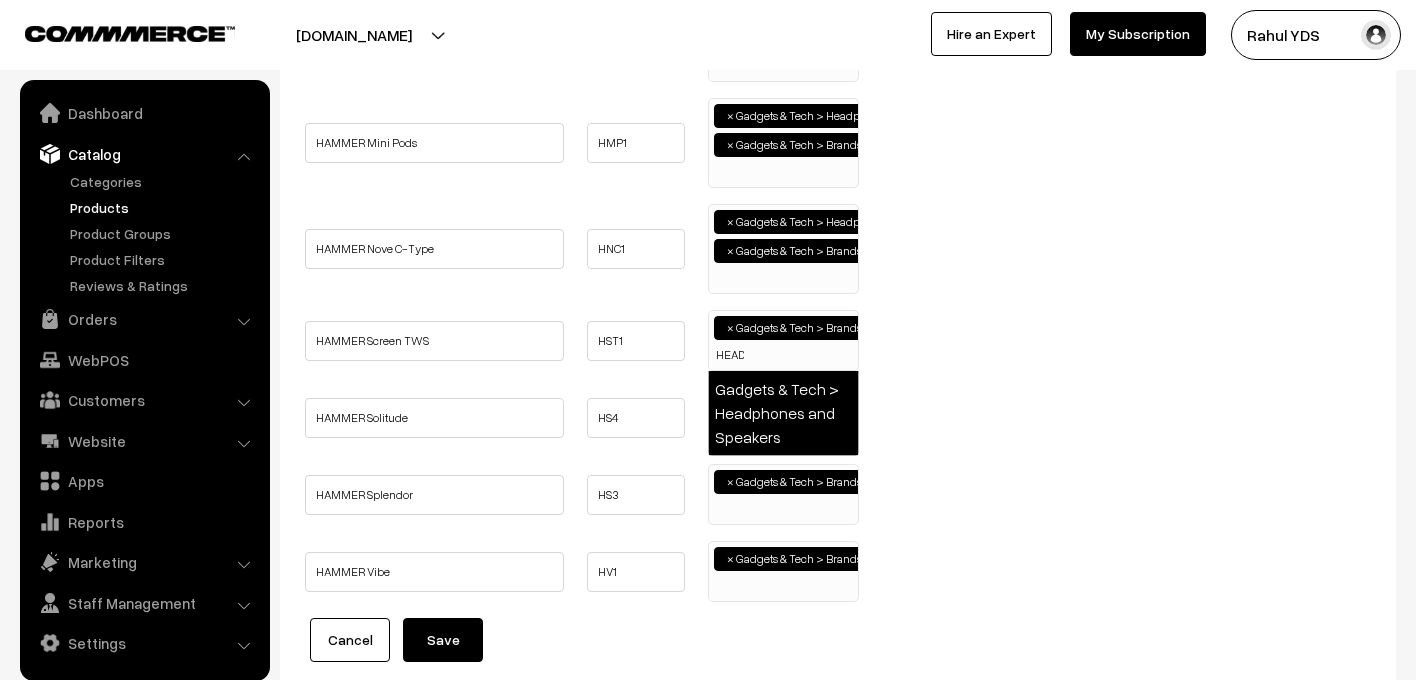 select on "29" 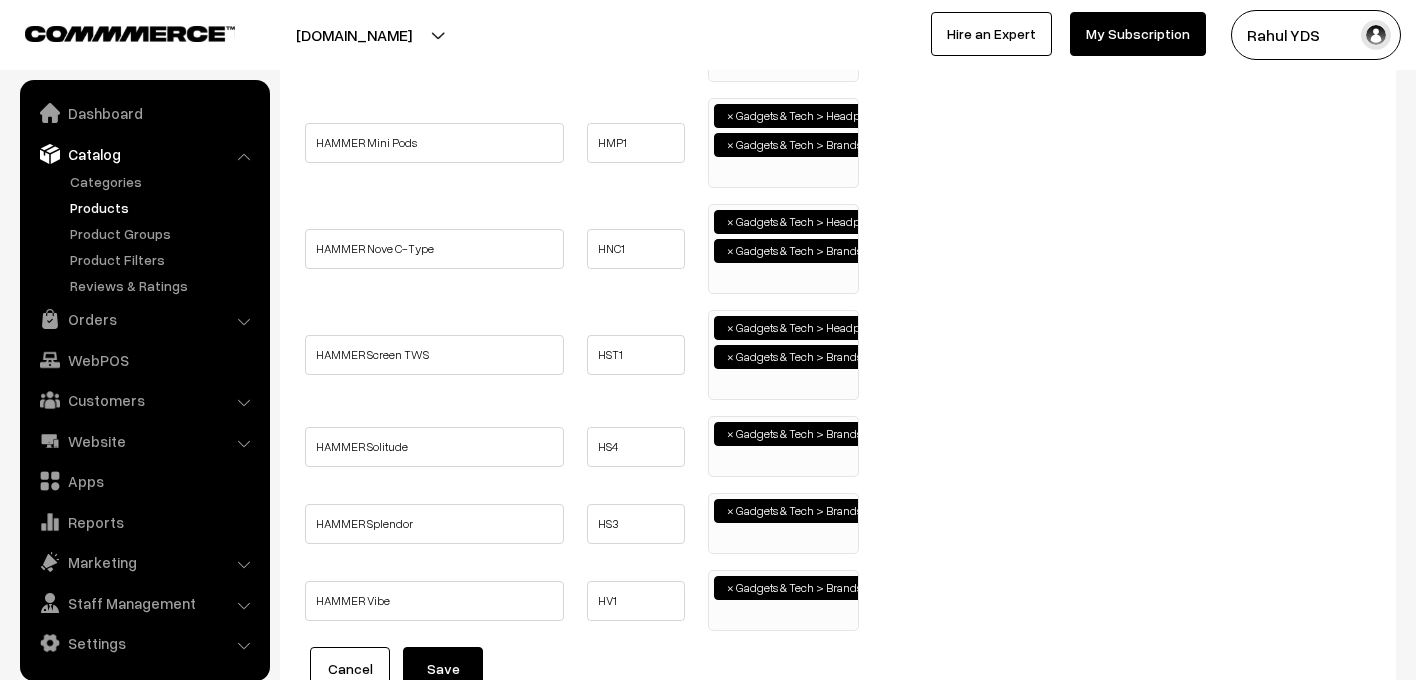click on "× Gadgets & Tech > Brands > HAMMER" at bounding box center [783, 444] 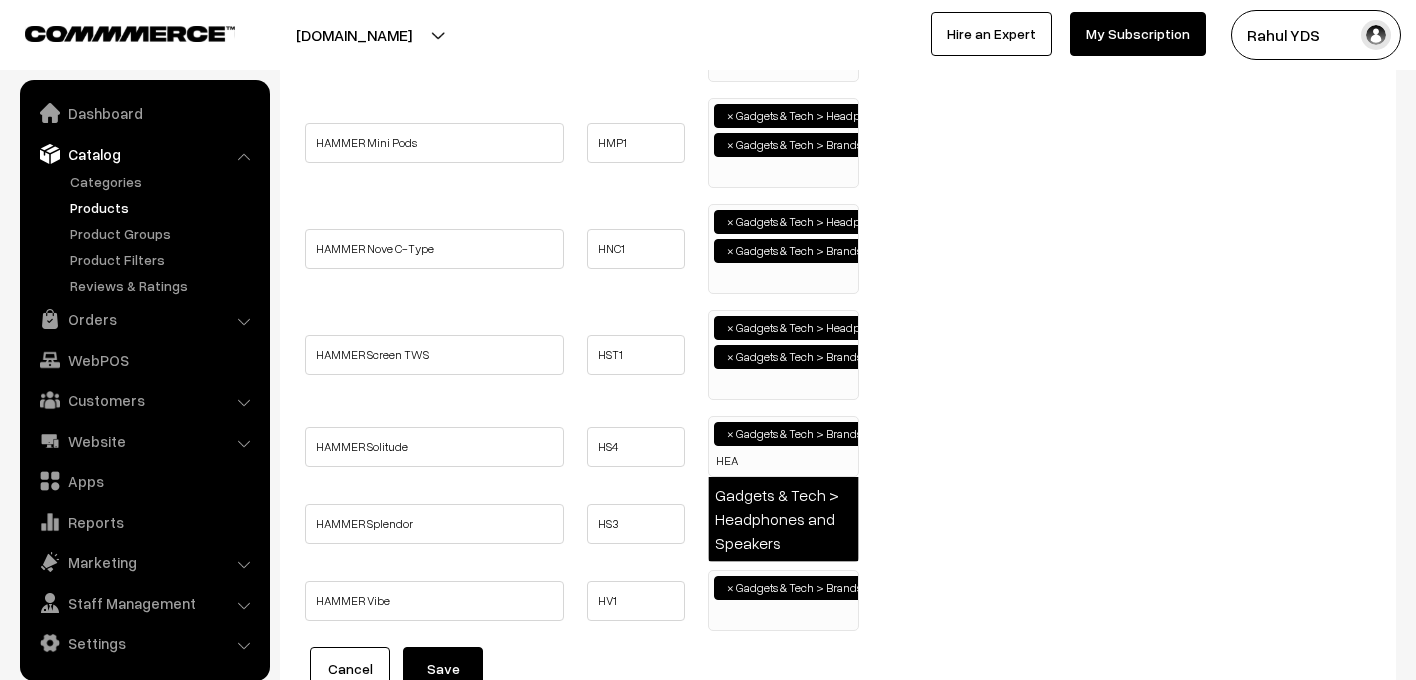 type on "HEA" 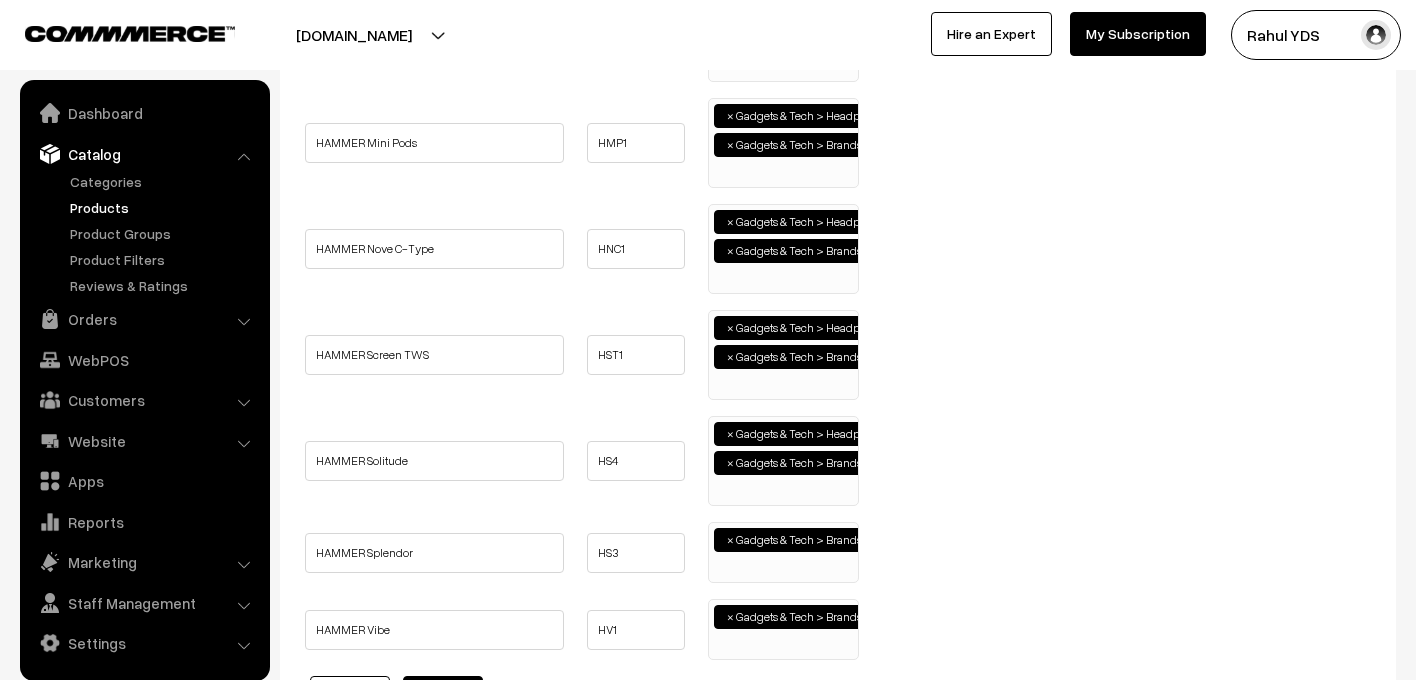 click on "× Gadgets & Tech > Brands > HAMMER" at bounding box center (783, 550) 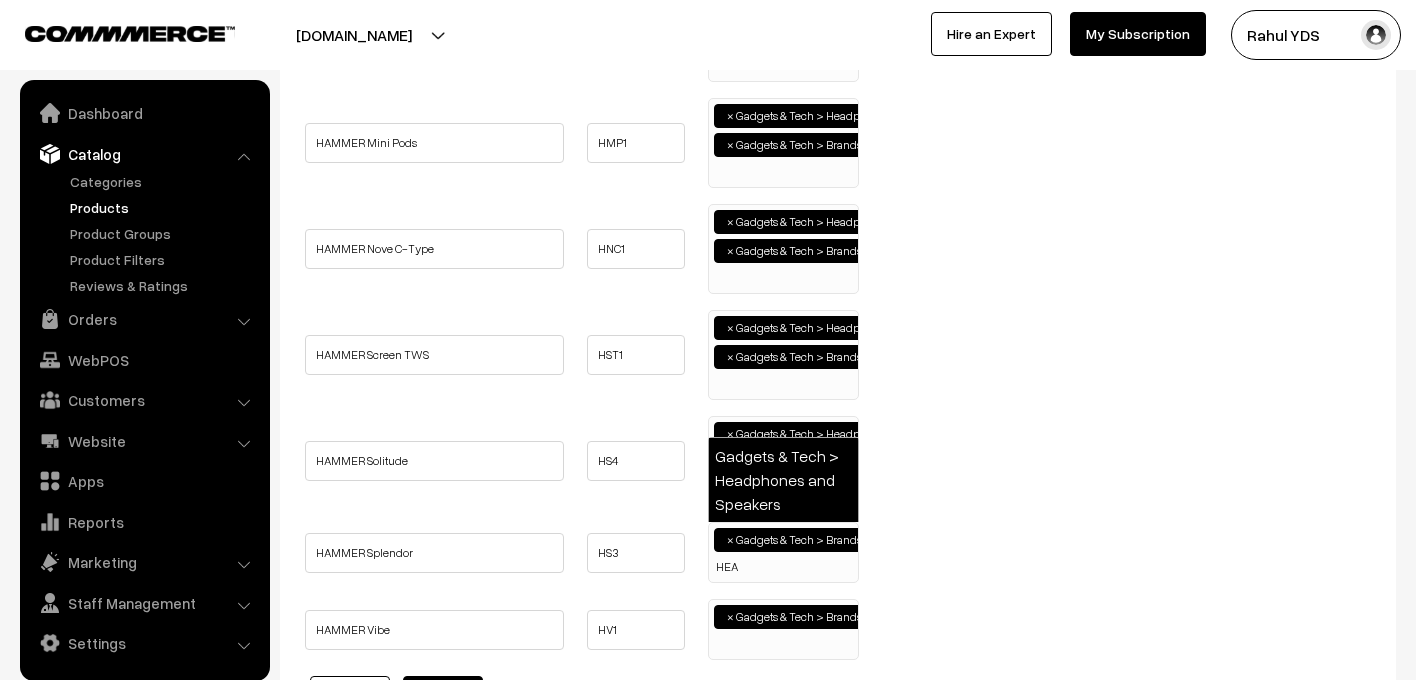 type on "HEA" 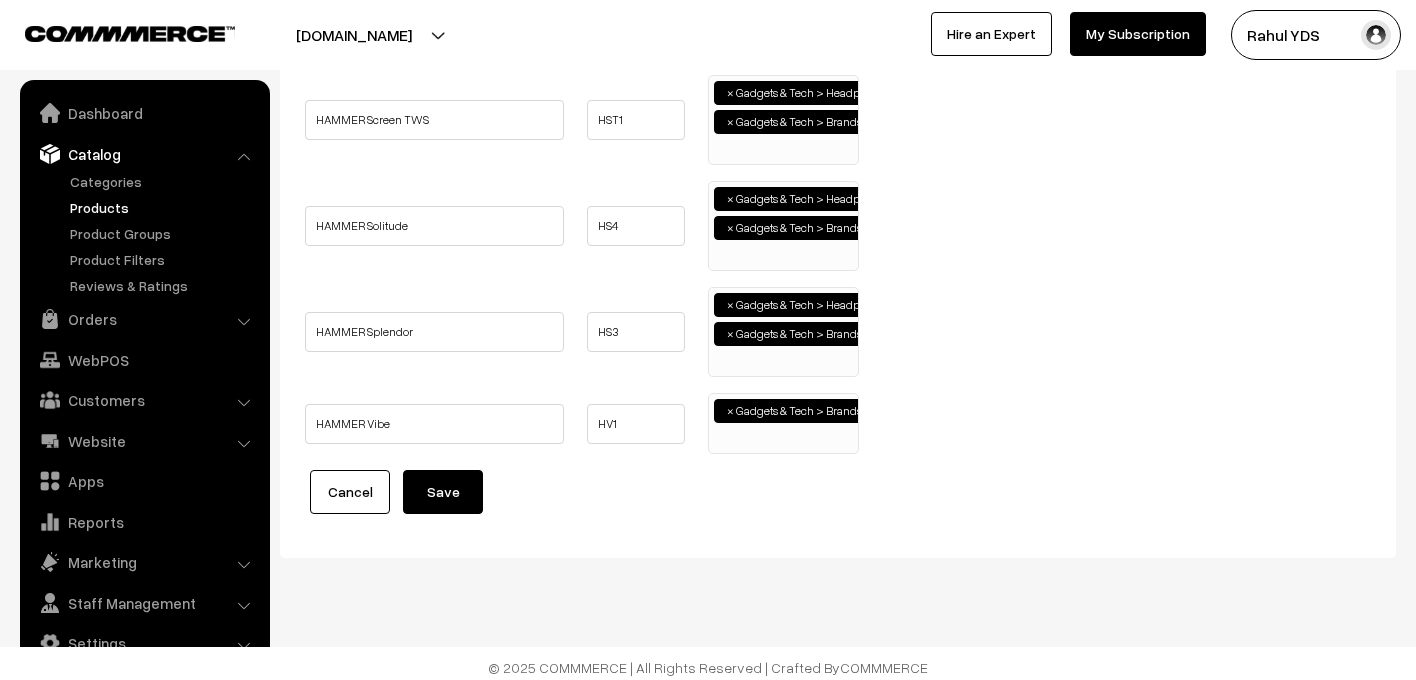 click on "× Gadgets & Tech > Brands > HAMMER" at bounding box center (783, 421) 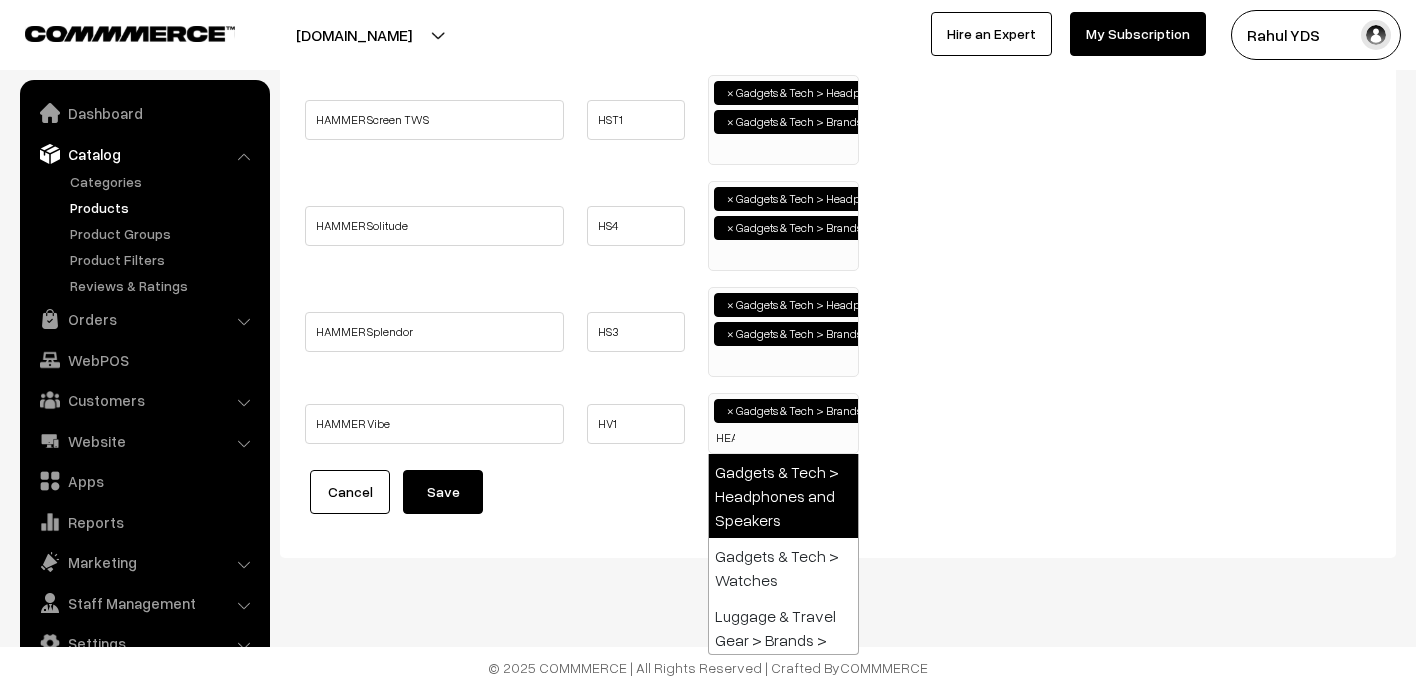 type on "HEA" 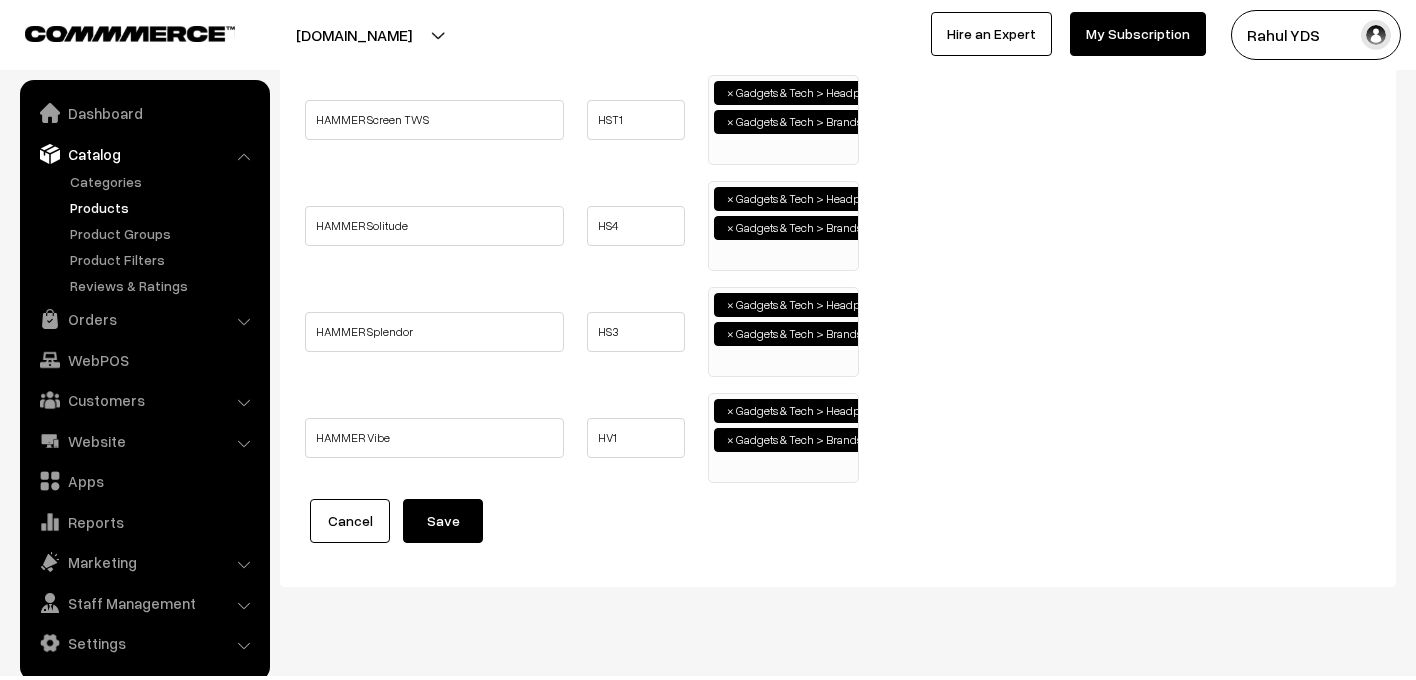 click on "Save" at bounding box center (443, 521) 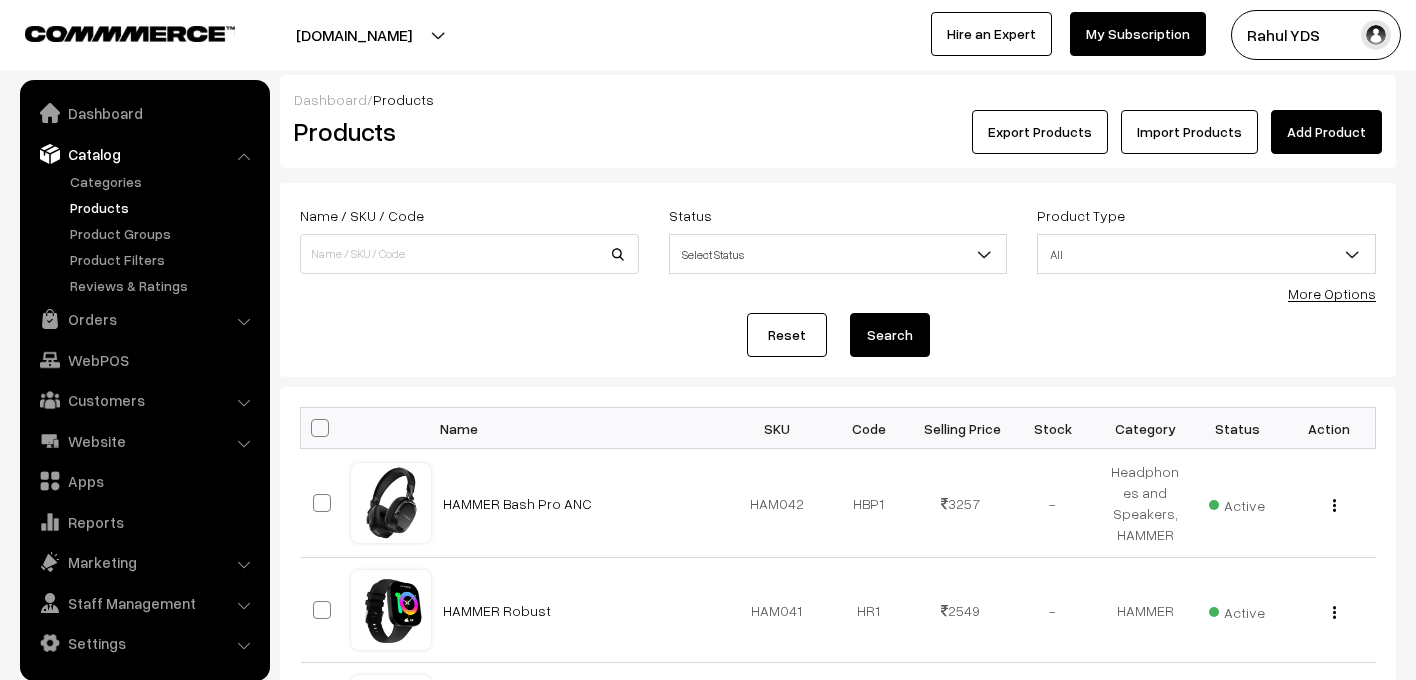 scroll, scrollTop: 0, scrollLeft: 0, axis: both 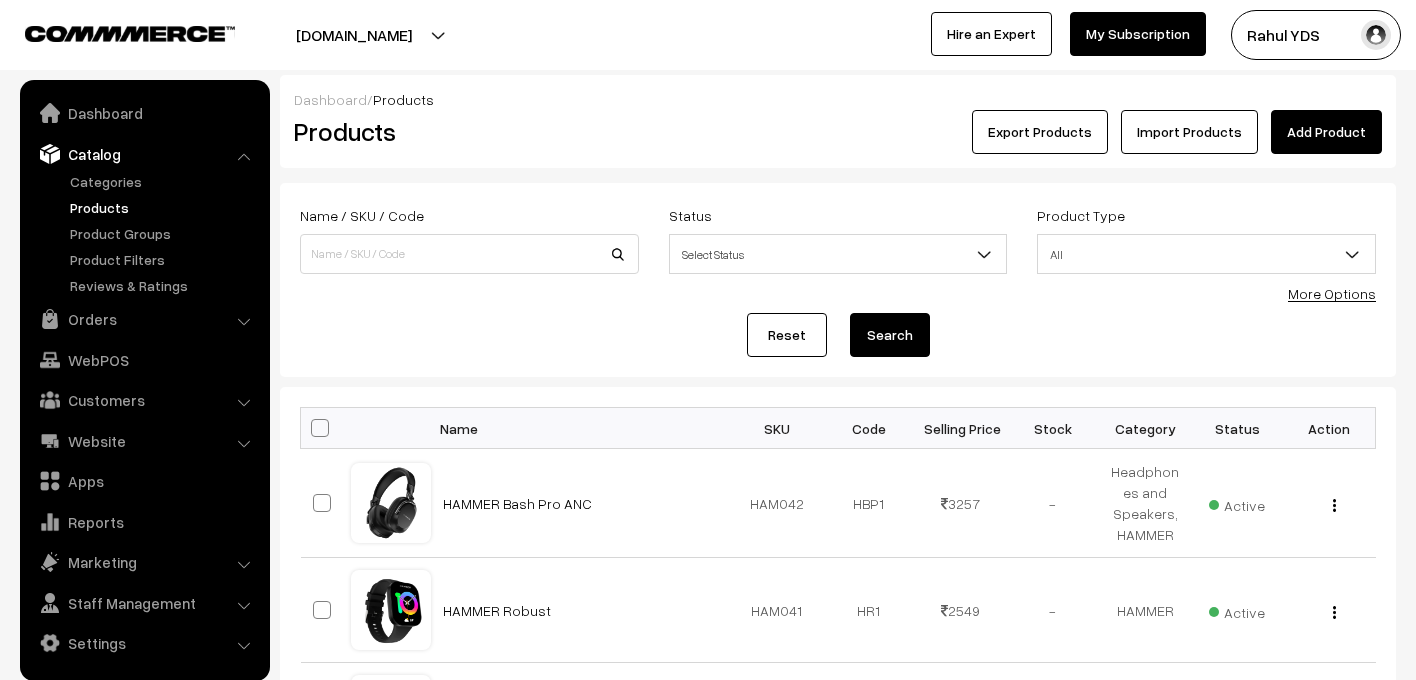 click on "More Options" at bounding box center [1332, 293] 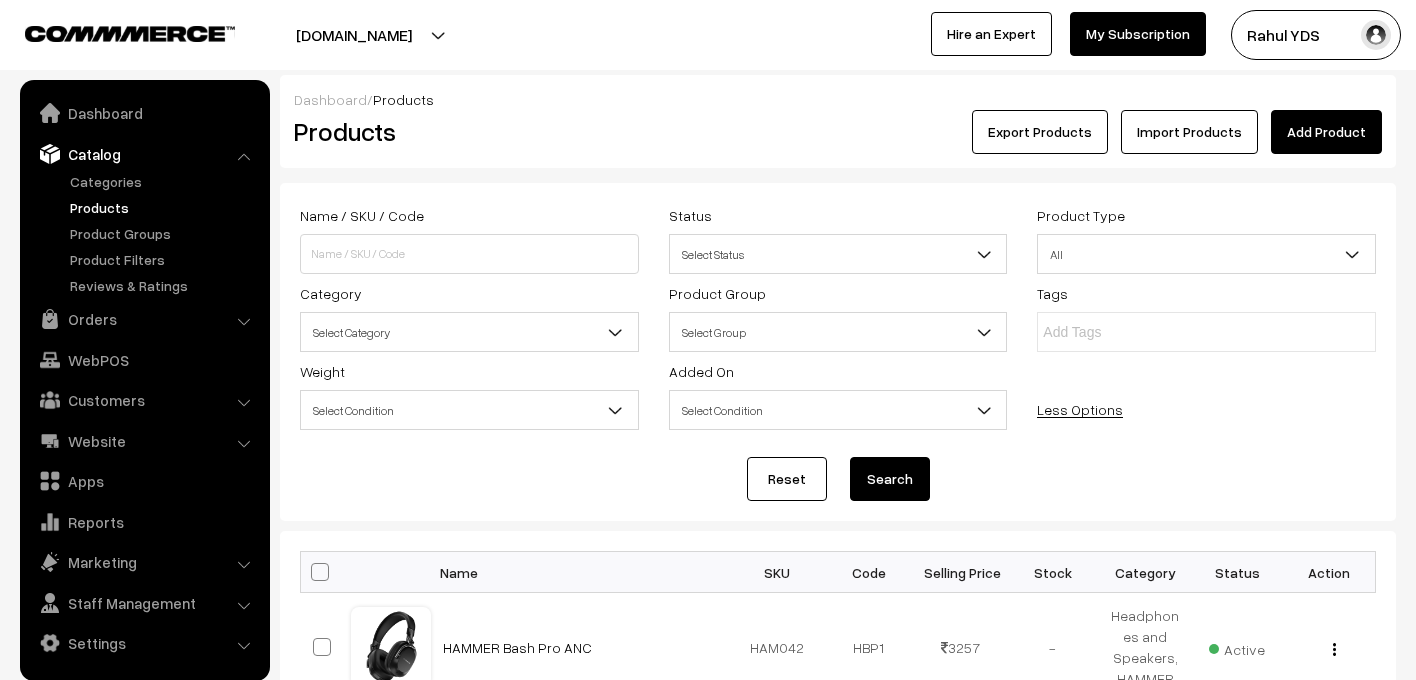 click on "Select Category" at bounding box center (469, 332) 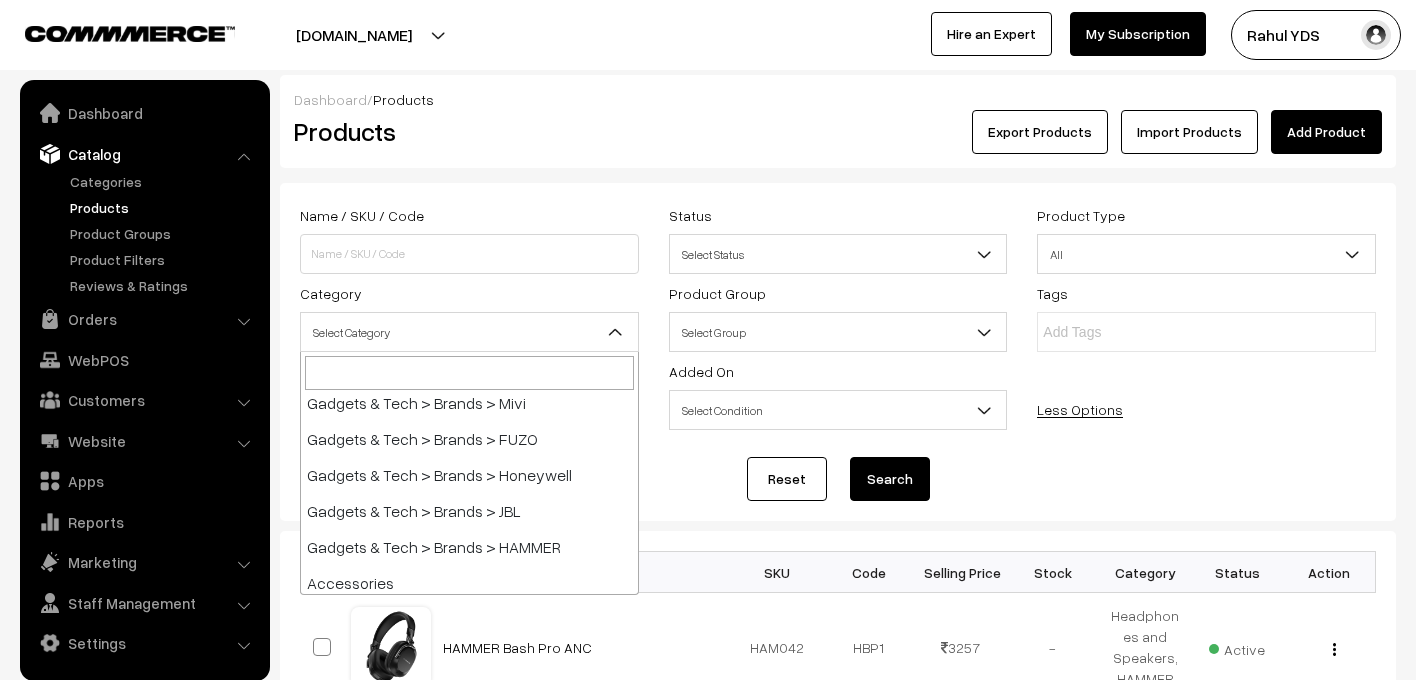 scroll, scrollTop: 1015, scrollLeft: 0, axis: vertical 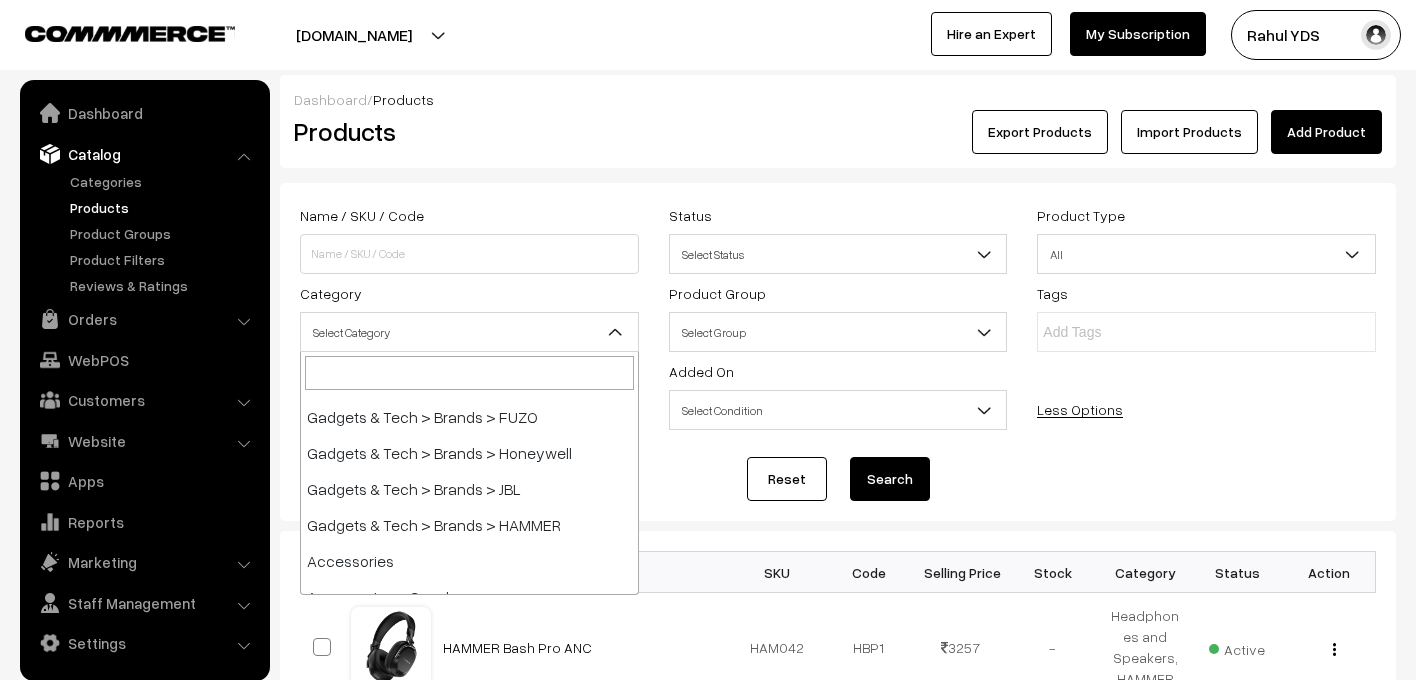 select on "89" 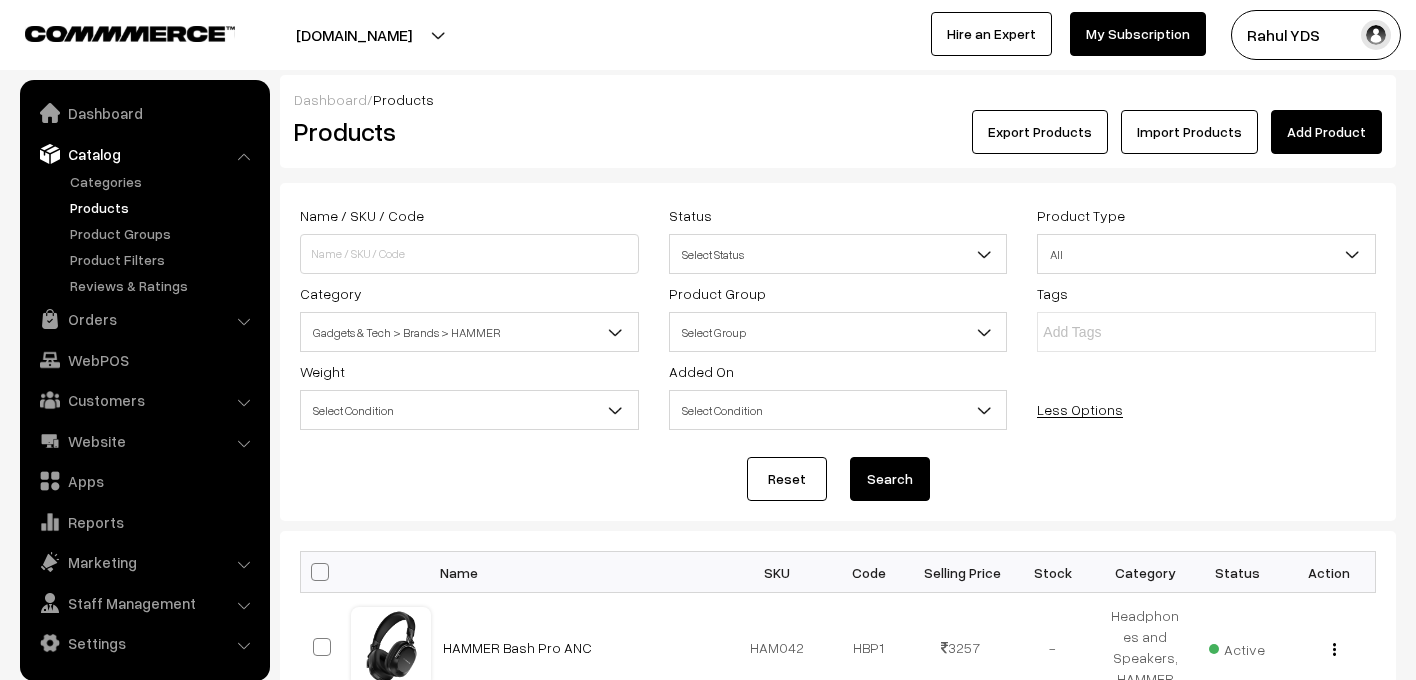 click on "Search" at bounding box center (890, 479) 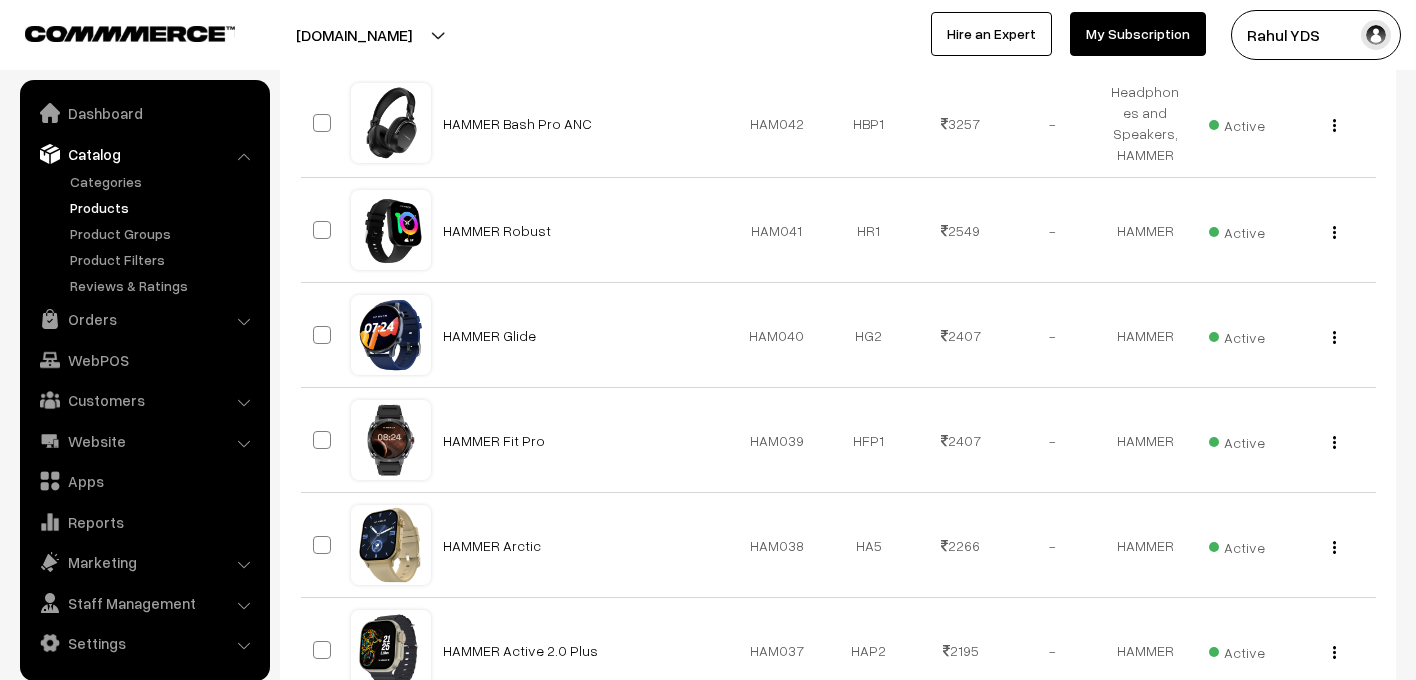 scroll, scrollTop: 1226, scrollLeft: 0, axis: vertical 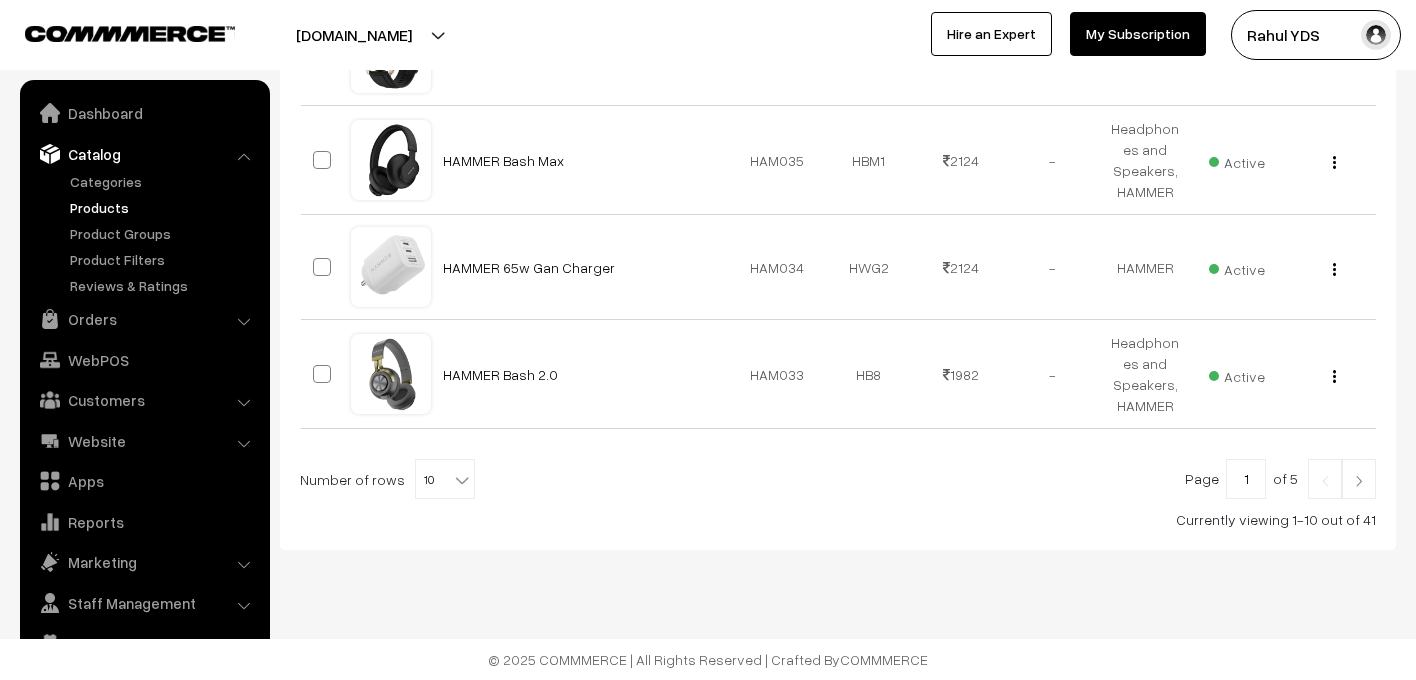click on "10" at bounding box center (445, 480) 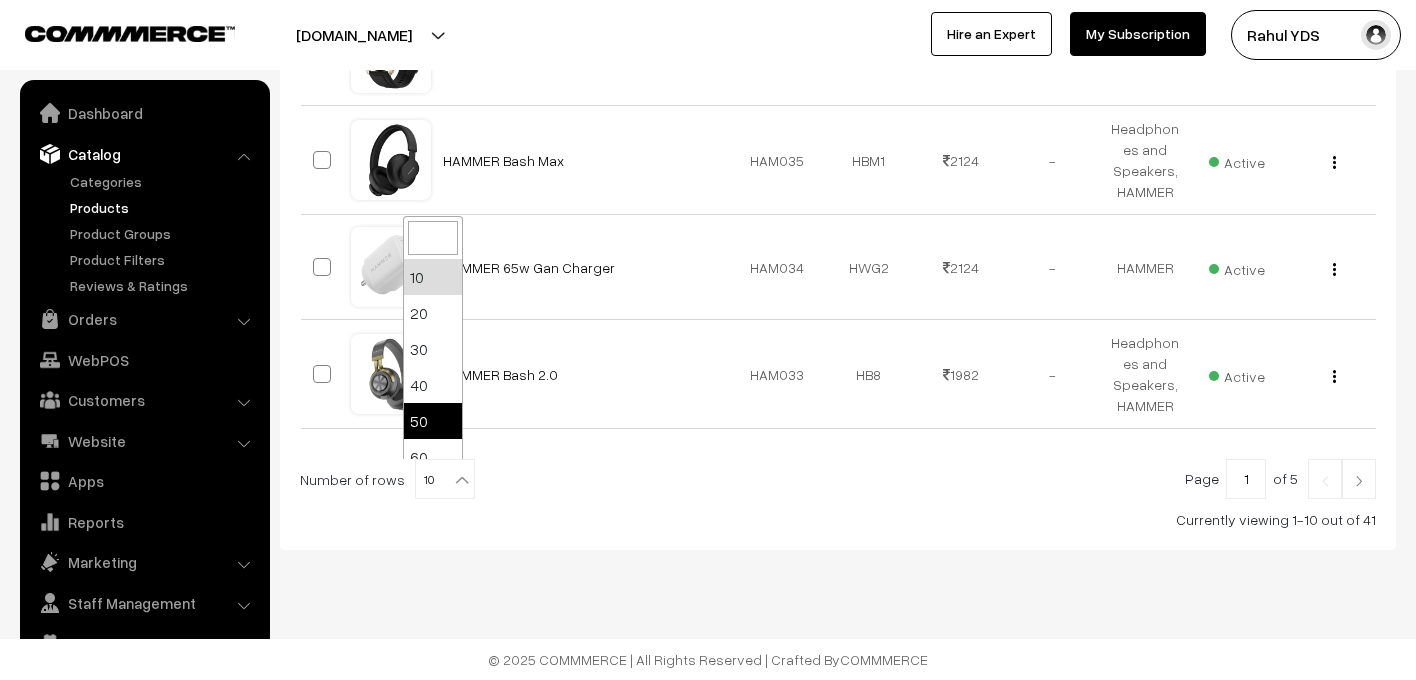 select on "50" 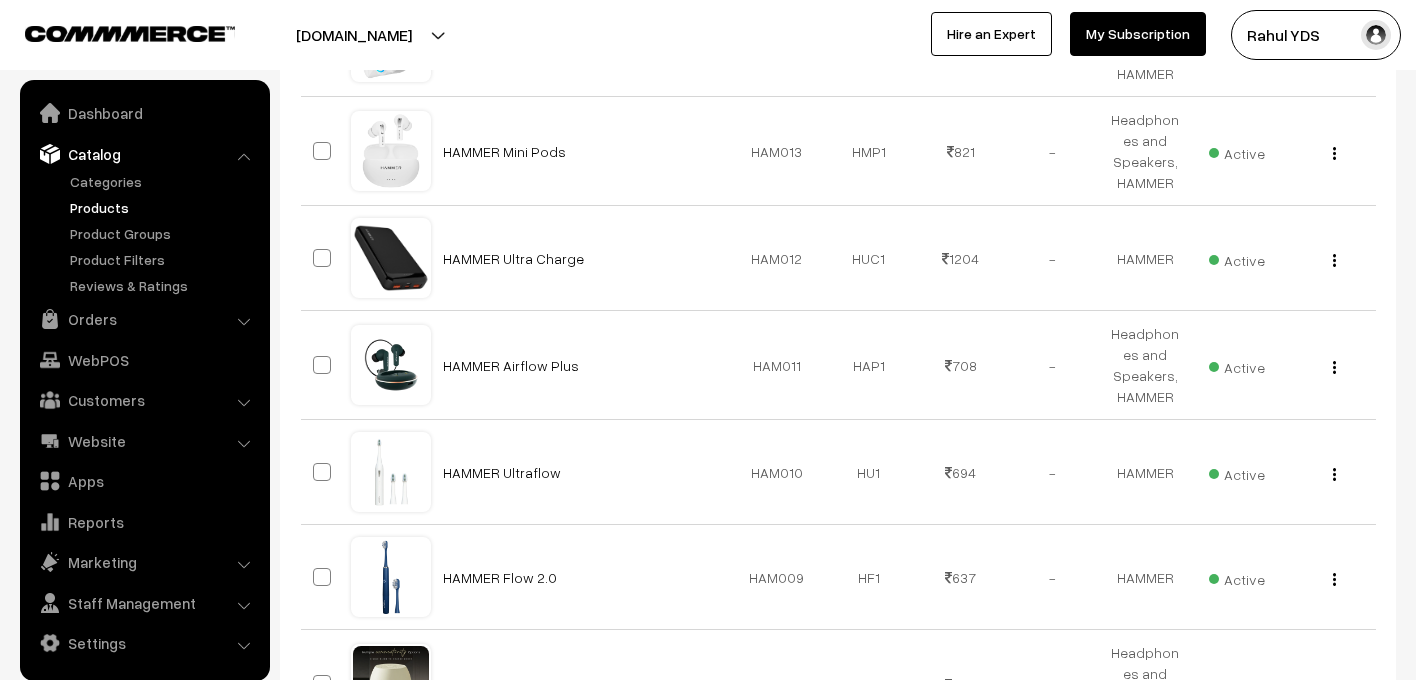 scroll, scrollTop: 3483, scrollLeft: 0, axis: vertical 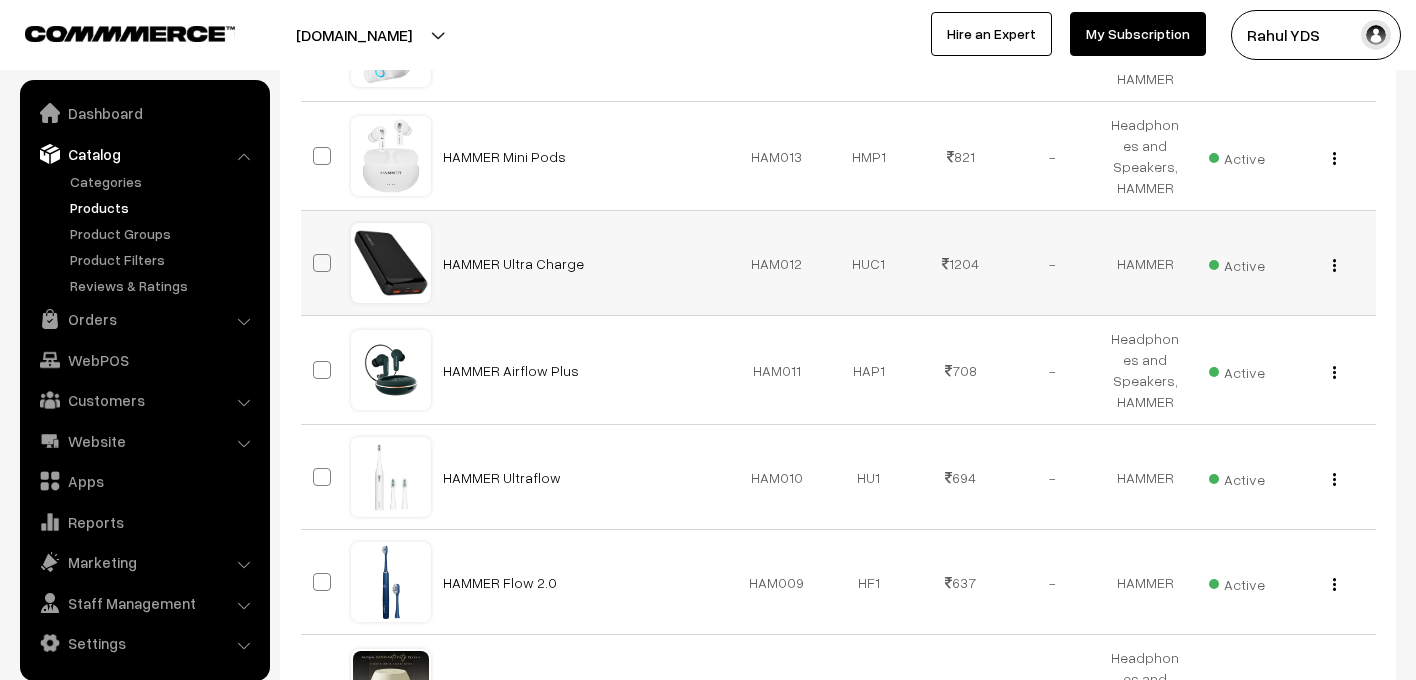 click at bounding box center (322, 263) 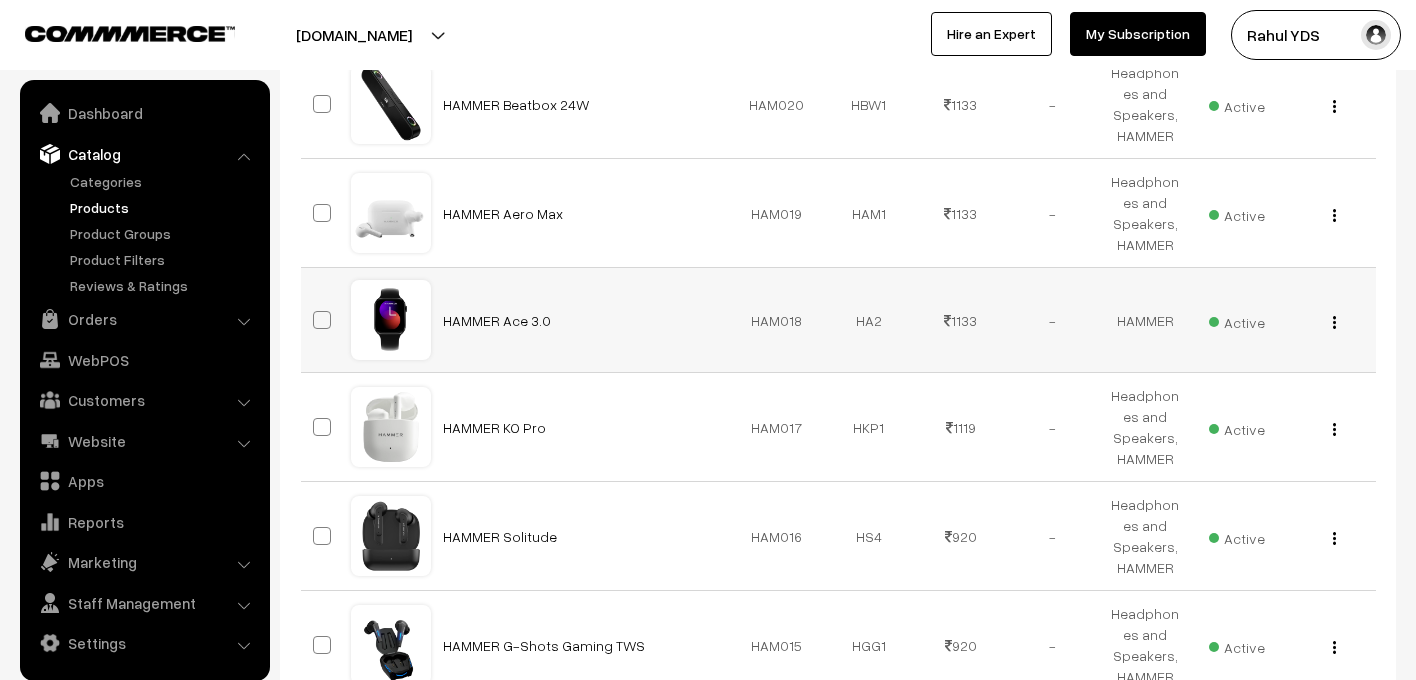 scroll, scrollTop: 2818, scrollLeft: 0, axis: vertical 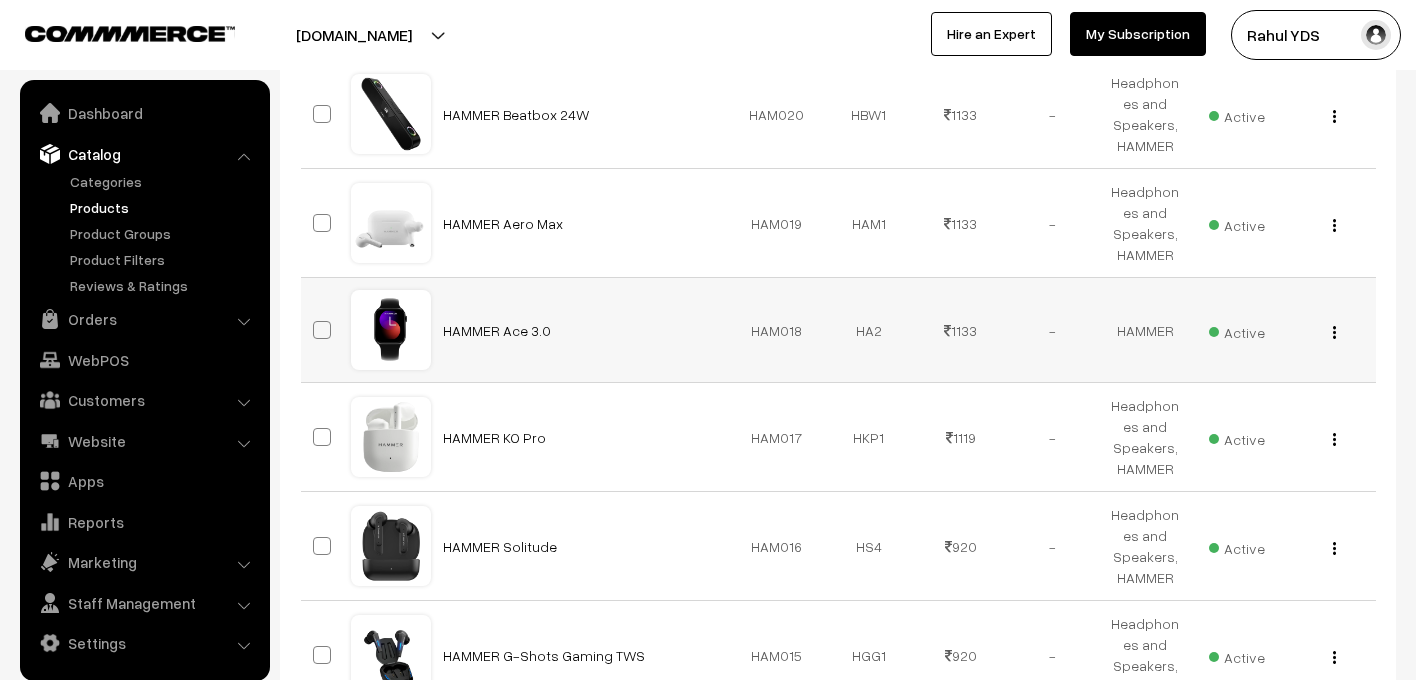 click at bounding box center [322, 330] 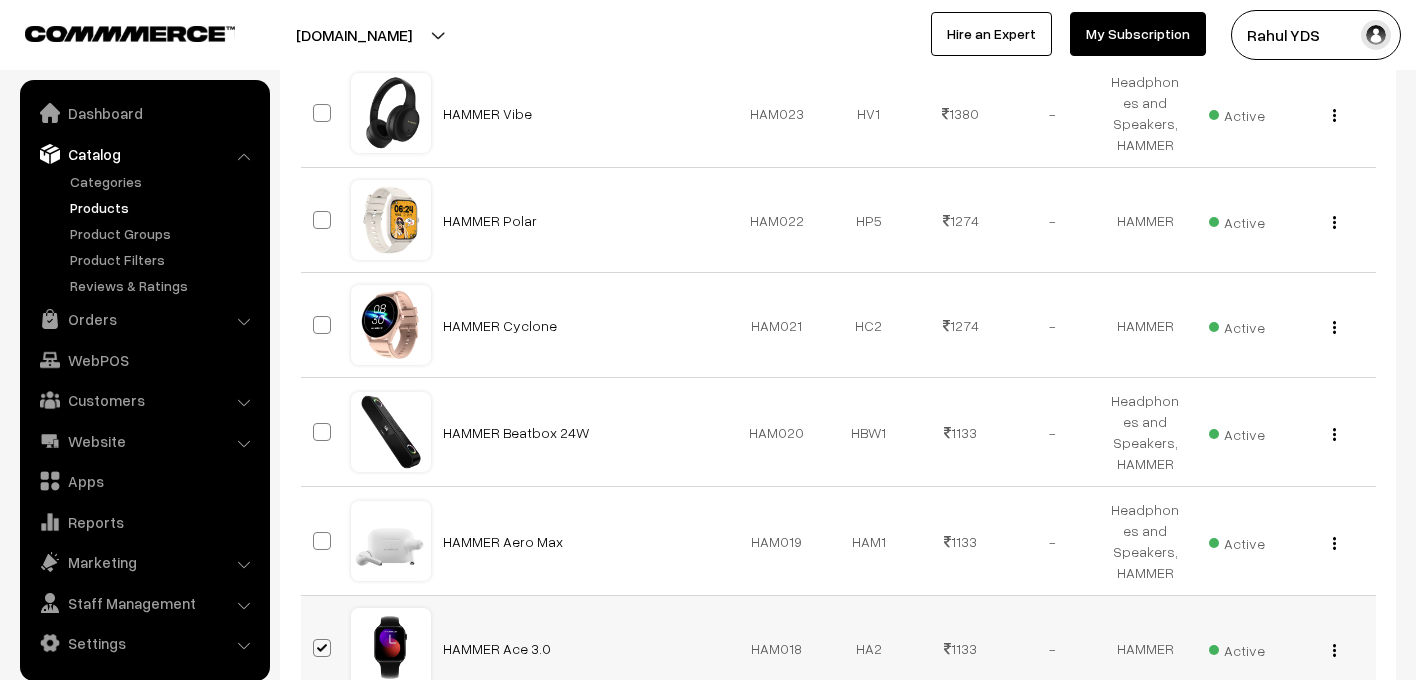 scroll, scrollTop: 2473, scrollLeft: 0, axis: vertical 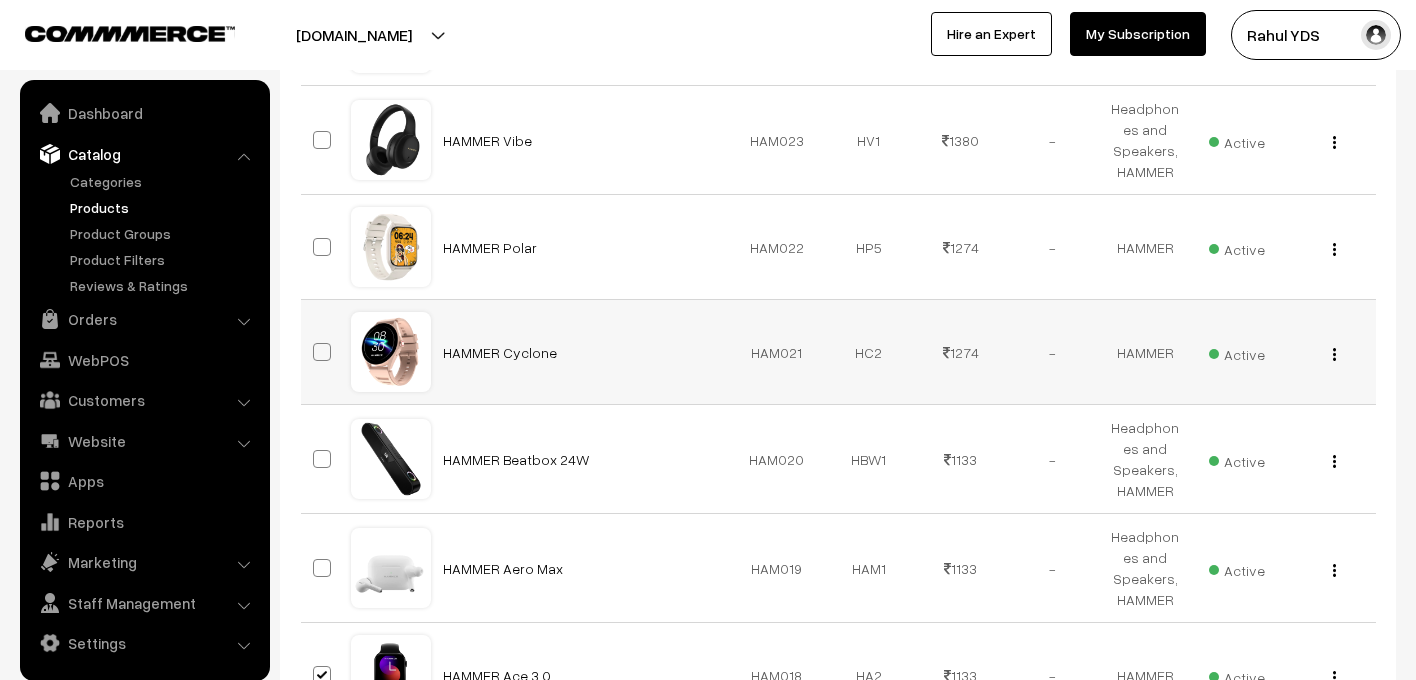 click at bounding box center (322, 352) 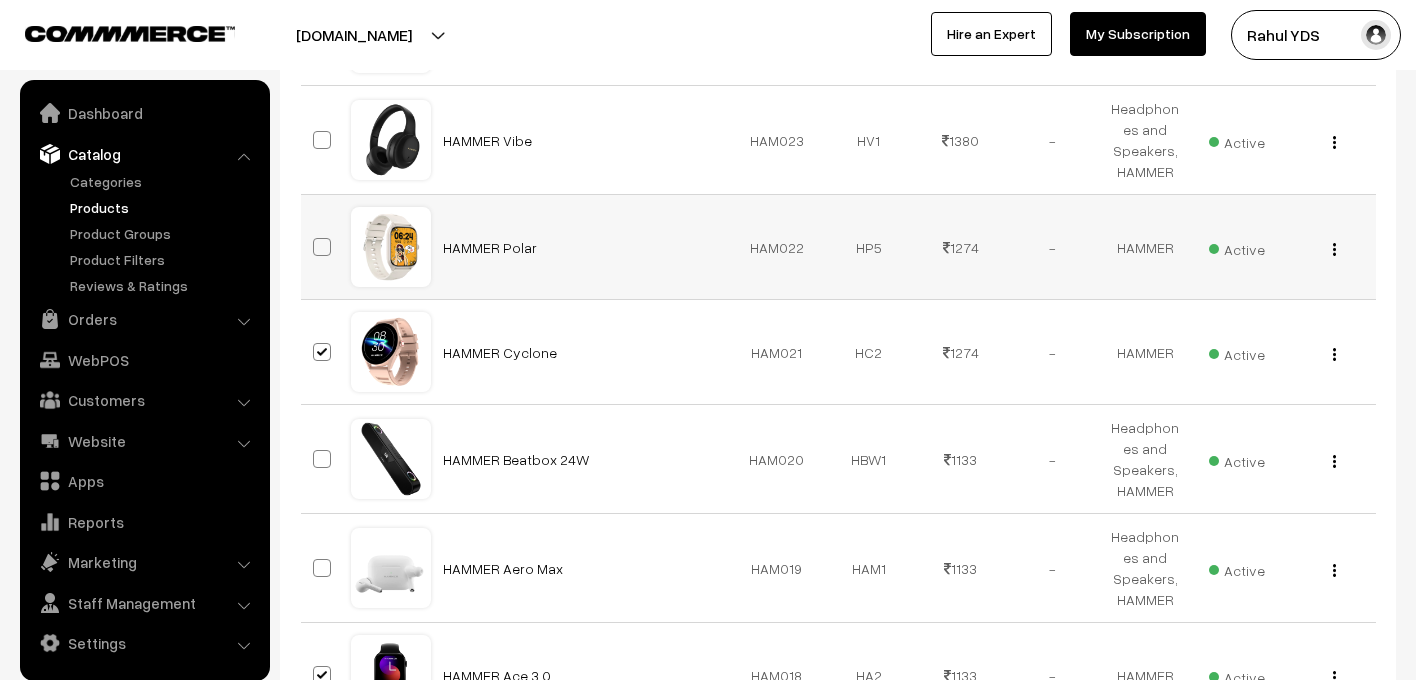 click at bounding box center [322, 247] 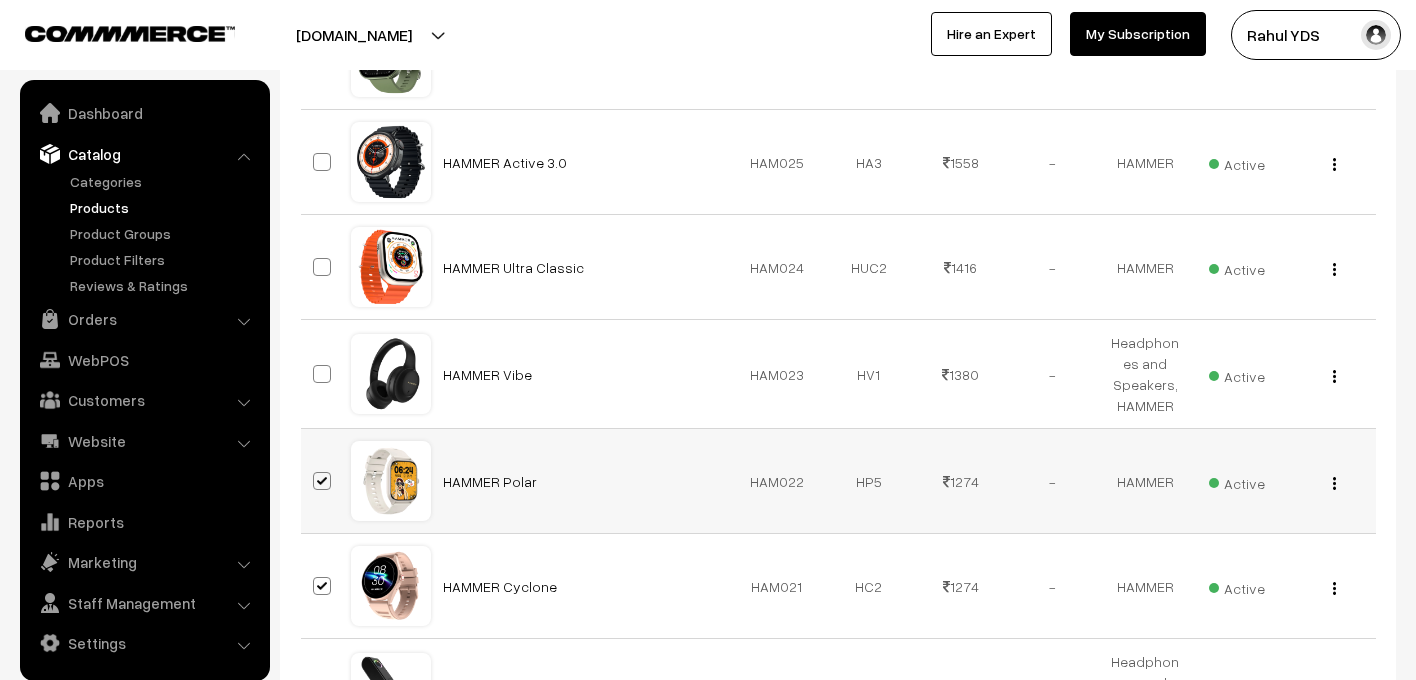 scroll, scrollTop: 2223, scrollLeft: 0, axis: vertical 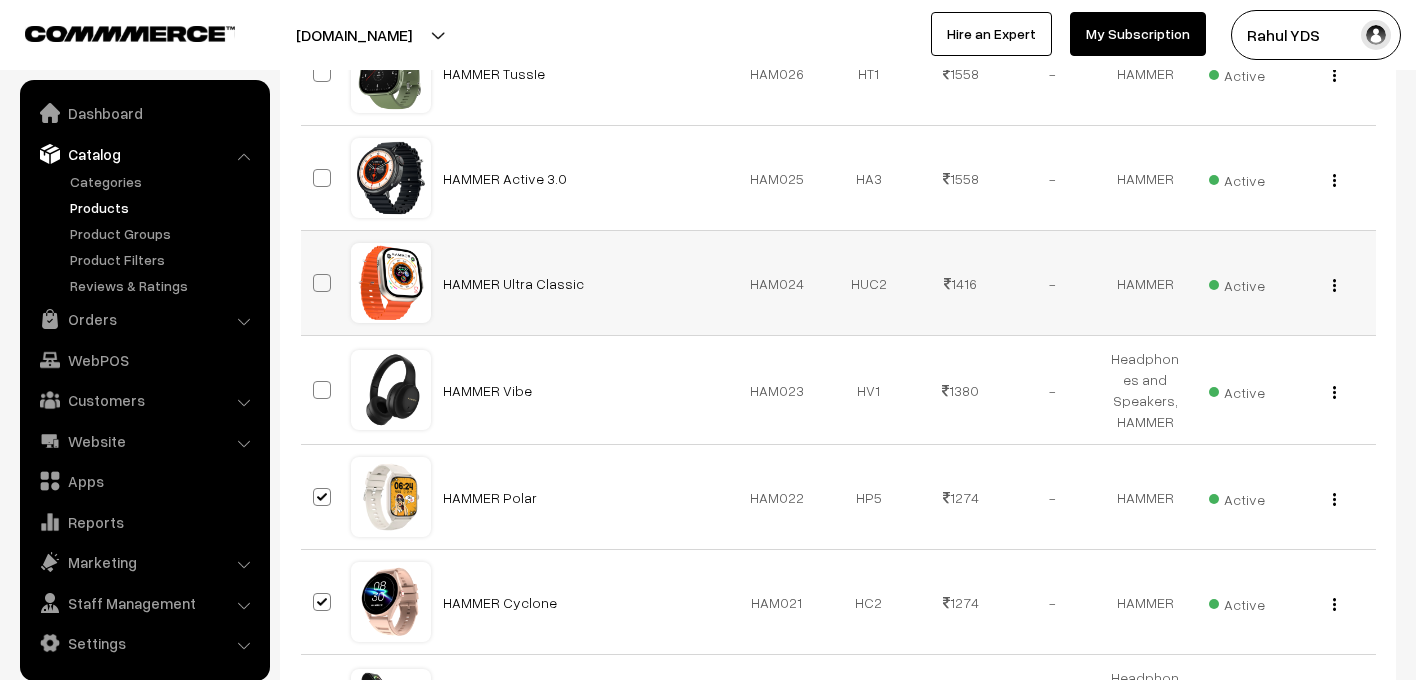 click at bounding box center [322, 283] 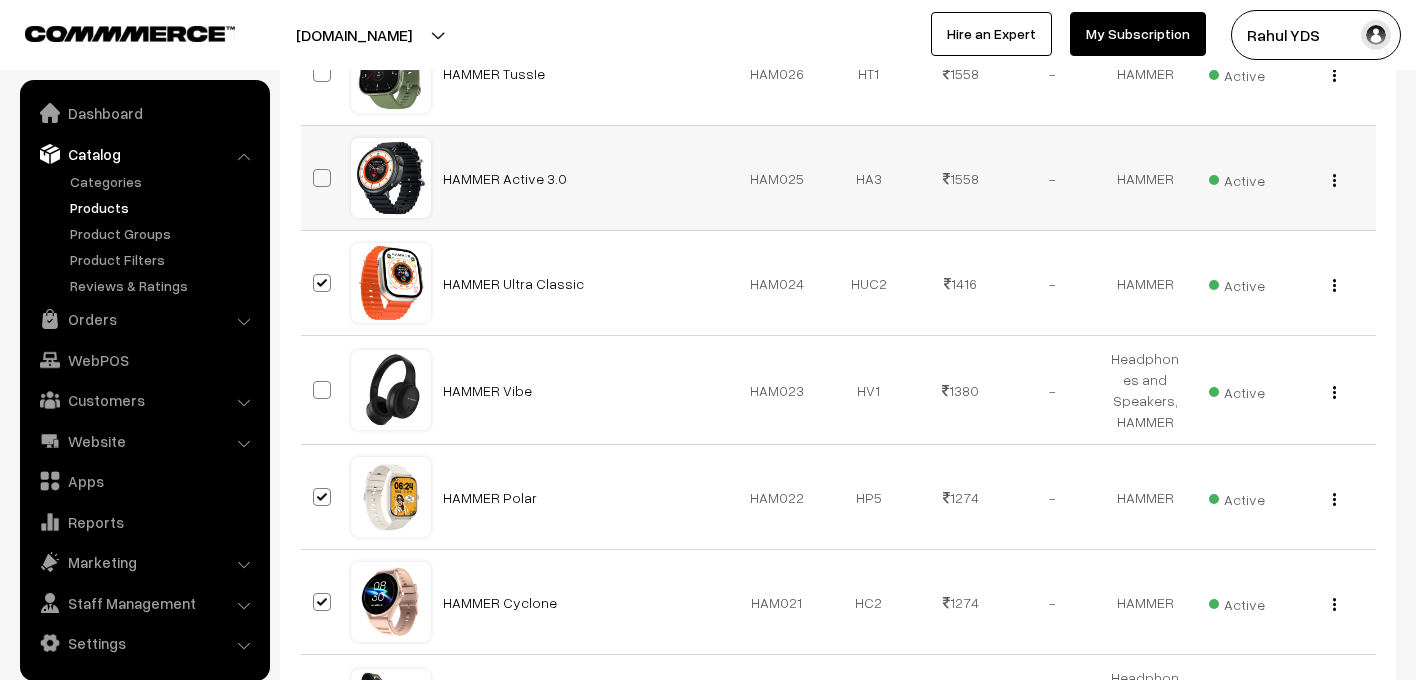 click at bounding box center [322, 178] 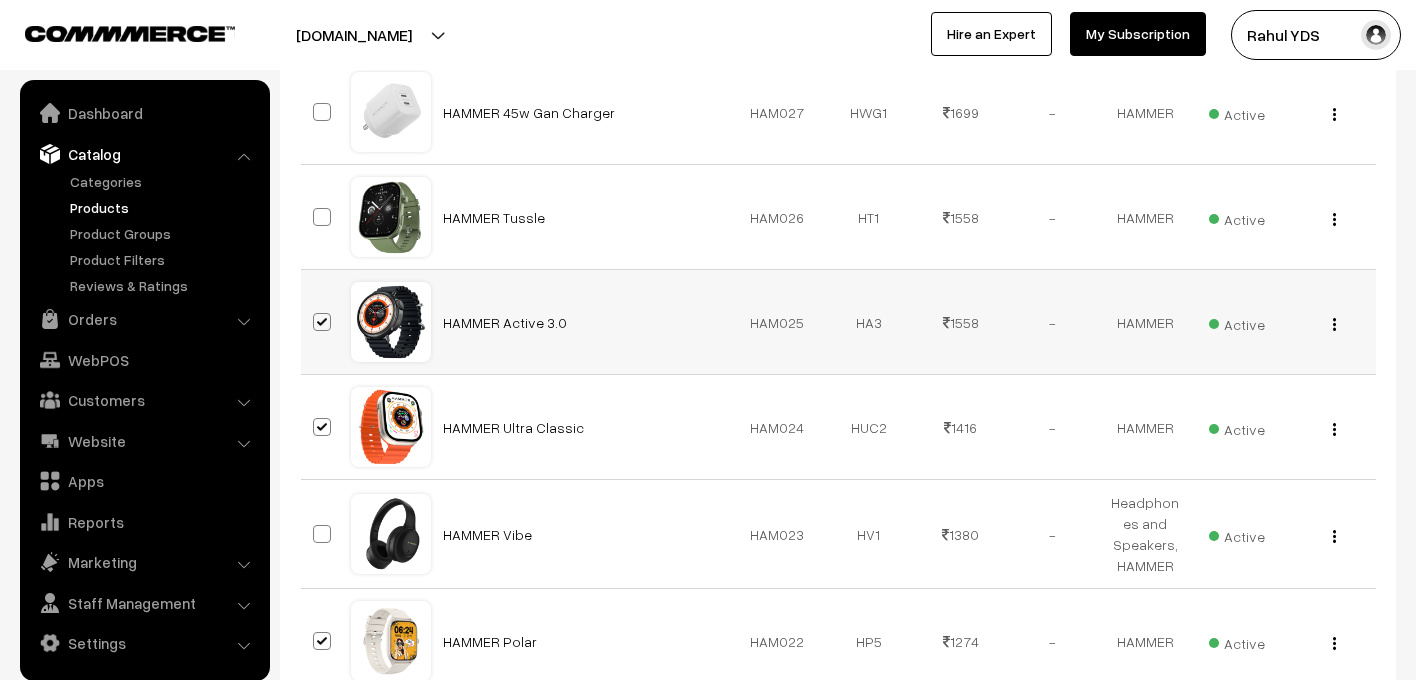 scroll, scrollTop: 2056, scrollLeft: 0, axis: vertical 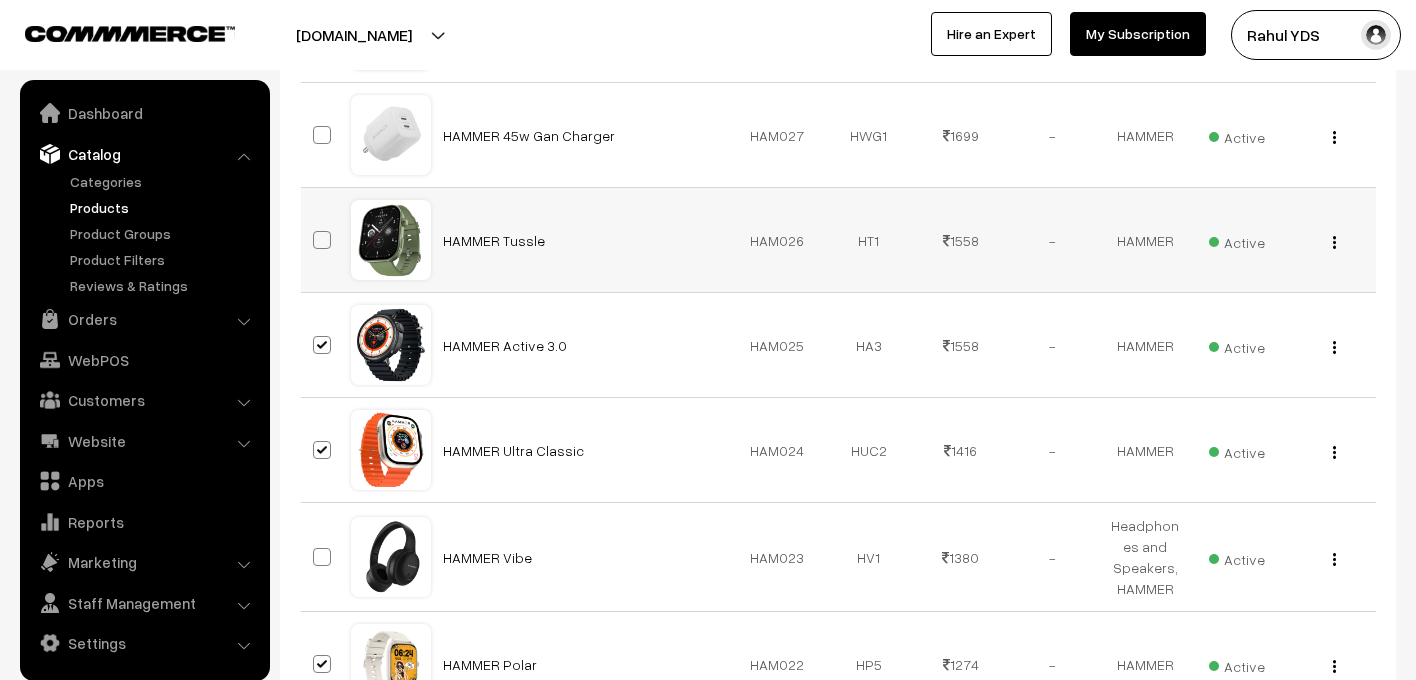 click at bounding box center (322, 240) 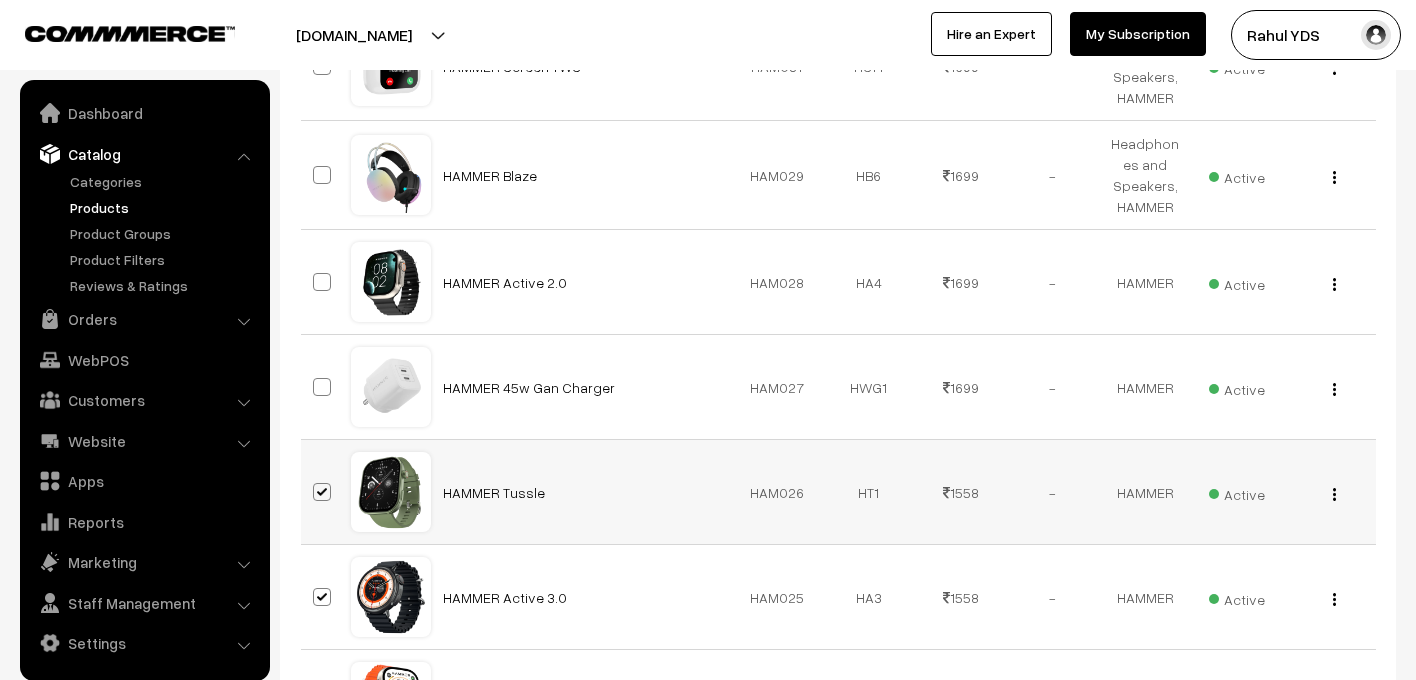 scroll, scrollTop: 1794, scrollLeft: 0, axis: vertical 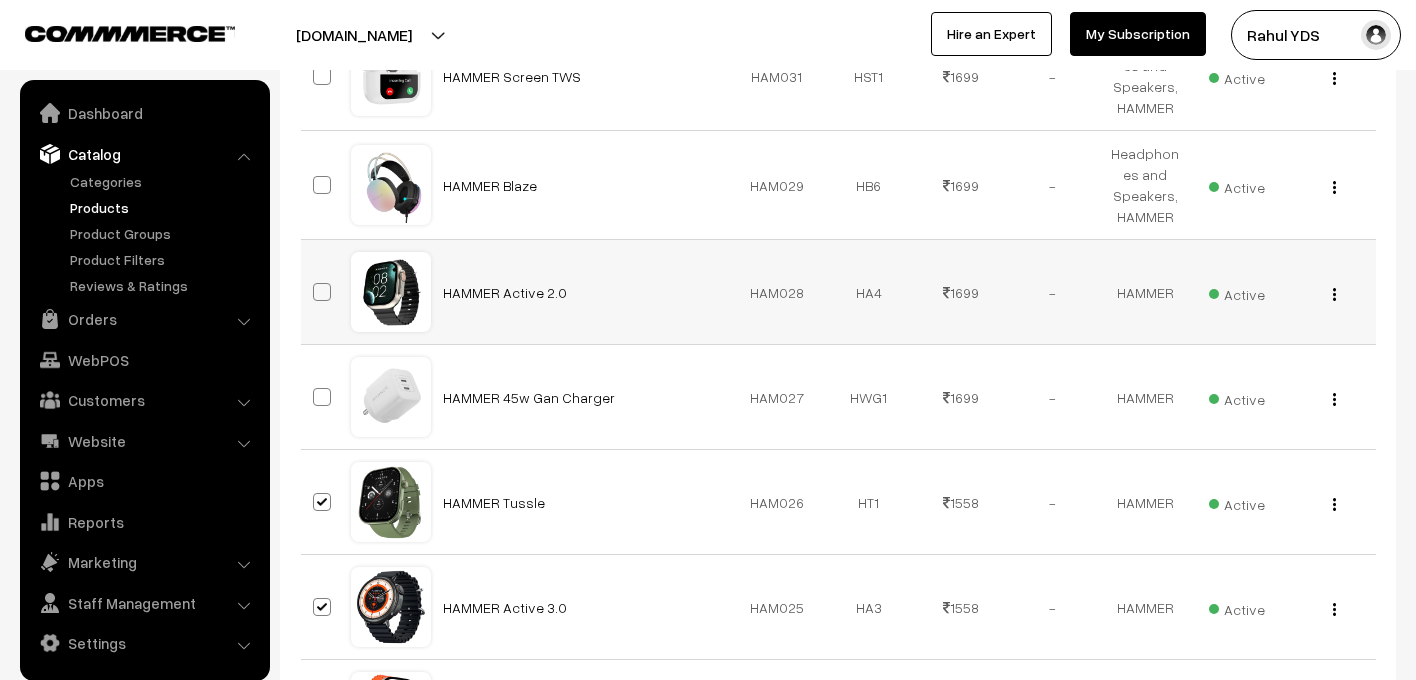 click at bounding box center (322, 292) 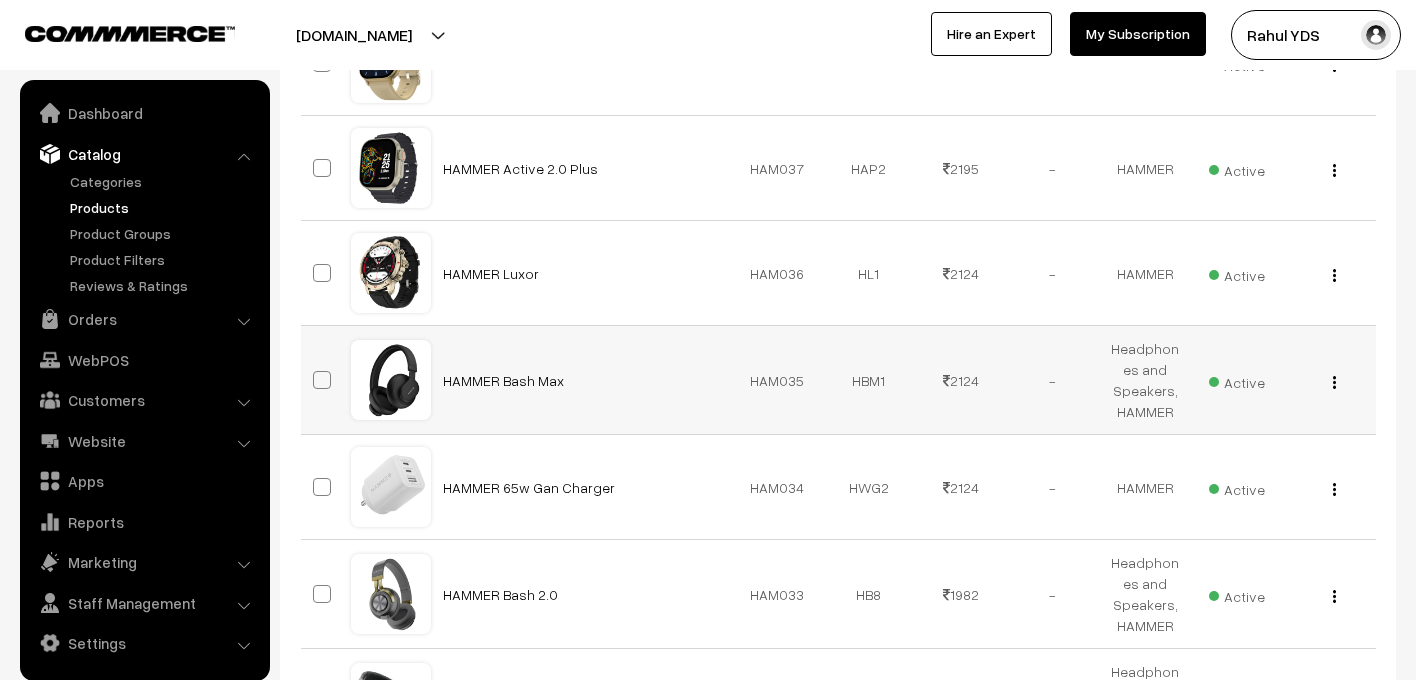 scroll, scrollTop: 1054, scrollLeft: 0, axis: vertical 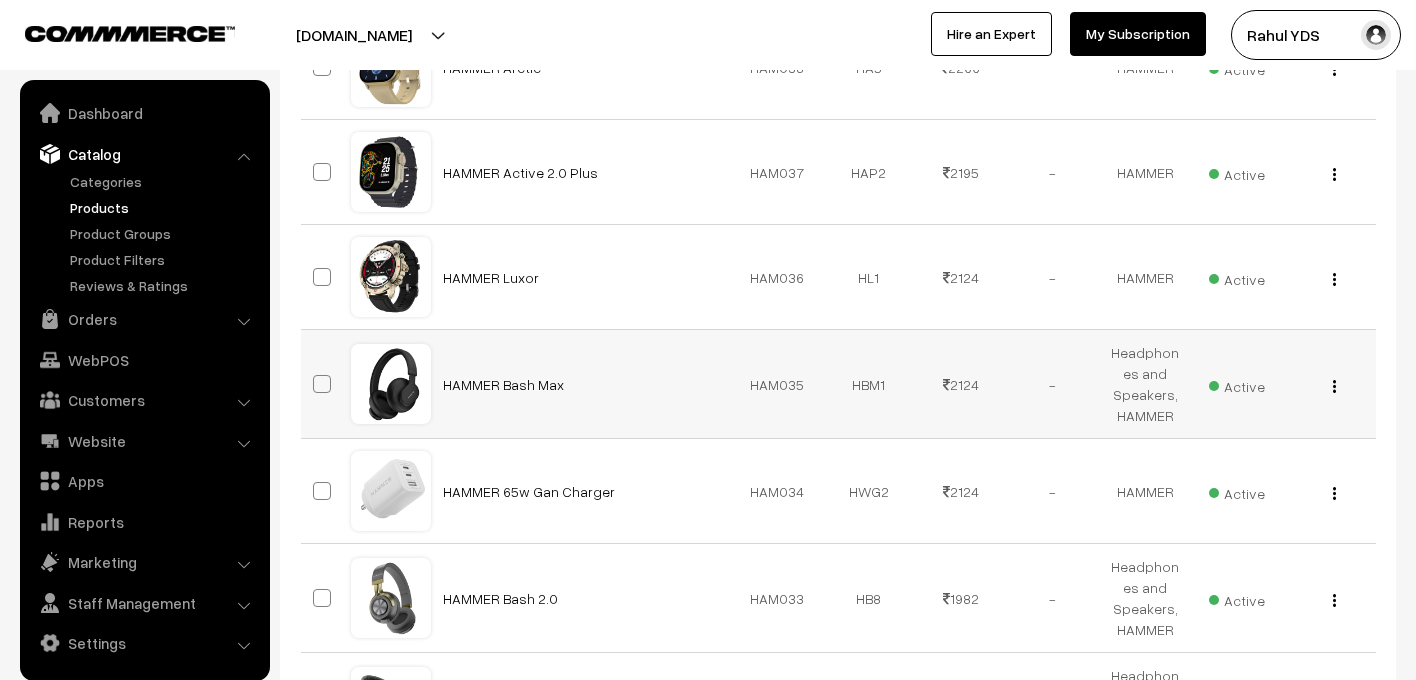 click at bounding box center [322, 277] 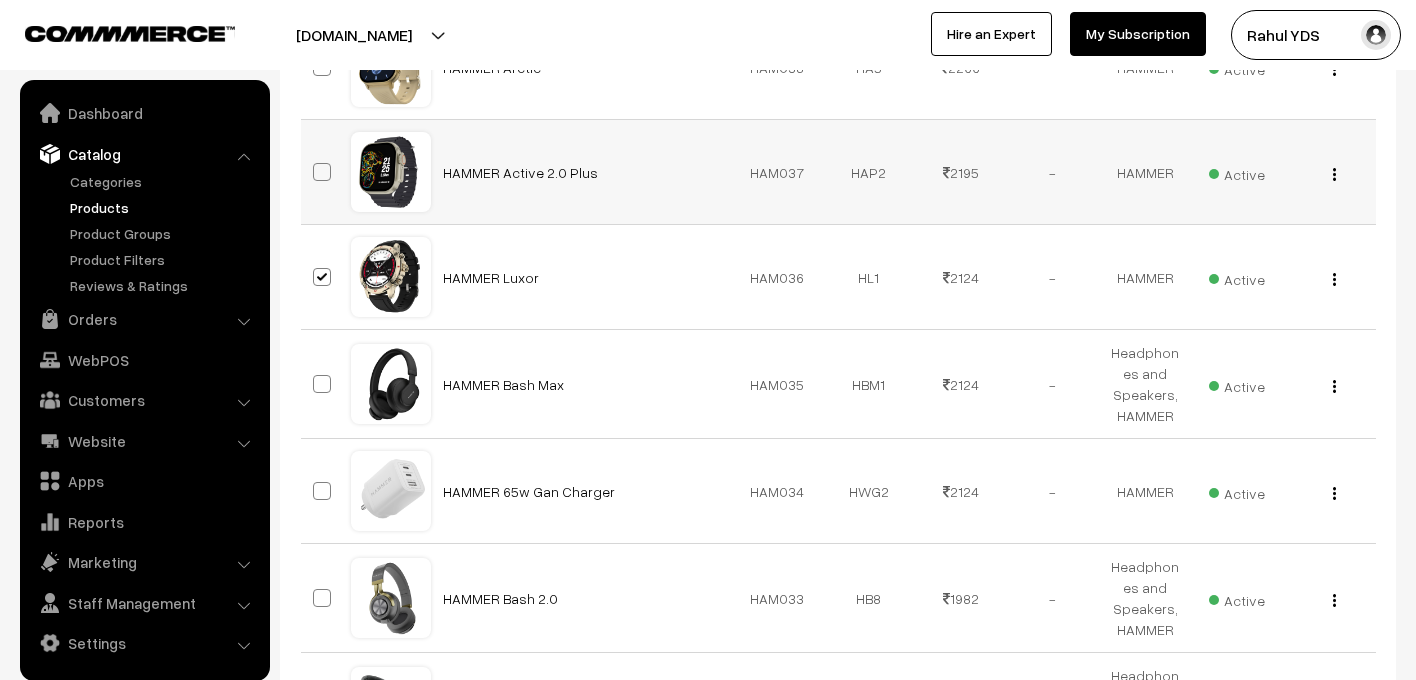 click at bounding box center (322, 172) 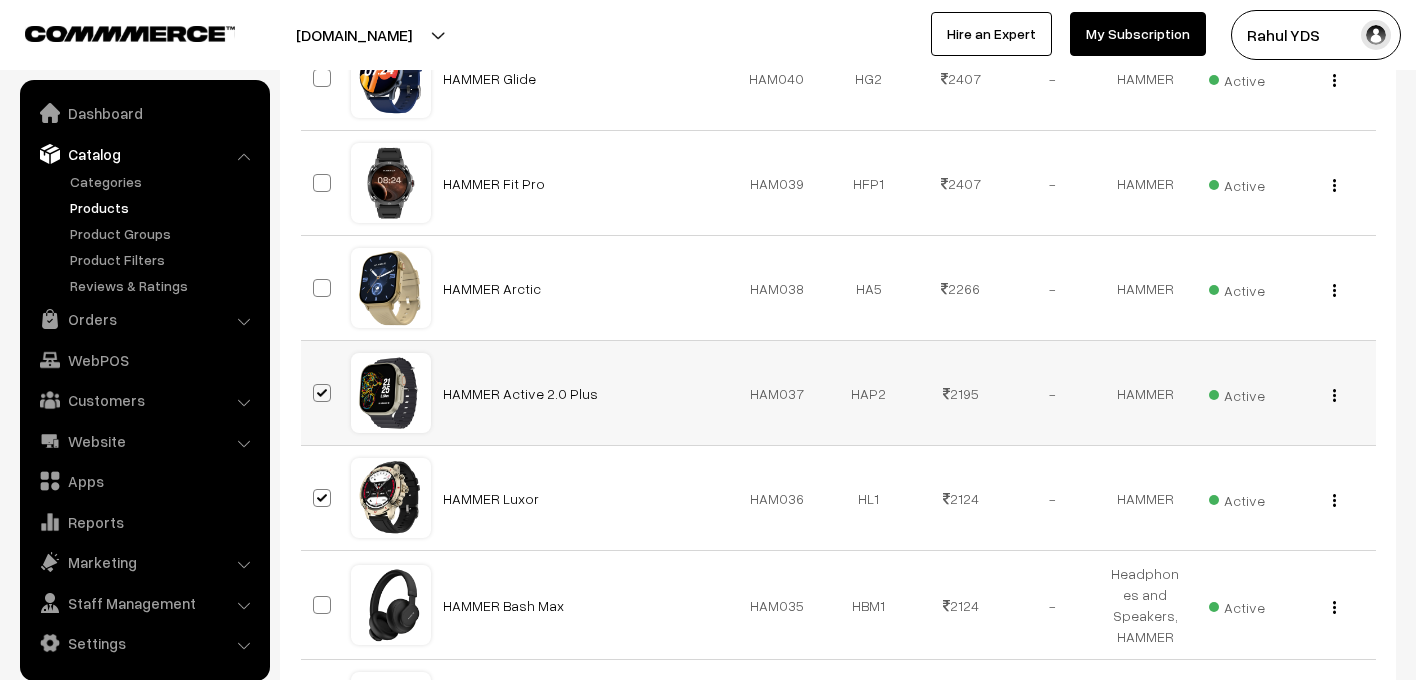 scroll, scrollTop: 767, scrollLeft: 0, axis: vertical 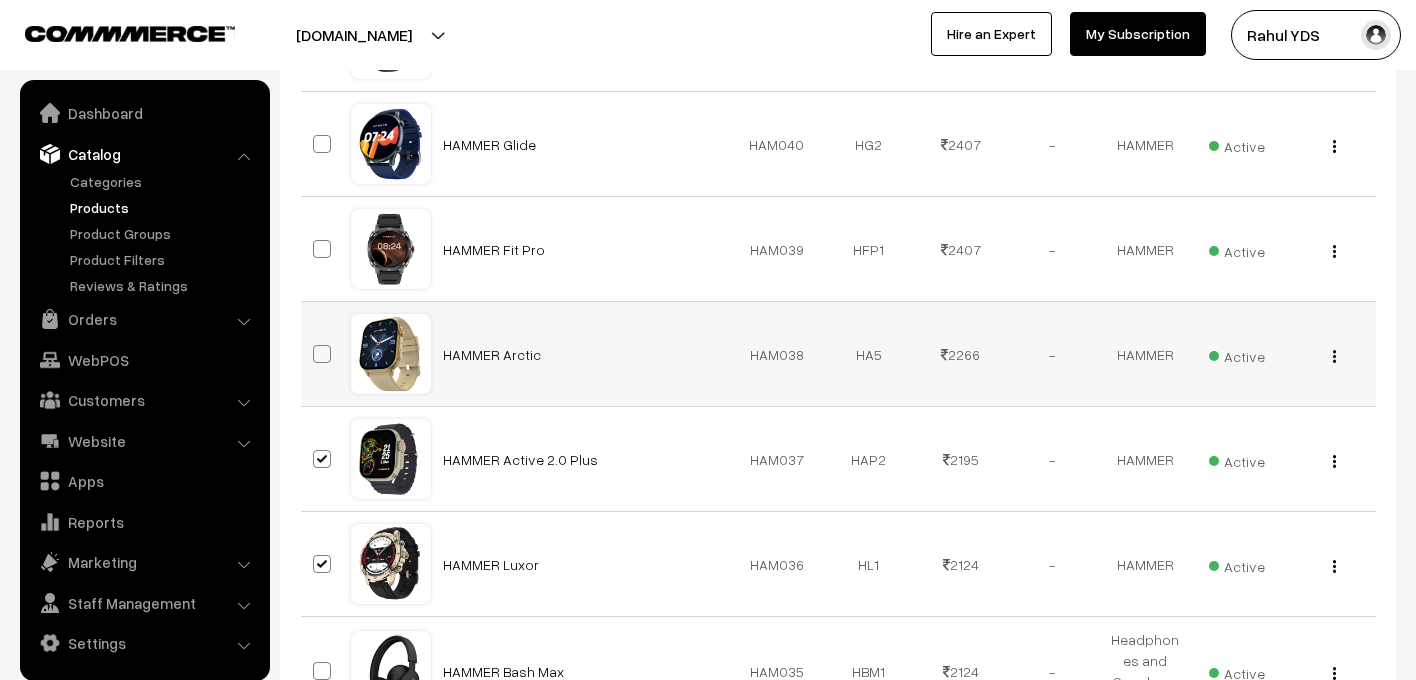 click at bounding box center (322, 354) 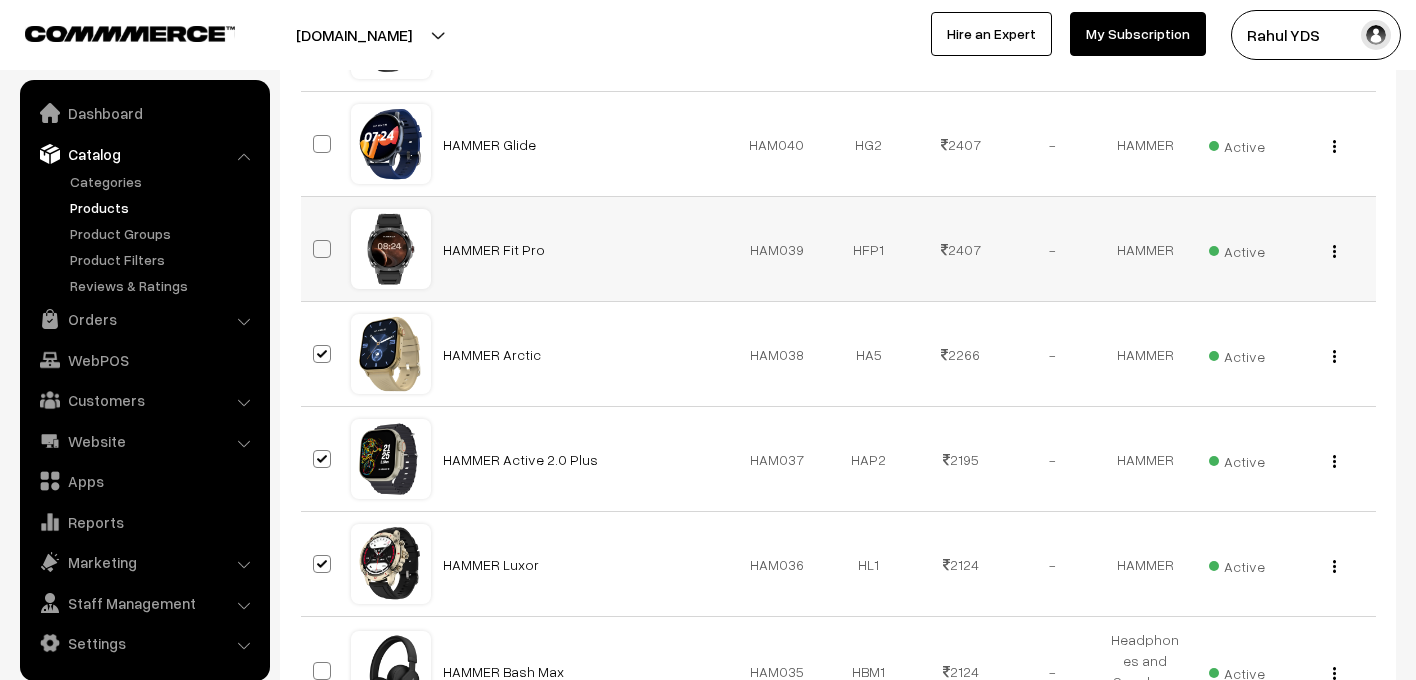 click at bounding box center [322, 249] 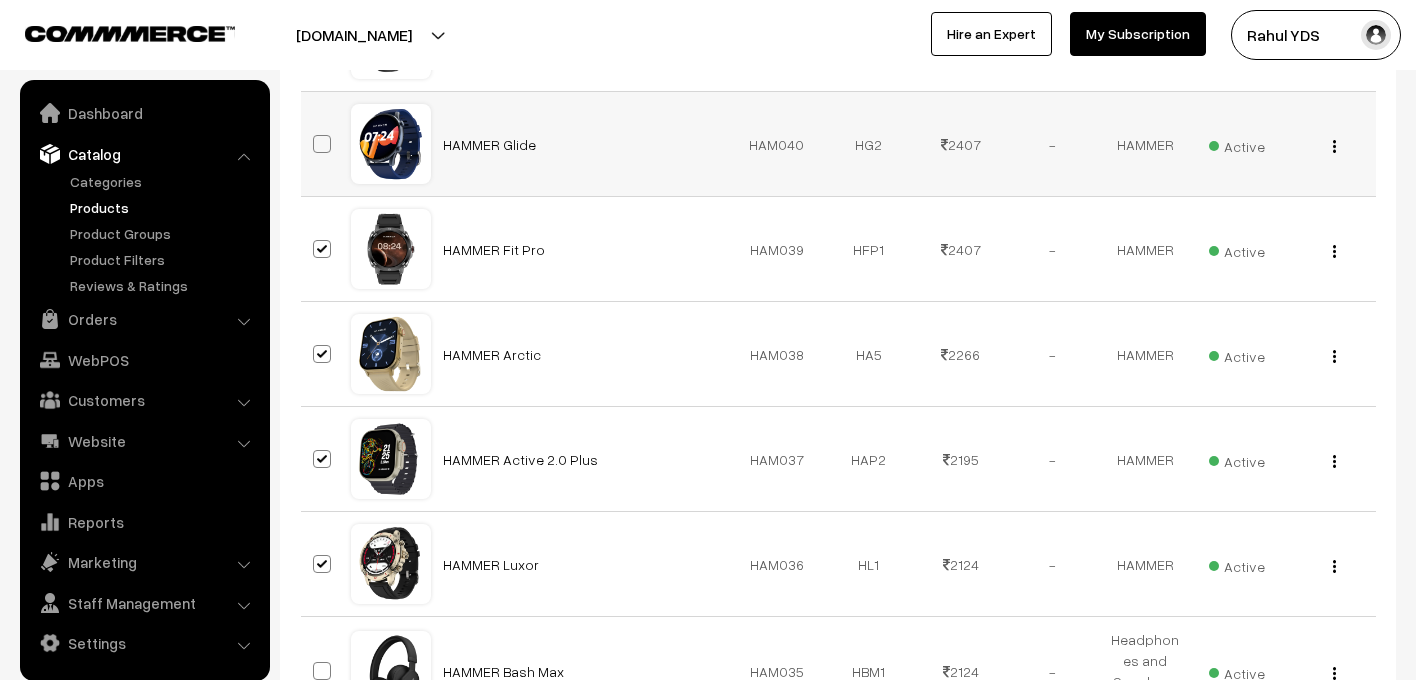click at bounding box center (325, 144) 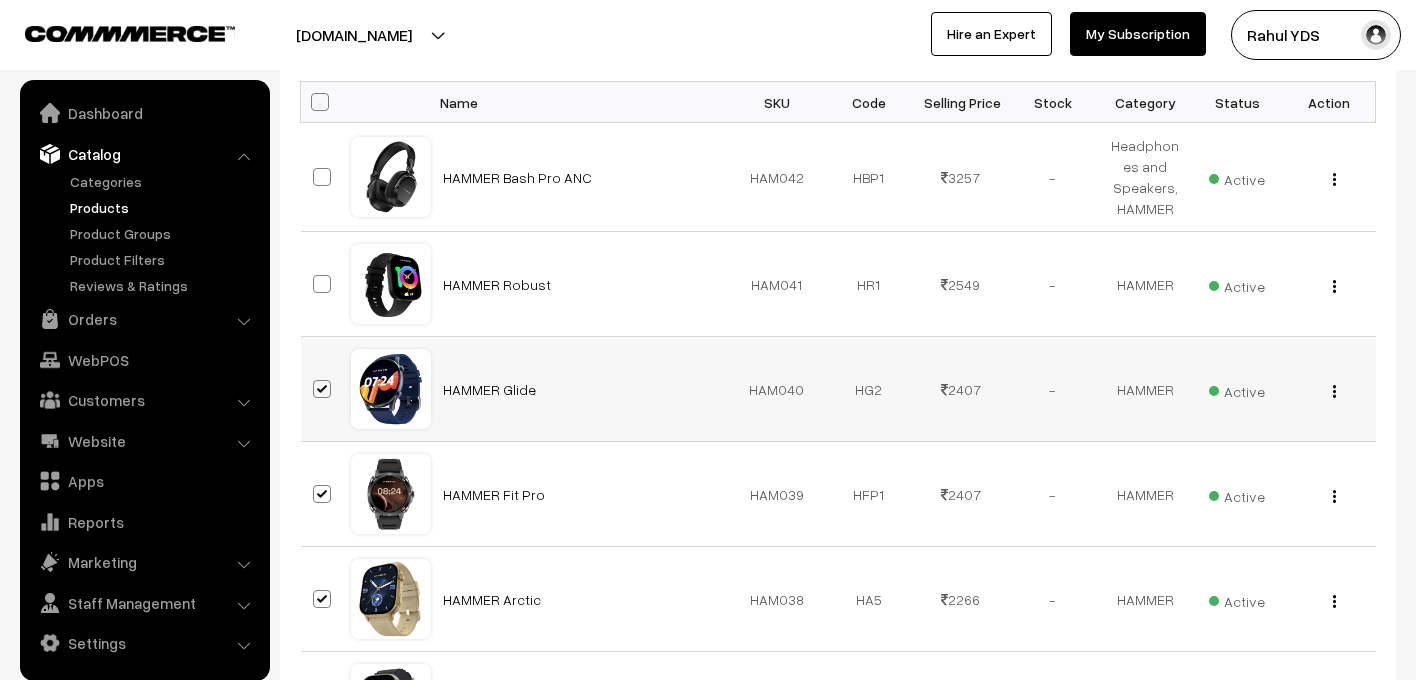 scroll, scrollTop: 515, scrollLeft: 0, axis: vertical 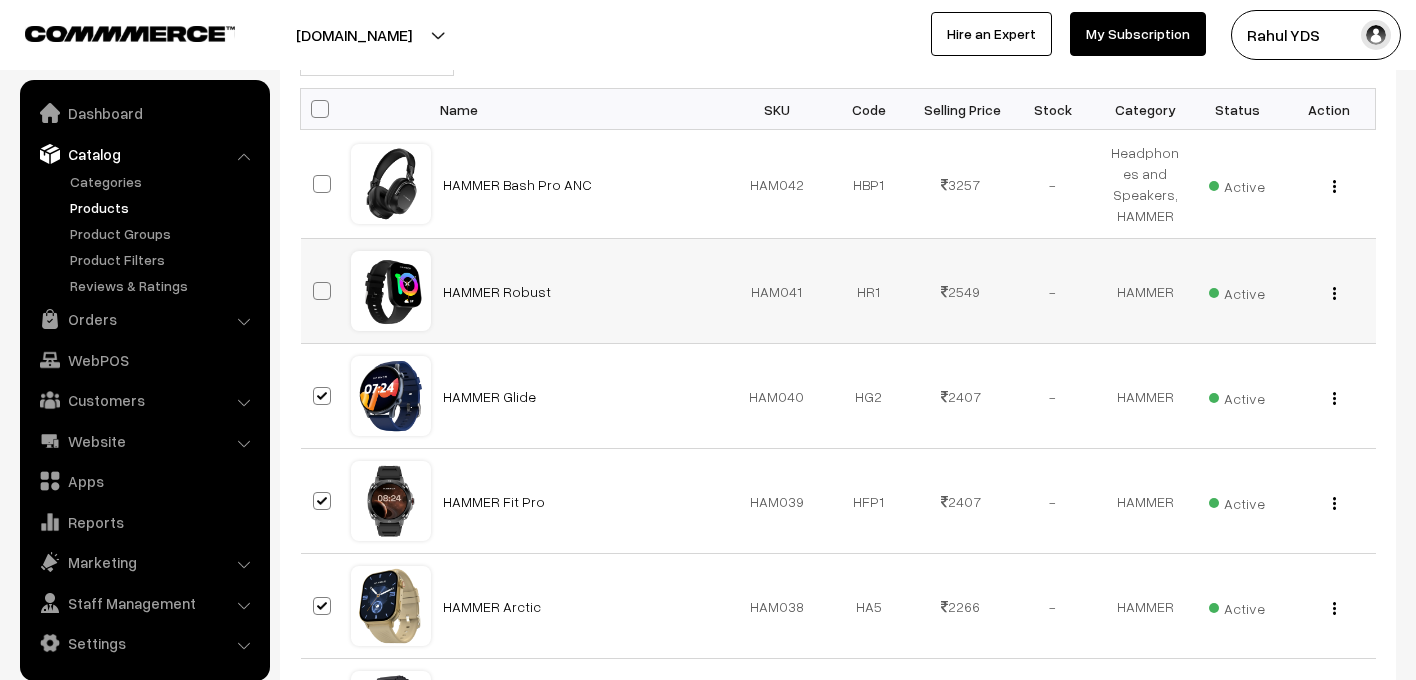 click at bounding box center [322, 291] 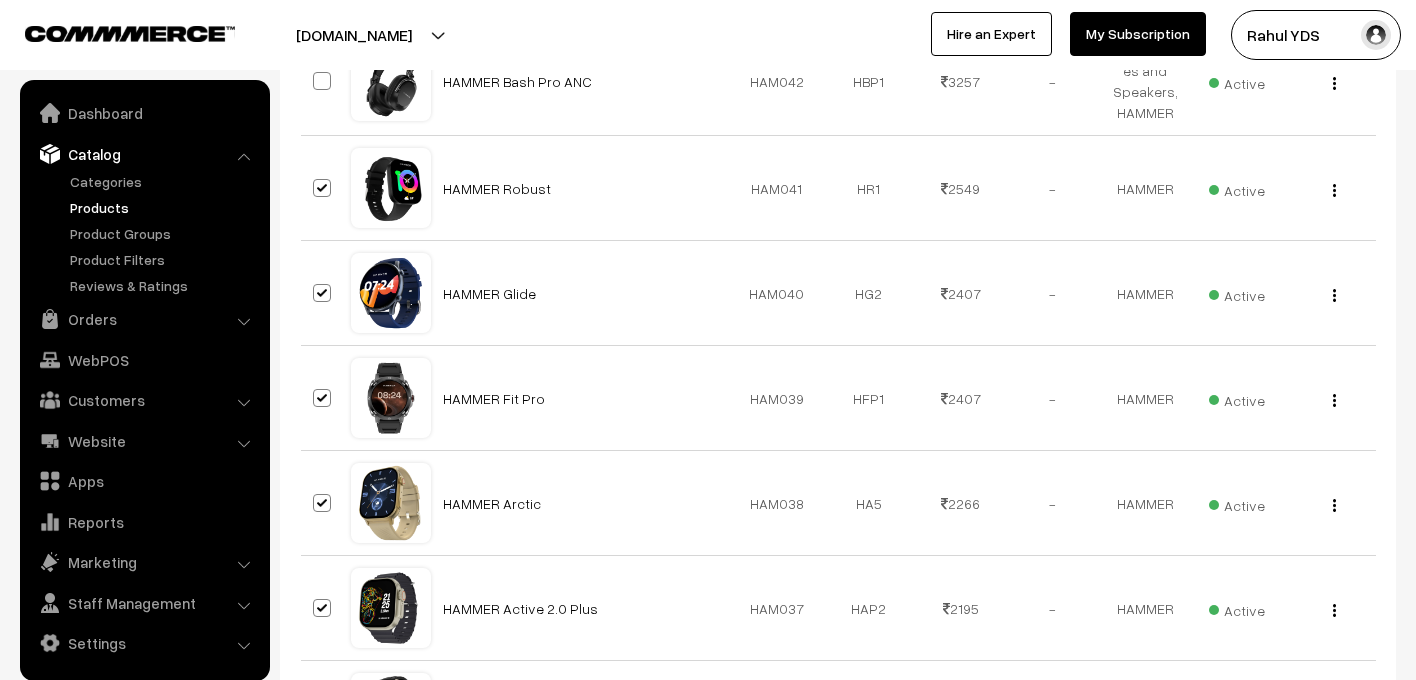 scroll, scrollTop: 0, scrollLeft: 0, axis: both 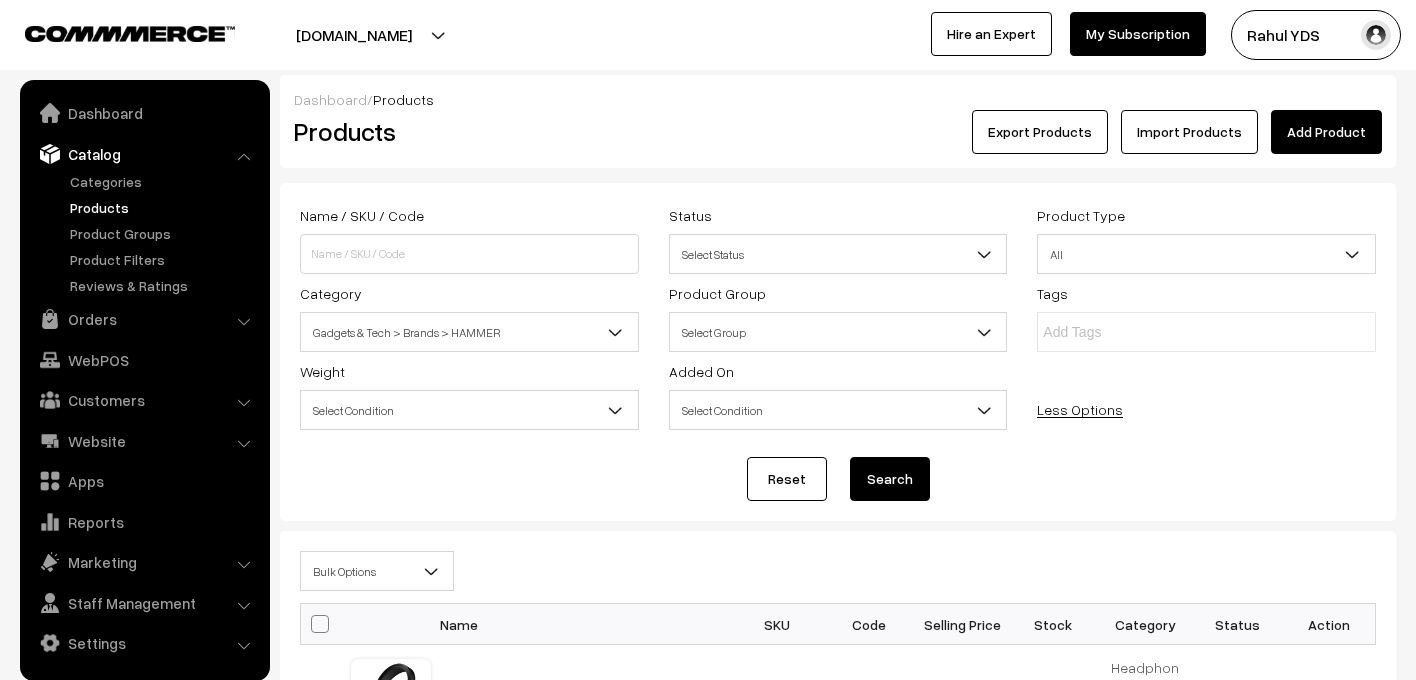 click on "Bulk Options" at bounding box center [377, 571] 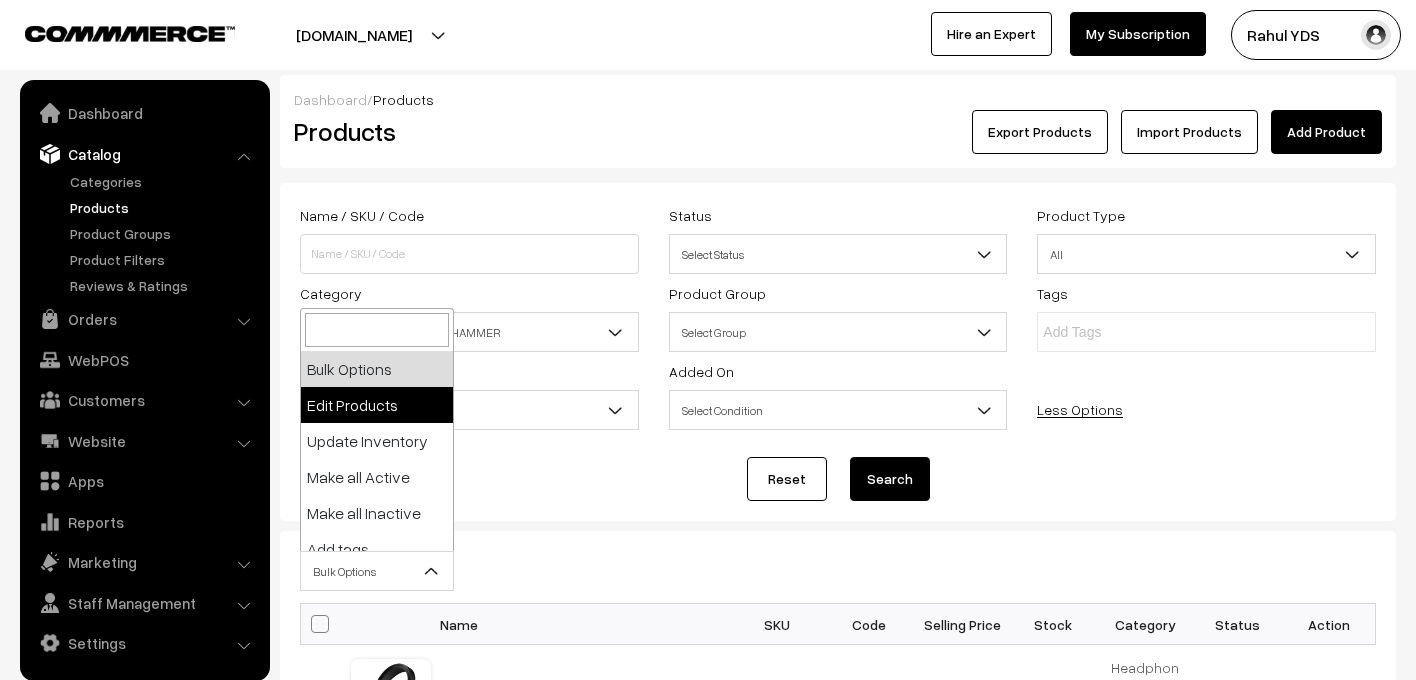 select on "editProduct" 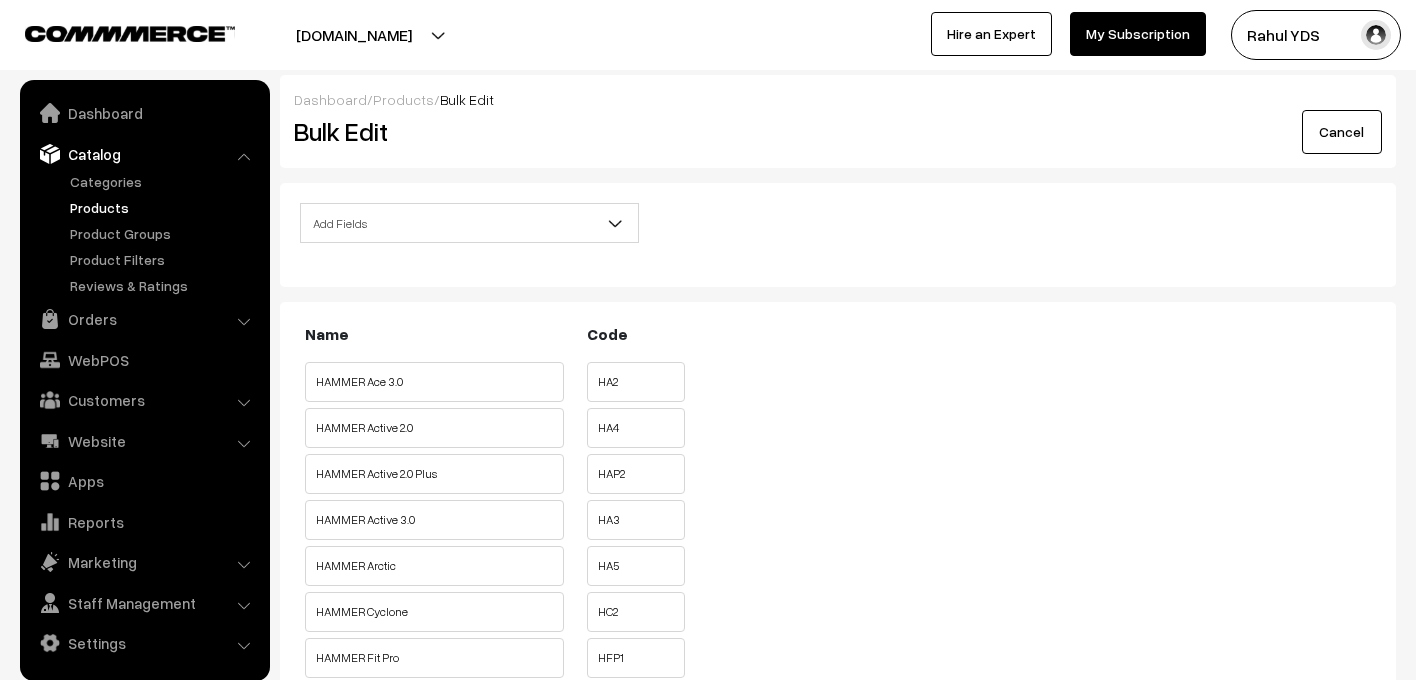 scroll, scrollTop: 0, scrollLeft: 0, axis: both 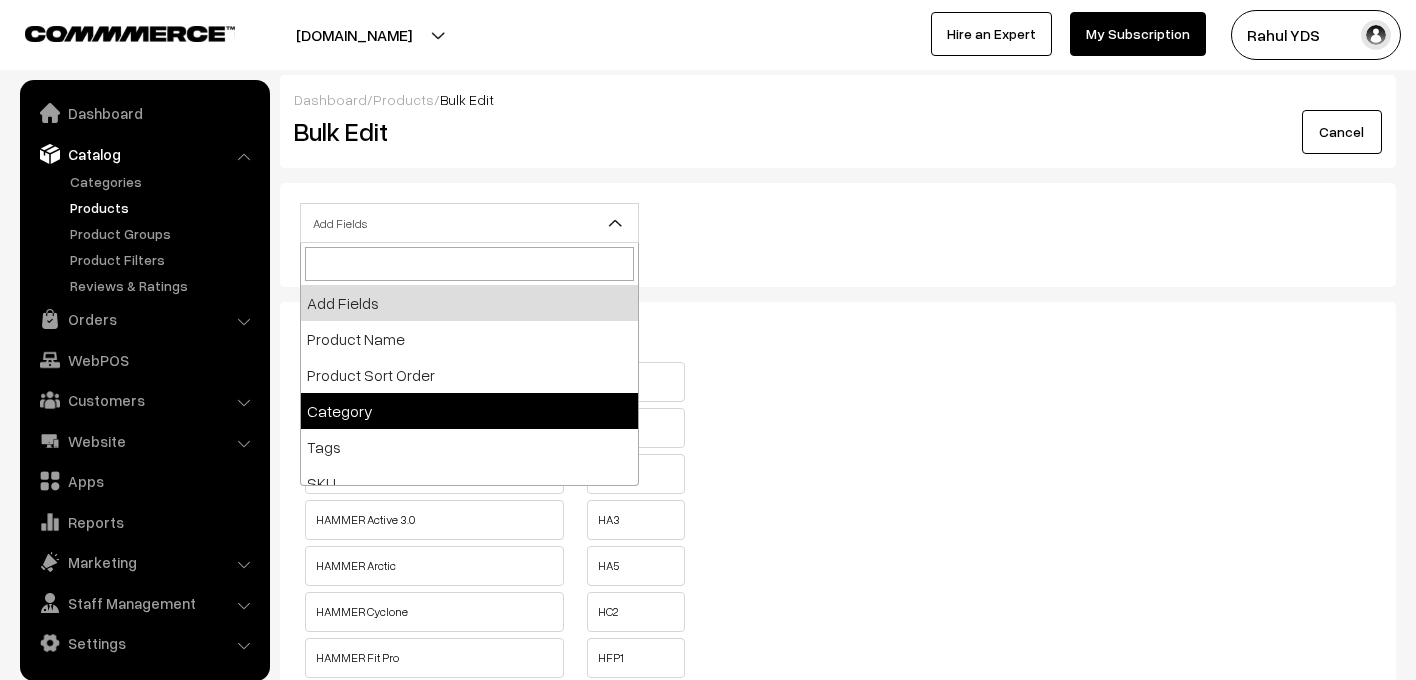 select on "category" 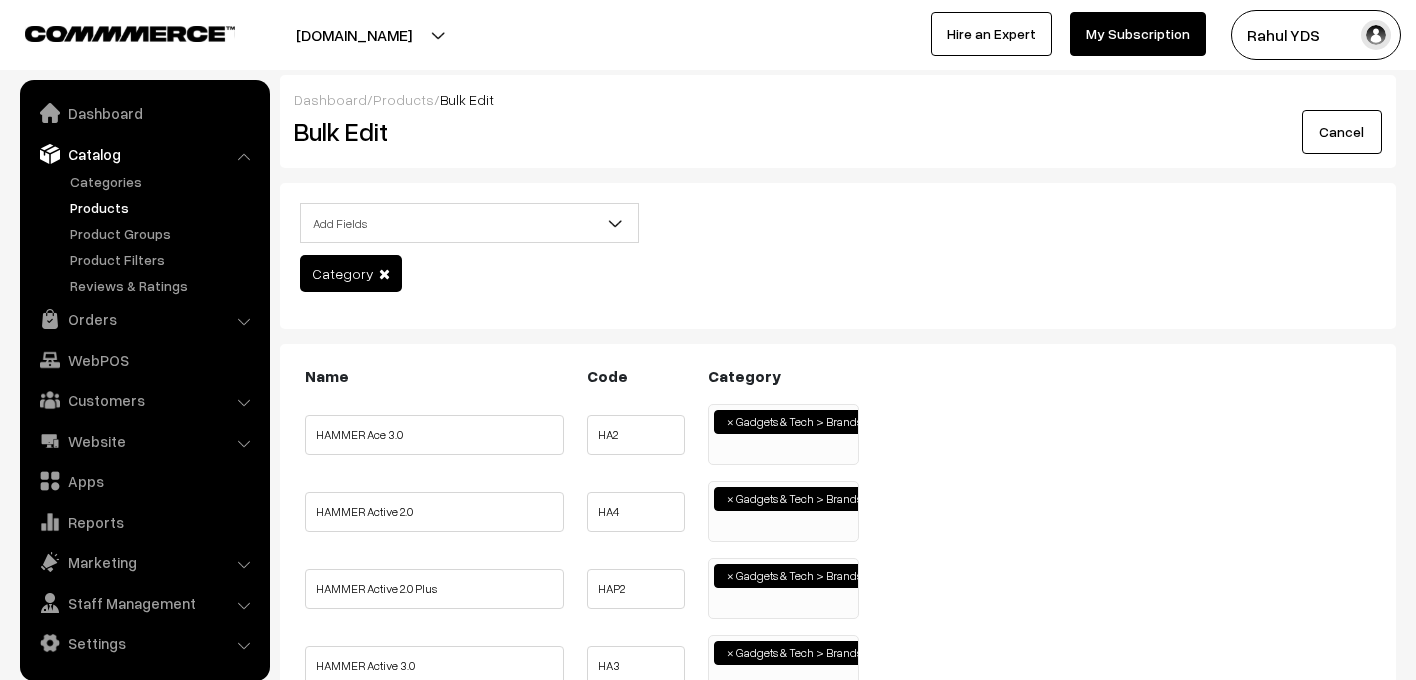 scroll, scrollTop: 0, scrollLeft: 0, axis: both 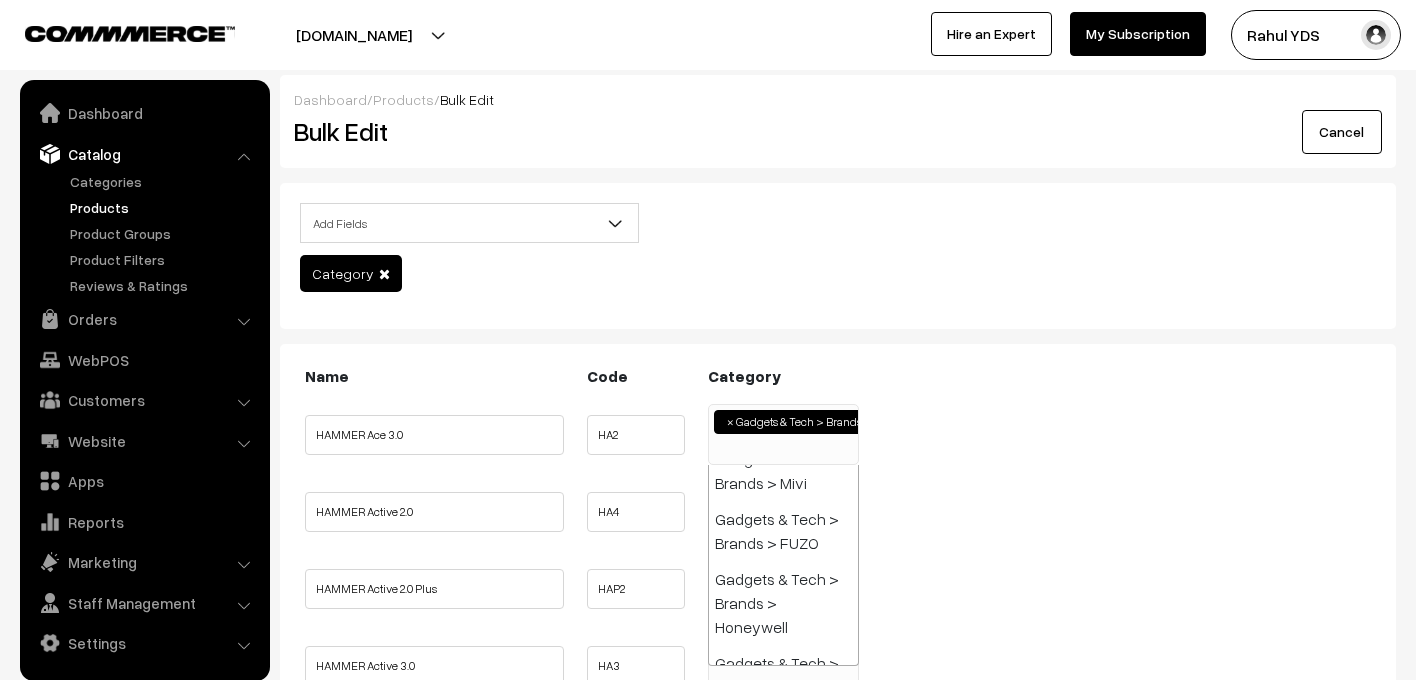 select 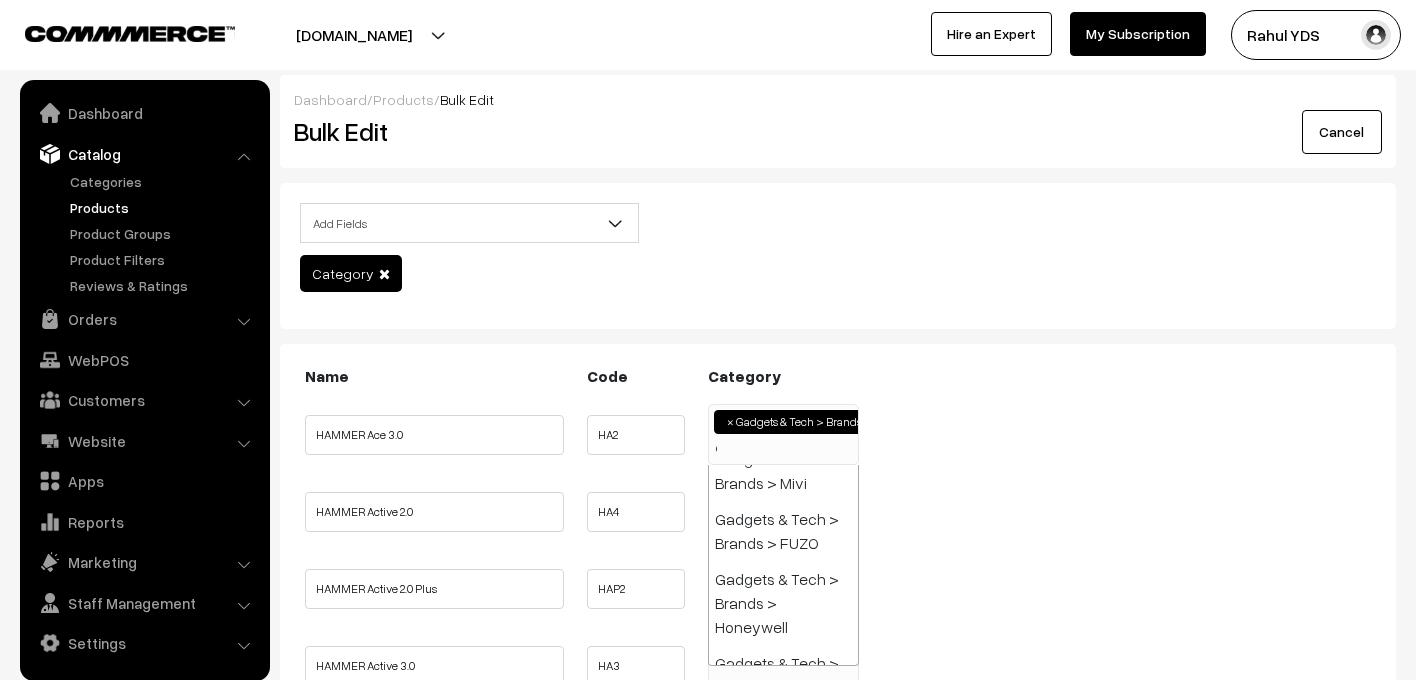 scroll, scrollTop: 442, scrollLeft: 0, axis: vertical 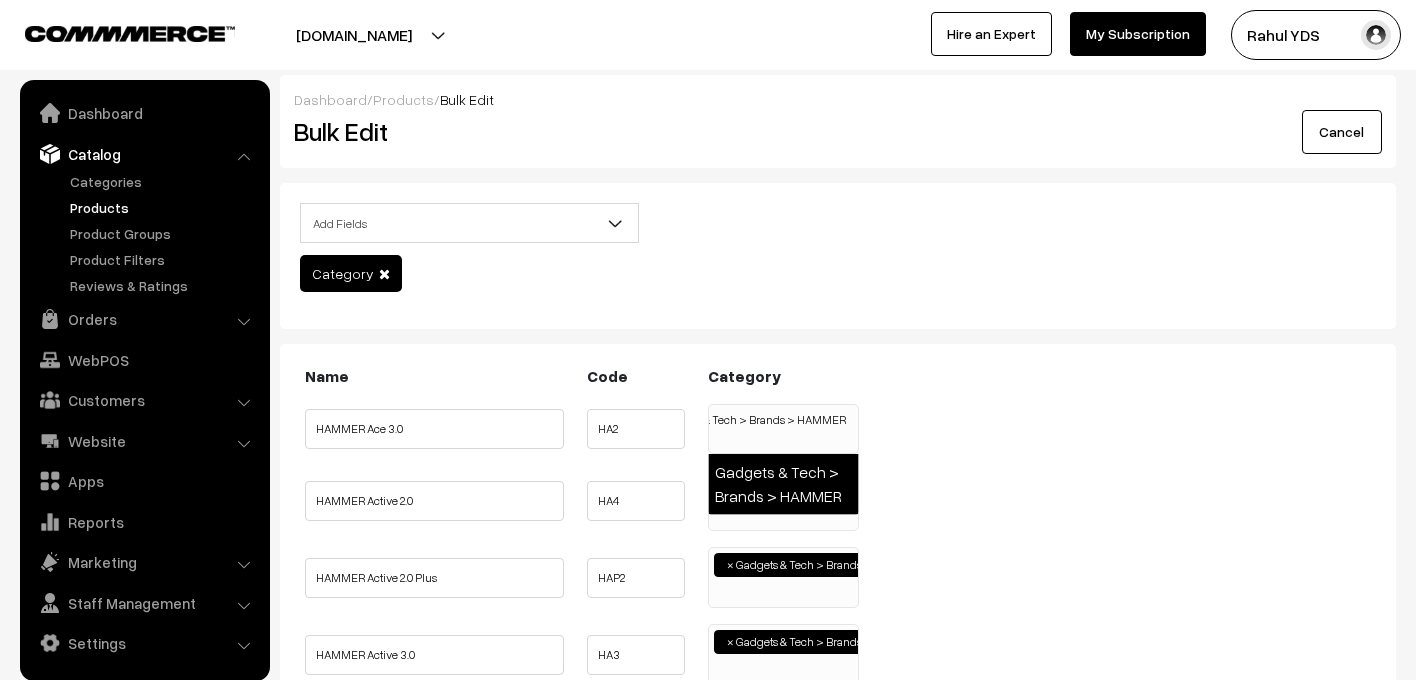 type on "Gadgets & Tech > Brands > HAMMER" 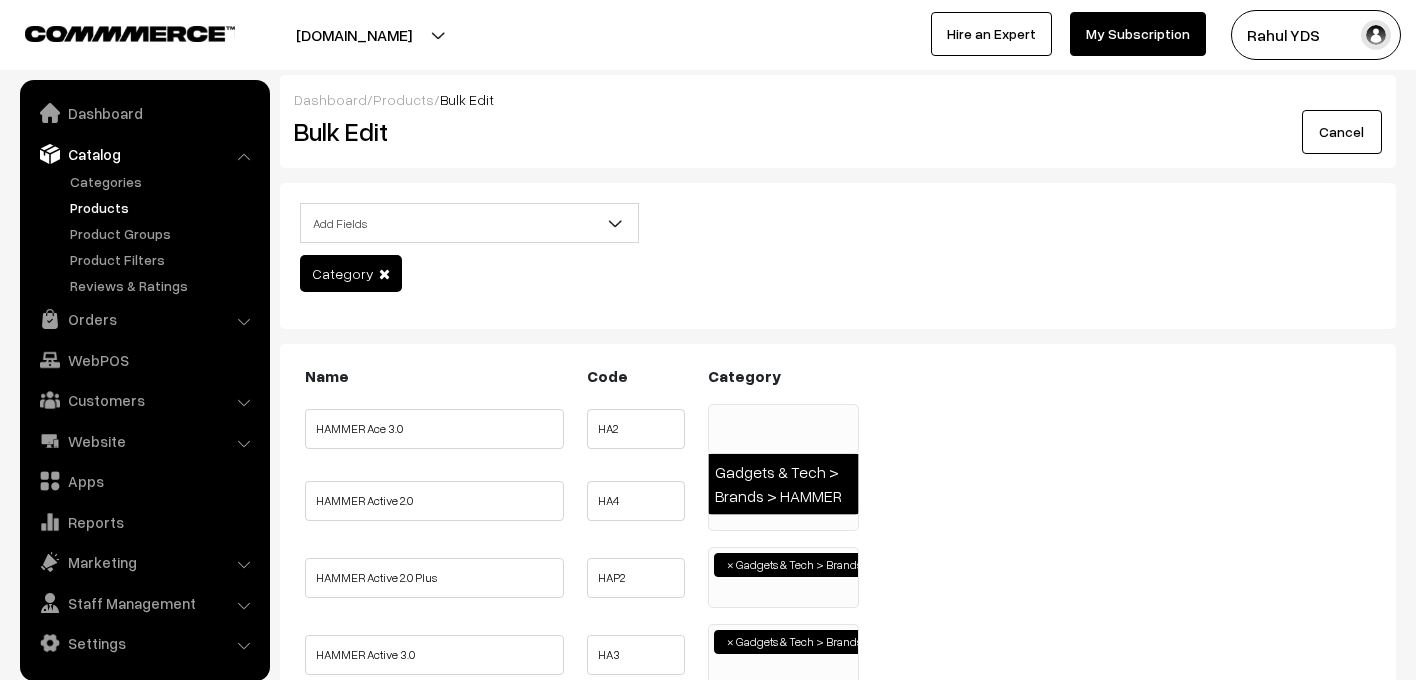 scroll, scrollTop: 0, scrollLeft: 0, axis: both 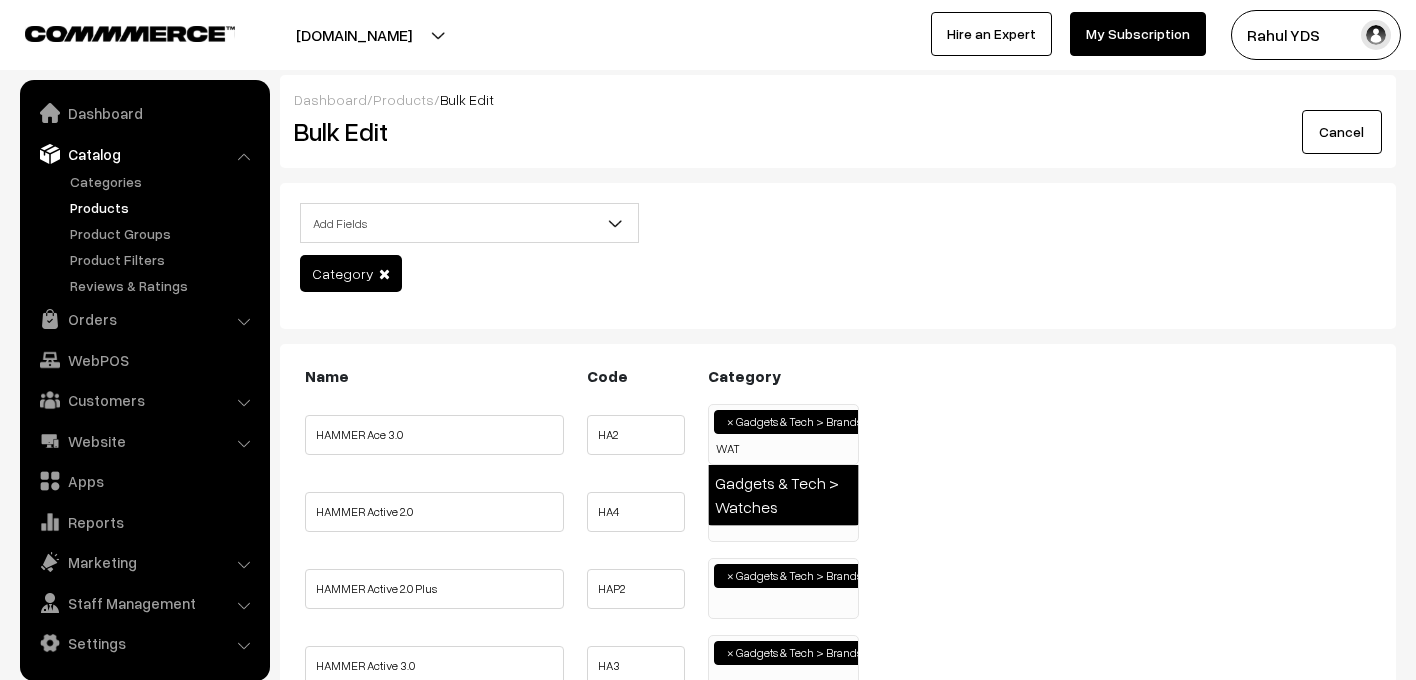 type on "WAT" 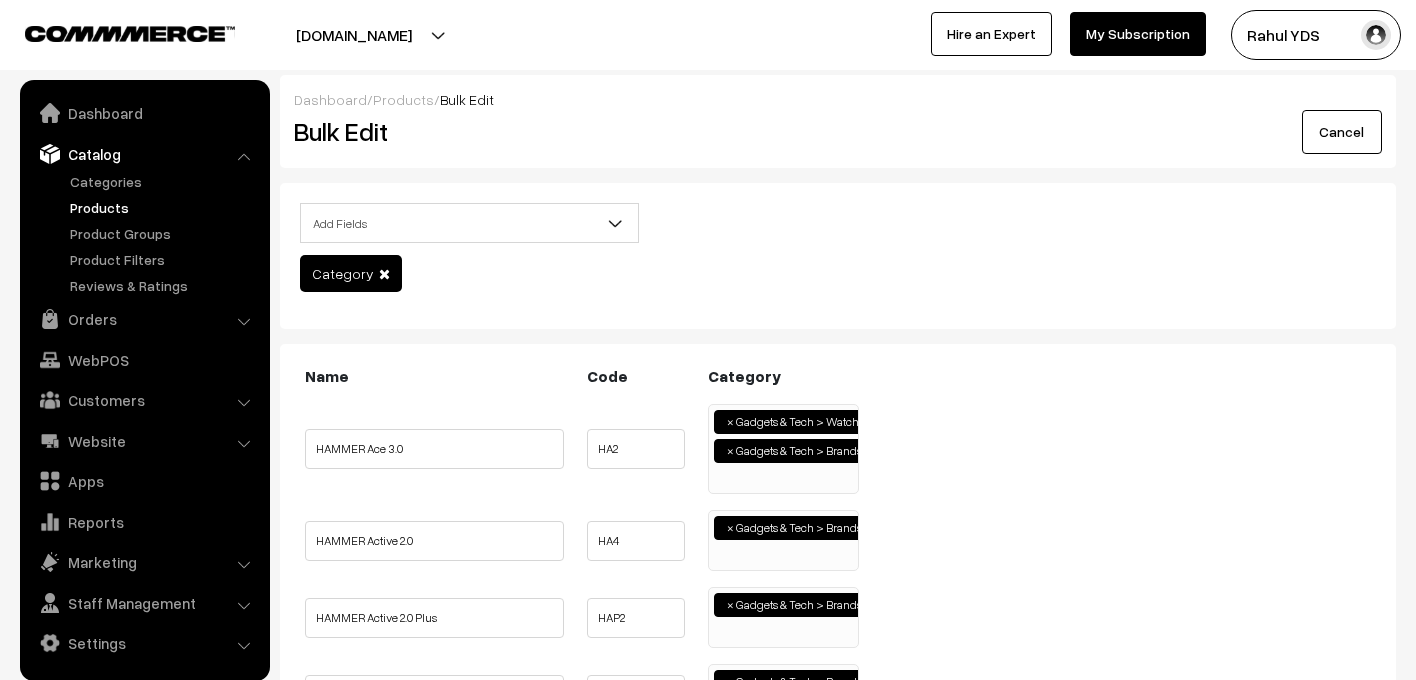 click on "× Gadgets & Tech > Brands > HAMMER" at bounding box center (783, 538) 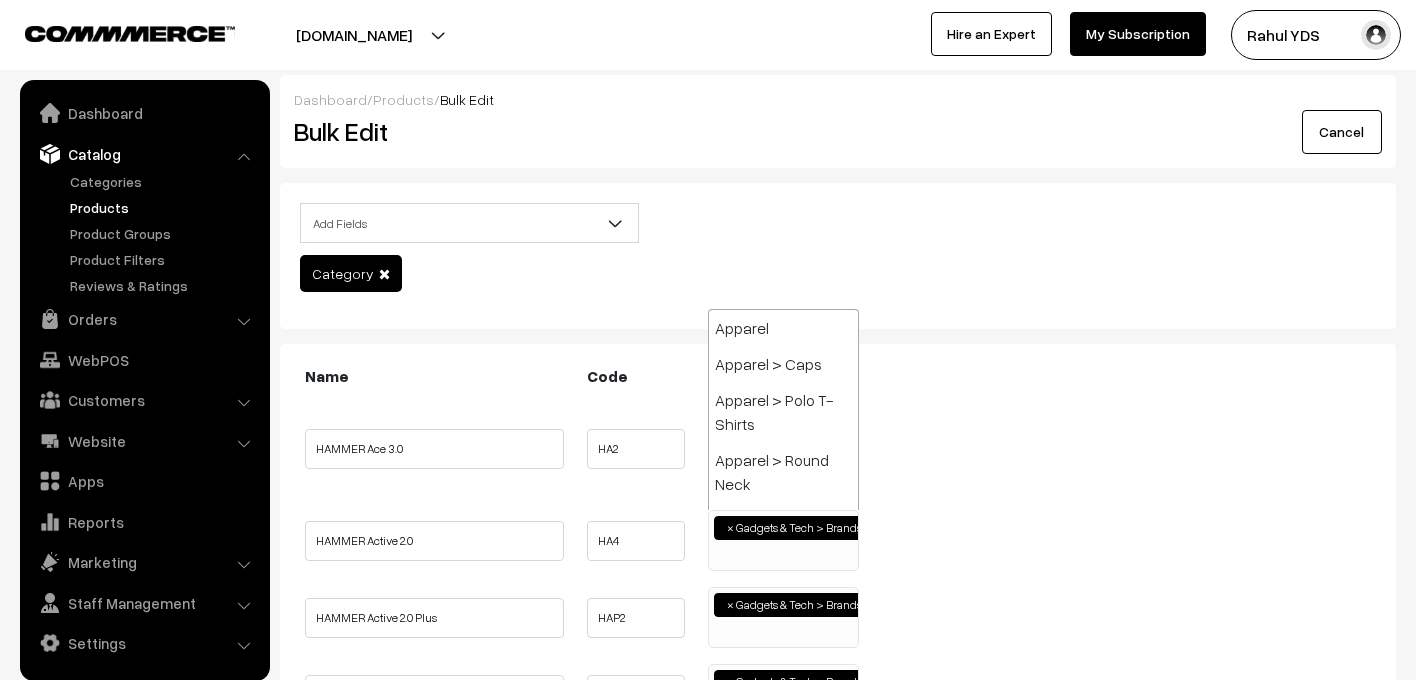 scroll, scrollTop: 1500, scrollLeft: 0, axis: vertical 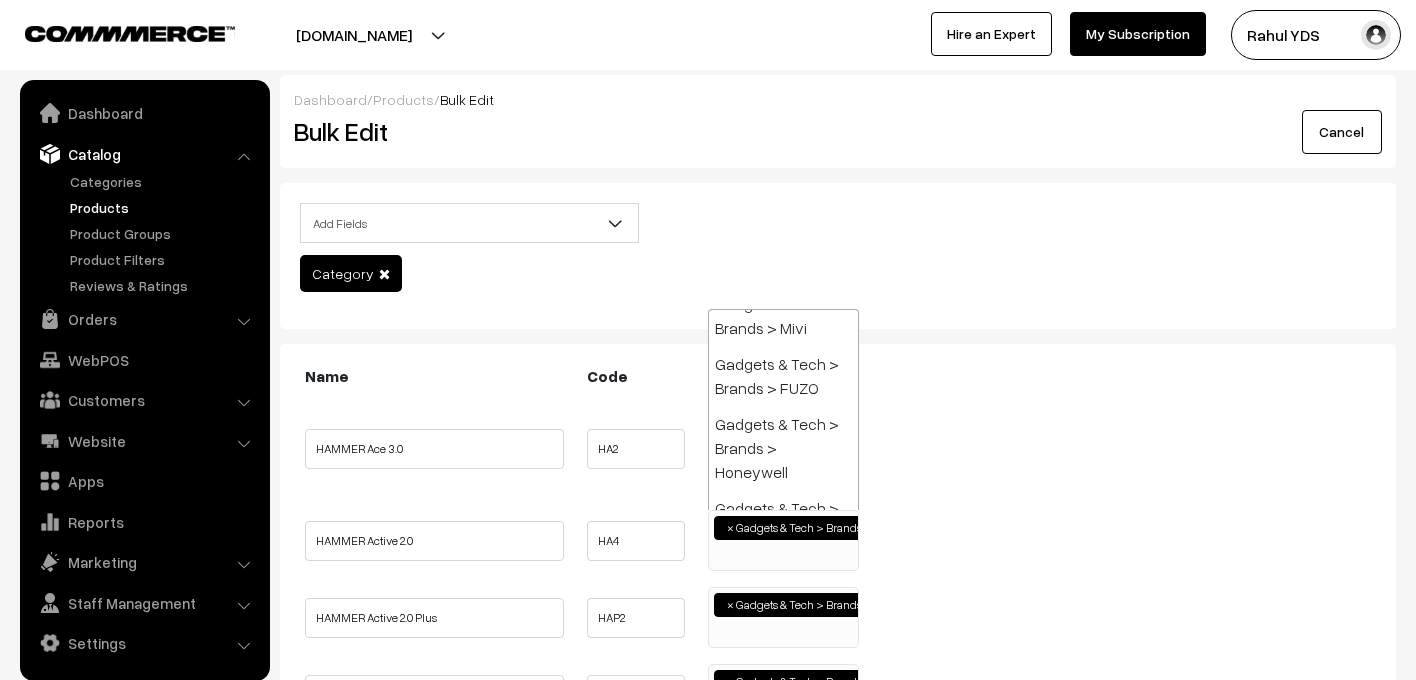 type on "A" 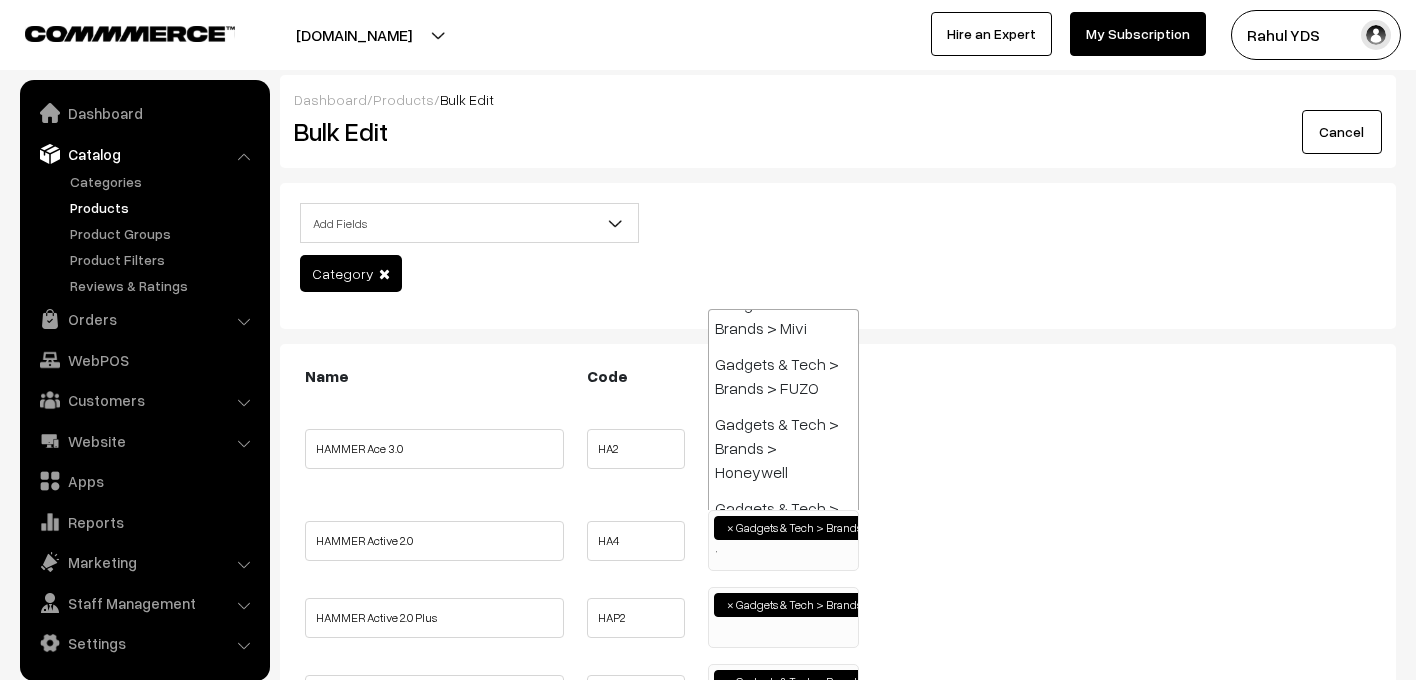 scroll, scrollTop: 0, scrollLeft: 1, axis: horizontal 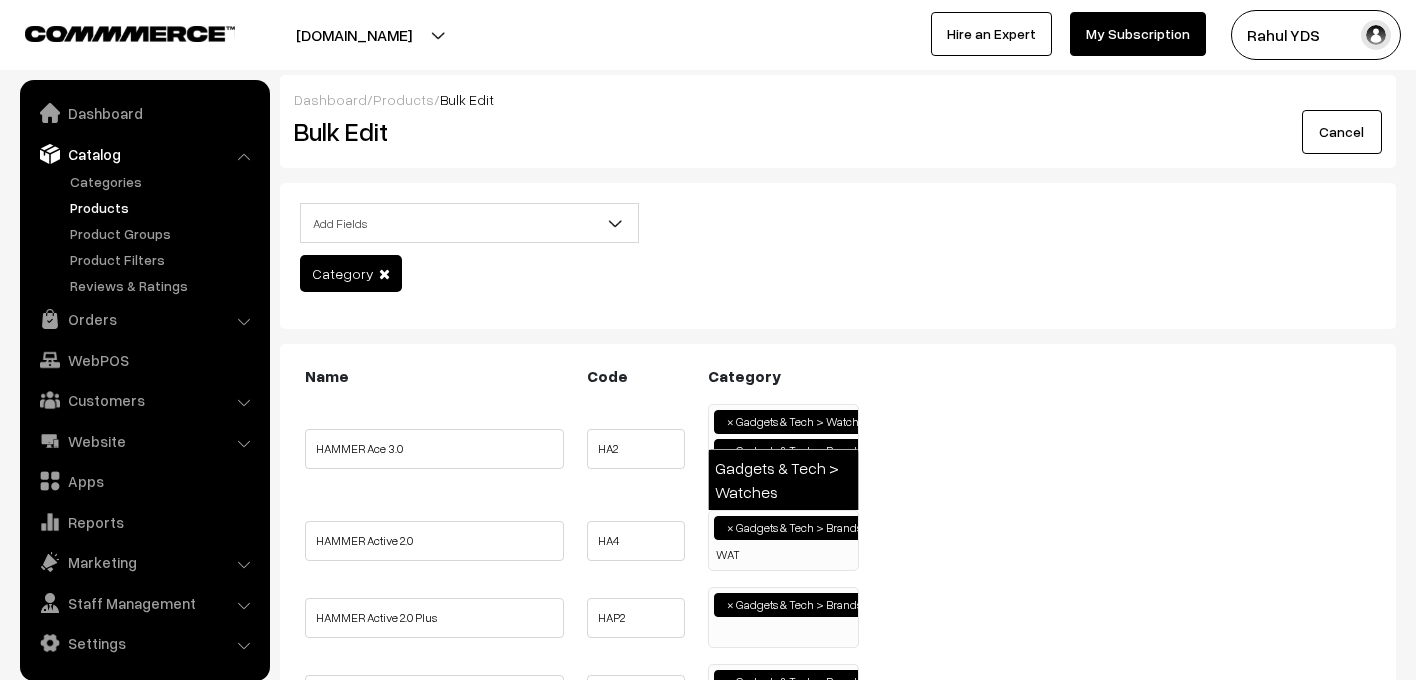 type on "WAT" 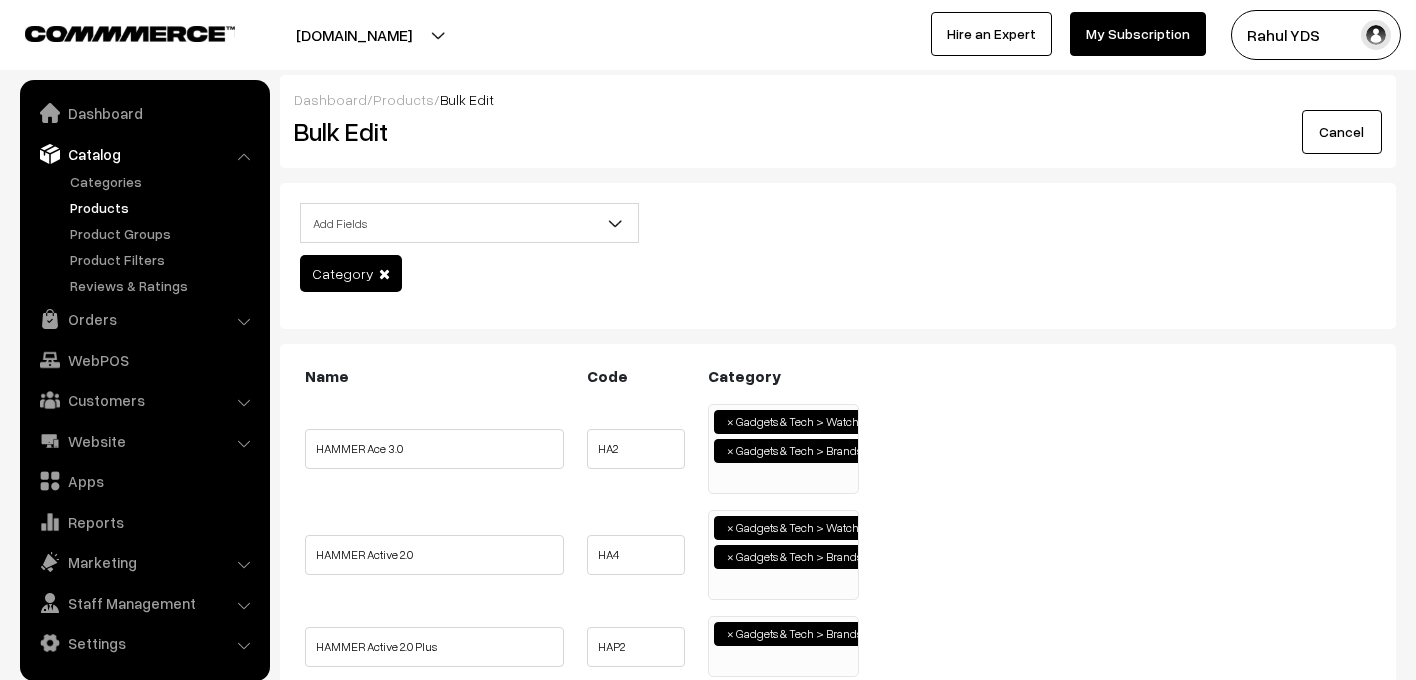 scroll, scrollTop: 442, scrollLeft: 0, axis: vertical 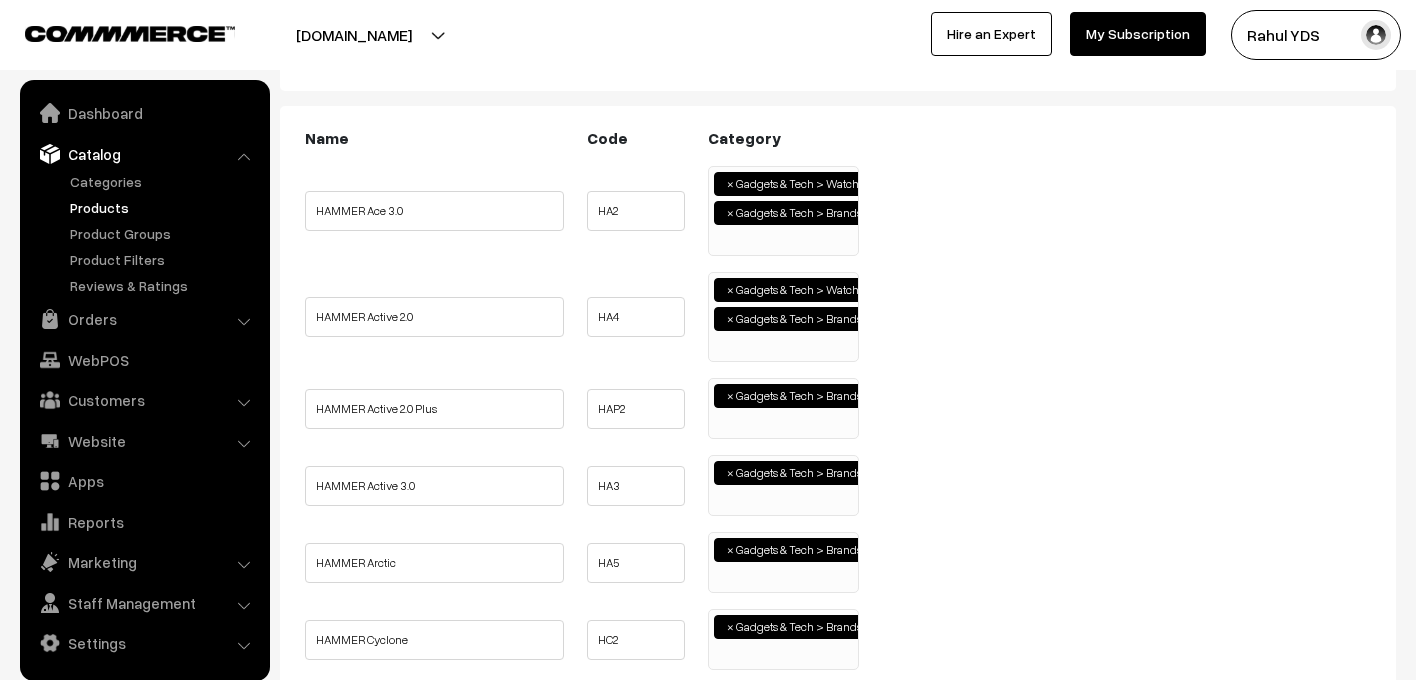 click on "× Gadgets & Tech > Brands > HAMMER" at bounding box center (783, 406) 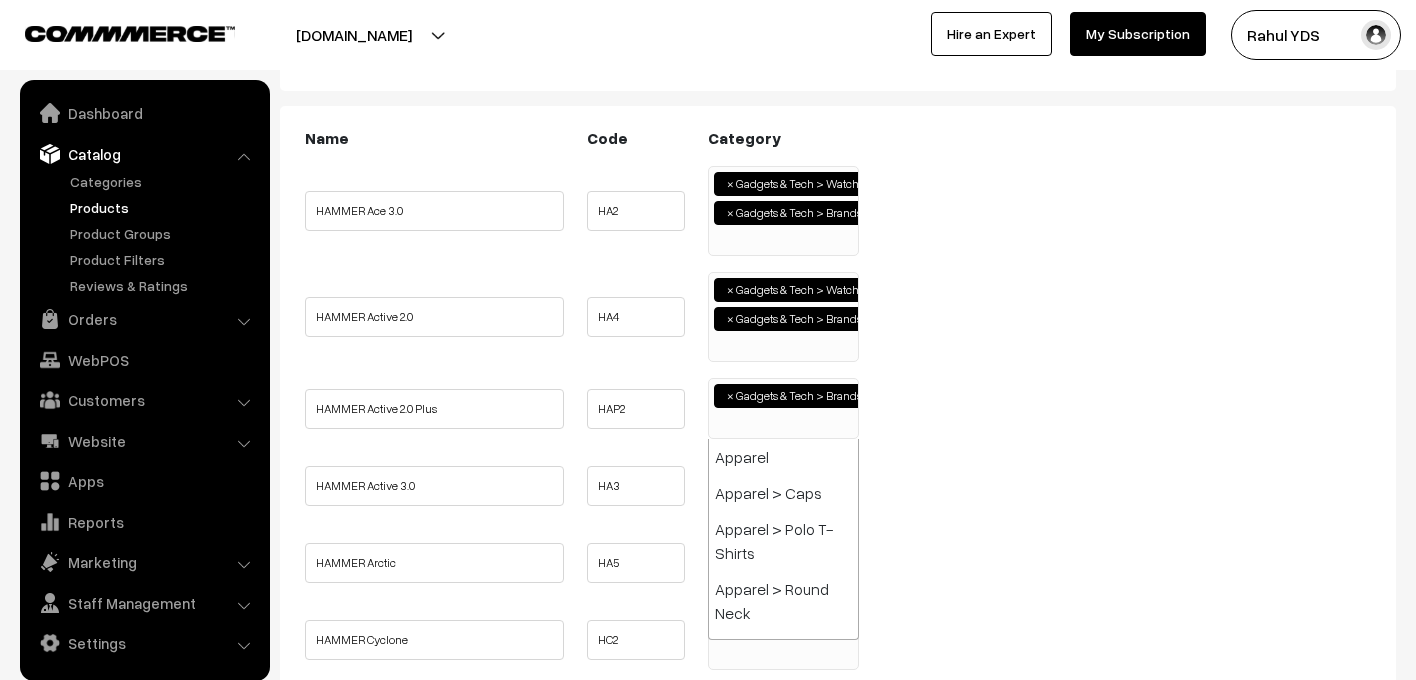 scroll, scrollTop: 1500, scrollLeft: 0, axis: vertical 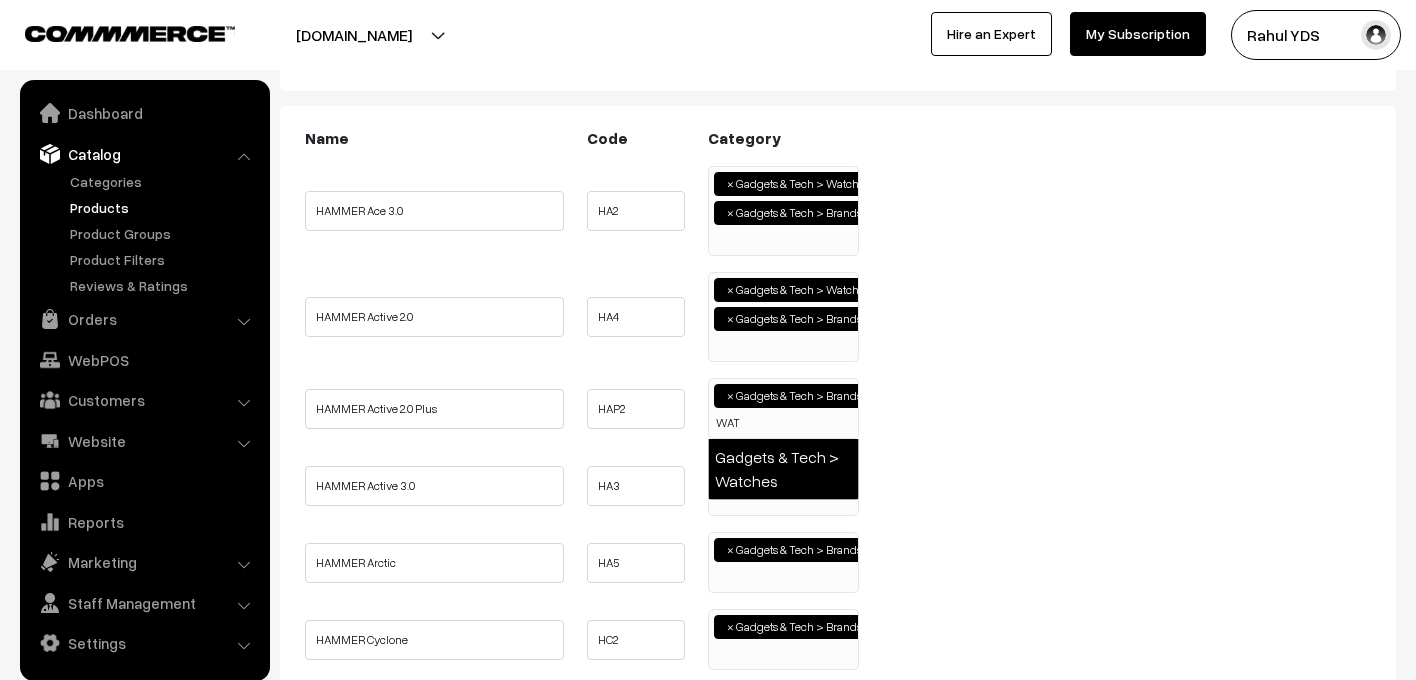 type on "WAT" 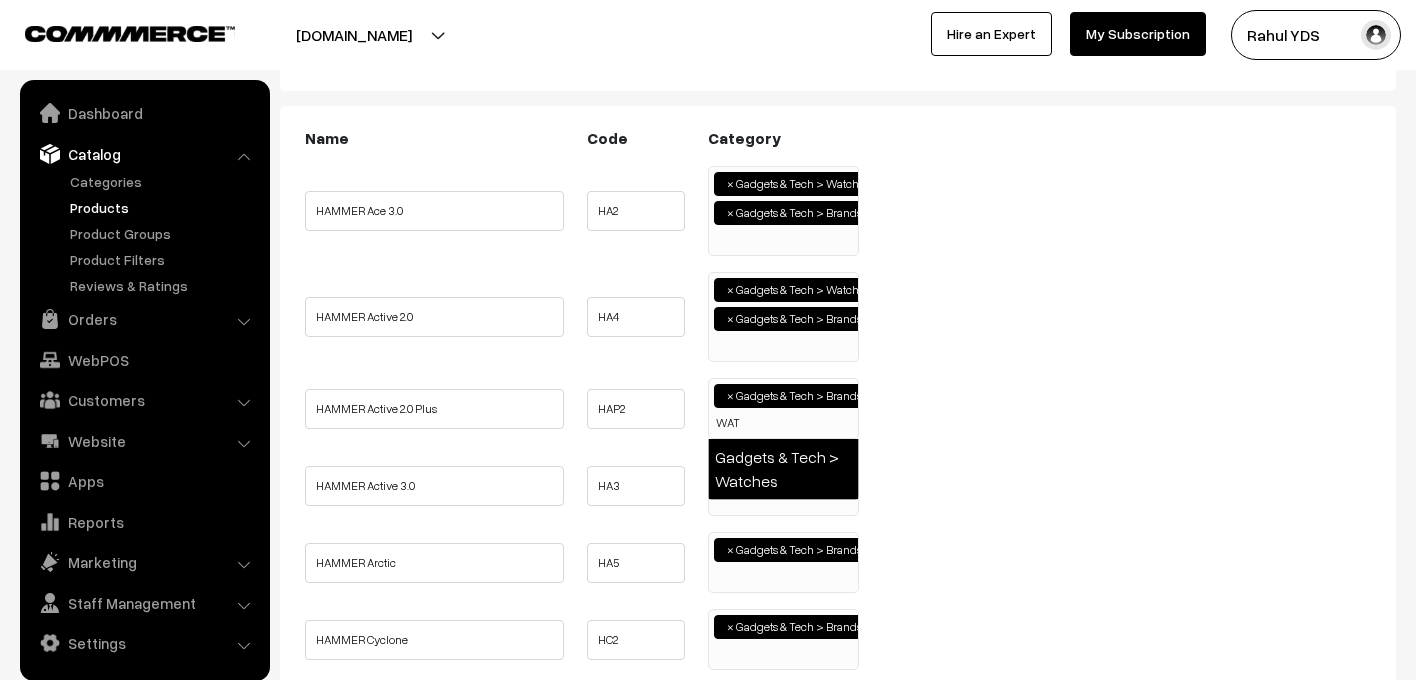 select on "30" 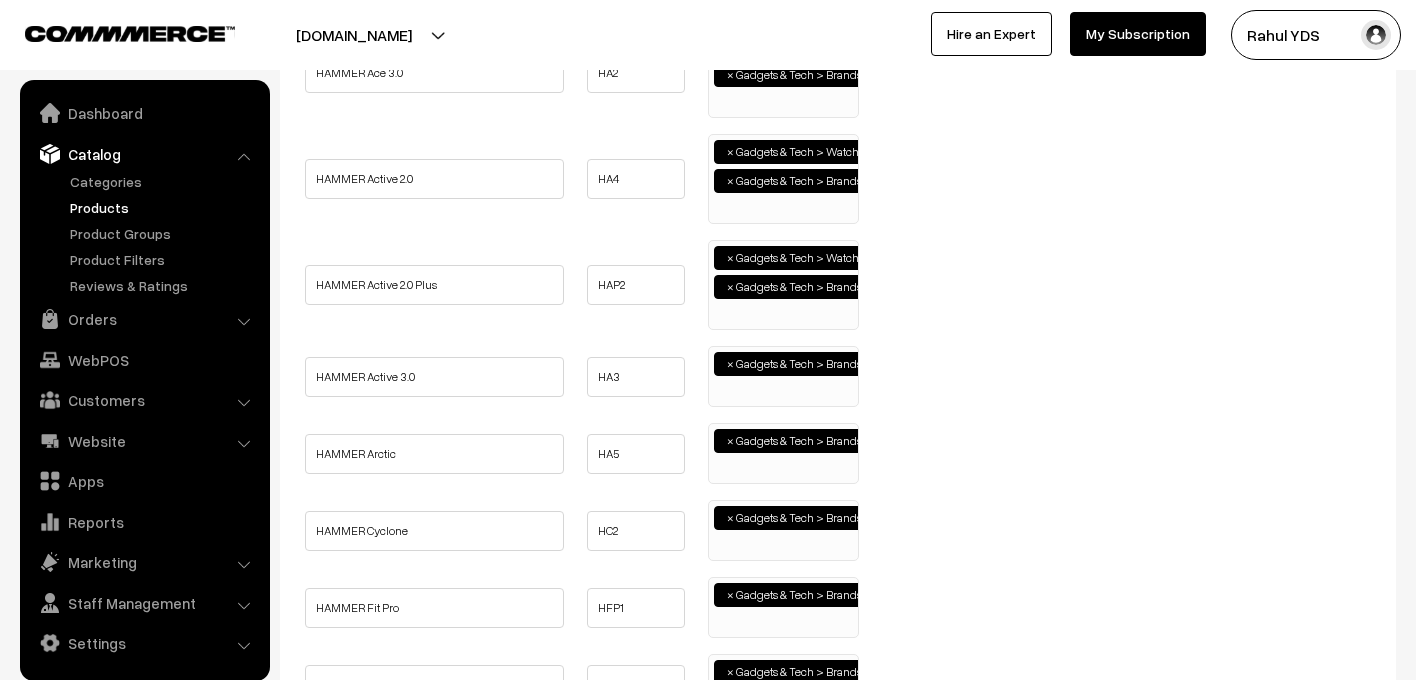 click on "× Gadgets & Tech > Brands > HAMMER" at bounding box center [783, 374] 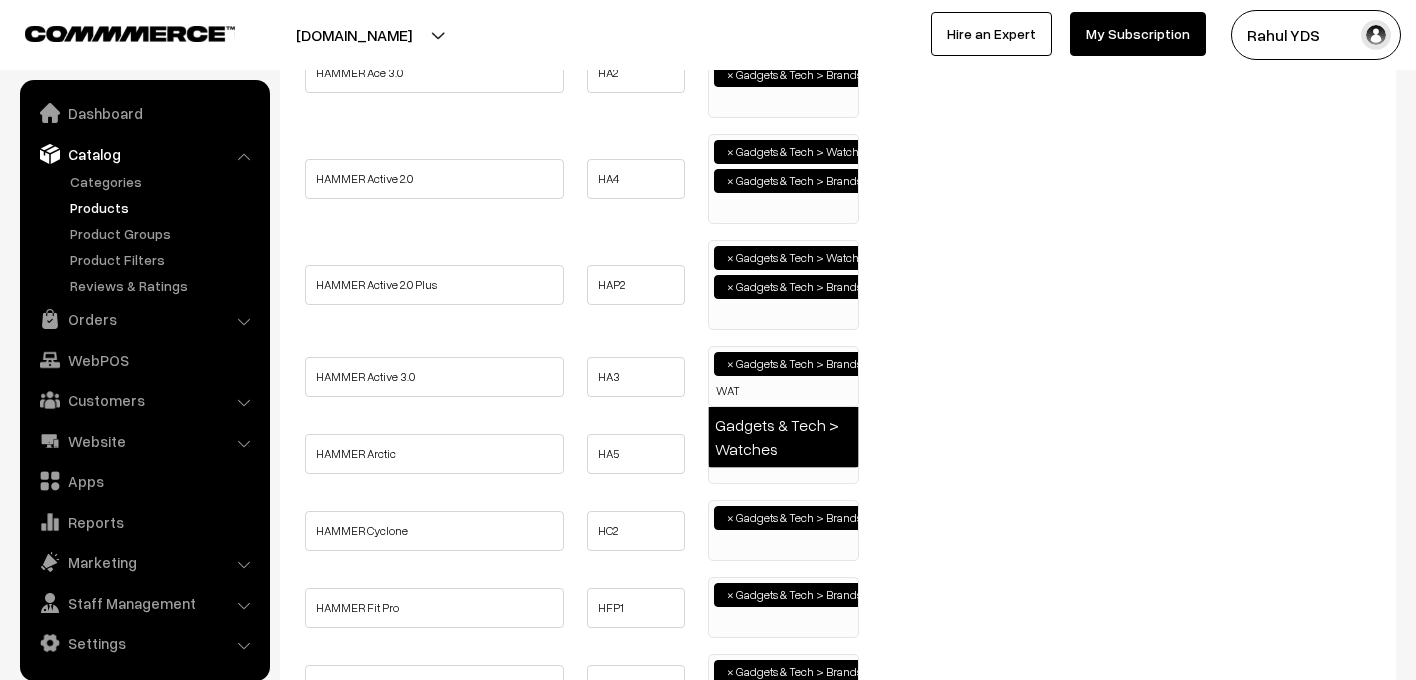 type on "WAT" 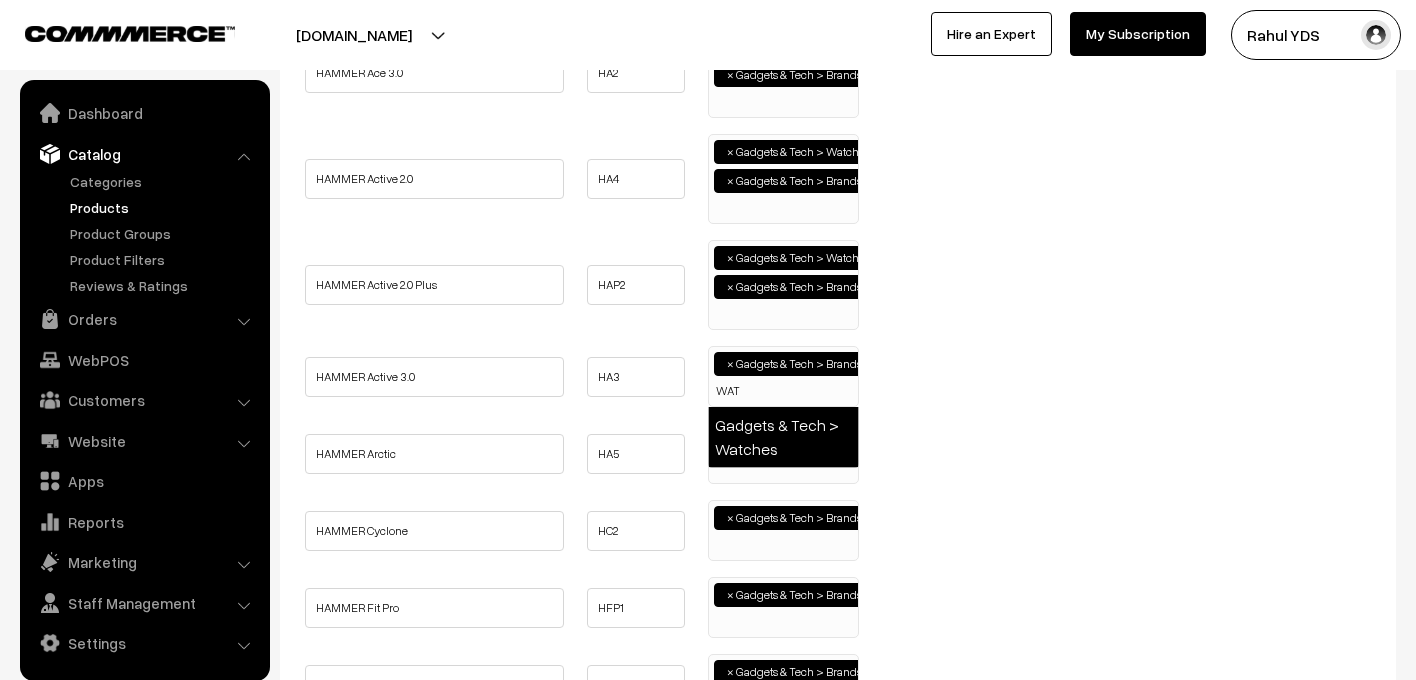 select on "30" 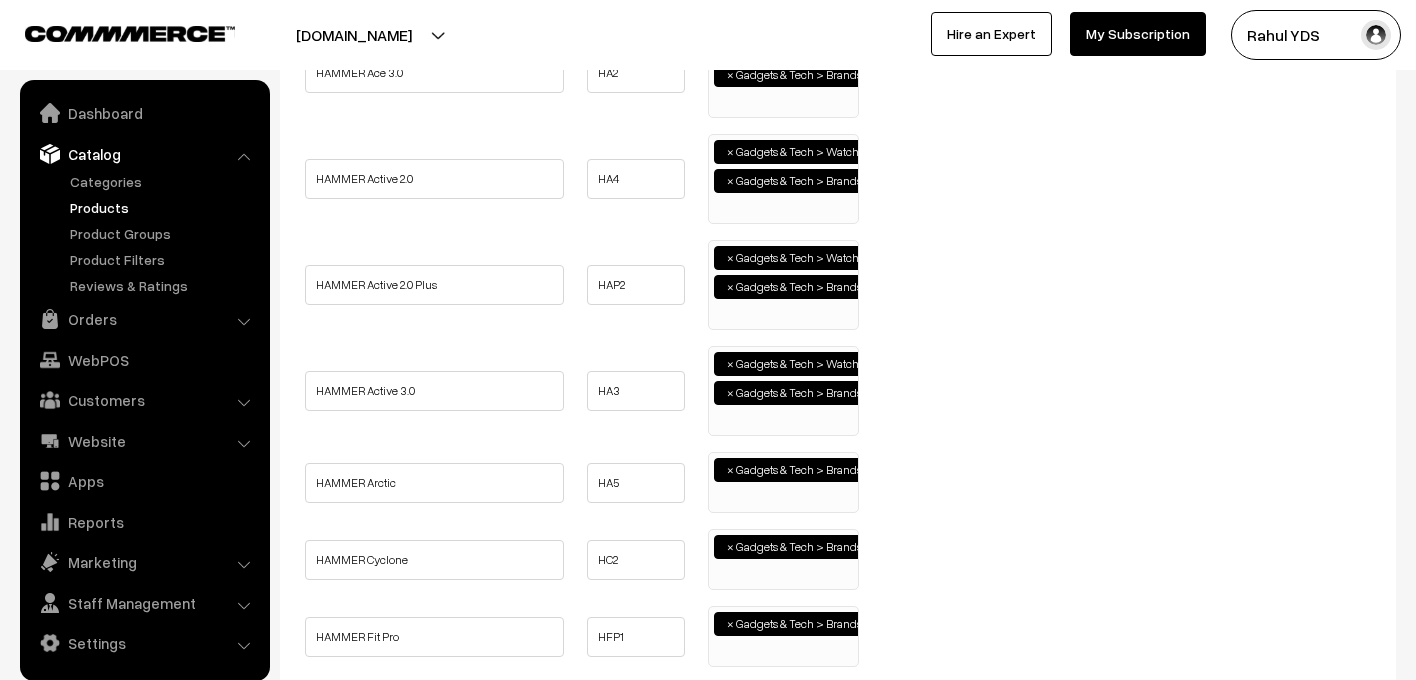 click on "× Gadgets & Tech > Brands > HAMMER" at bounding box center (783, 480) 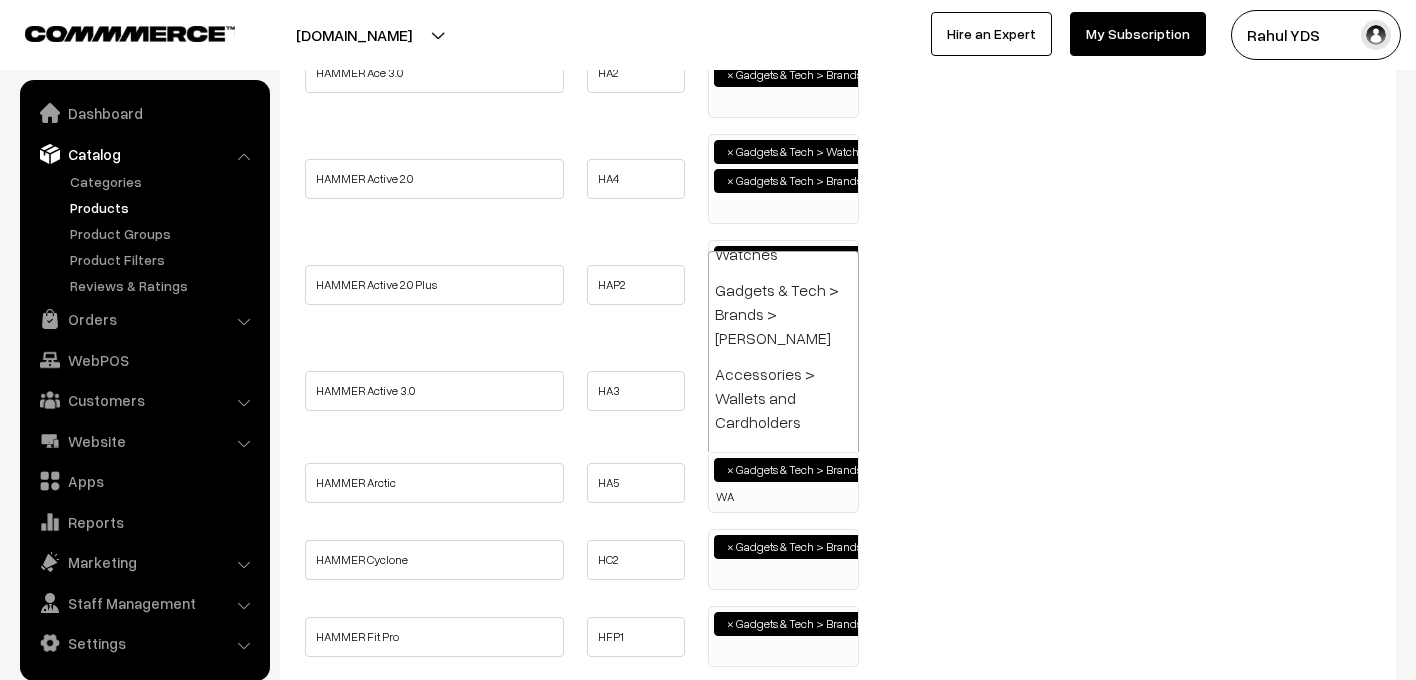 type on "WA" 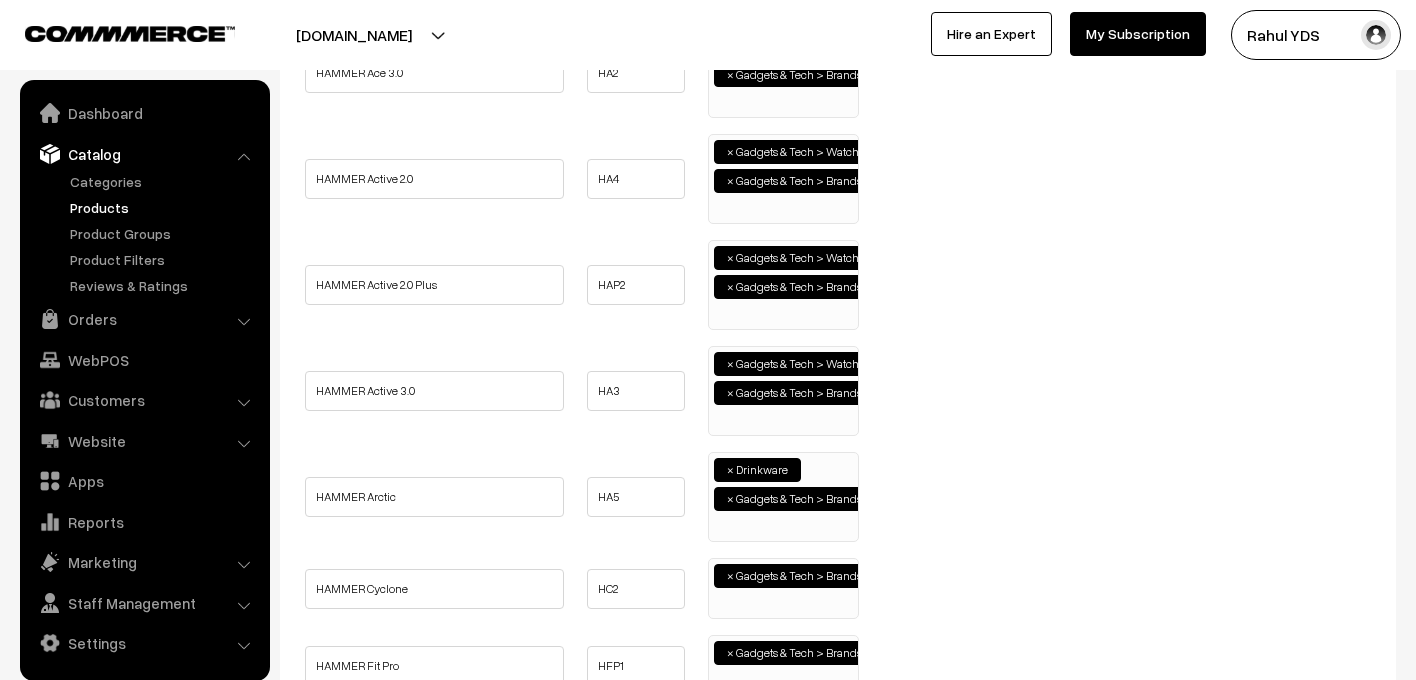 click on "×" at bounding box center [730, 470] 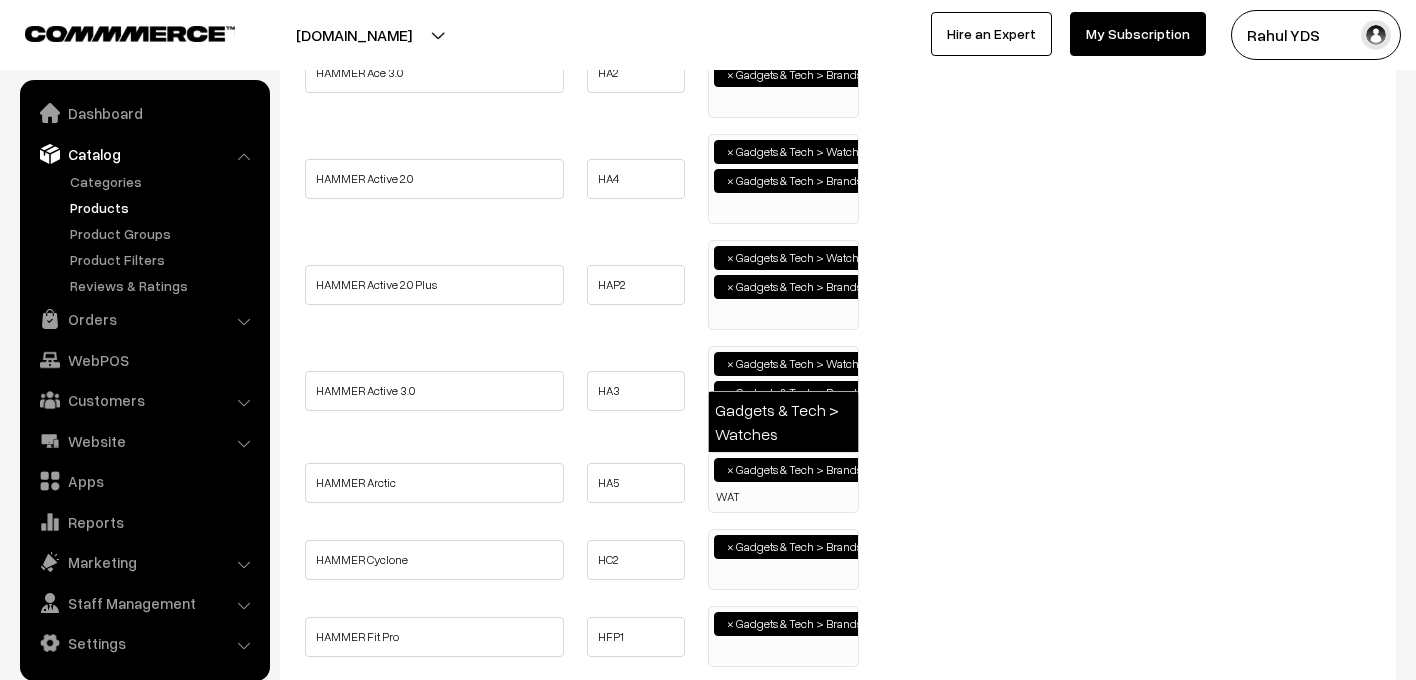 type on "WAT" 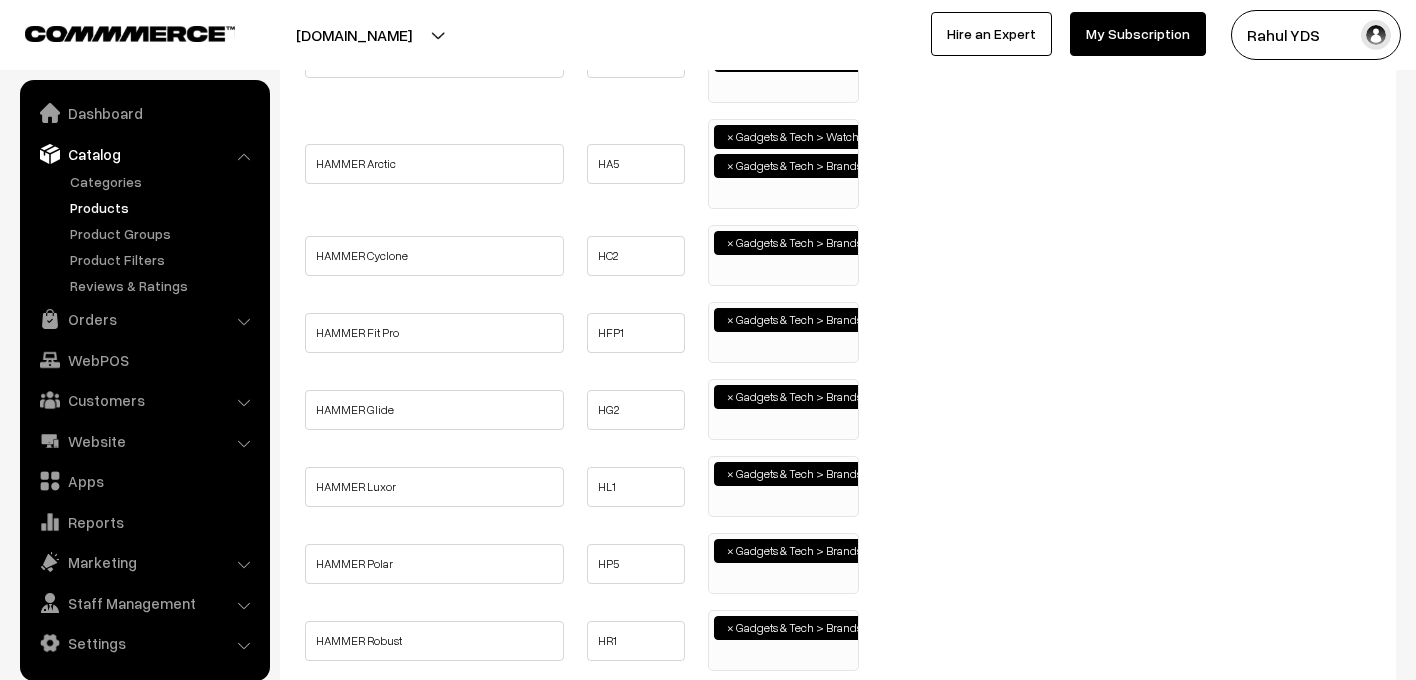 click on "× Gadgets & Tech > Brands > HAMMER" at bounding box center (783, 253) 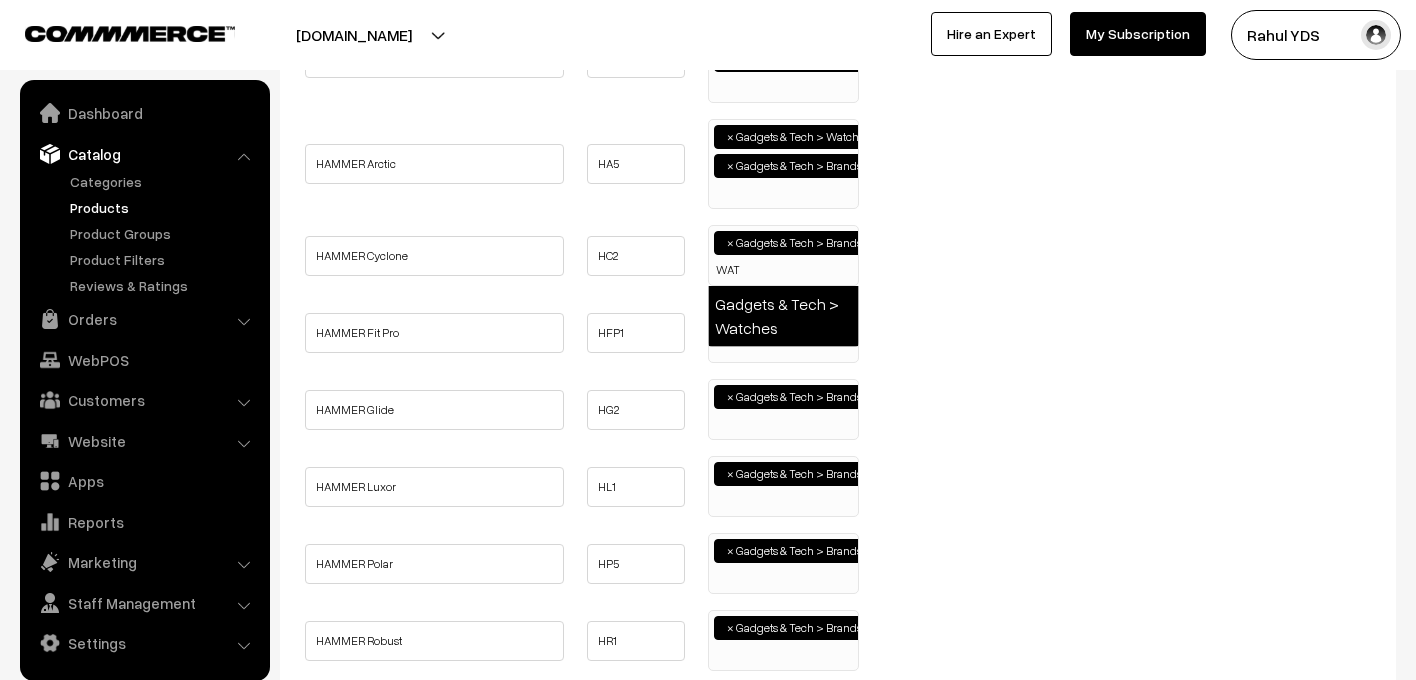 type on "WAT" 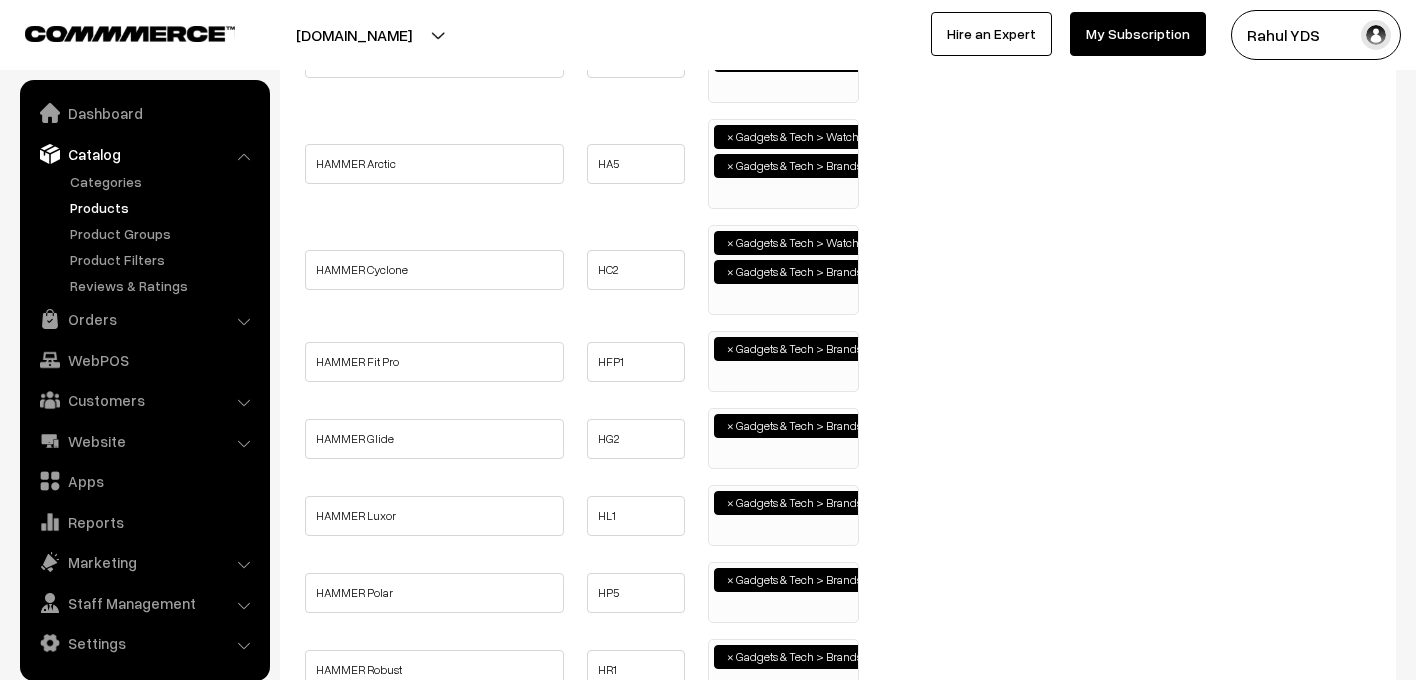 click on "× Gadgets & Tech > Brands > HAMMER" at bounding box center (783, 359) 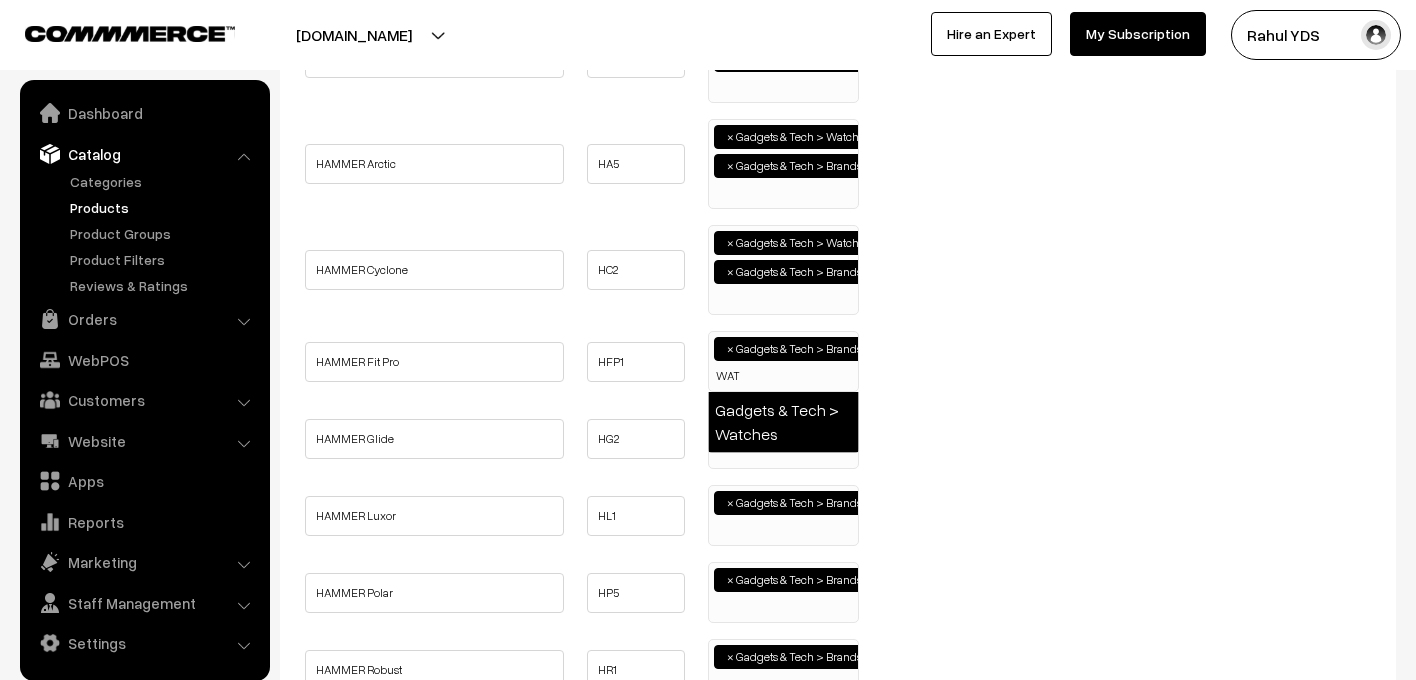 type on "WAT" 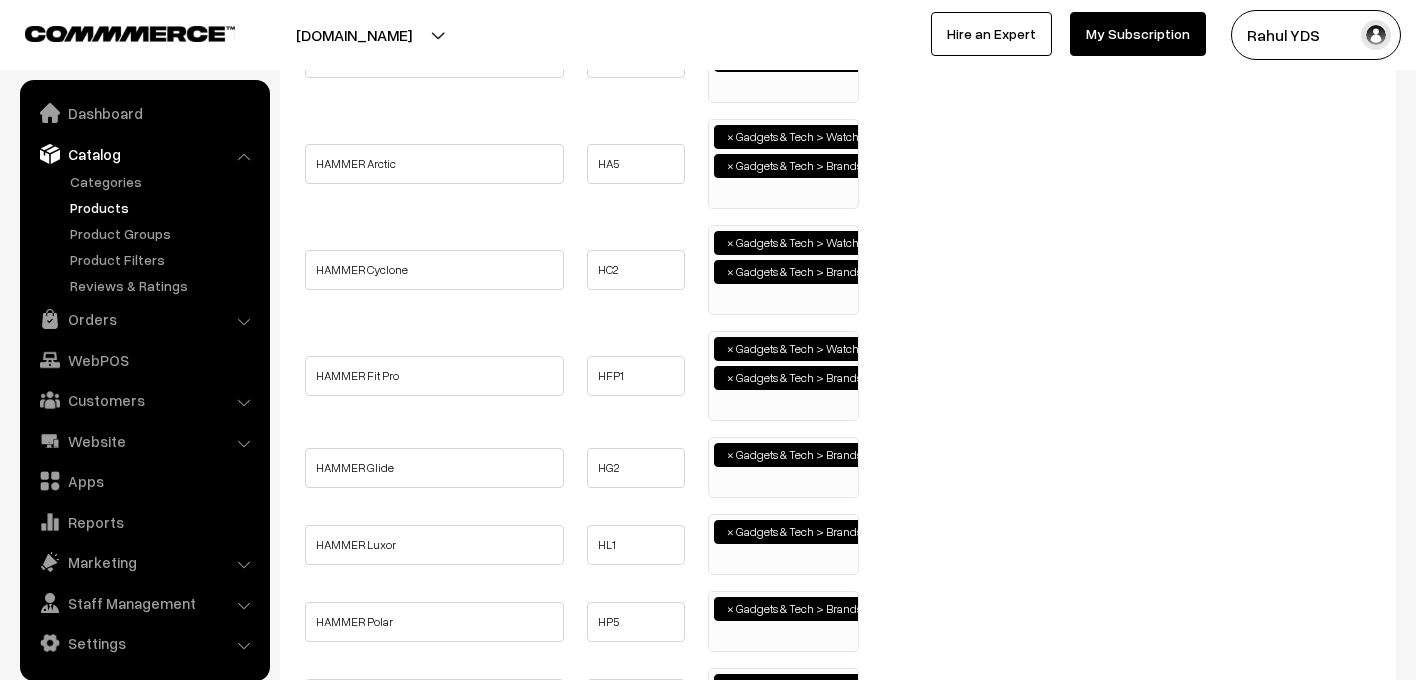 click on "× Gadgets & Tech > Brands > HAMMER" at bounding box center [783, 465] 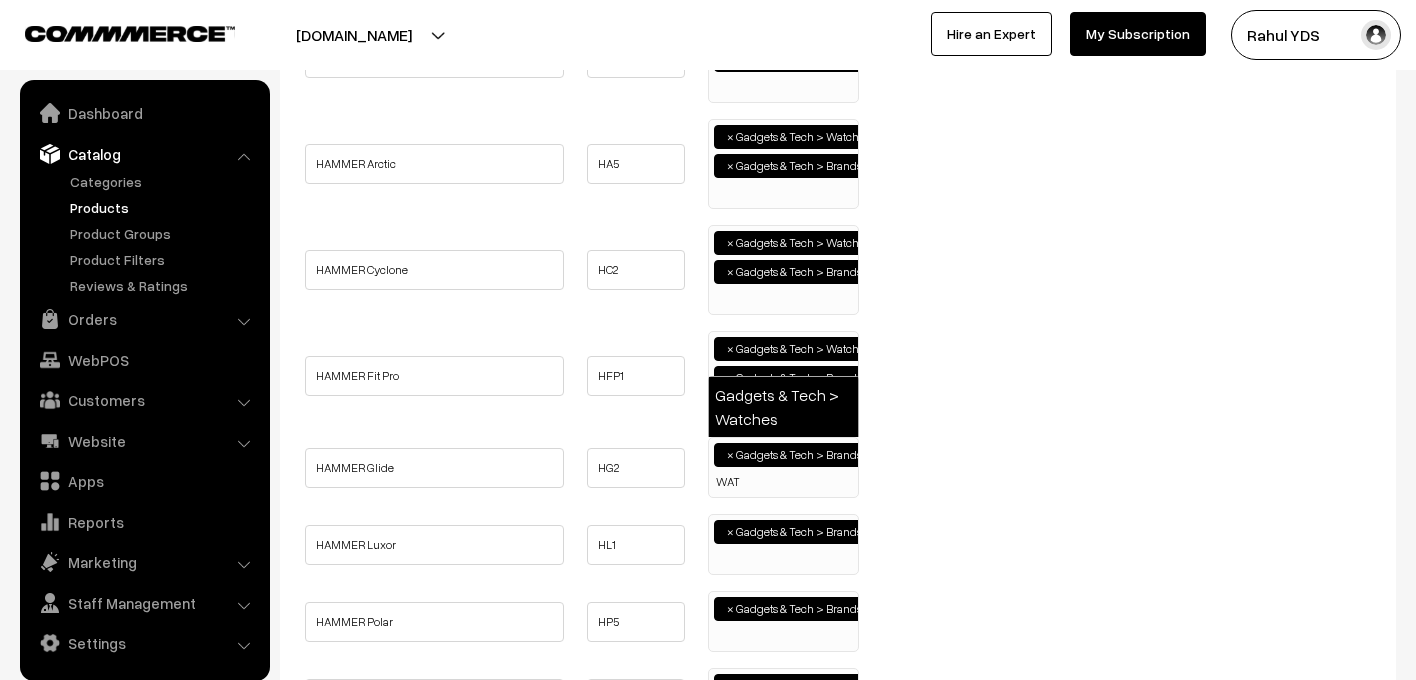 type on "WAT" 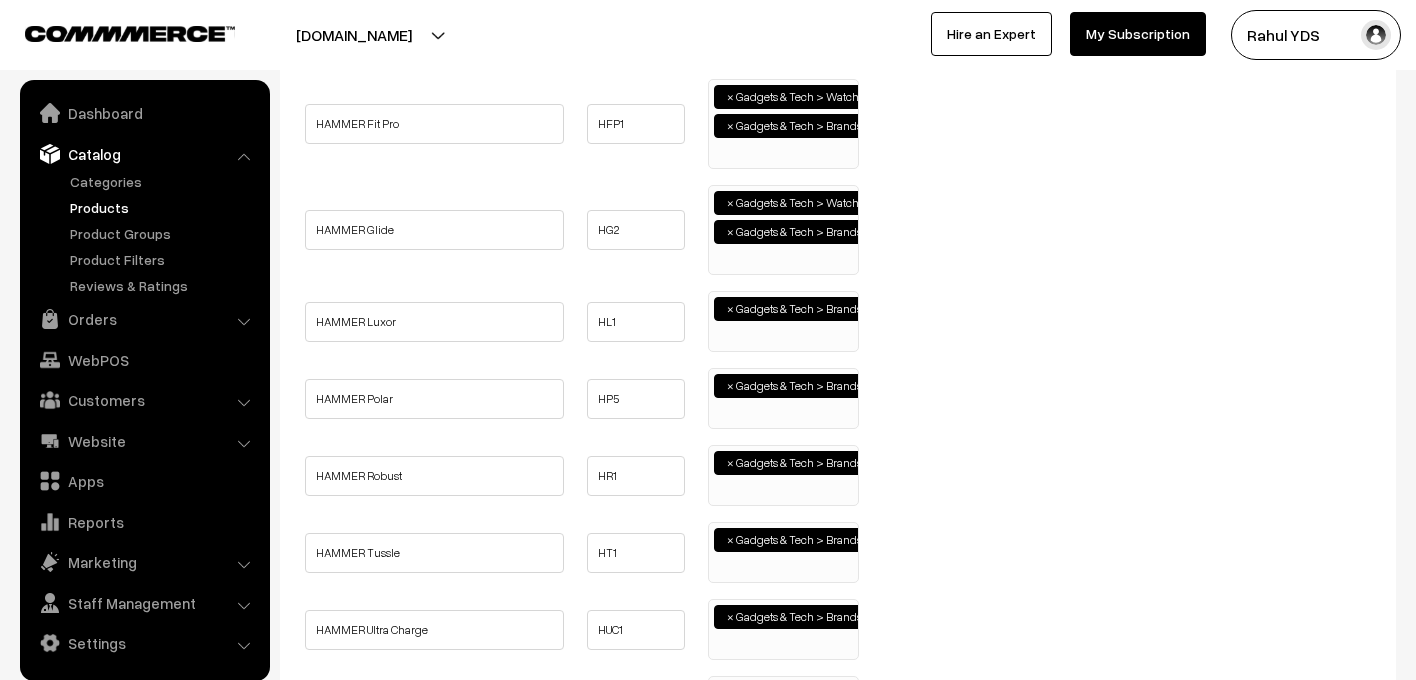 click on "× Gadgets & Tech > Brands > HAMMER" at bounding box center [783, 319] 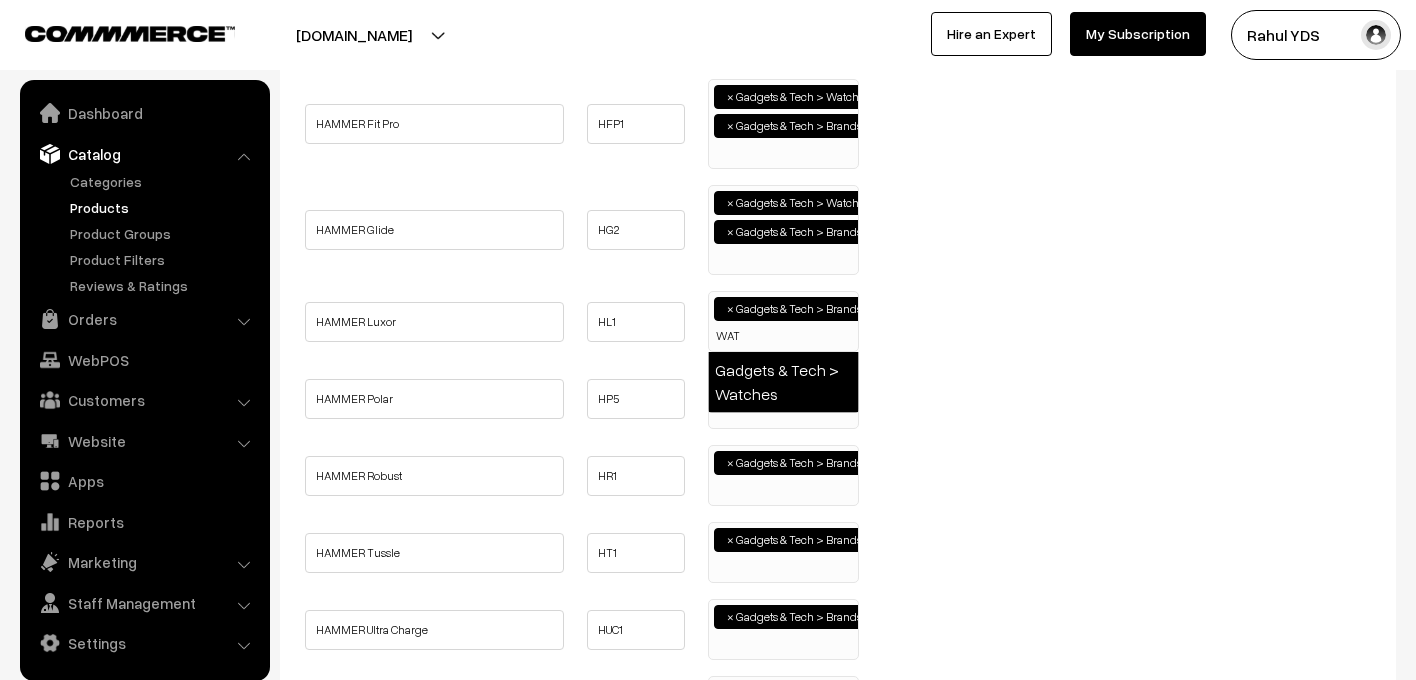 type on "WAT" 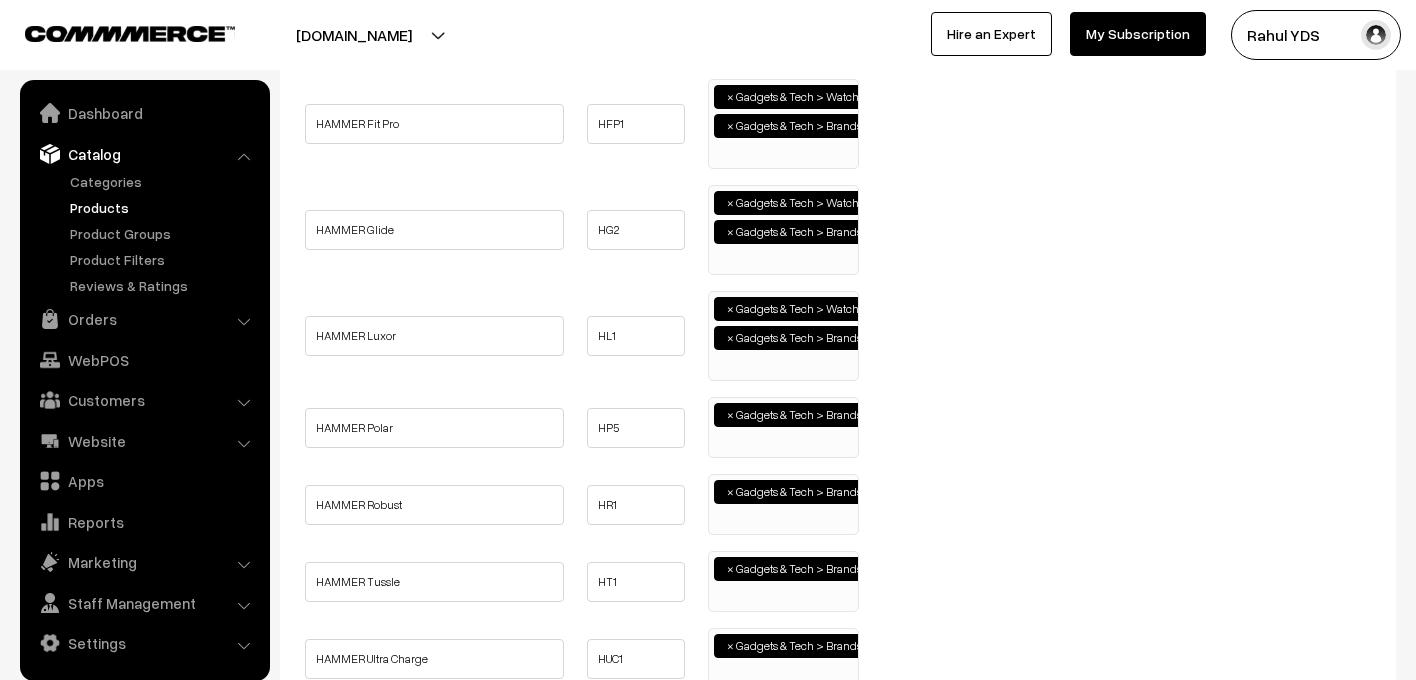 click on "× Gadgets & Tech > Brands > HAMMER" at bounding box center (783, 425) 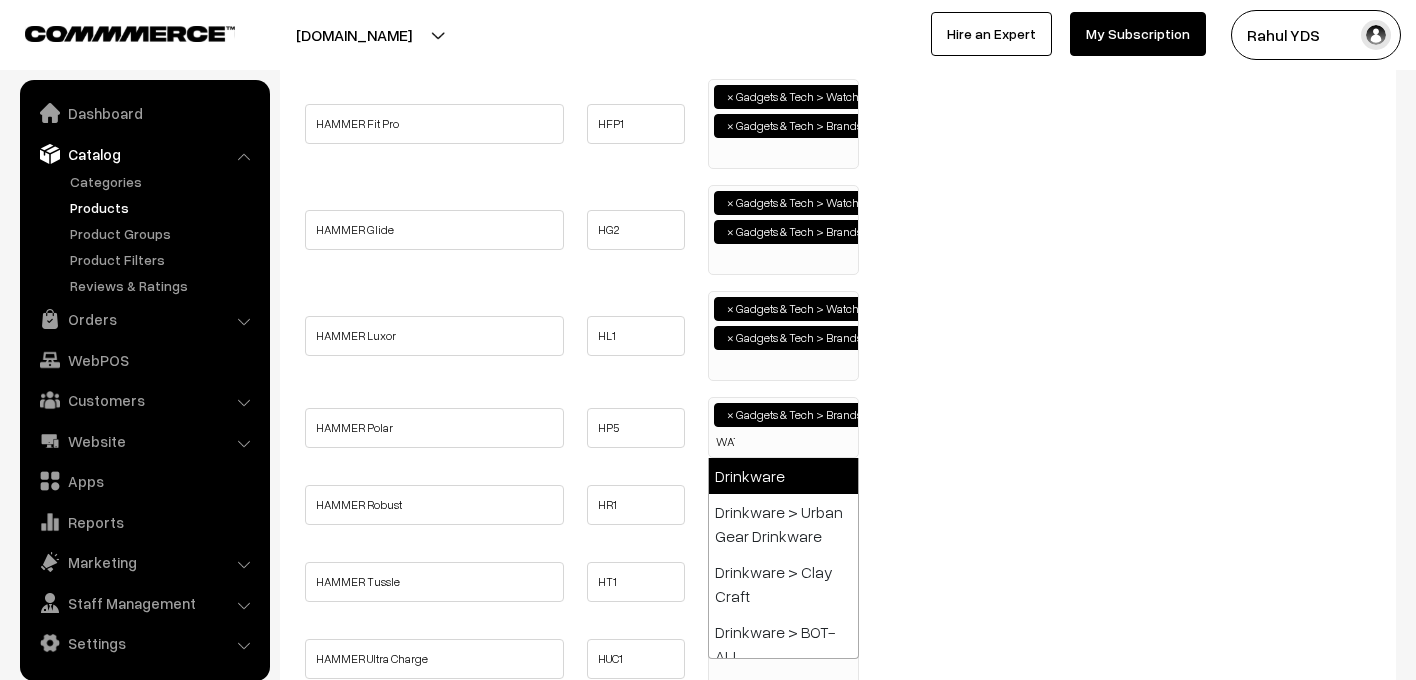 type on "WAT" 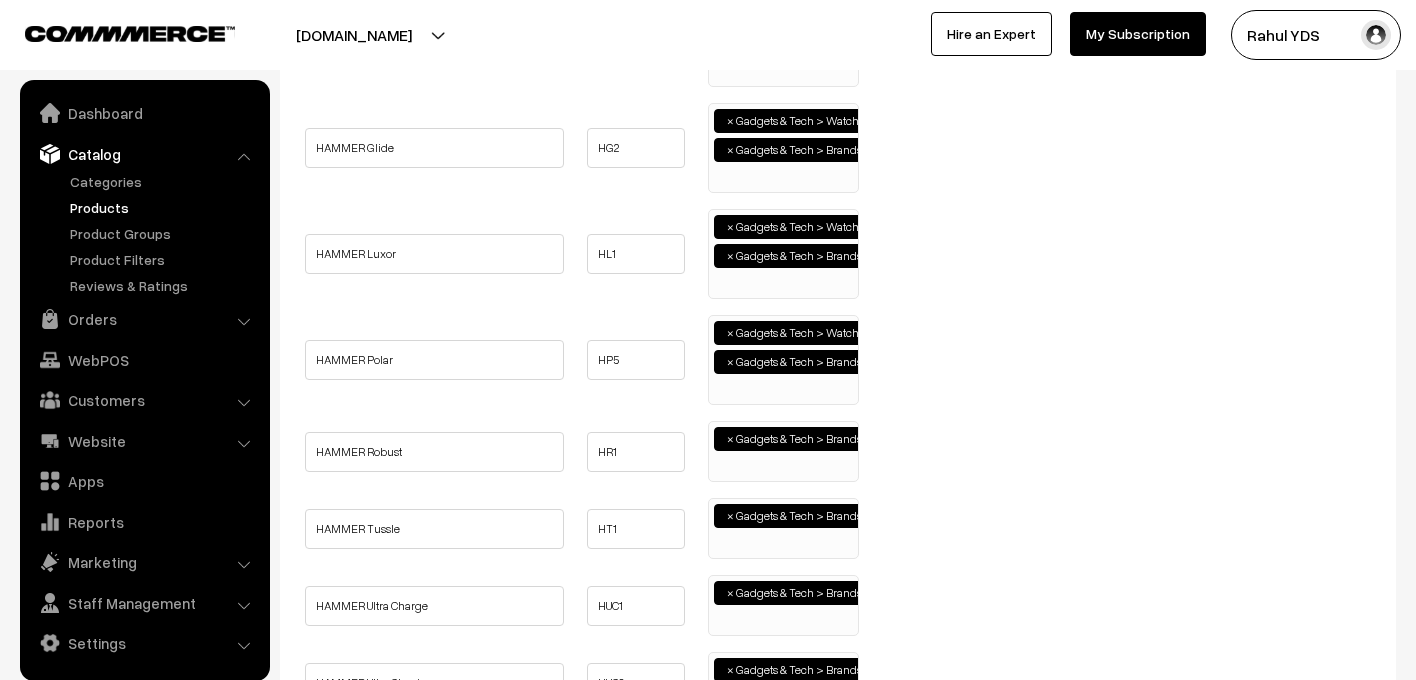 click on "× Gadgets & Tech > Brands > HAMMER" at bounding box center (783, 449) 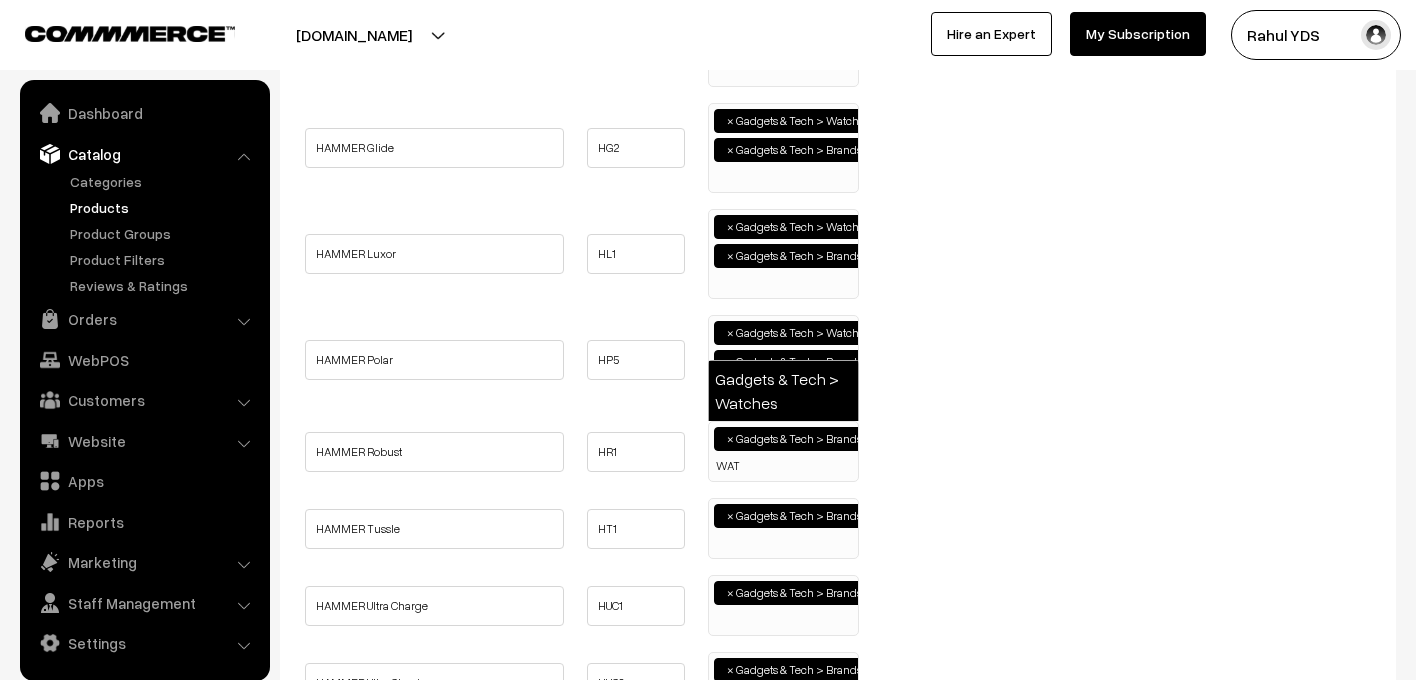 type on "WAT" 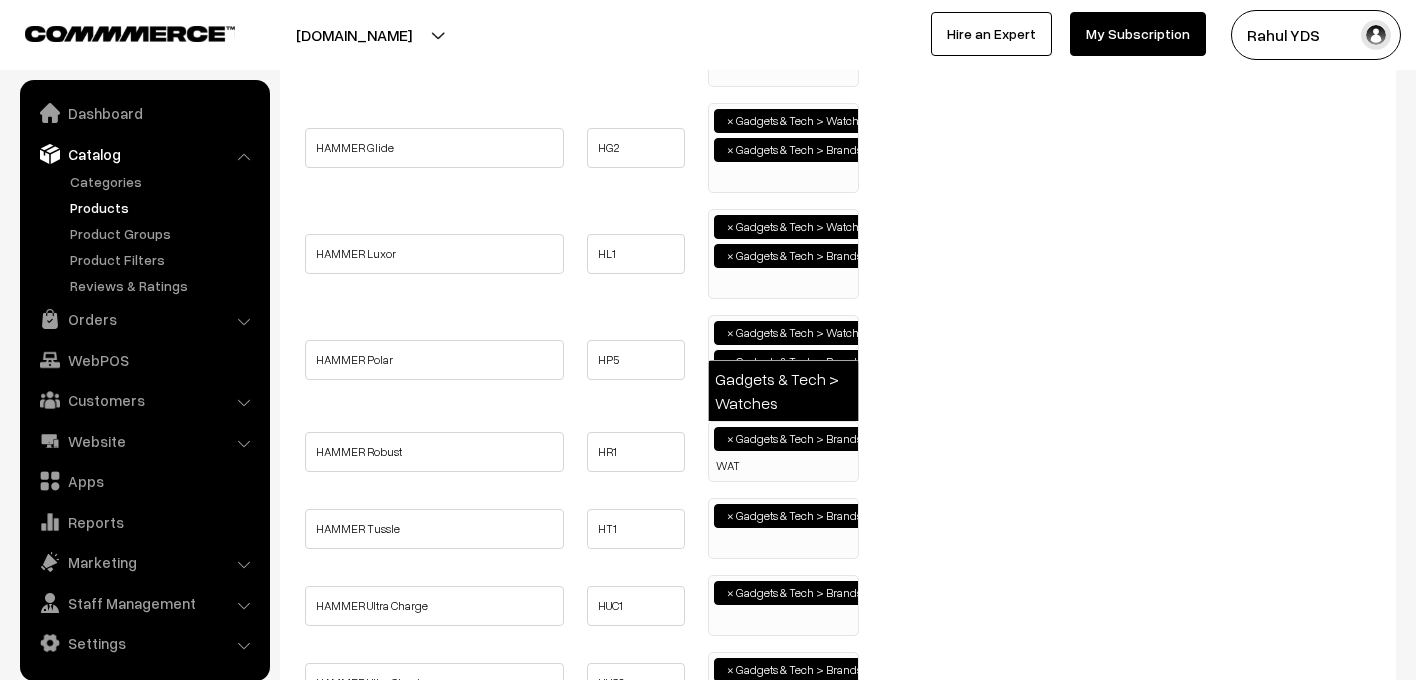select on "30" 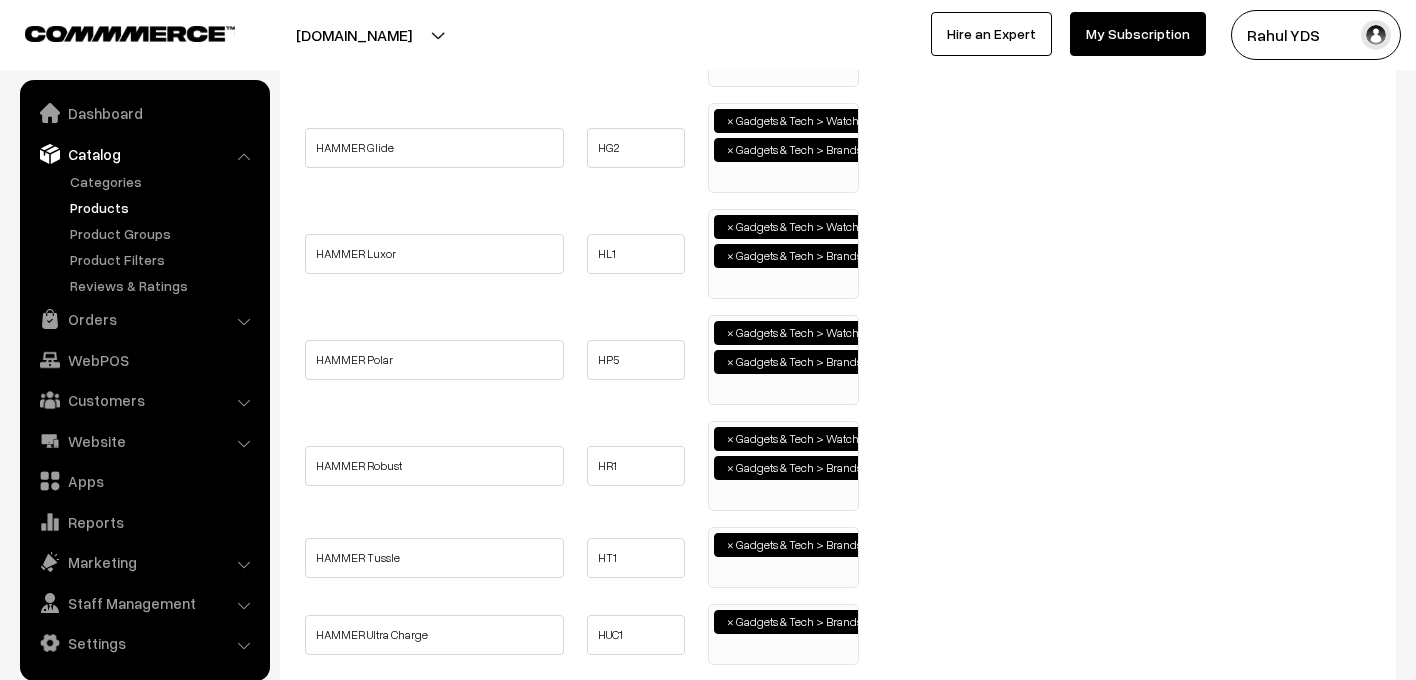 click on "× Gadgets & Tech > Brands > HAMMER" at bounding box center [783, 555] 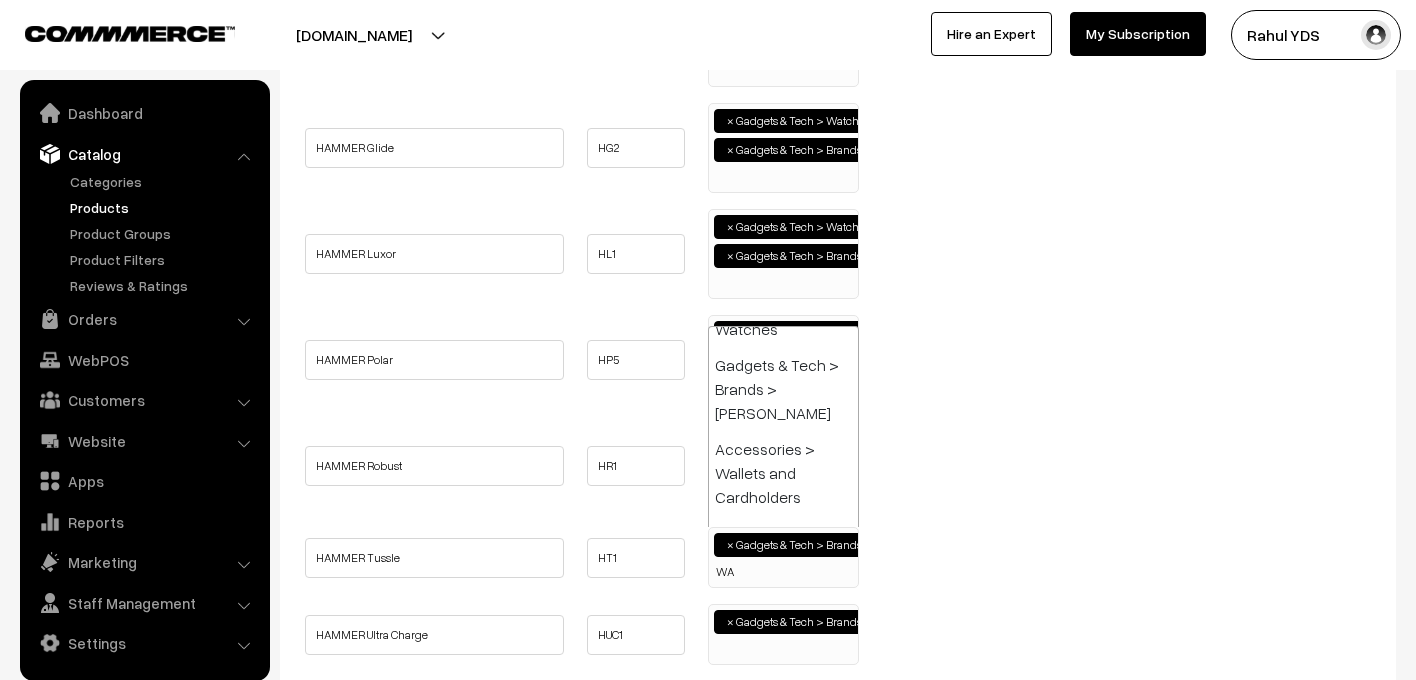 type on "WA" 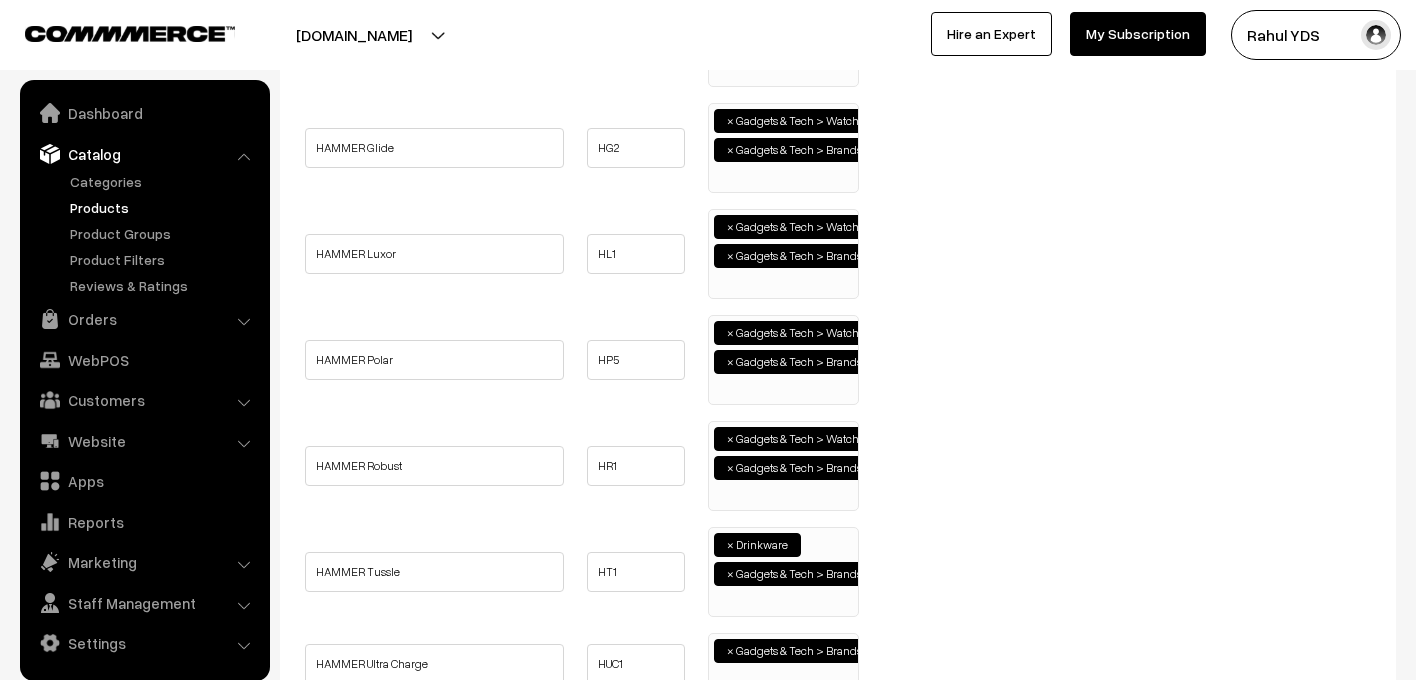 click on "×" at bounding box center (730, 545) 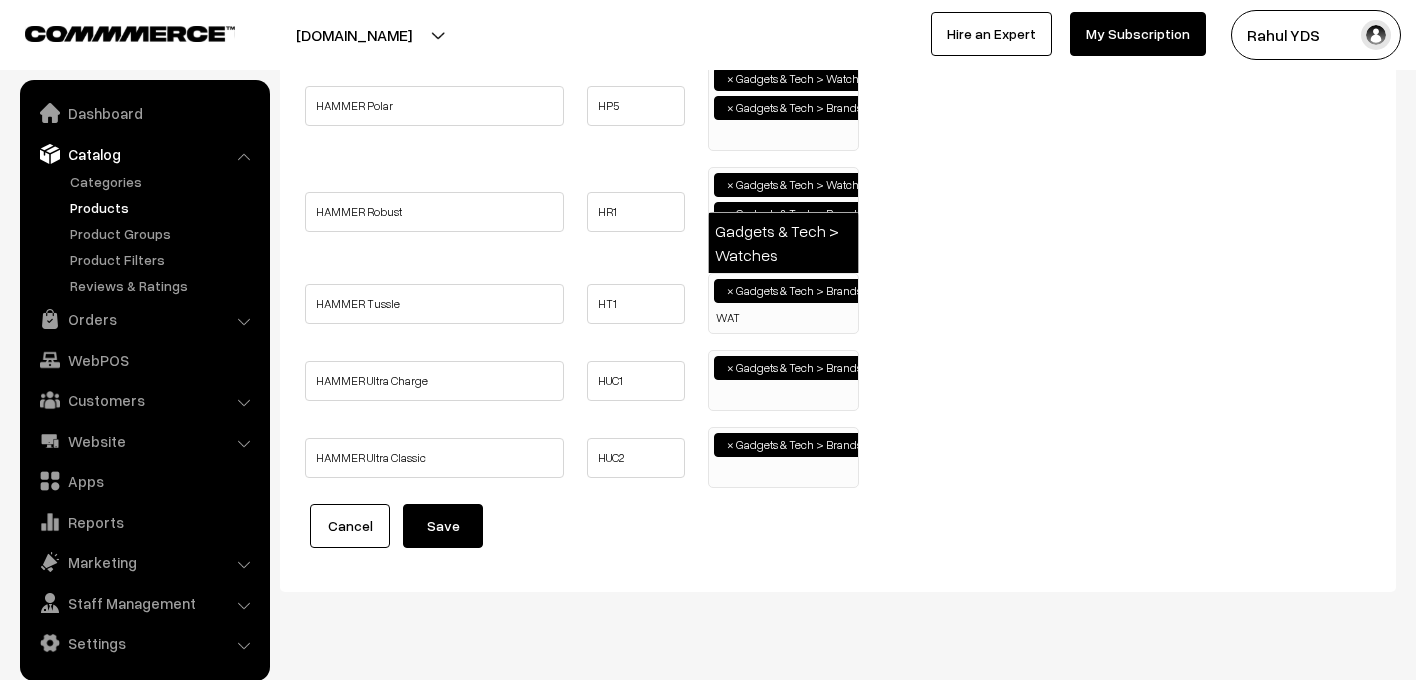 type on "WAT" 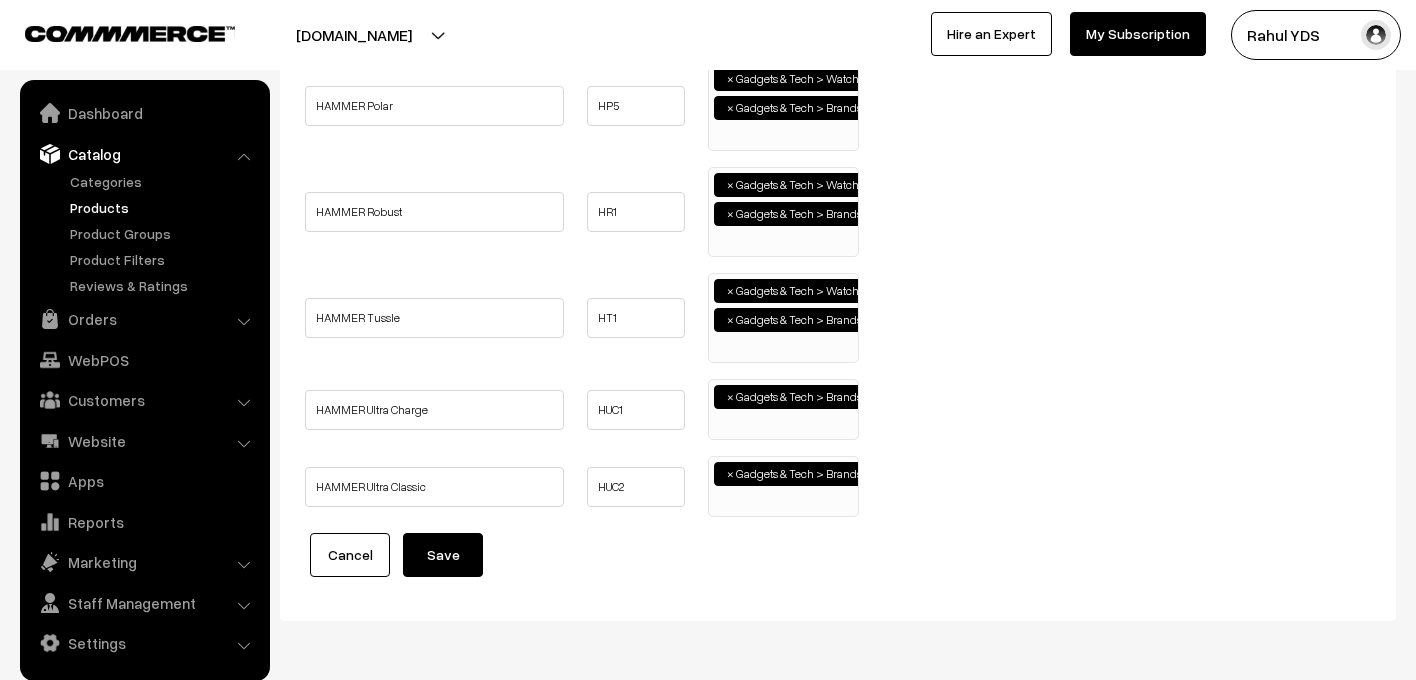 click on "× Gadgets & Tech > Brands > HAMMER" at bounding box center (783, 407) 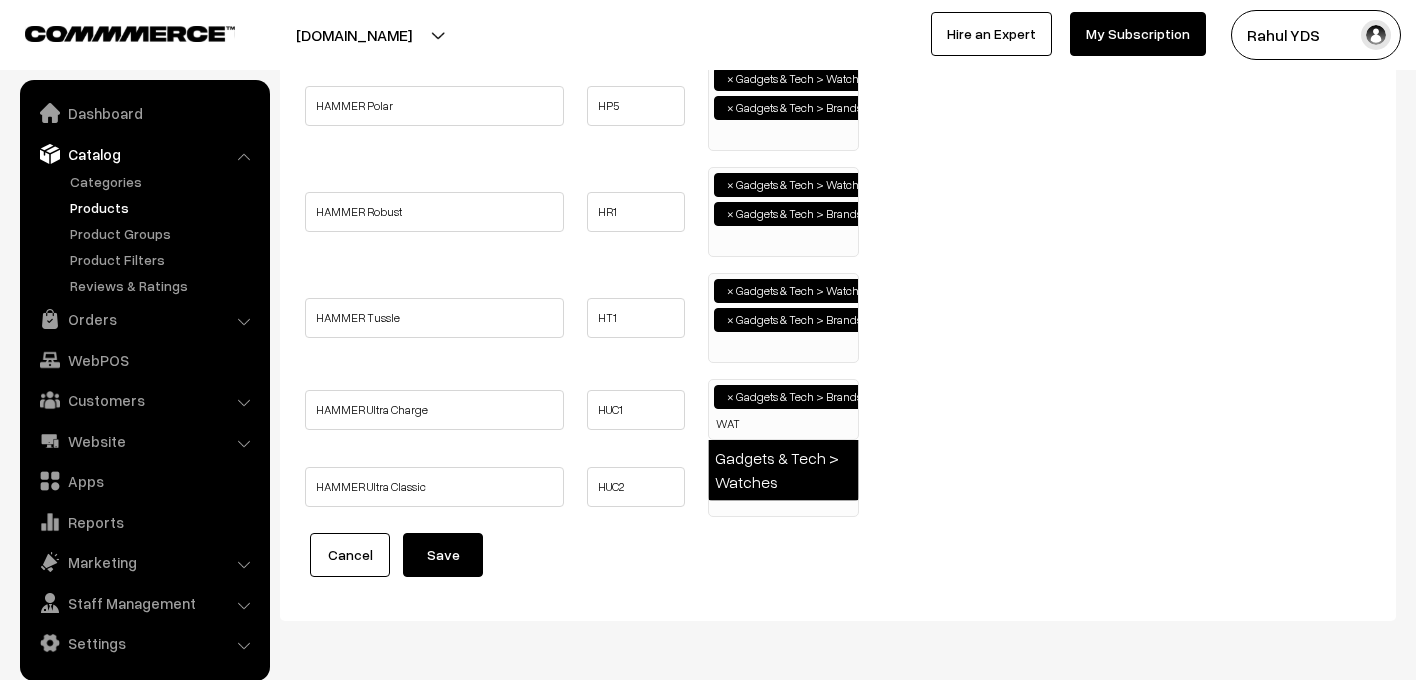 type on "WAT" 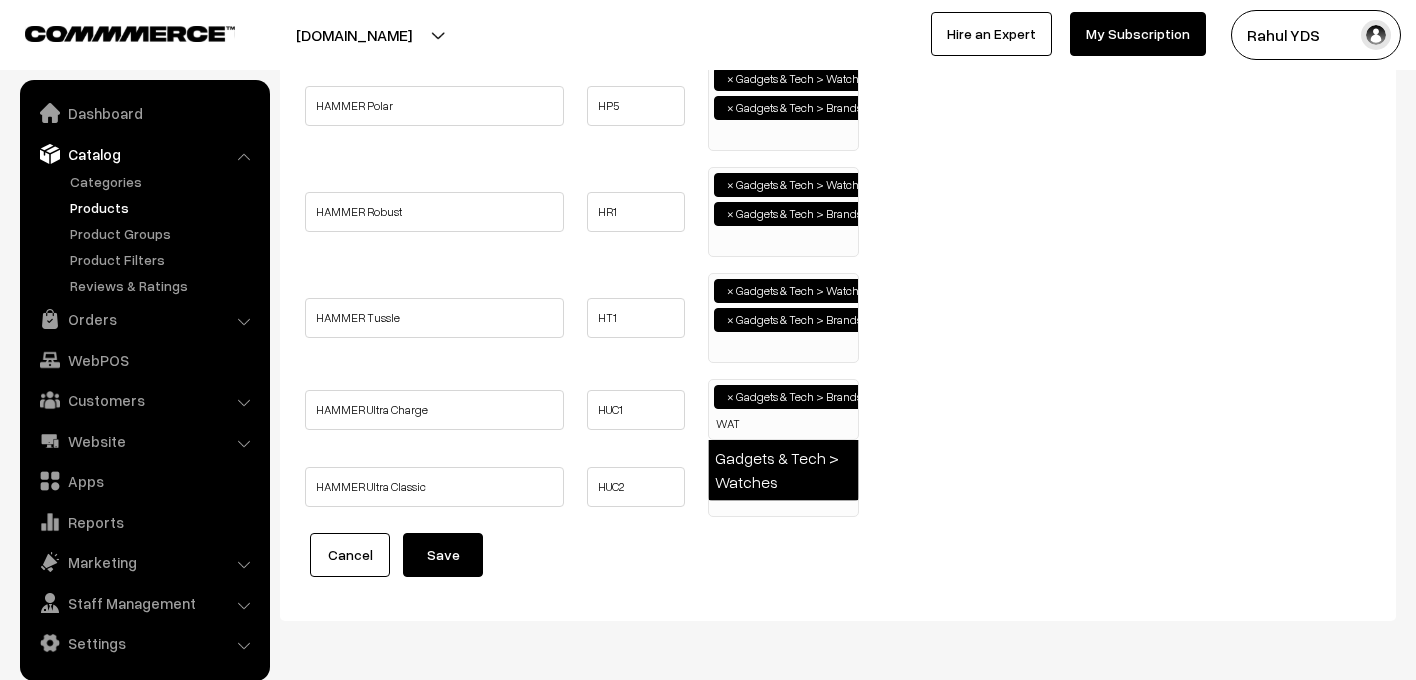 select on "30" 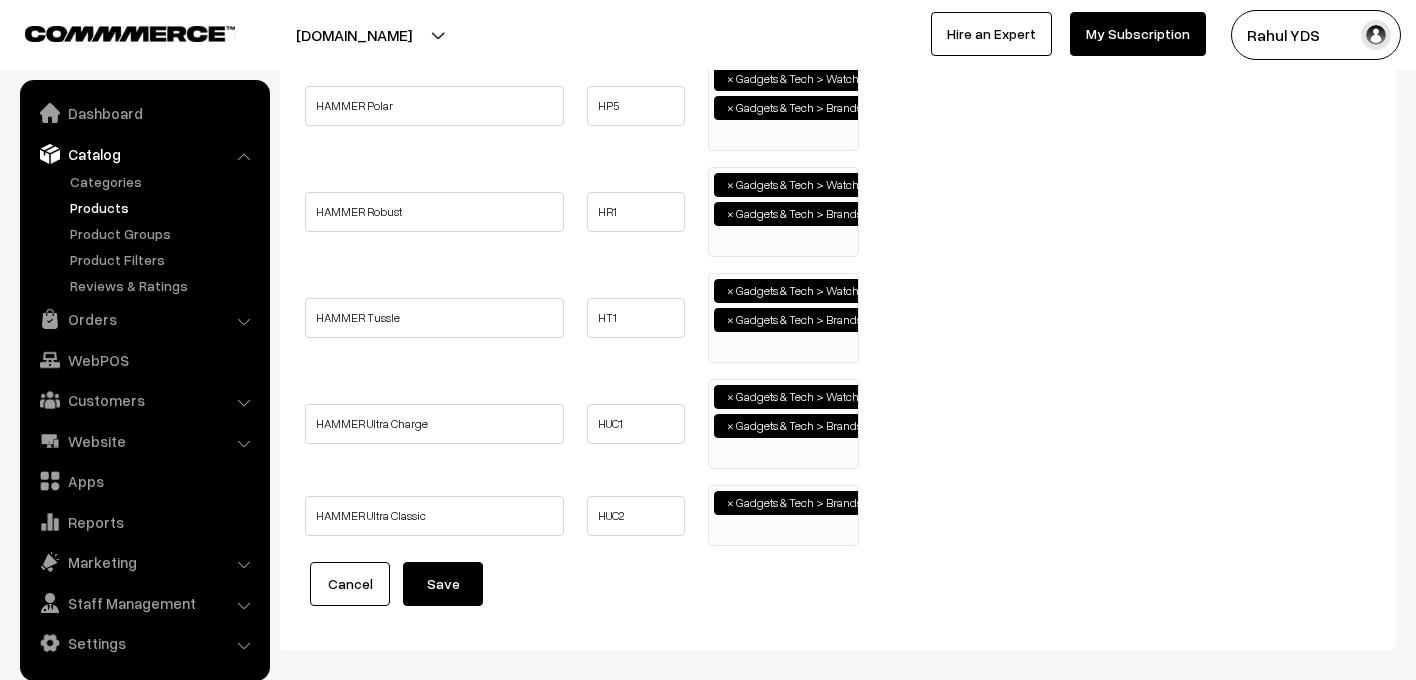 click on "× Gadgets & Tech > Brands > HAMMER" at bounding box center [783, 513] 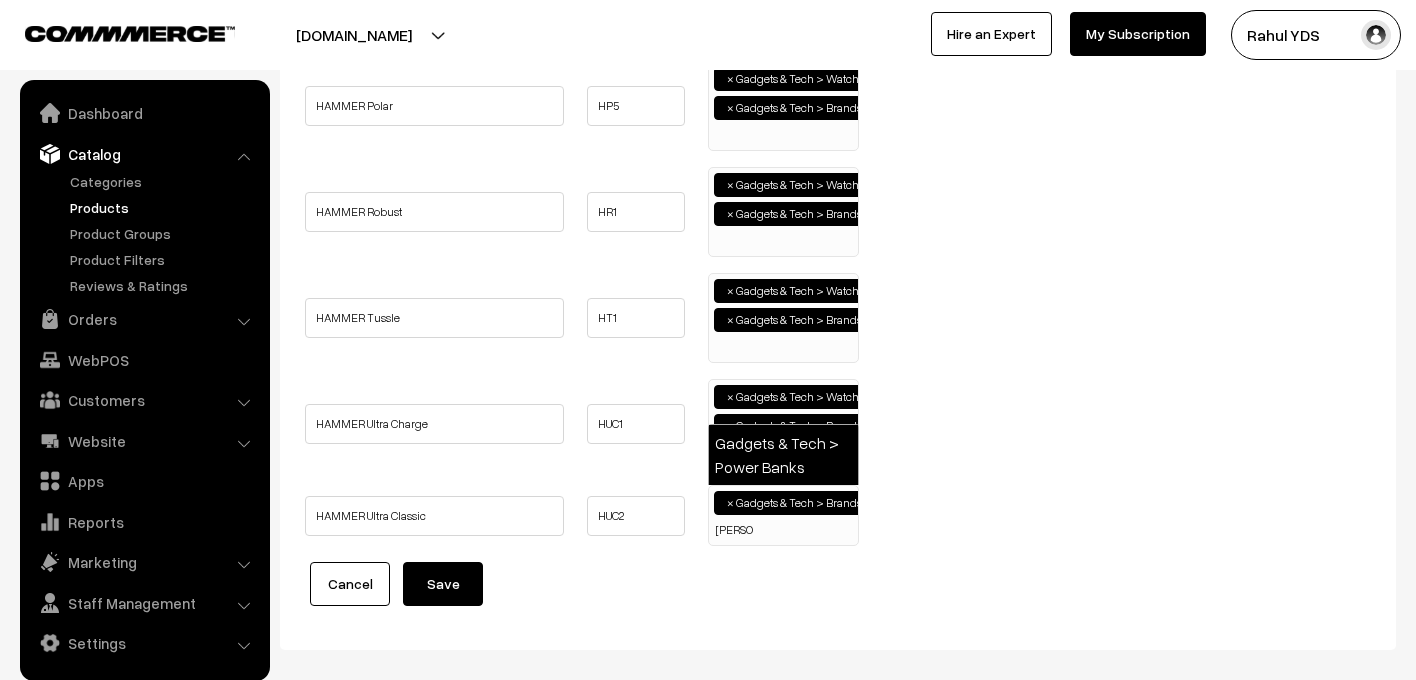 type on "POWE" 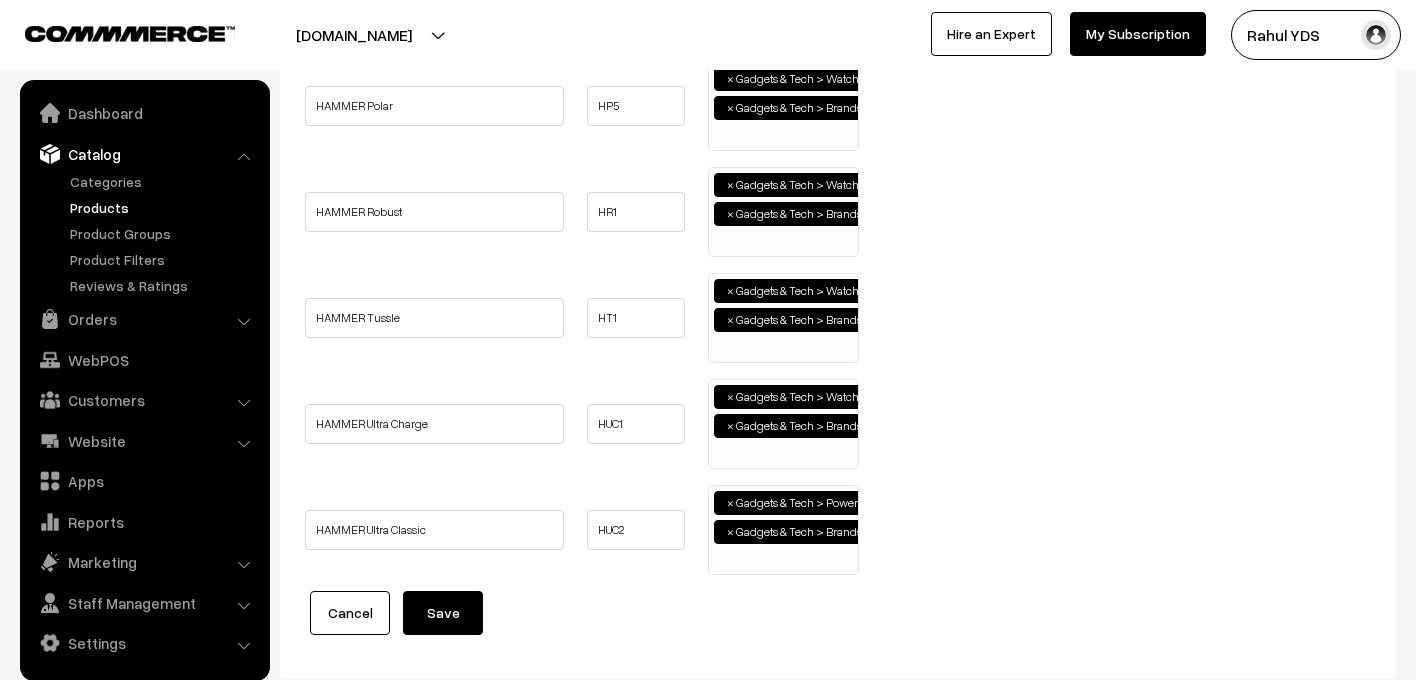 click on "Save" at bounding box center [443, 613] 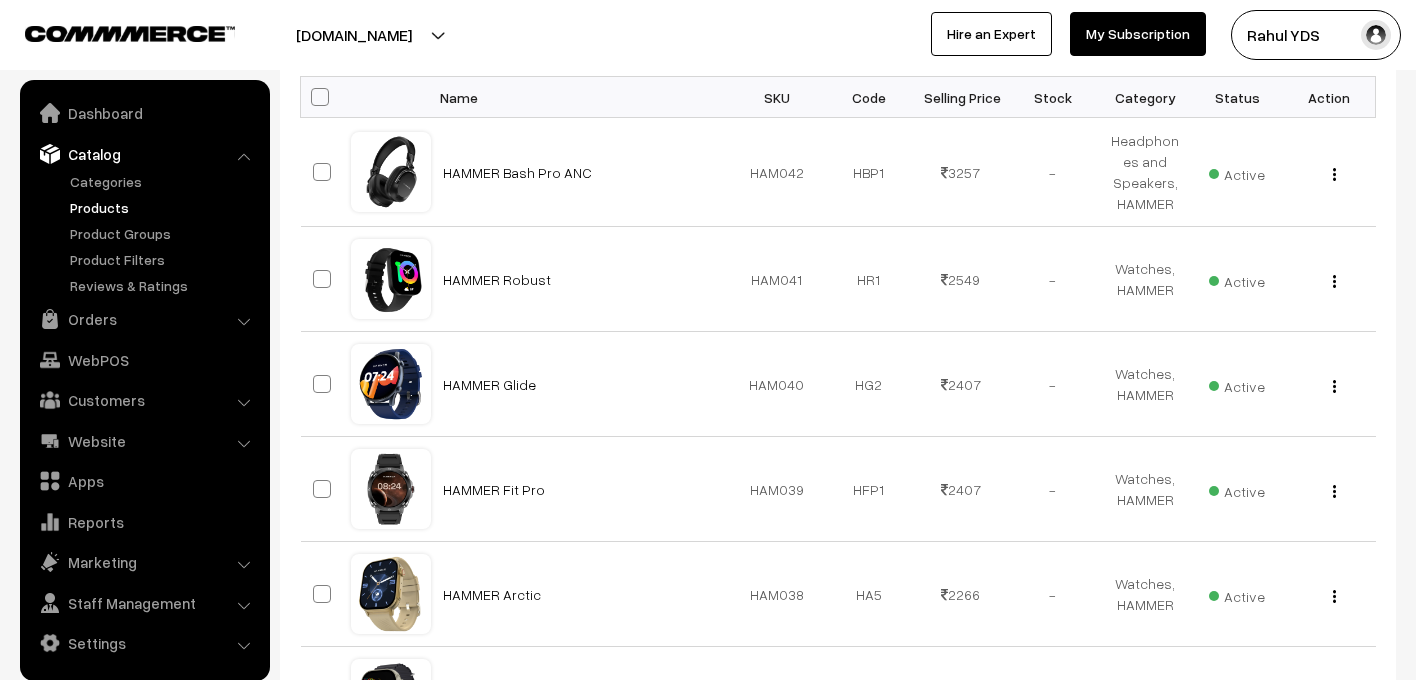 scroll, scrollTop: 0, scrollLeft: 0, axis: both 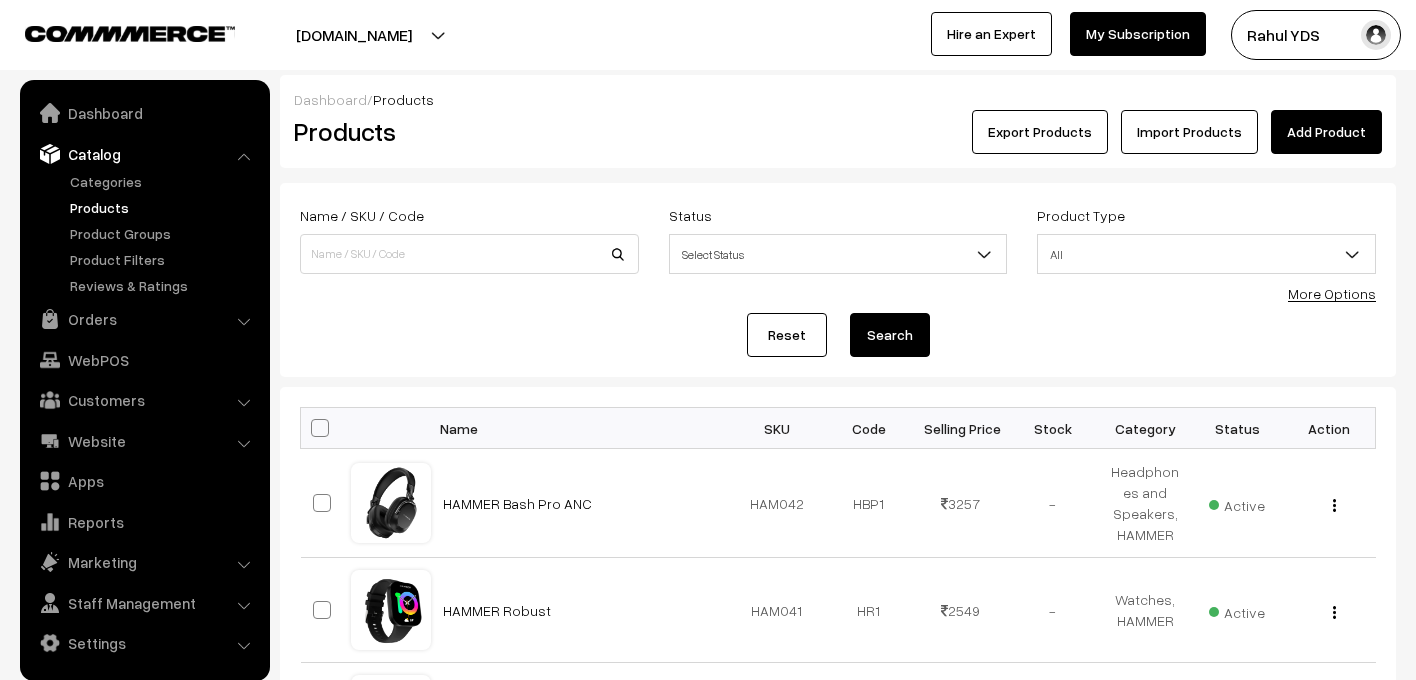 click on "More Options" at bounding box center (1332, 293) 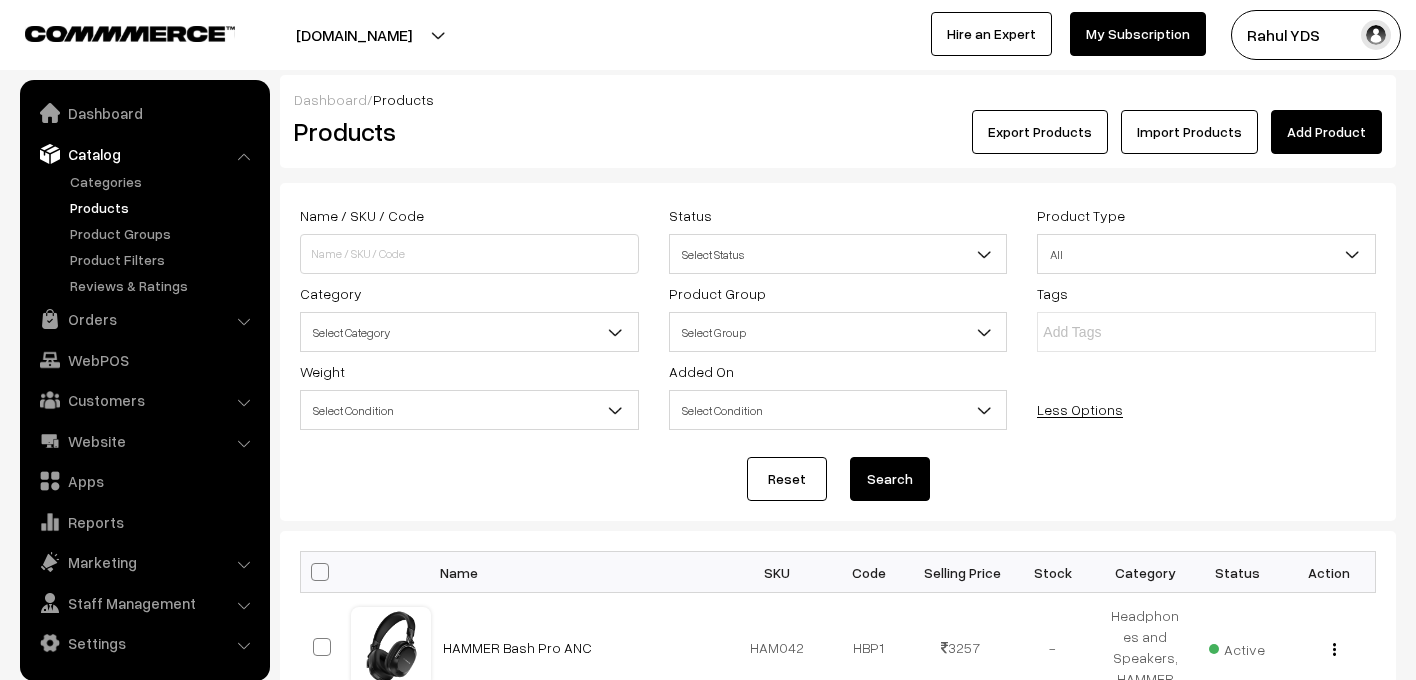 click on "Select Category" at bounding box center (469, 332) 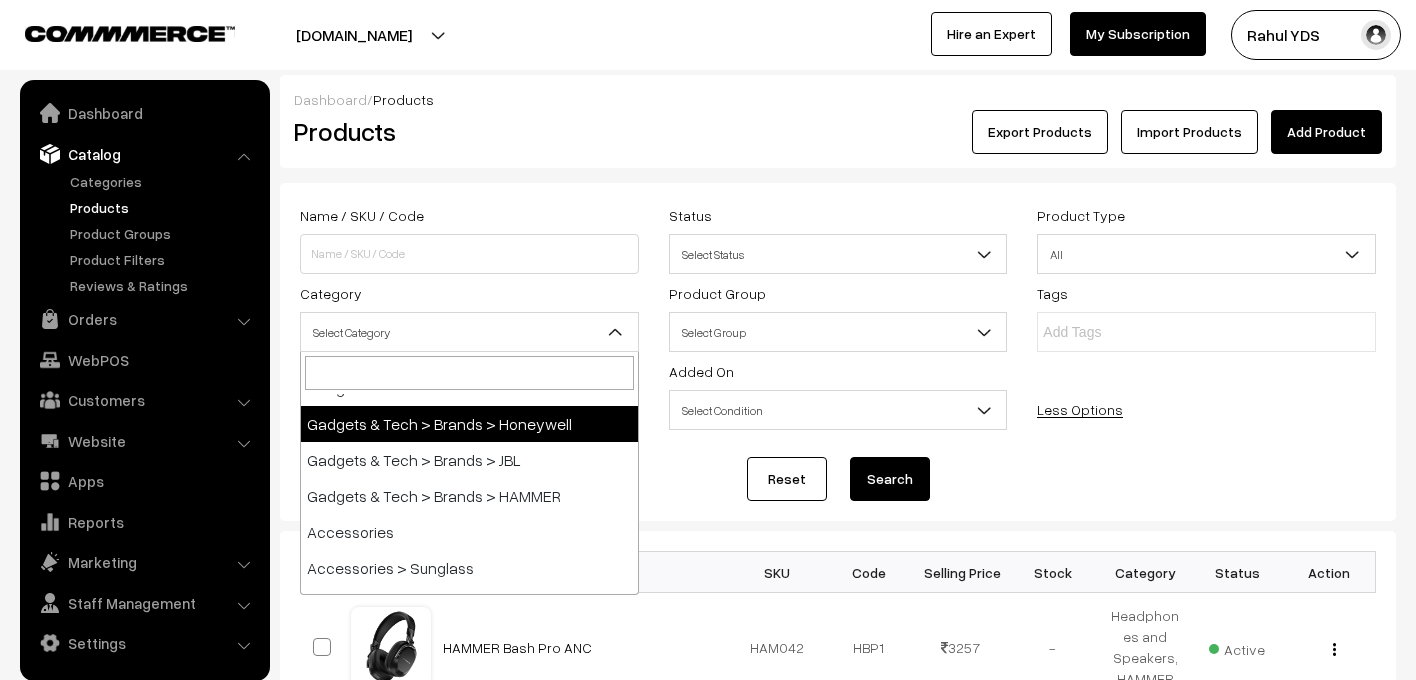 scroll, scrollTop: 1056, scrollLeft: 0, axis: vertical 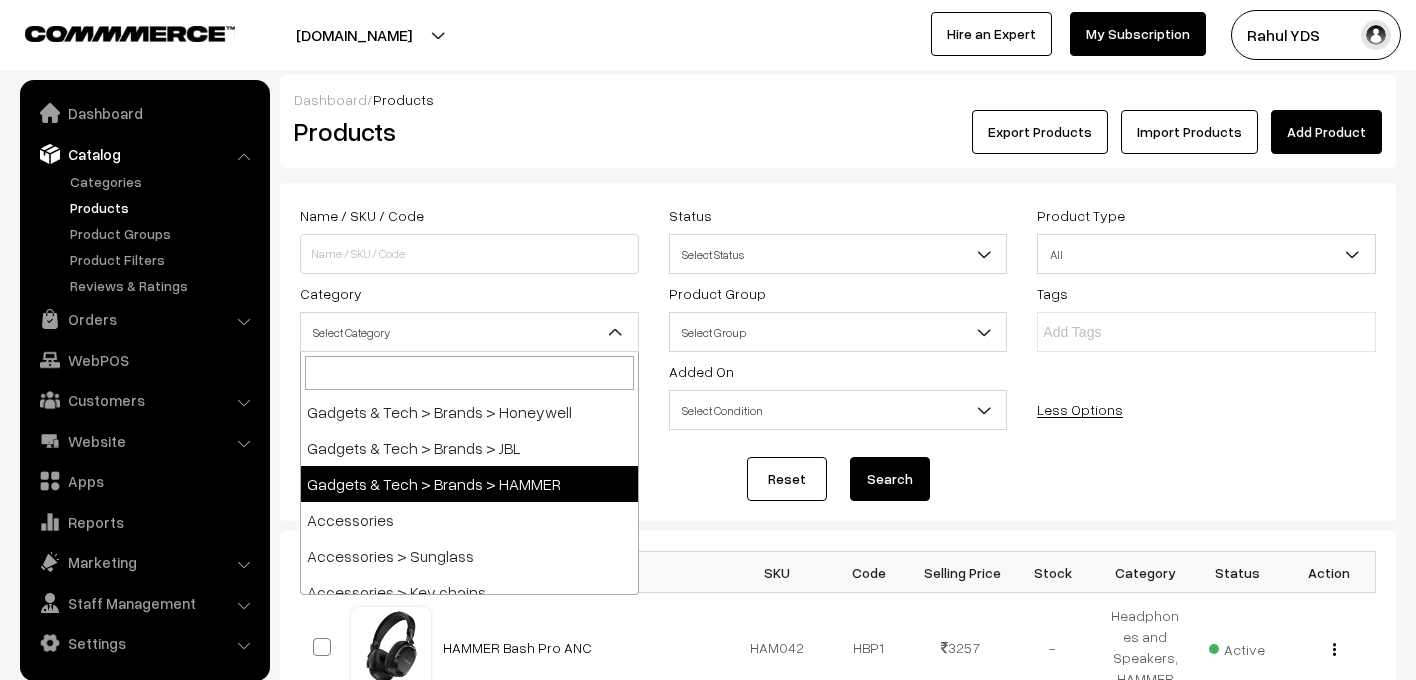 select on "89" 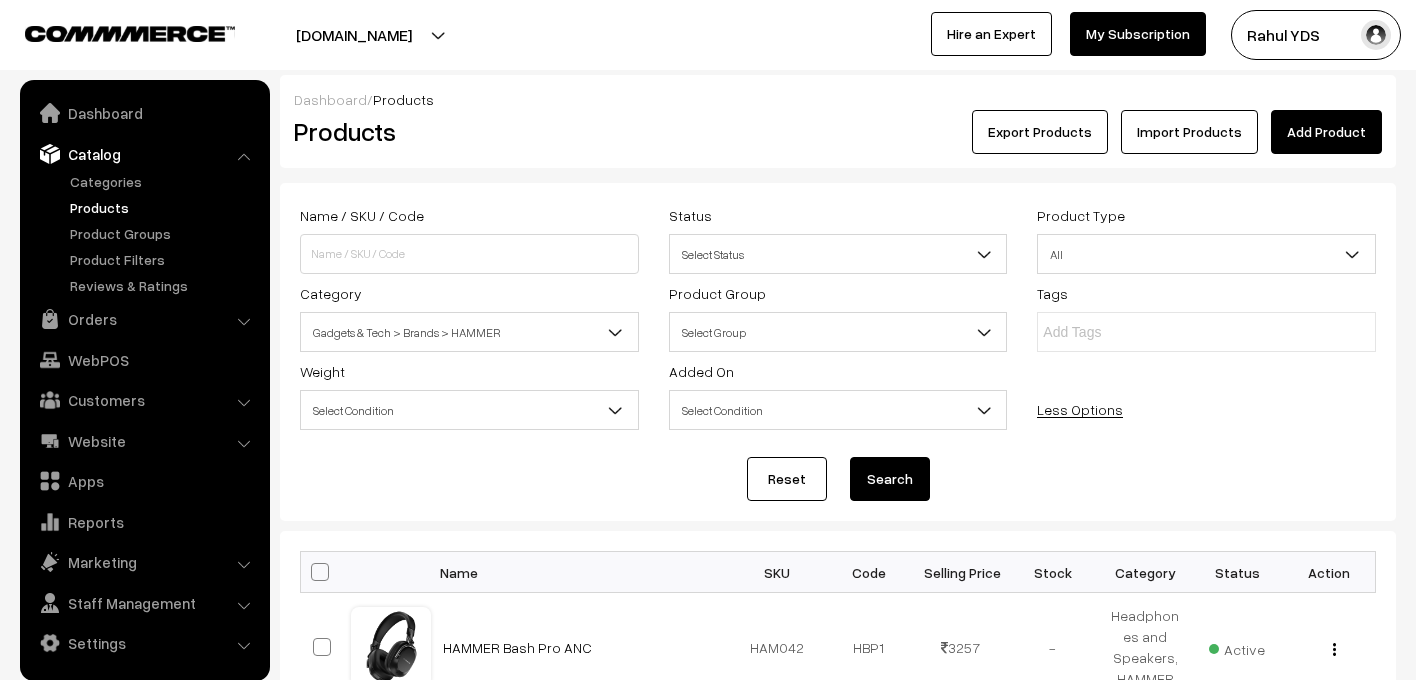click on "Search" at bounding box center (890, 479) 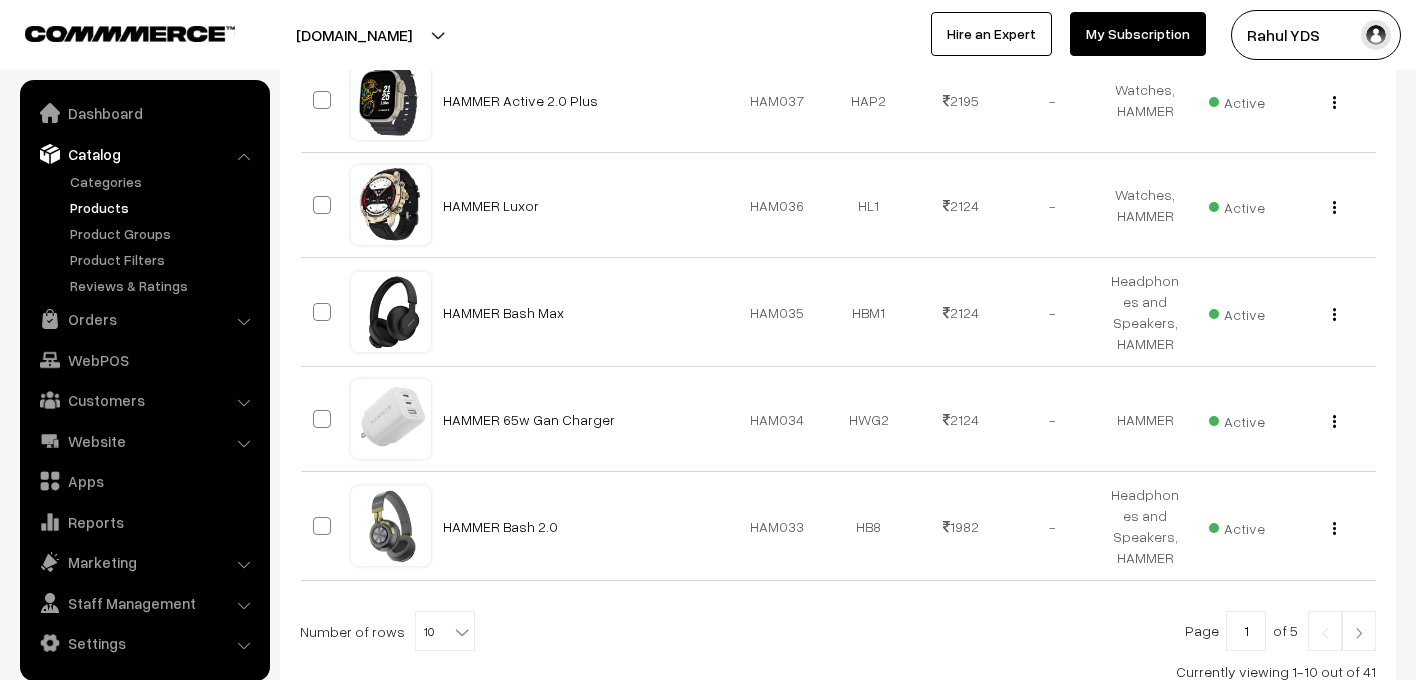 scroll, scrollTop: 1226, scrollLeft: 0, axis: vertical 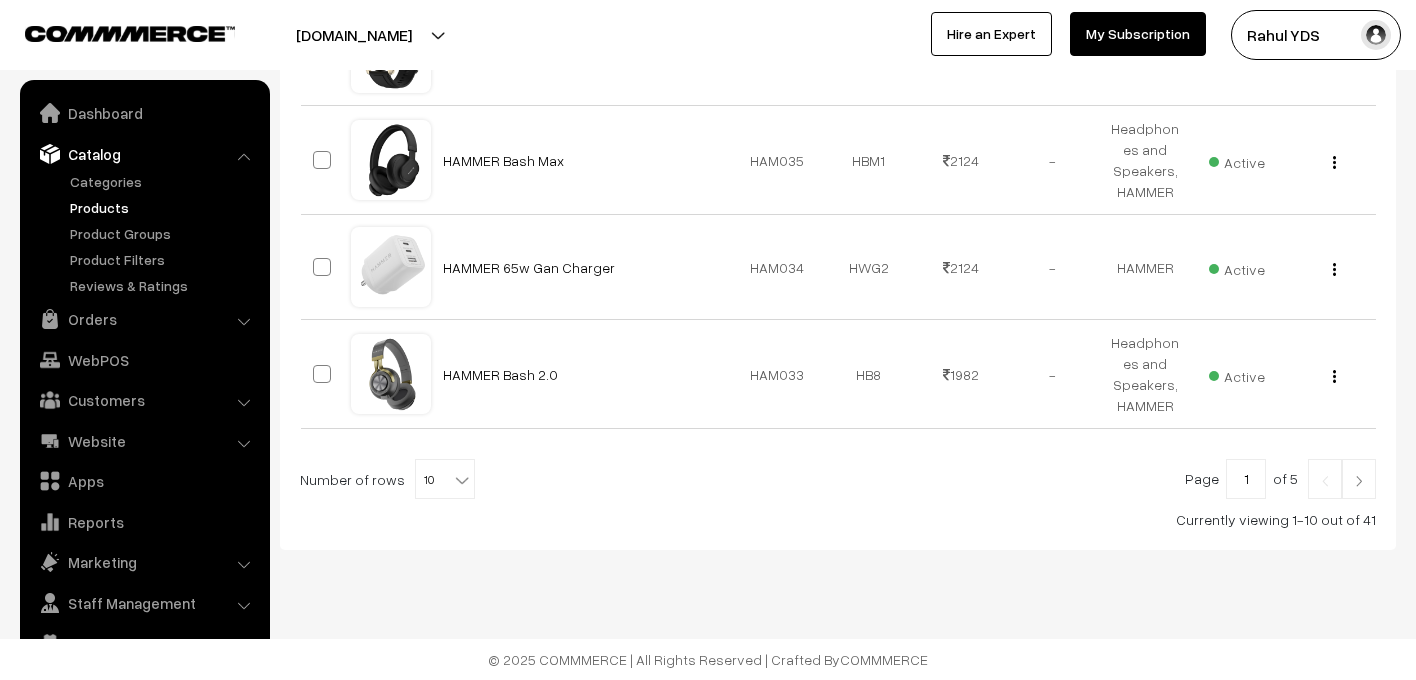 click on "10" at bounding box center [445, 480] 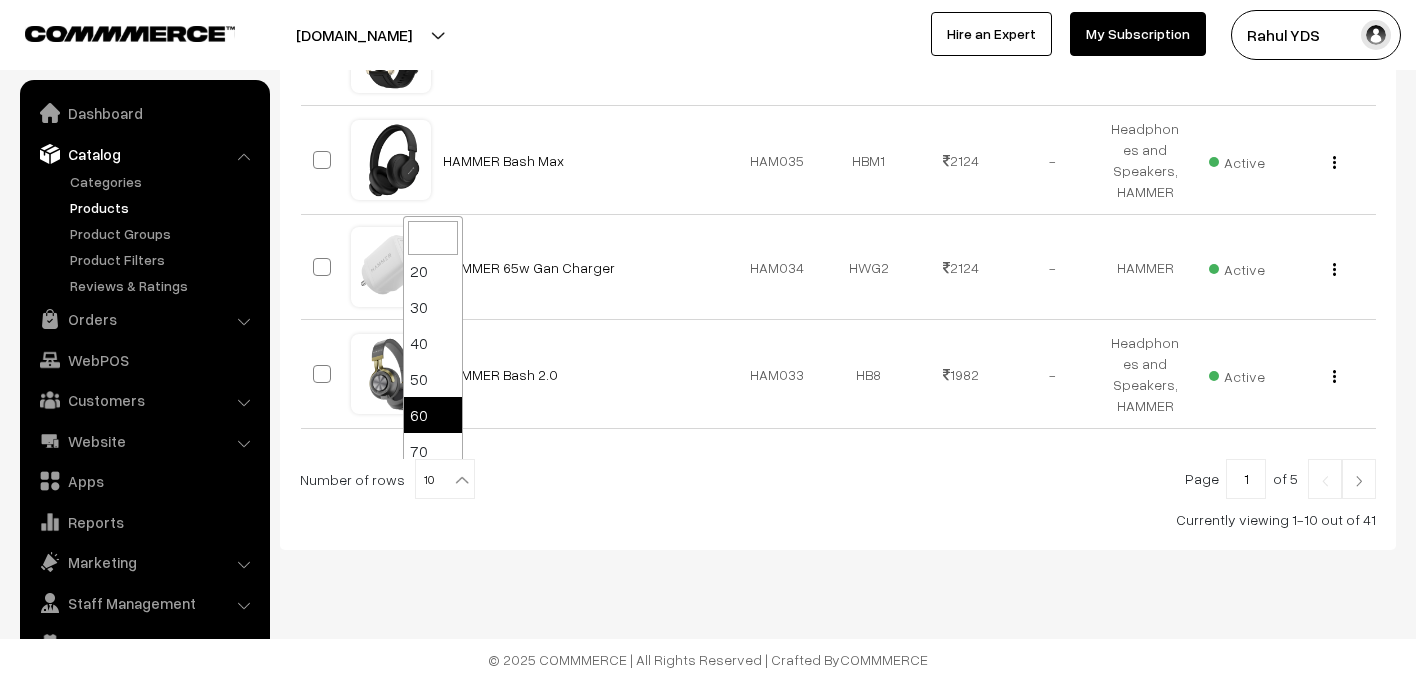 scroll, scrollTop: 40, scrollLeft: 0, axis: vertical 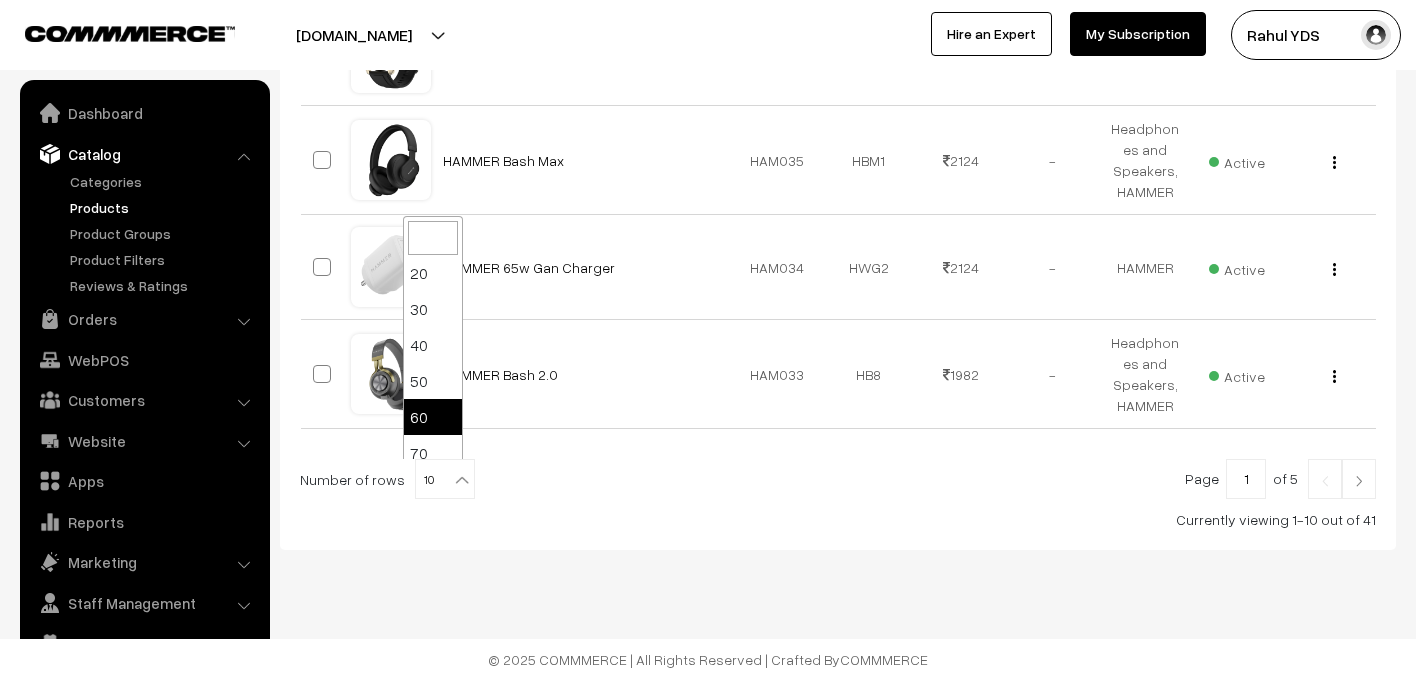 select on "70" 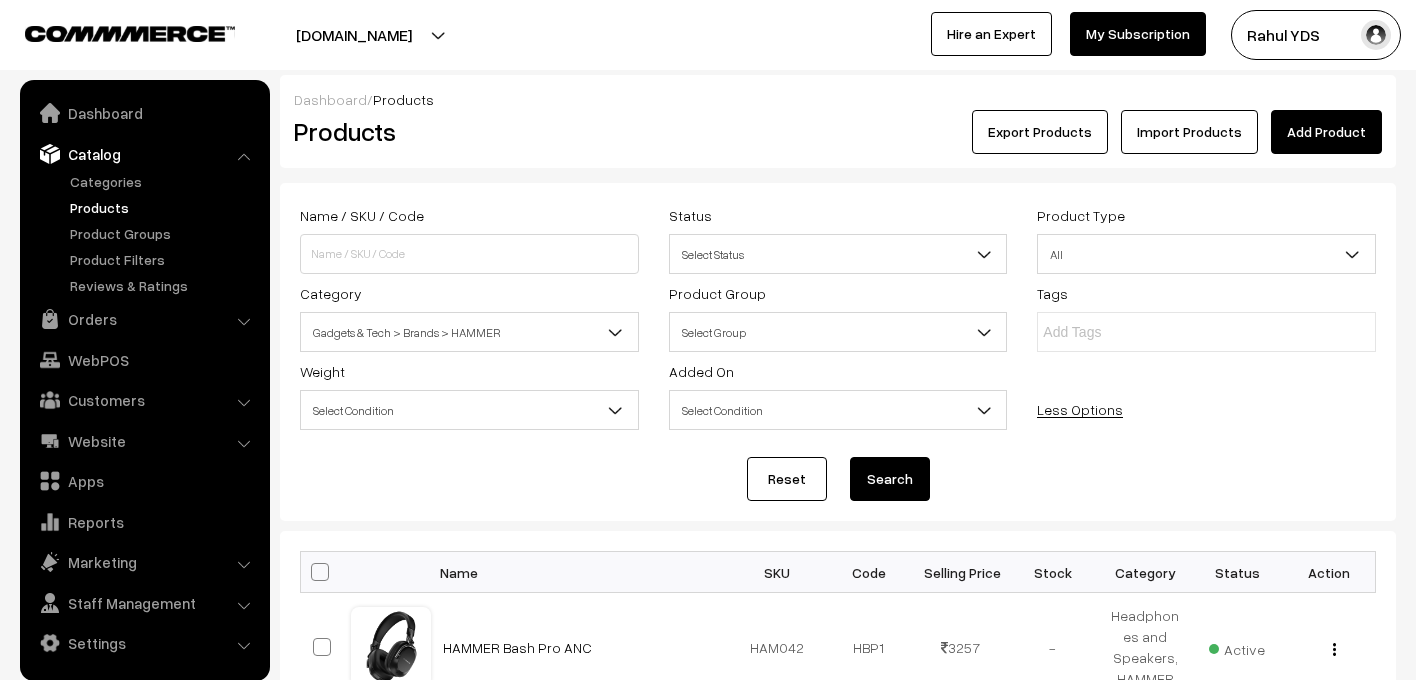 scroll, scrollTop: 0, scrollLeft: 0, axis: both 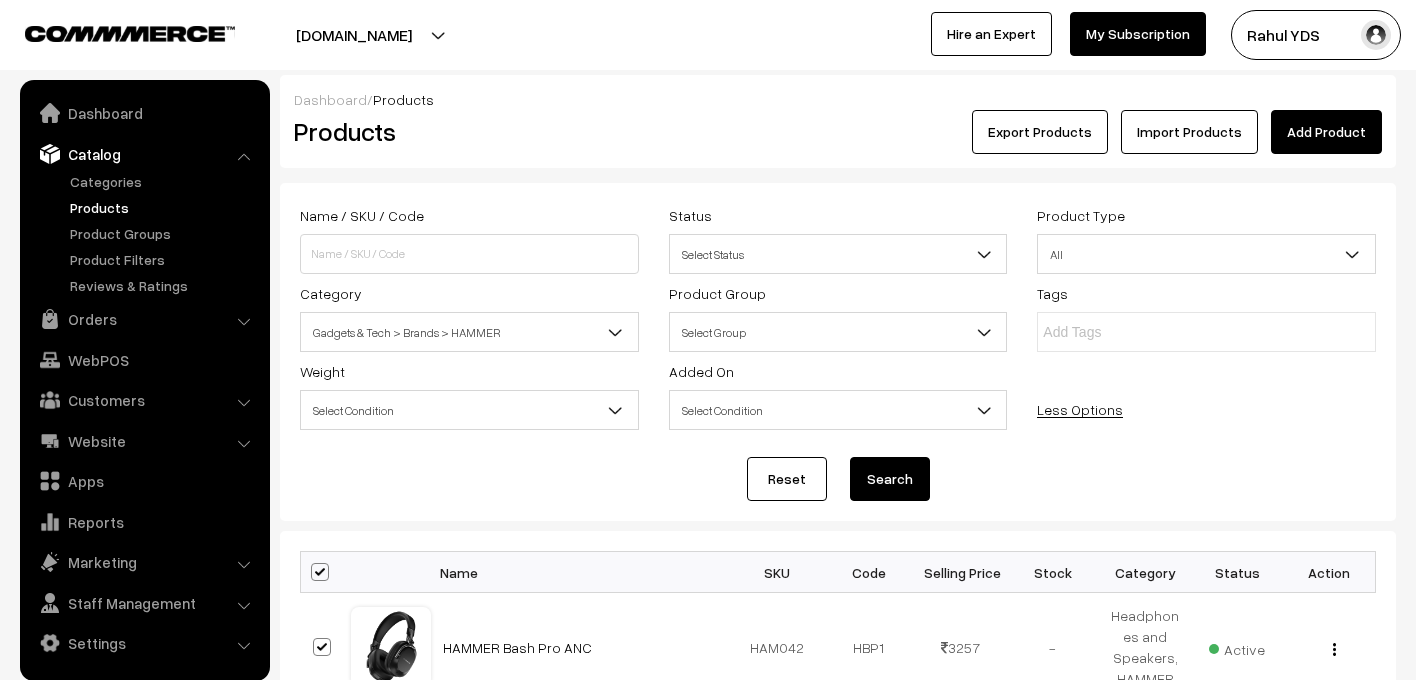 checkbox on "true" 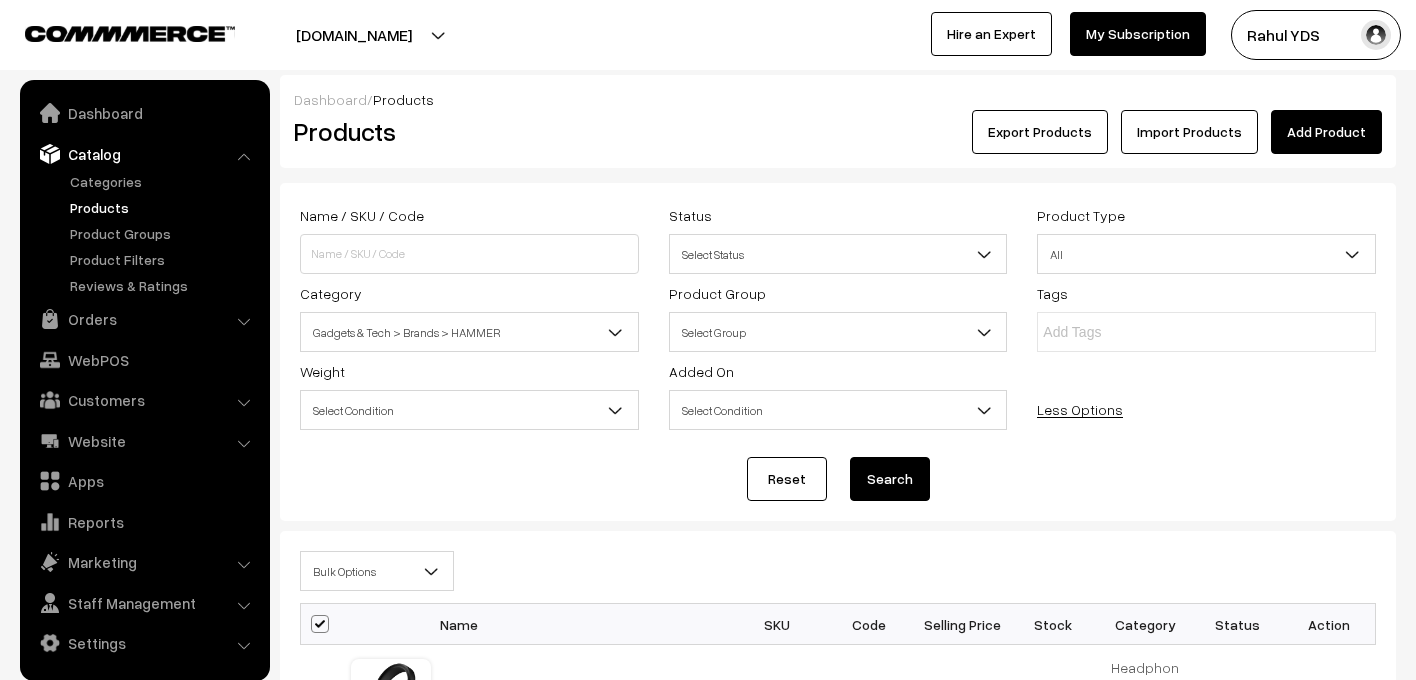 click on "Bulk Options" at bounding box center [377, 571] 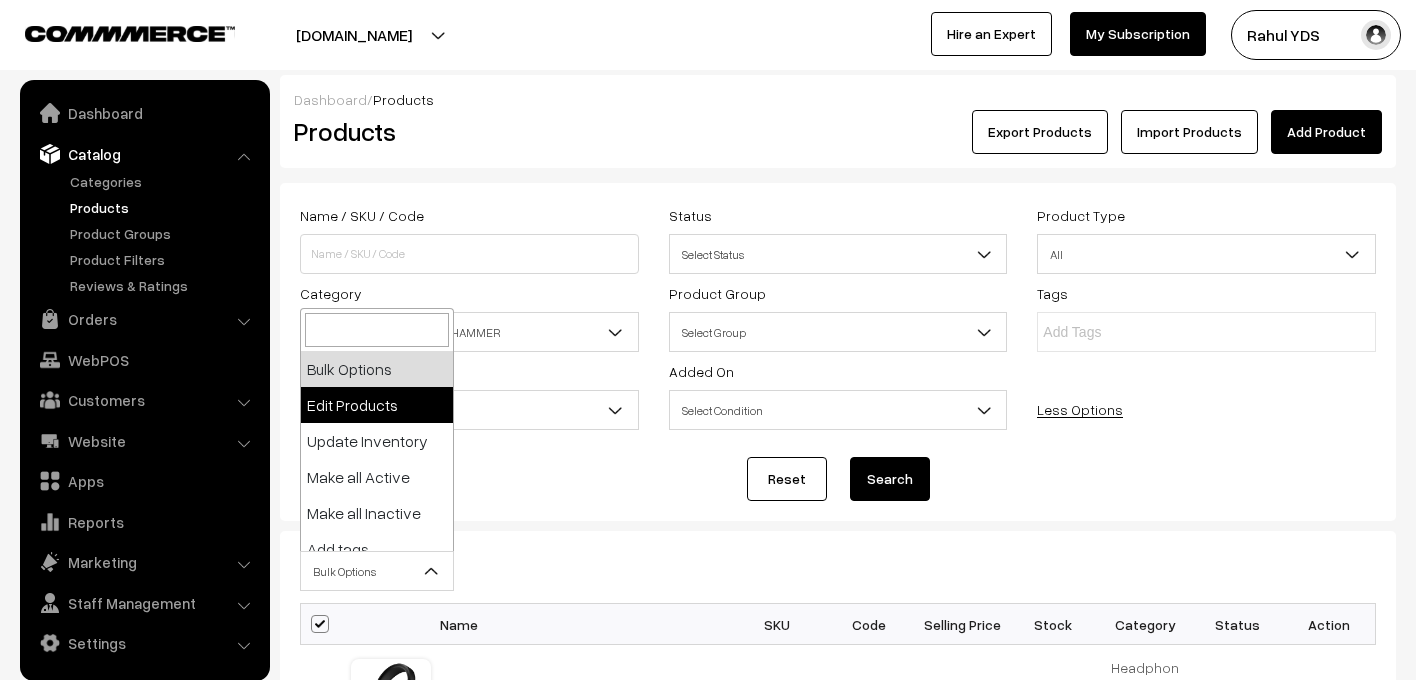 select on "editProduct" 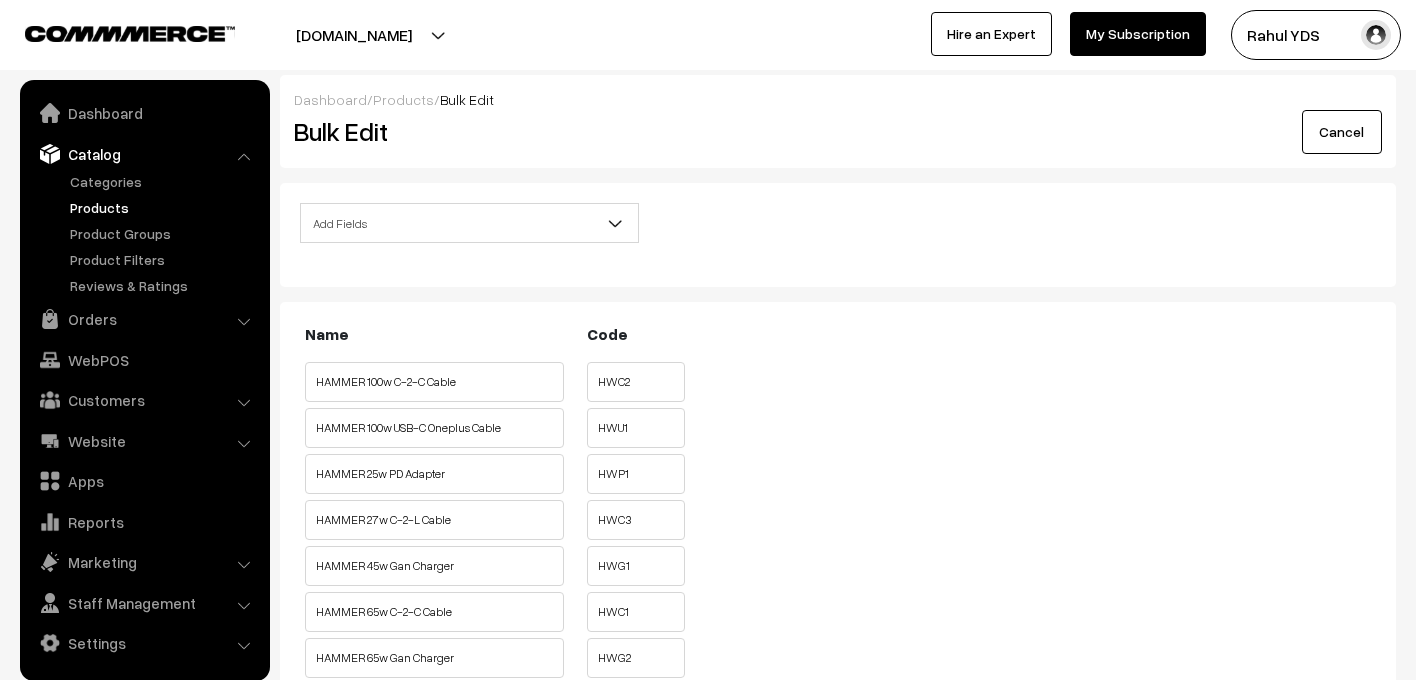 scroll, scrollTop: 0, scrollLeft: 0, axis: both 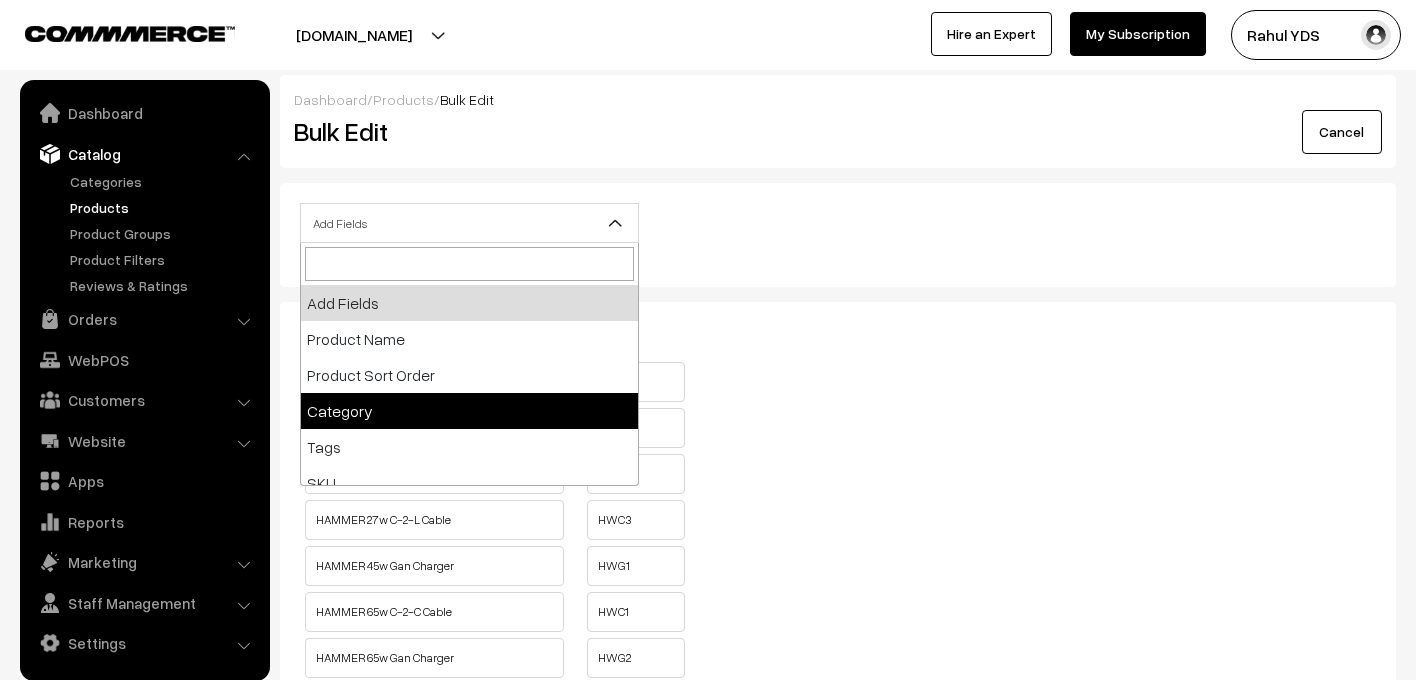 select on "category" 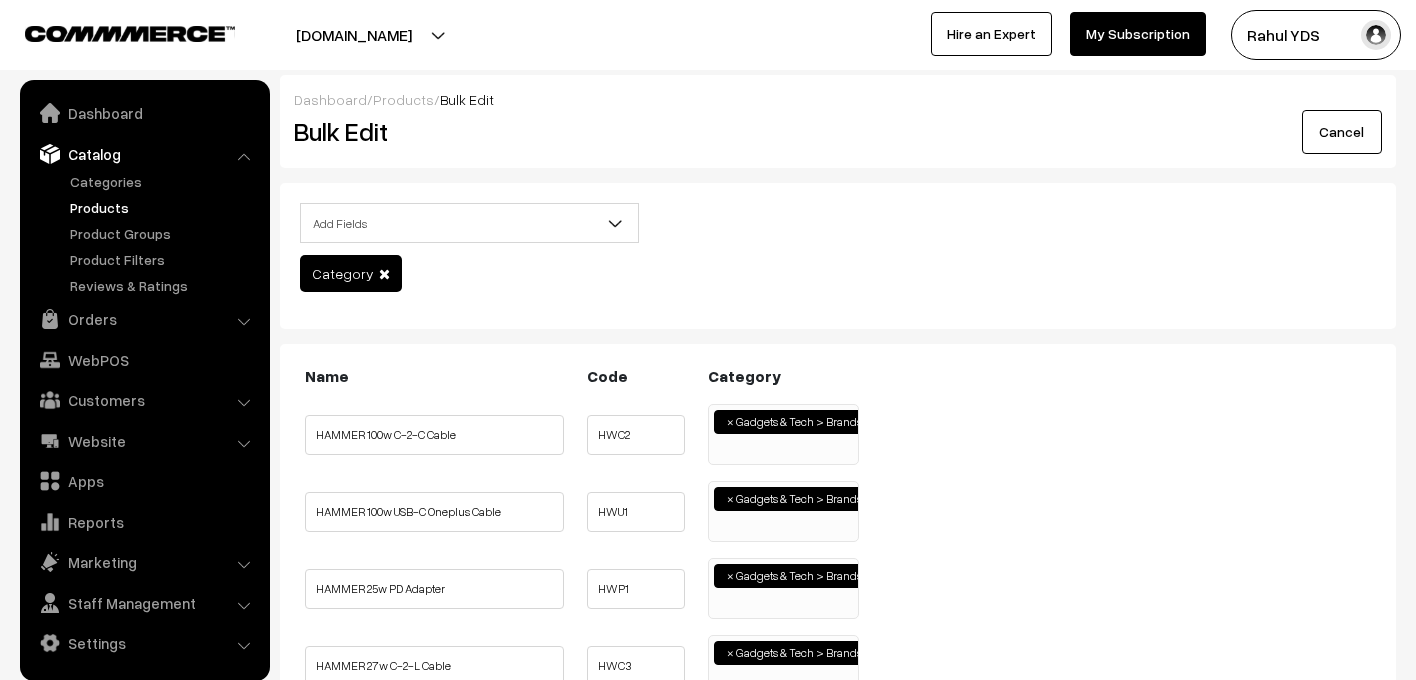 scroll, scrollTop: 0, scrollLeft: 0, axis: both 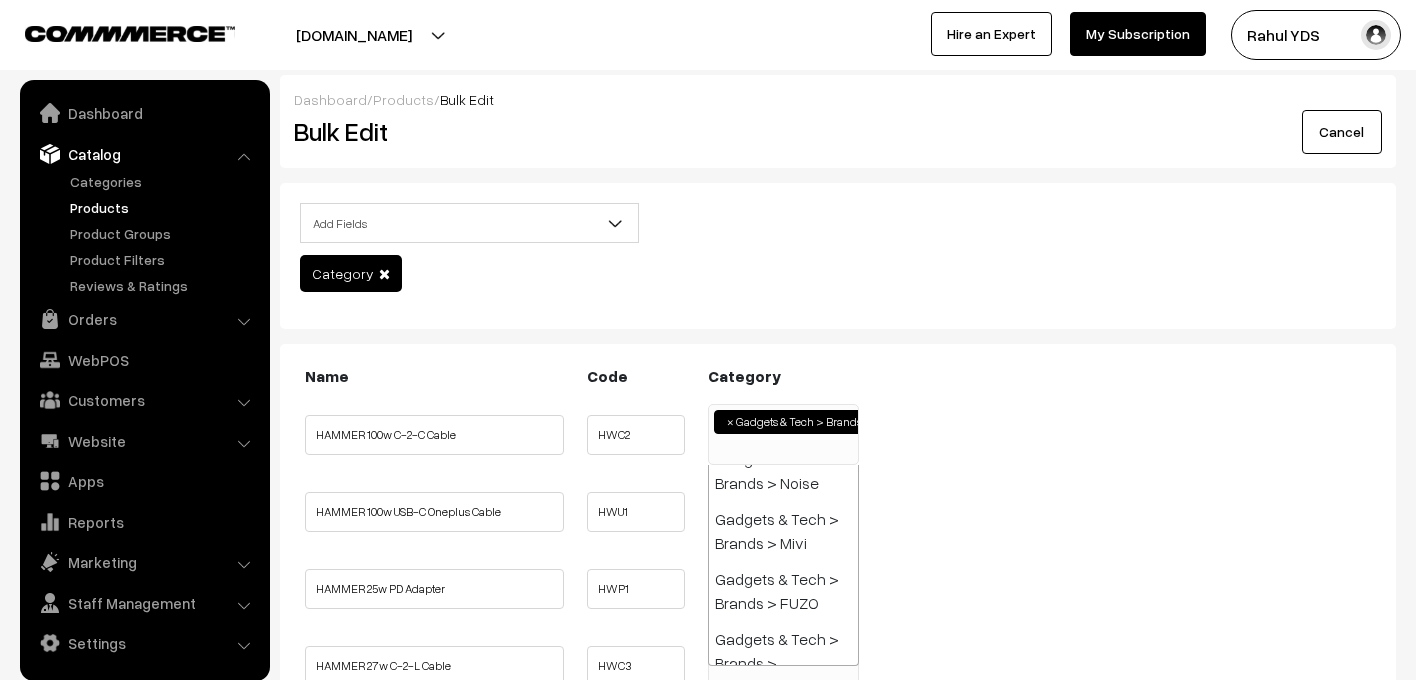 type on "D" 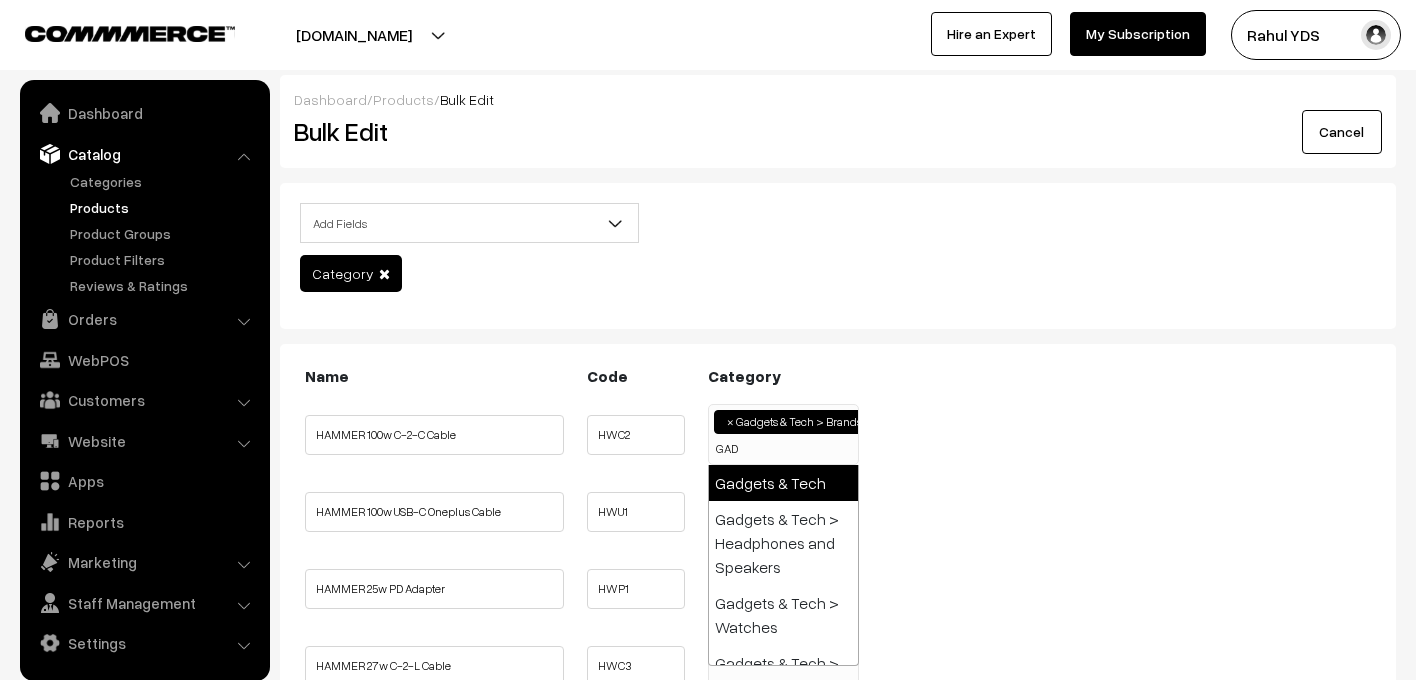 type on "GAD" 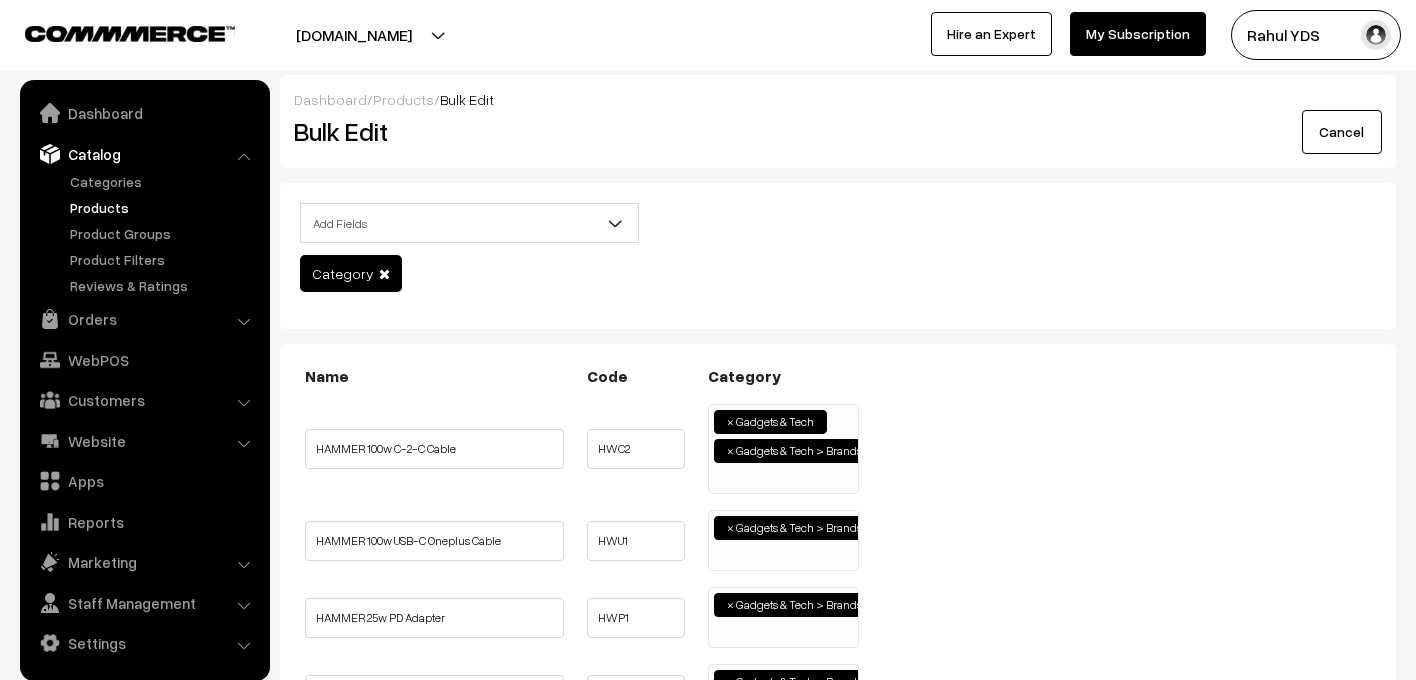 click on "× Gadgets & Tech > Brands > HAMMER" at bounding box center [783, 538] 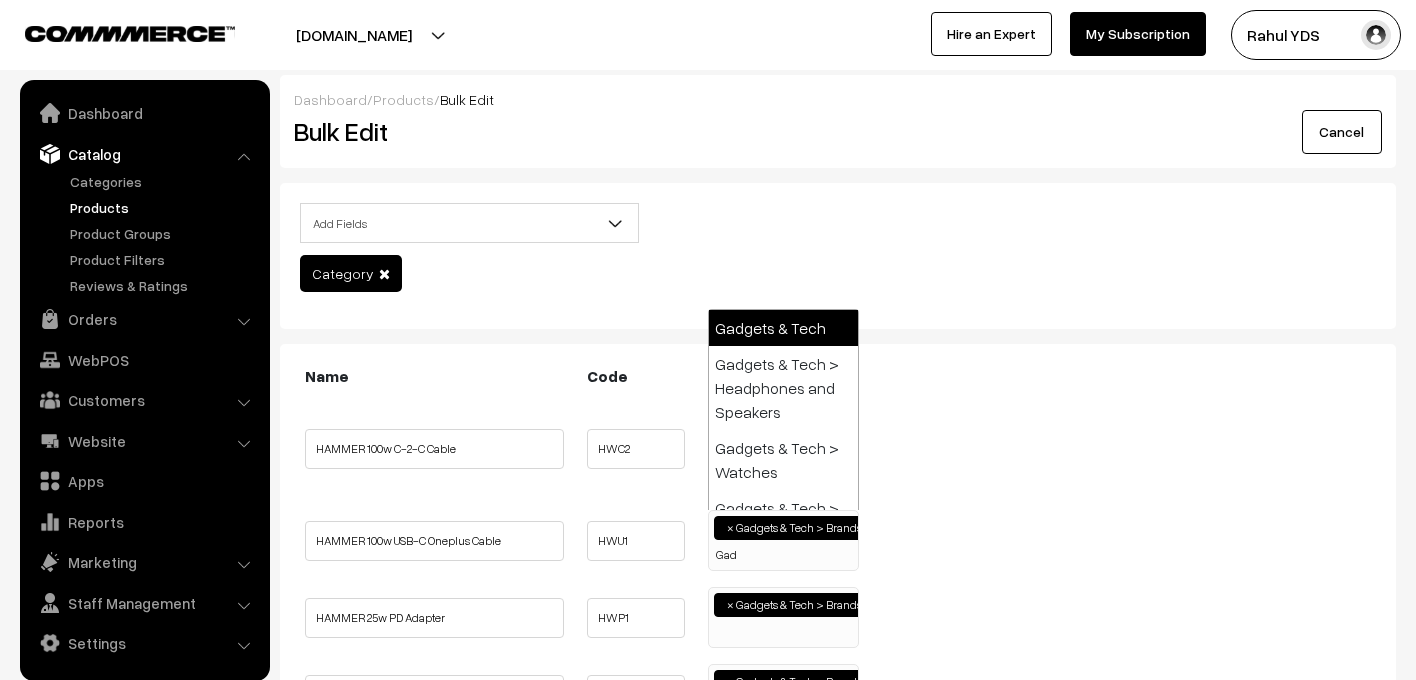 type on "Gad" 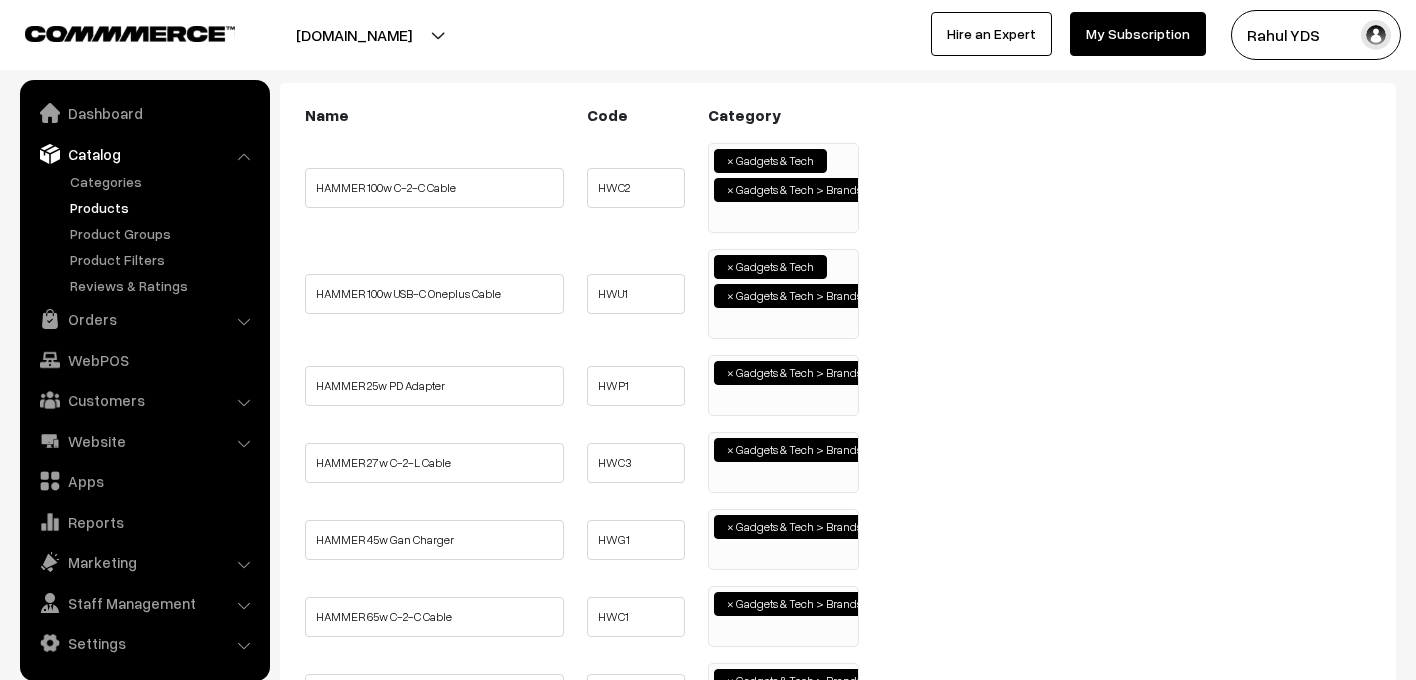 click on "× Gadgets & Tech > Brands > HAMMER" at bounding box center (783, 383) 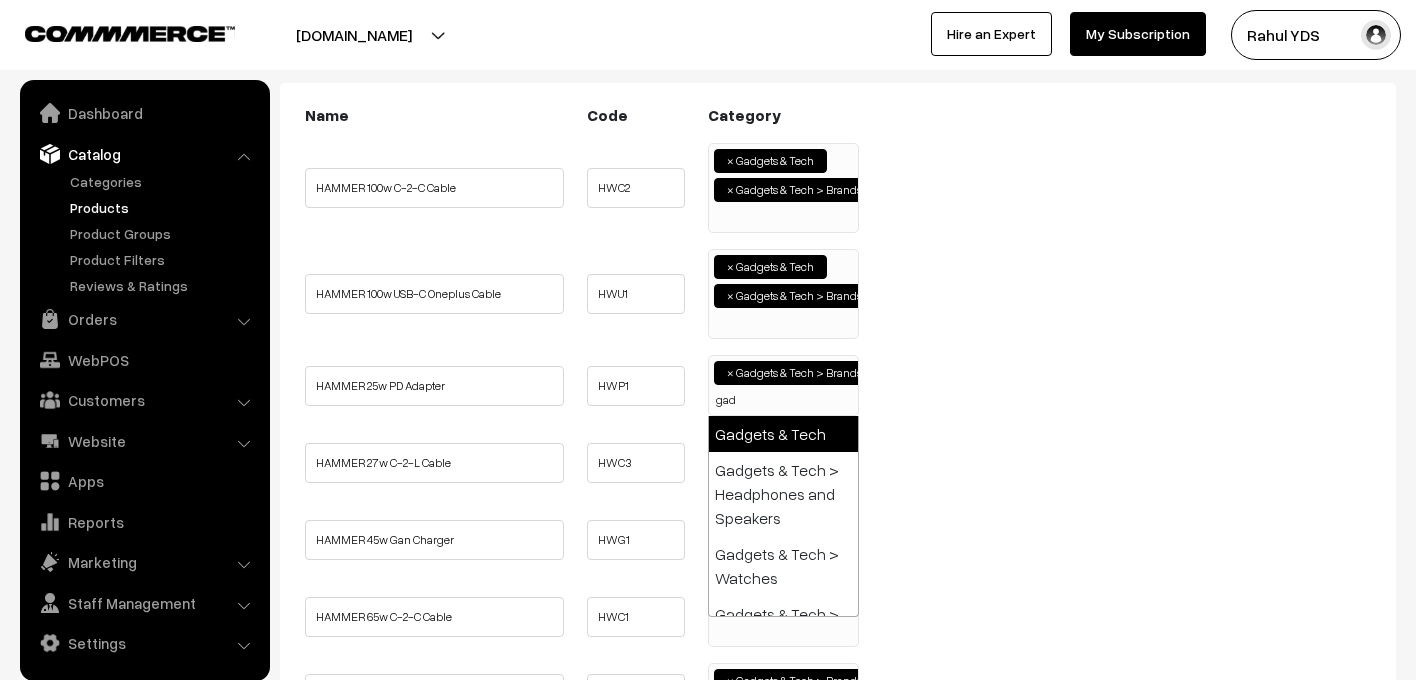 type on "gad" 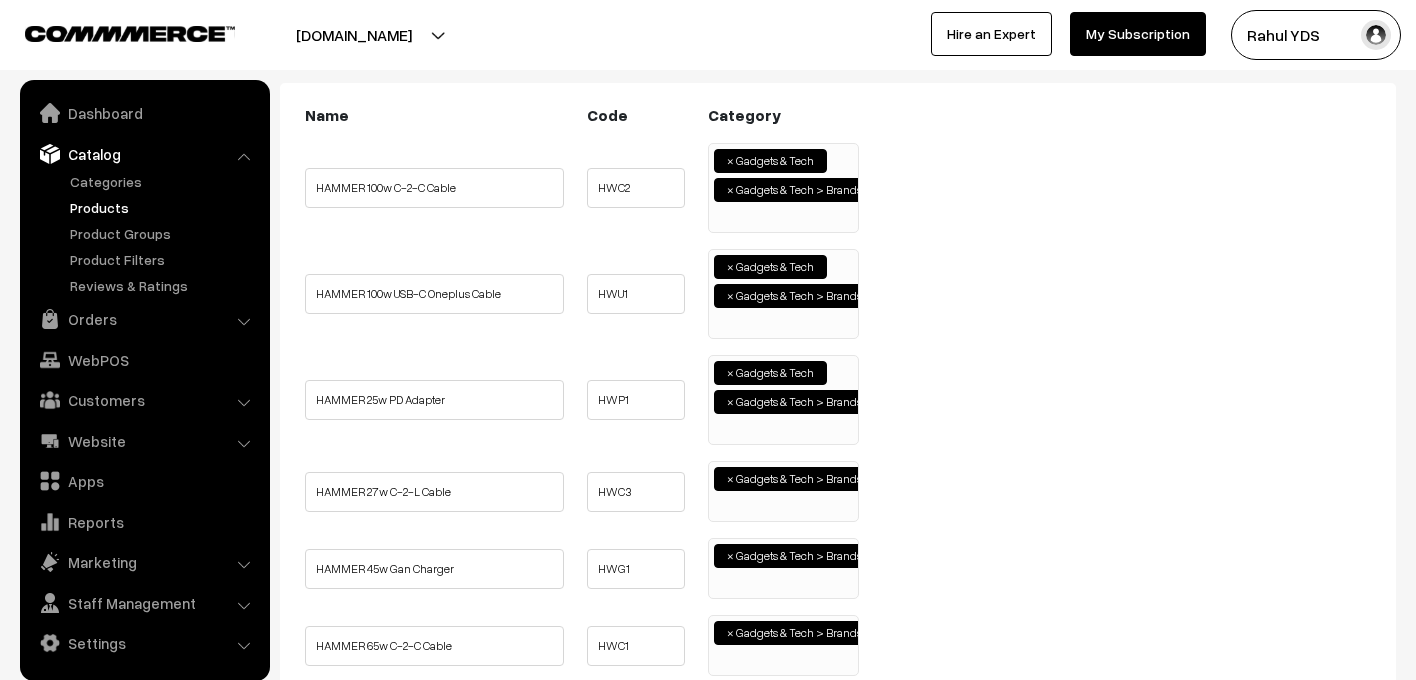 click on "× Gadgets & Tech > Brands > HAMMER" at bounding box center [783, 491] 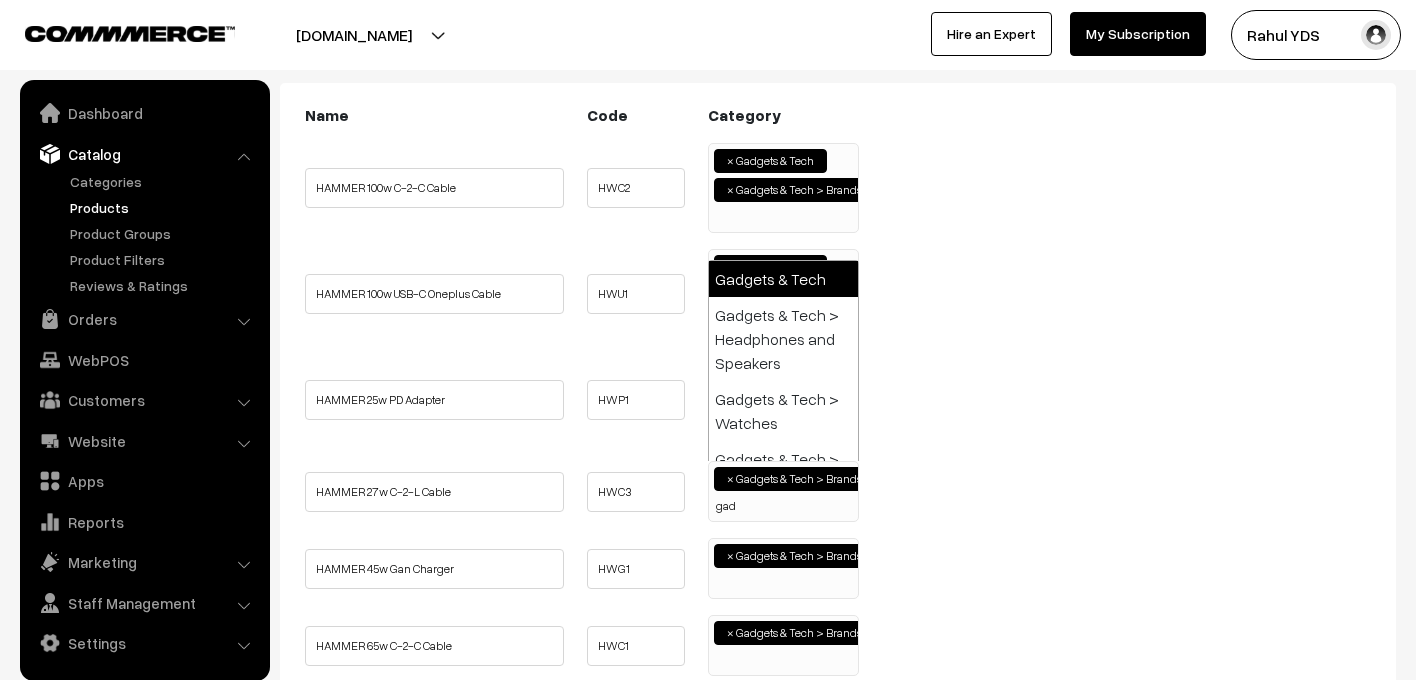 type on "gad" 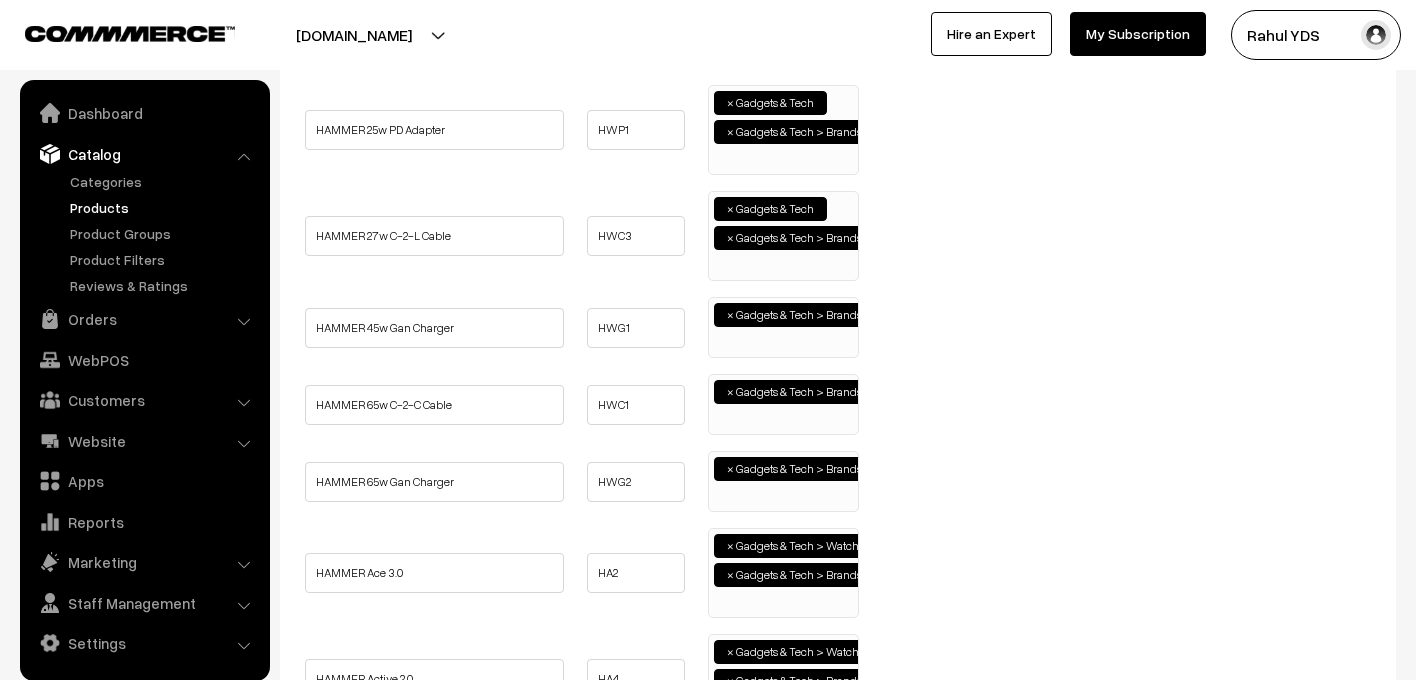 click on "× Gadgets & Tech > Brands > HAMMER" at bounding box center [783, 325] 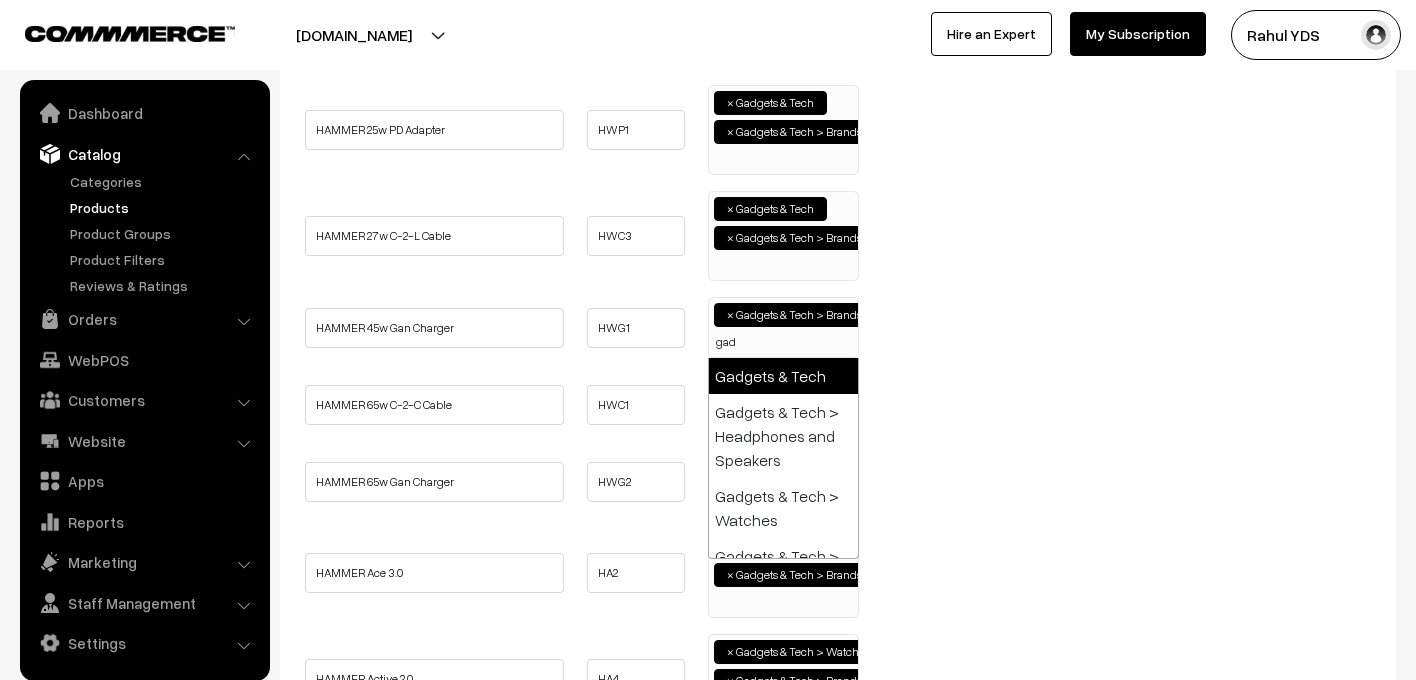 type on "gad" 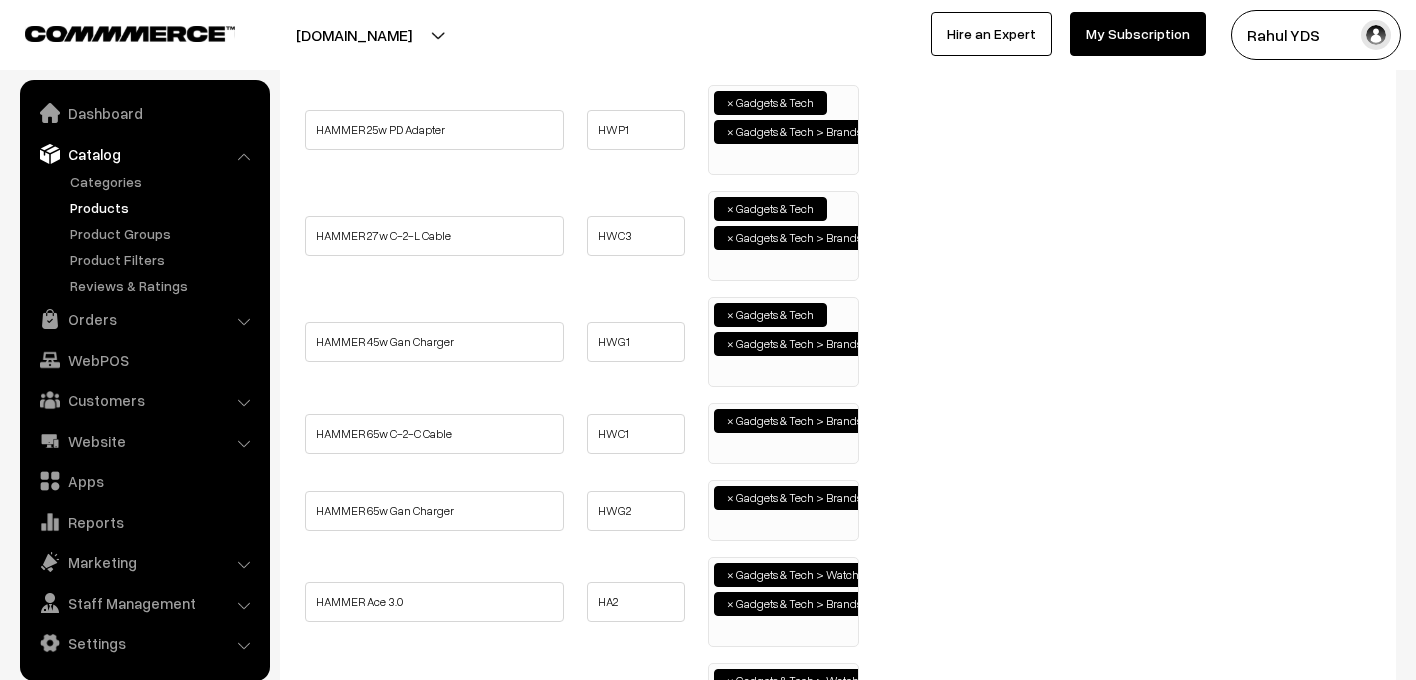 click on "× Gadgets & Tech > Brands > HAMMER" at bounding box center [783, 431] 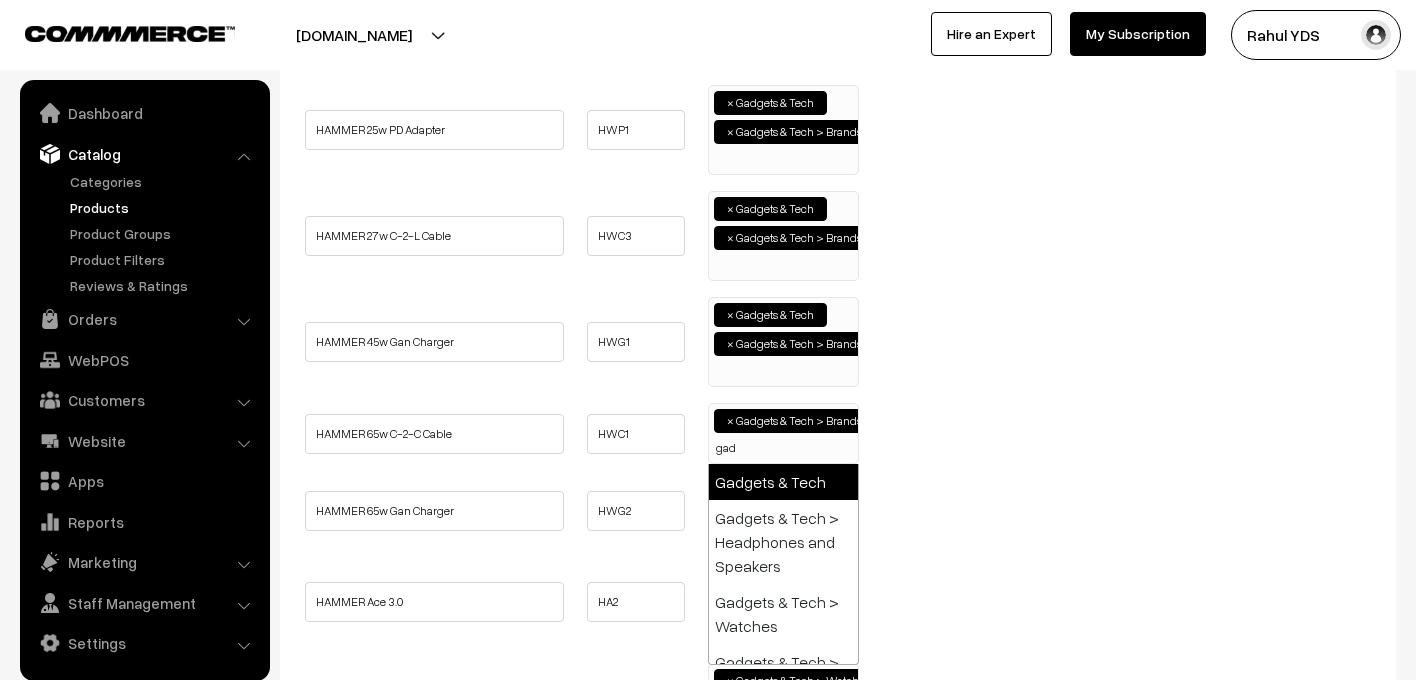 type on "gad" 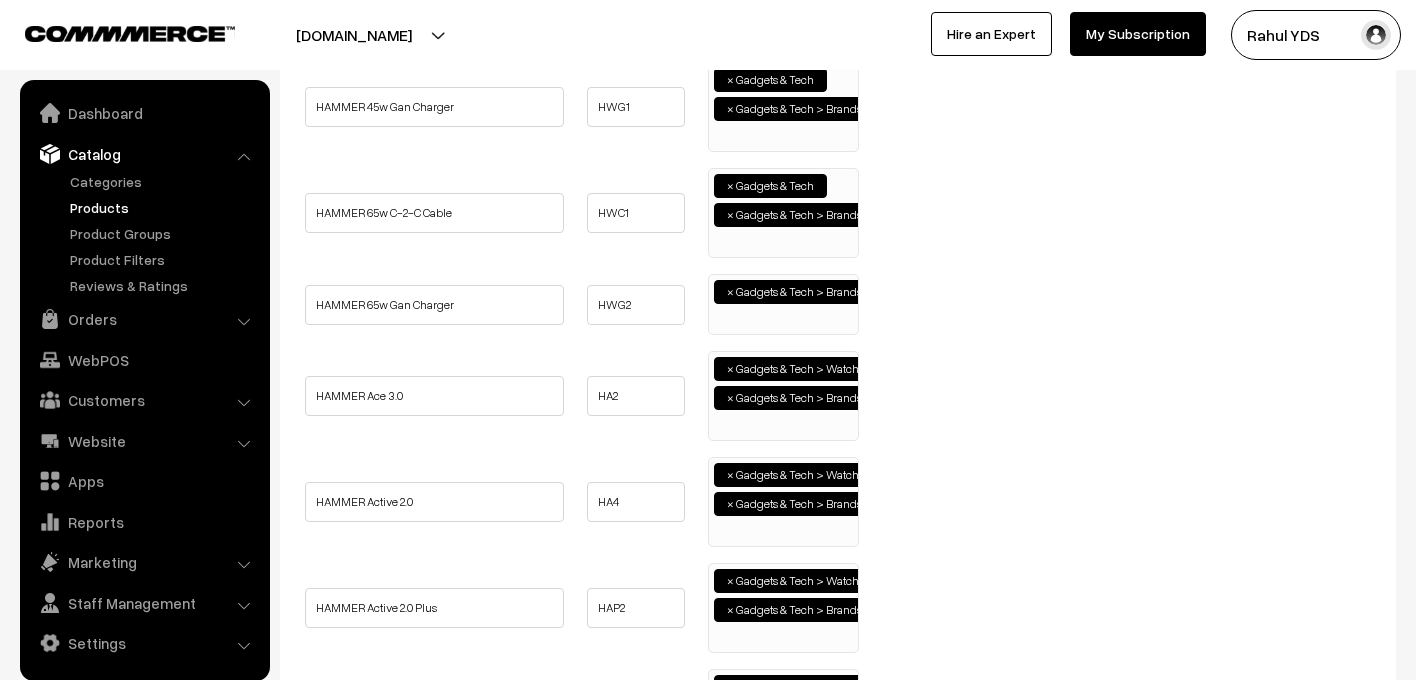 click on "× Gadgets & Tech > Brands > HAMMER" at bounding box center [783, 302] 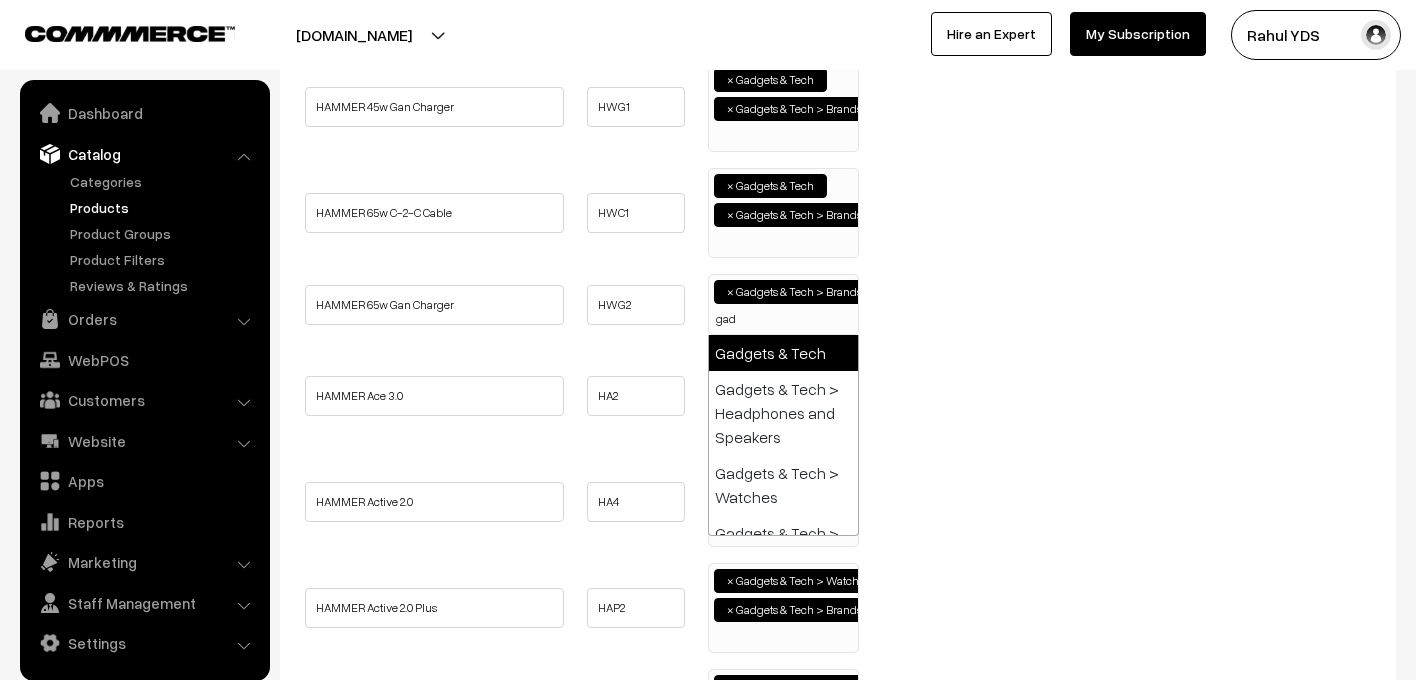 type on "gad" 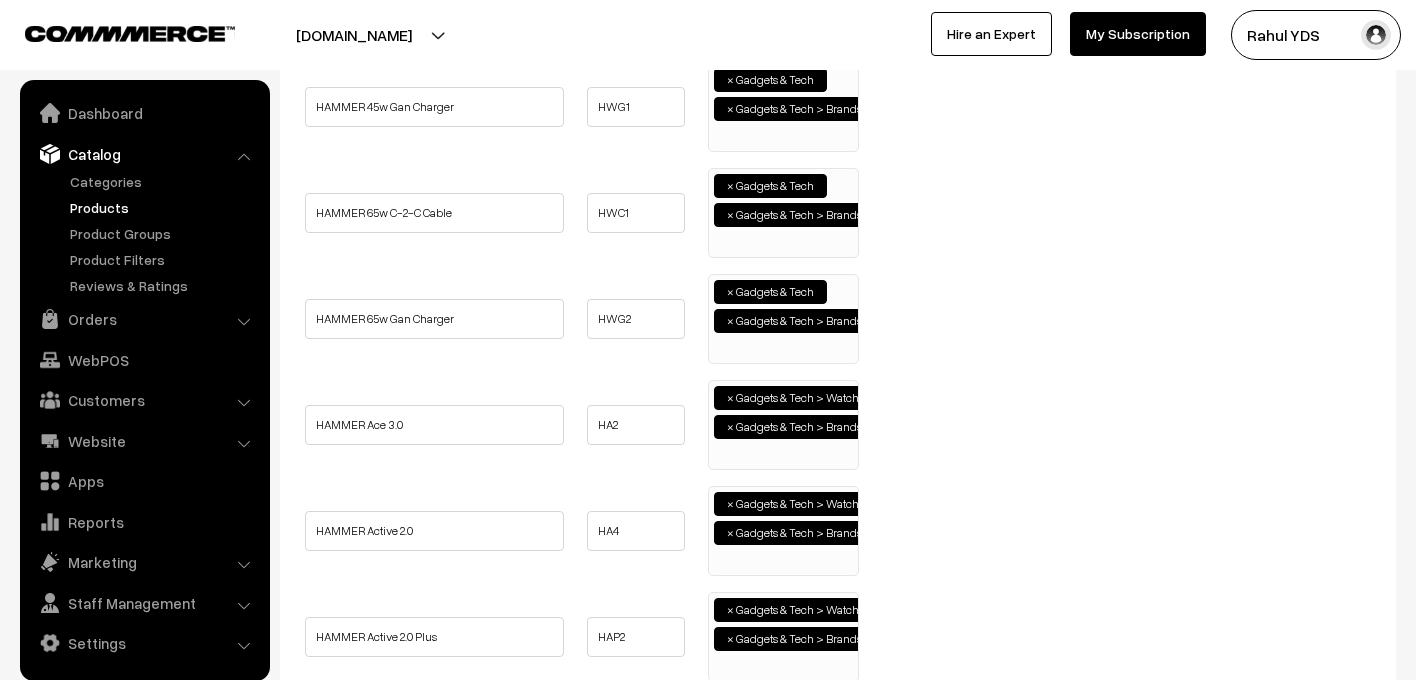 click on "× Gadgets & Tech > Watches × Gadgets & Tech > Brands > HAMMER" at bounding box center [783, 422] 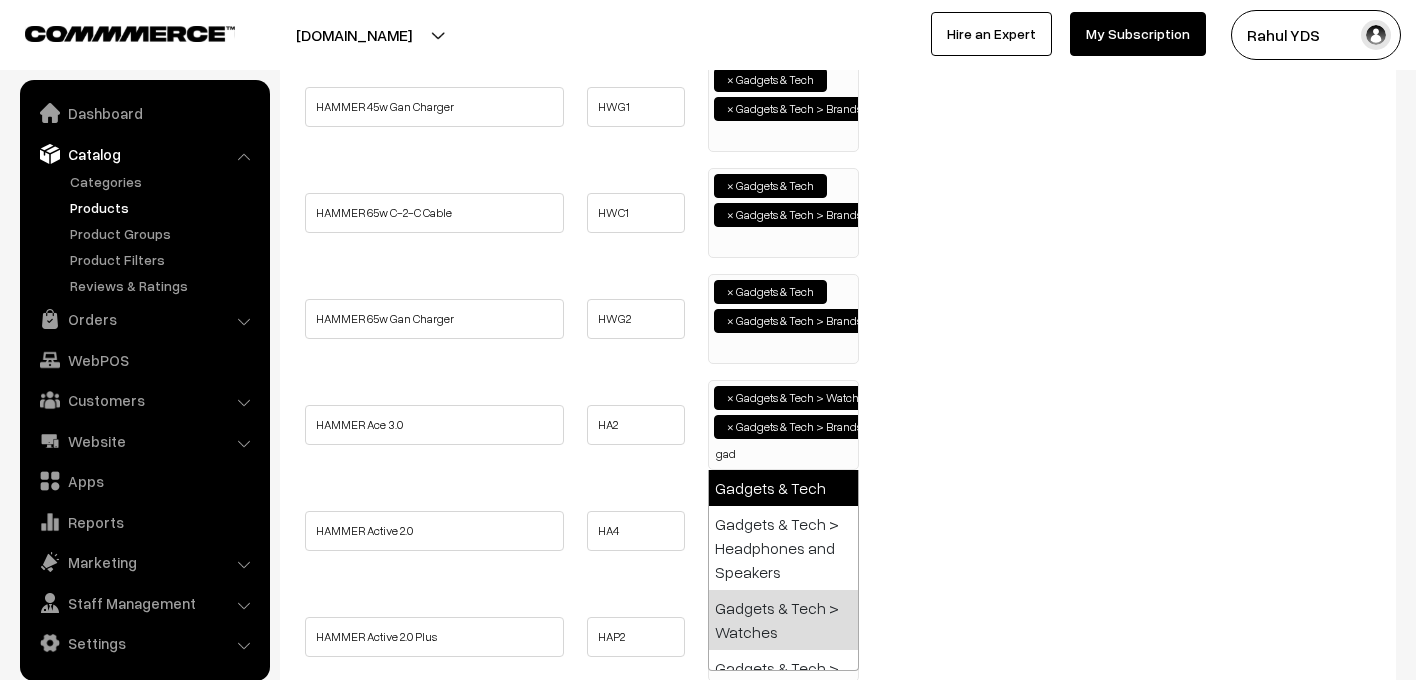type on "gad" 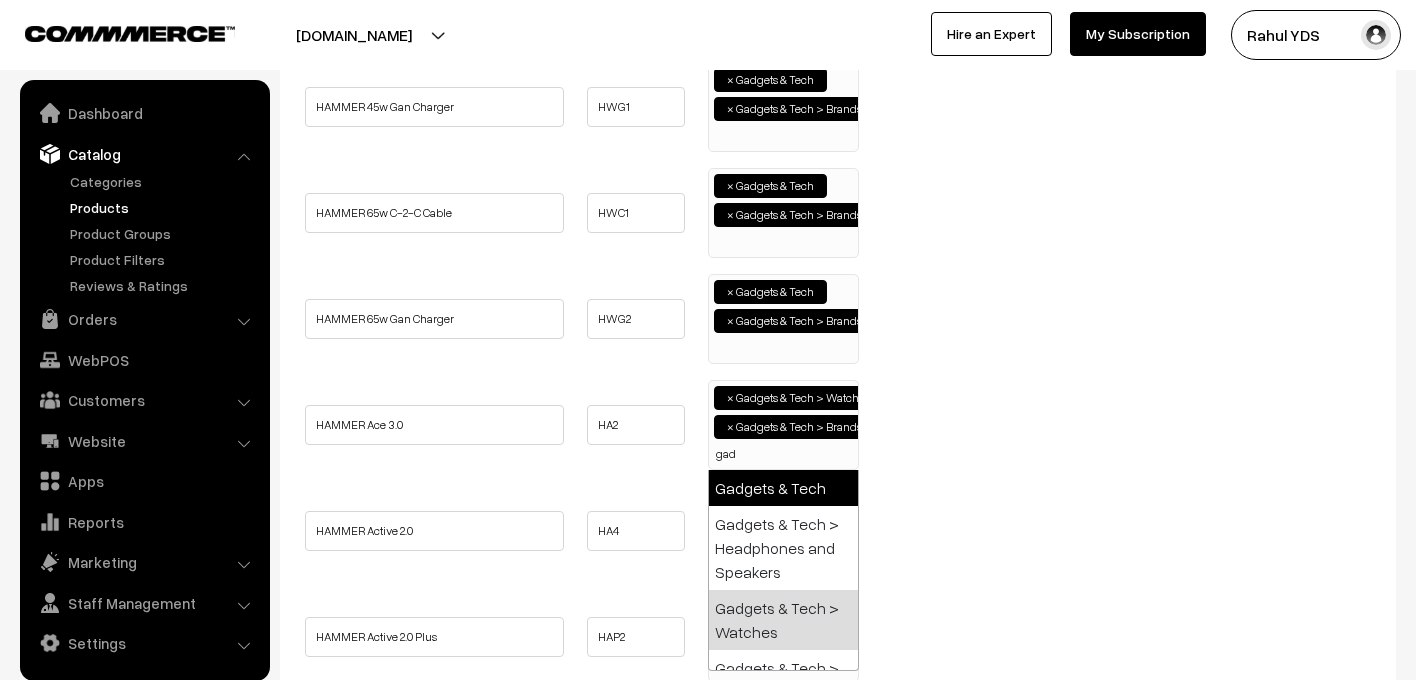 select on "5" 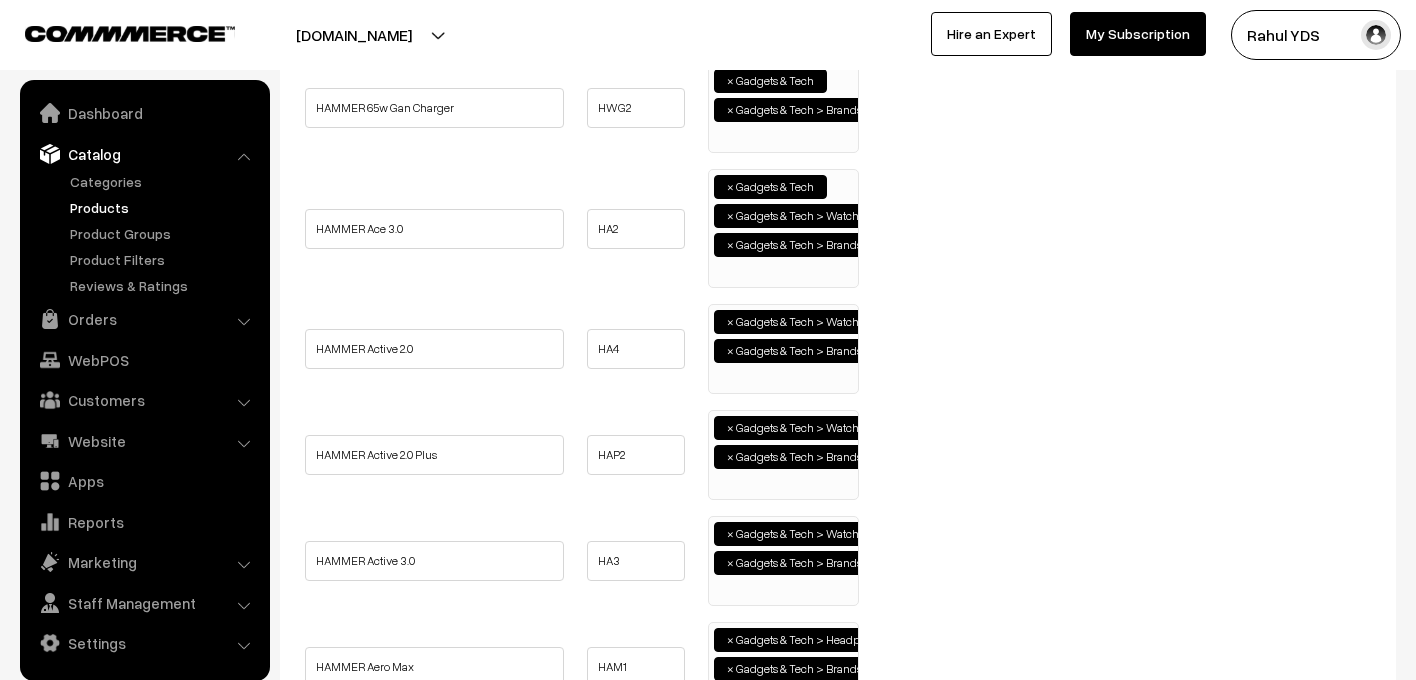 click on "× Gadgets & Tech > Watches × Gadgets & Tech > Brands > HAMMER" at bounding box center [783, 346] 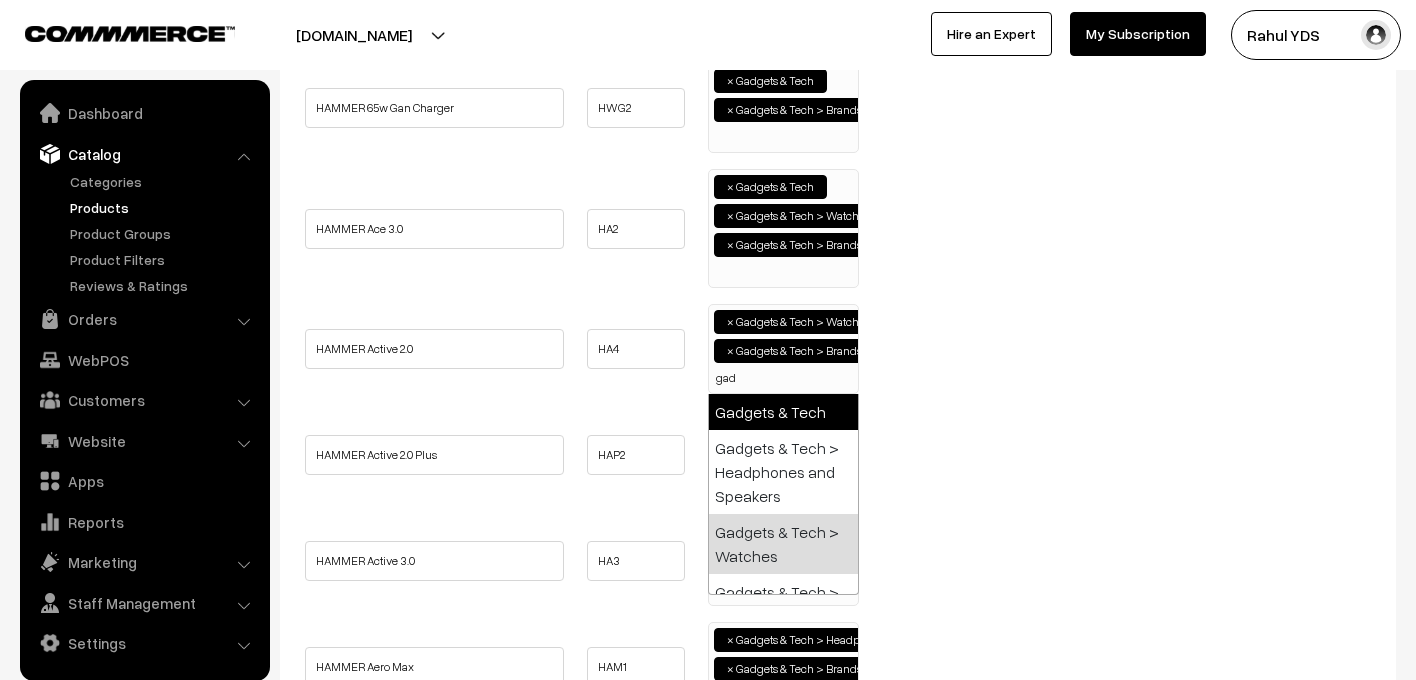 type on "gad" 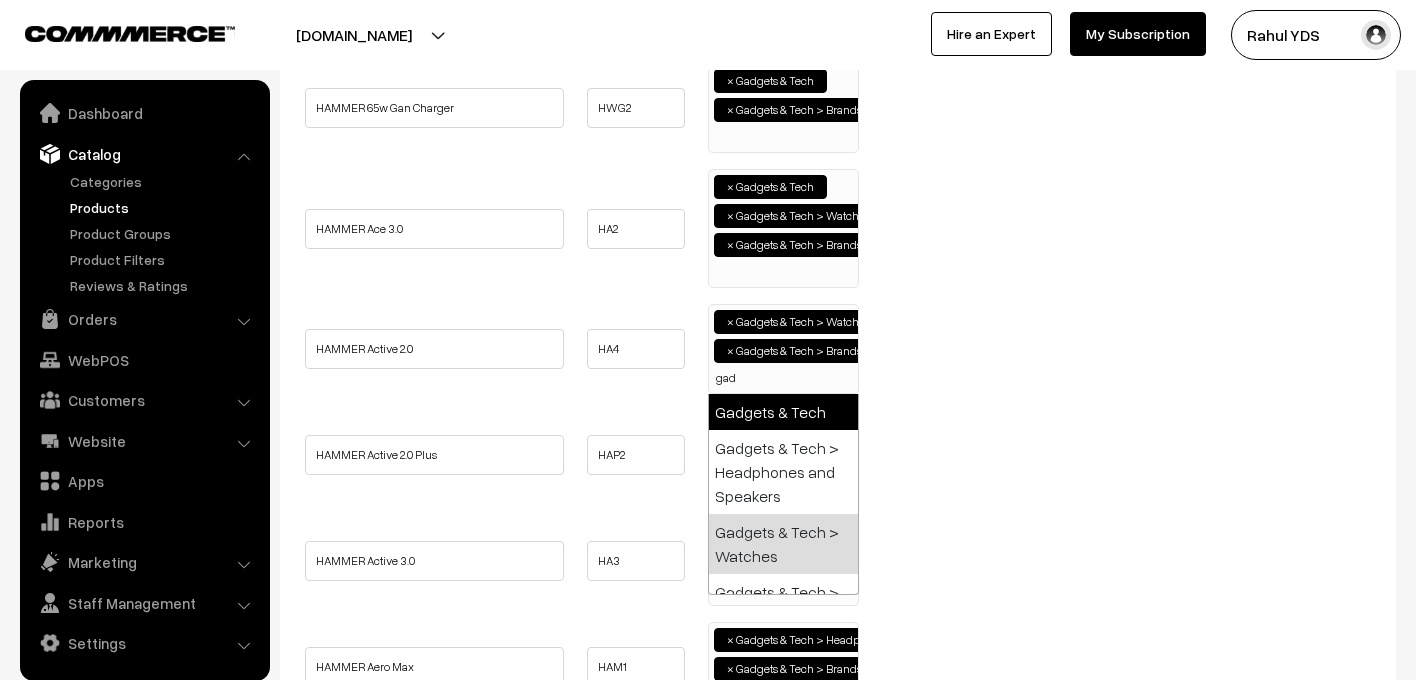 select on "5" 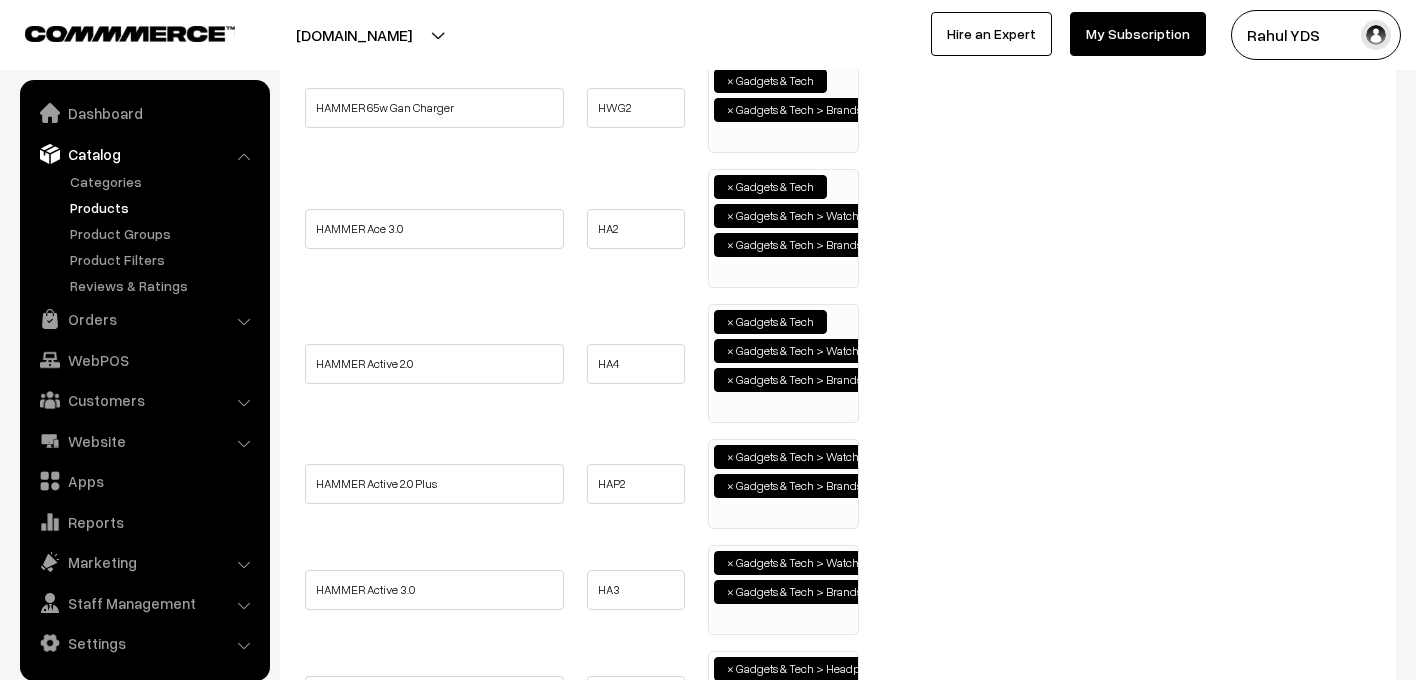 click on "× Gadgets & Tech > Watches × Gadgets & Tech > Brands > HAMMER" at bounding box center (783, 481) 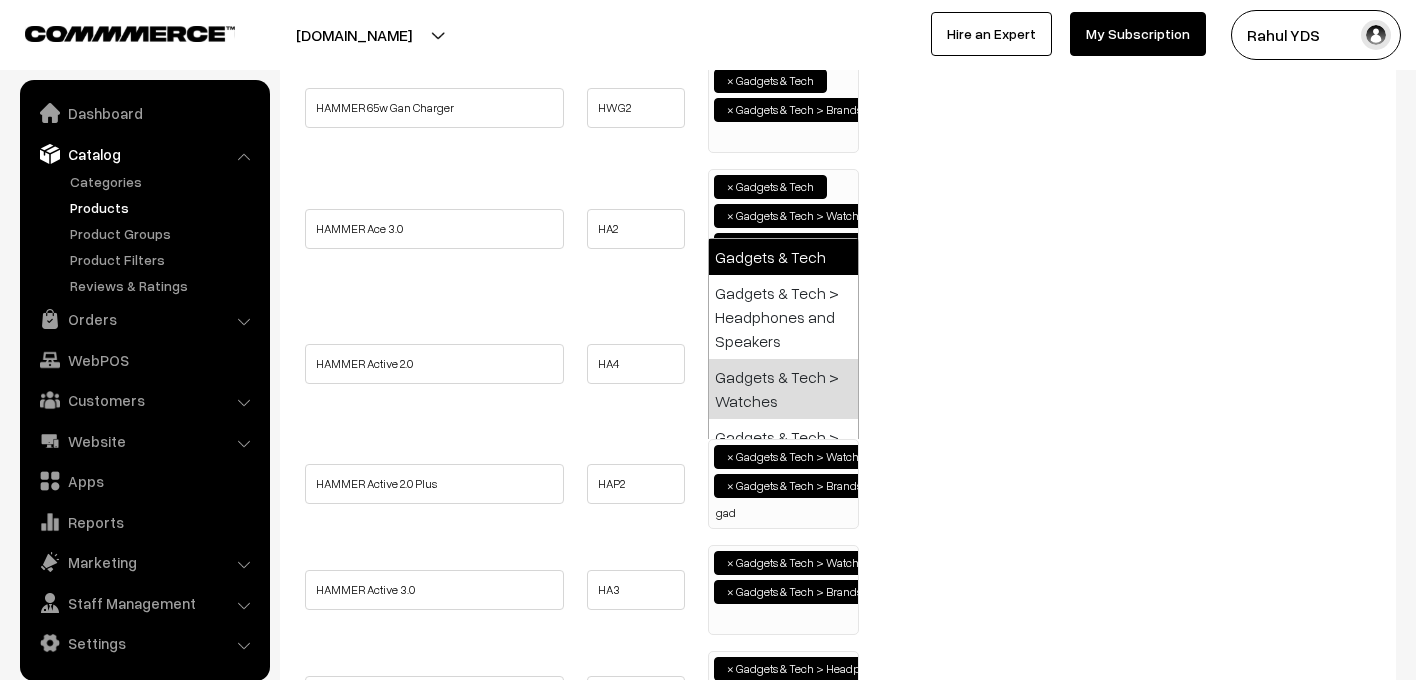 type on "gad" 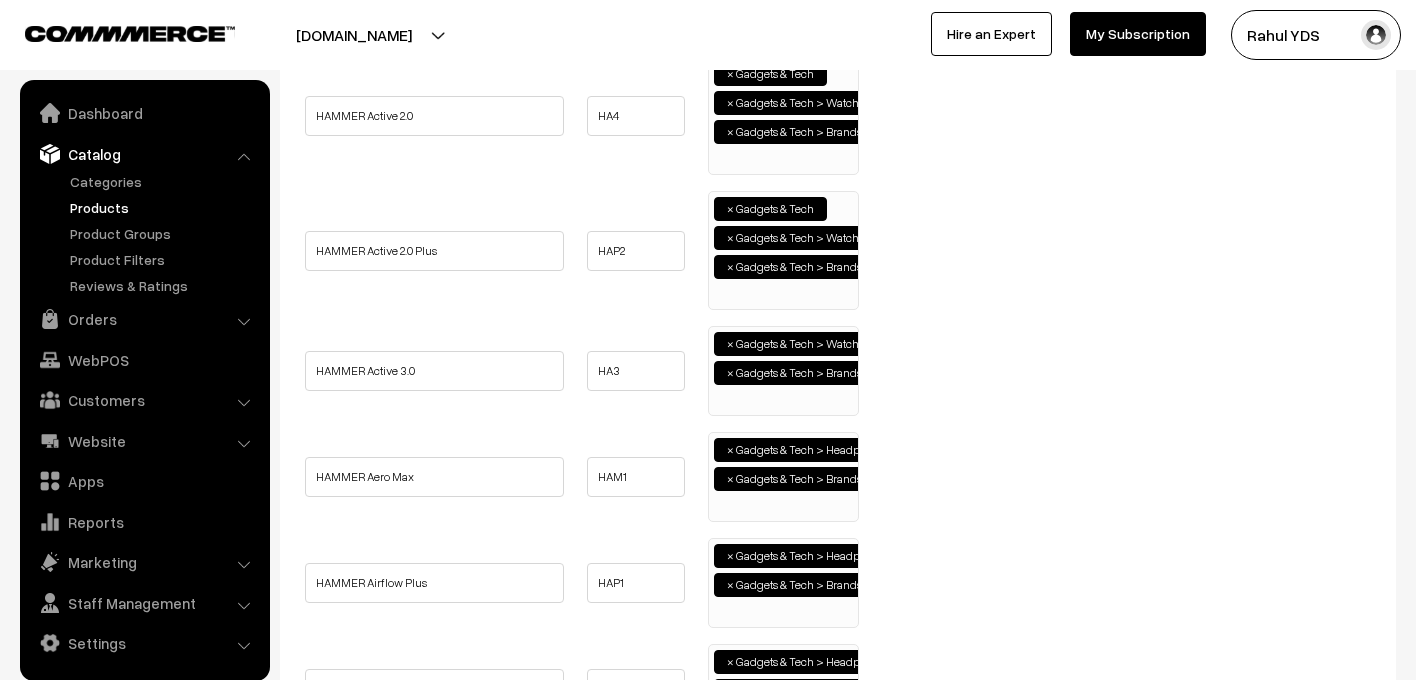 click on "× Gadgets & Tech > Watches × Gadgets & Tech > Brands > HAMMER" at bounding box center [783, 368] 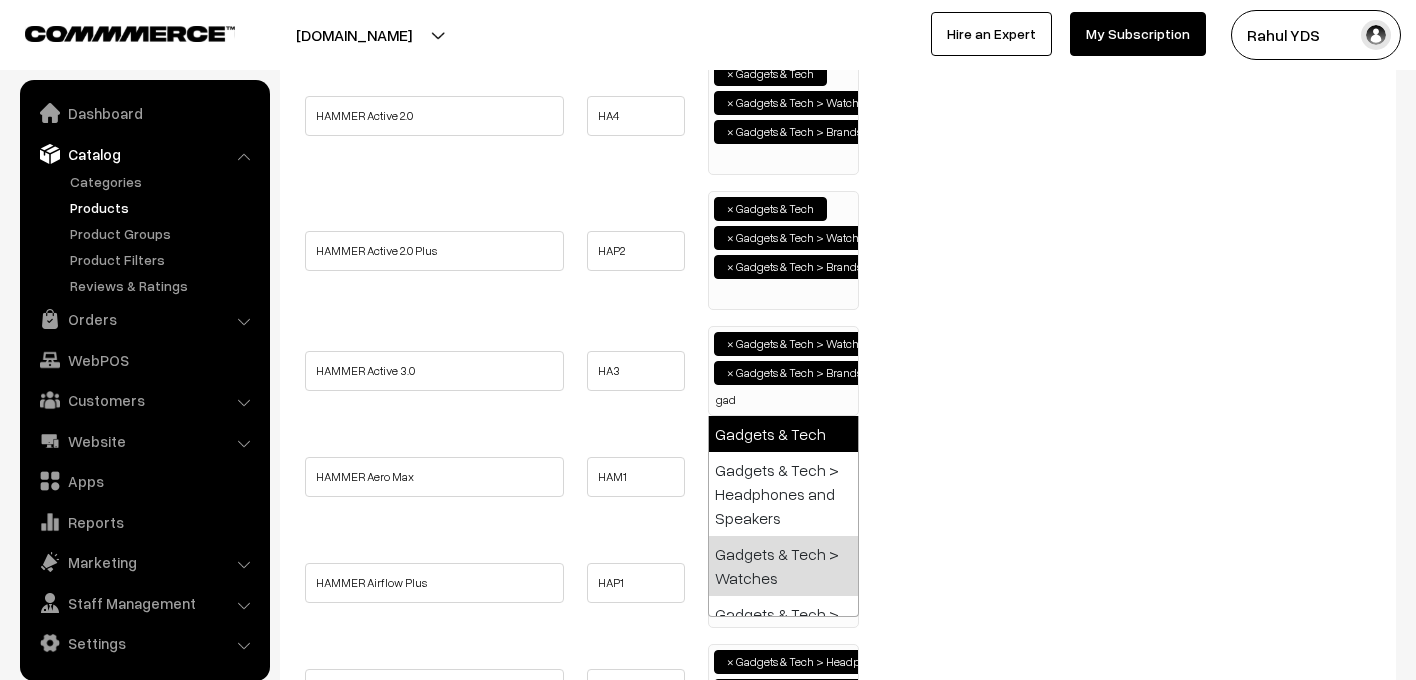 type on "gad" 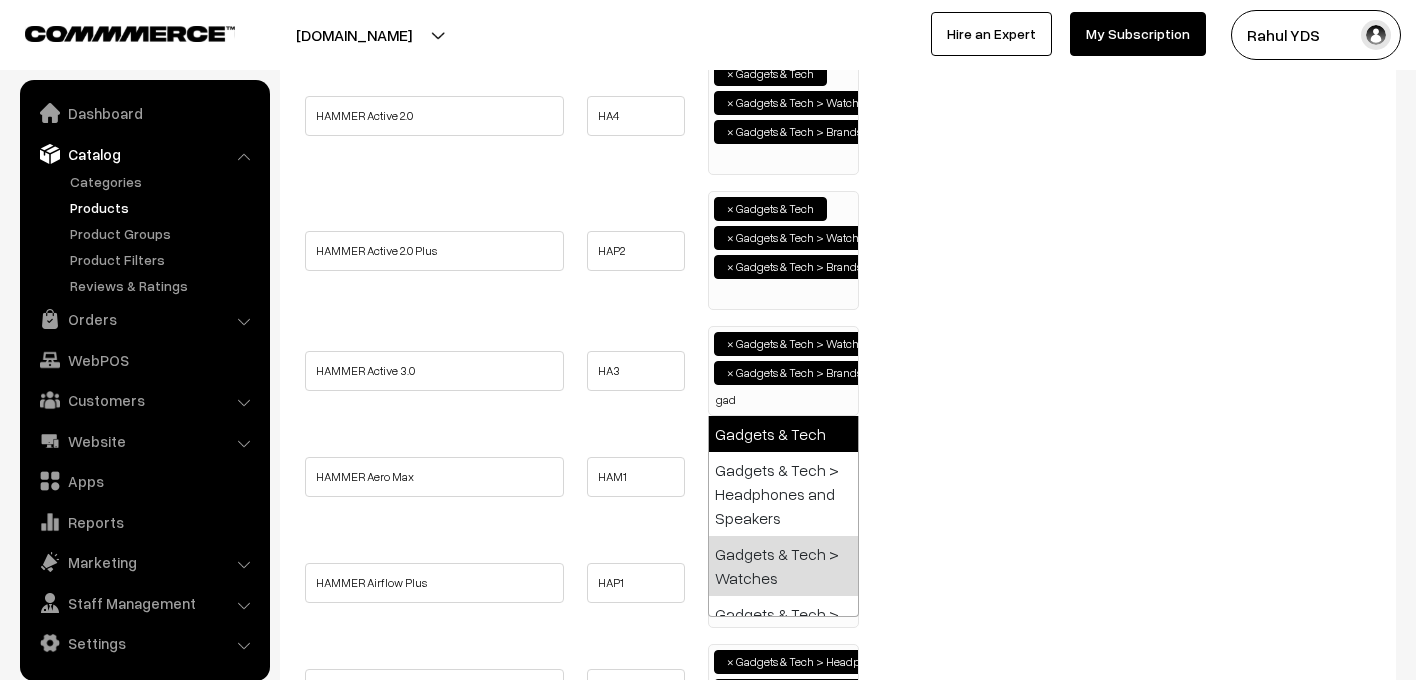 select on "5" 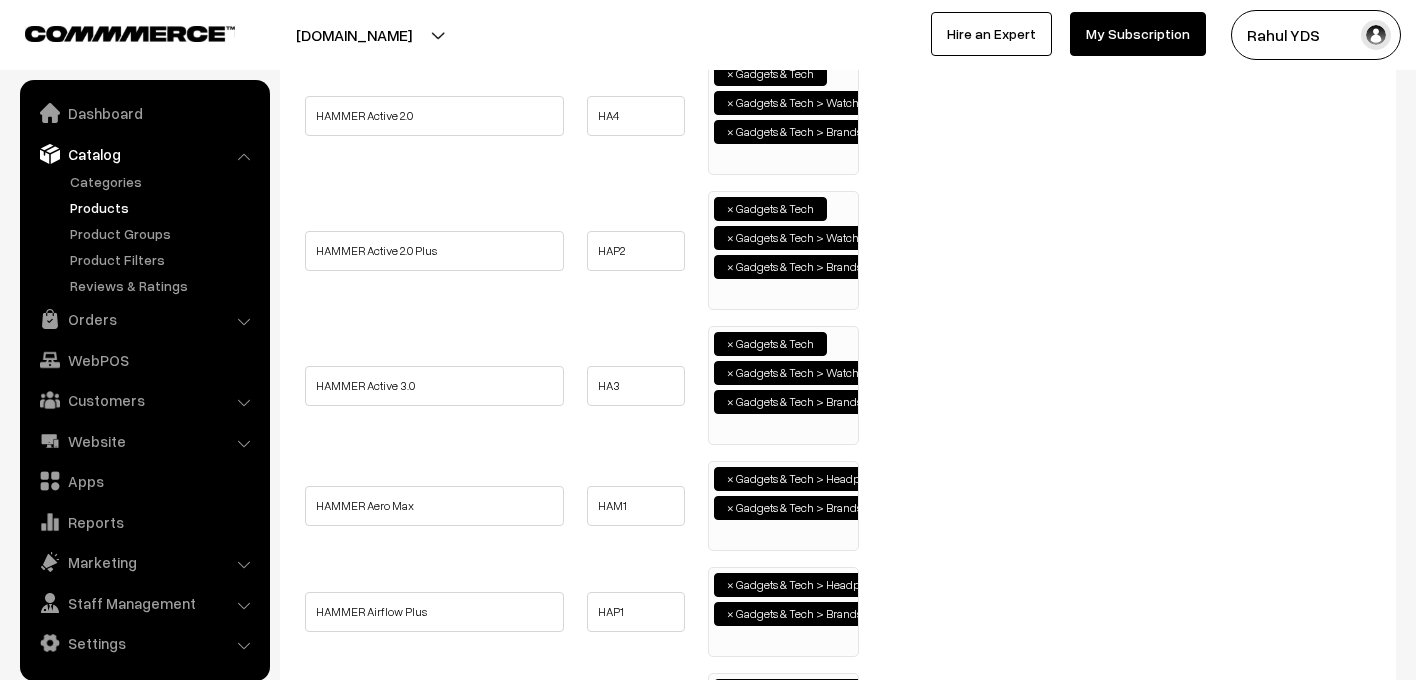 click on "× Gadgets & Tech > Headphones and Speakers × Gadgets & Tech > Brands > HAMMER" at bounding box center [783, 506] 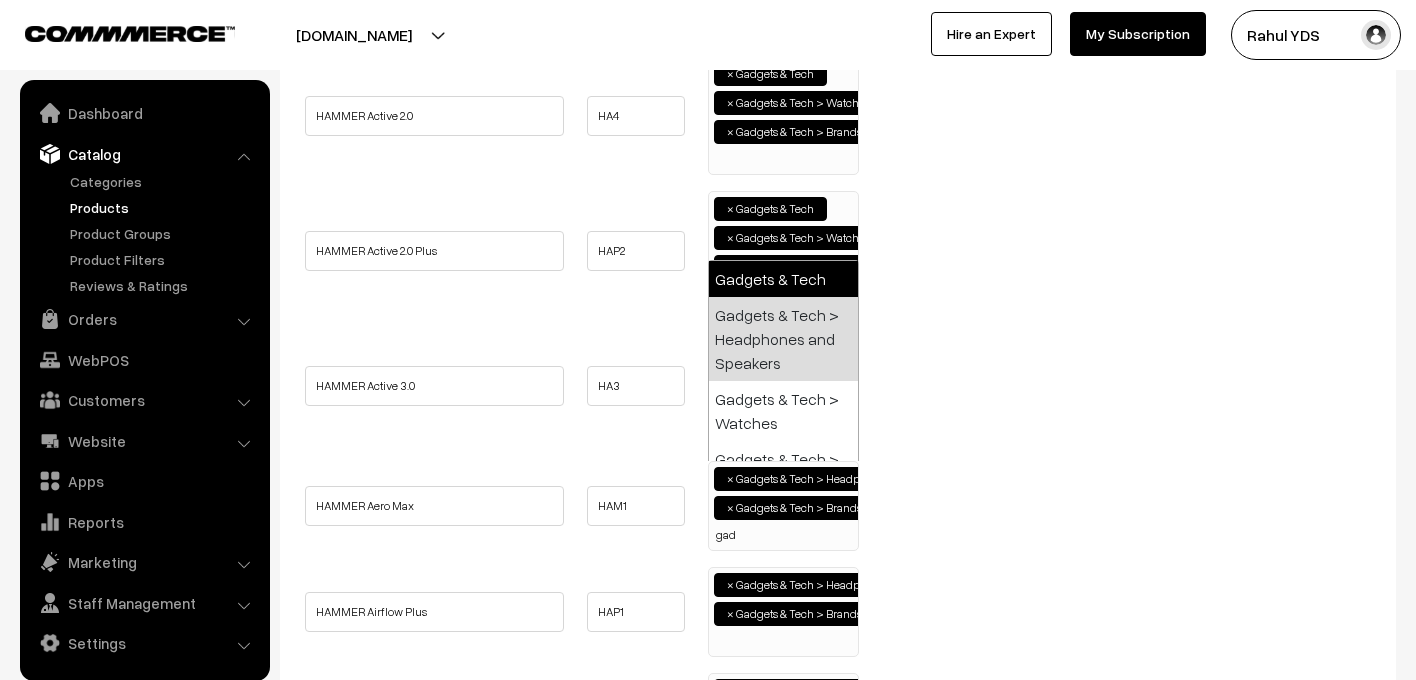 type on "gad" 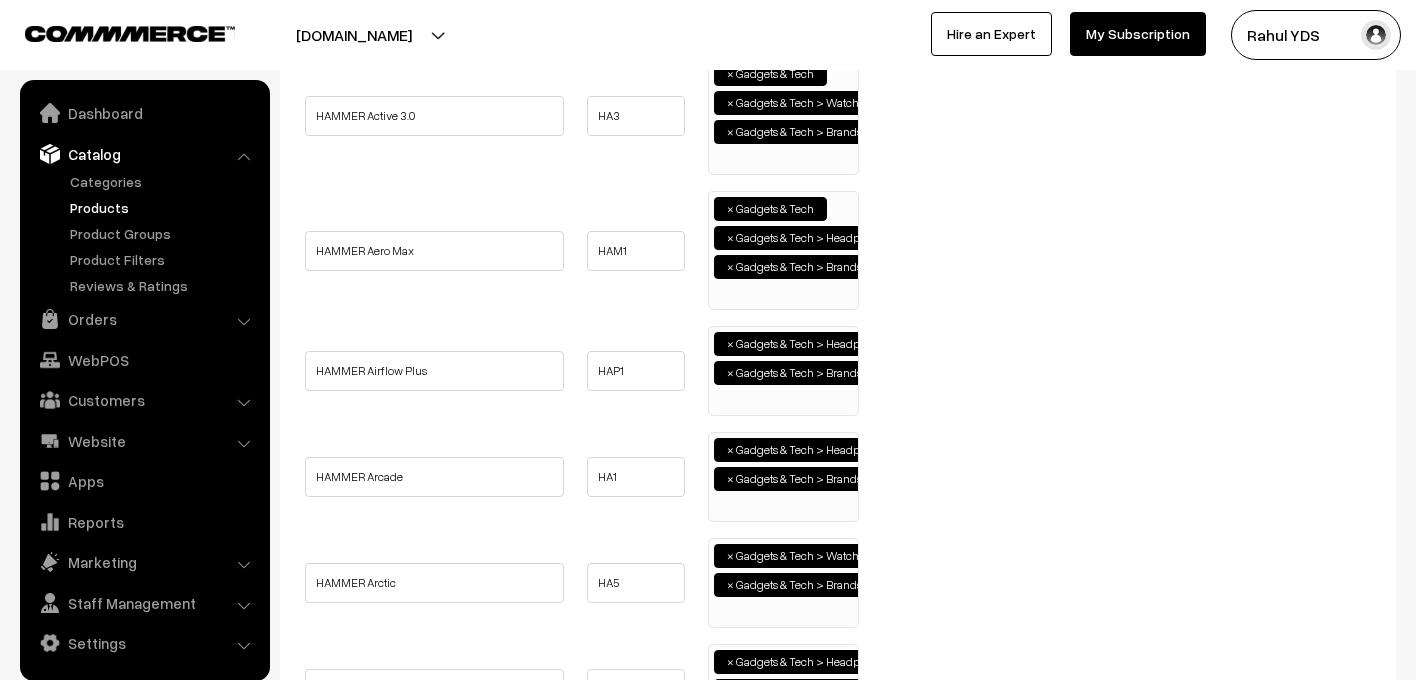 click on "× Gadgets & Tech > Headphones and Speakers × Gadgets & Tech > Brands > HAMMER" at bounding box center [783, 368] 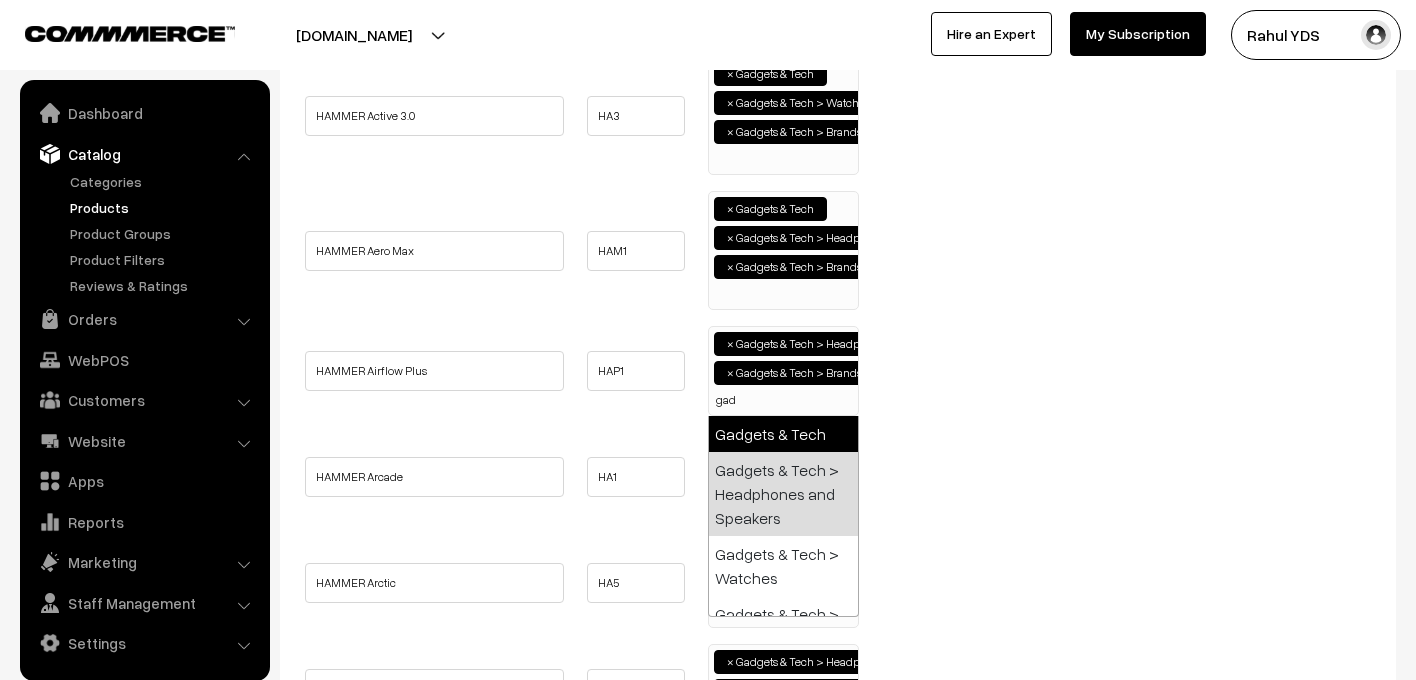 type on "gad" 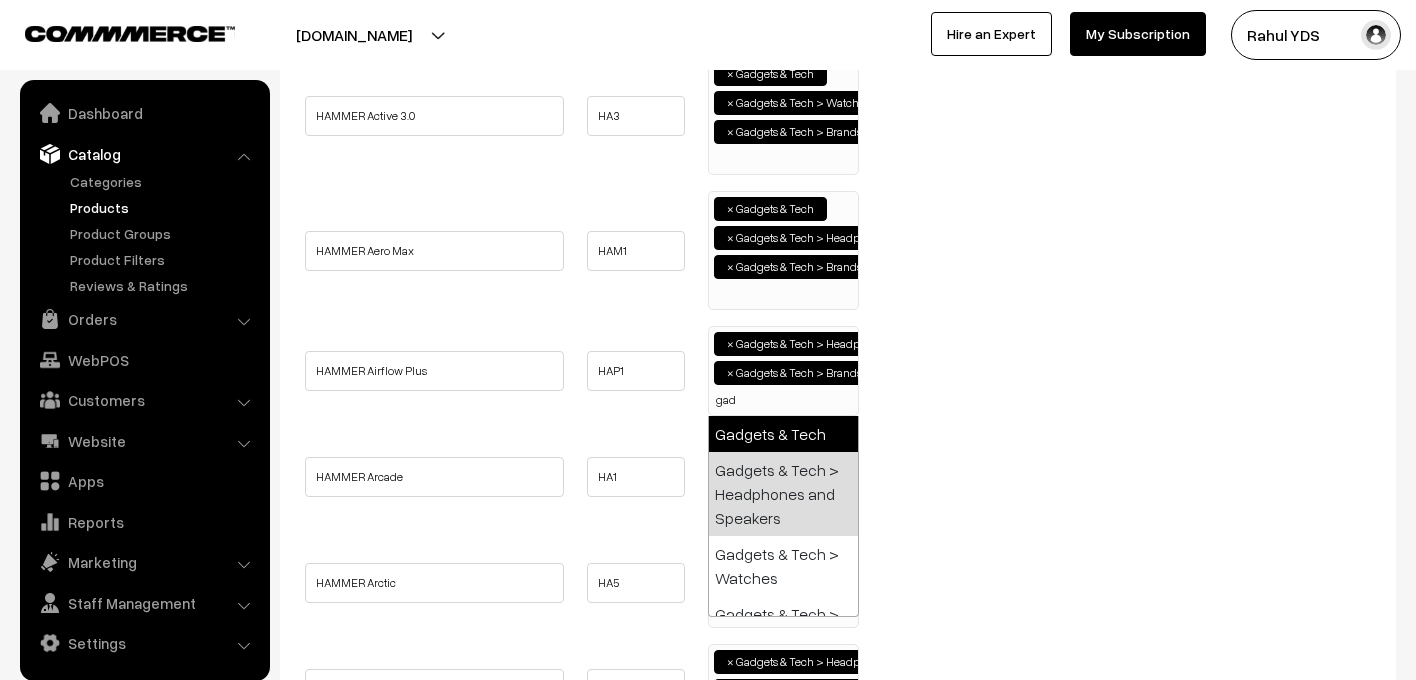 select on "5" 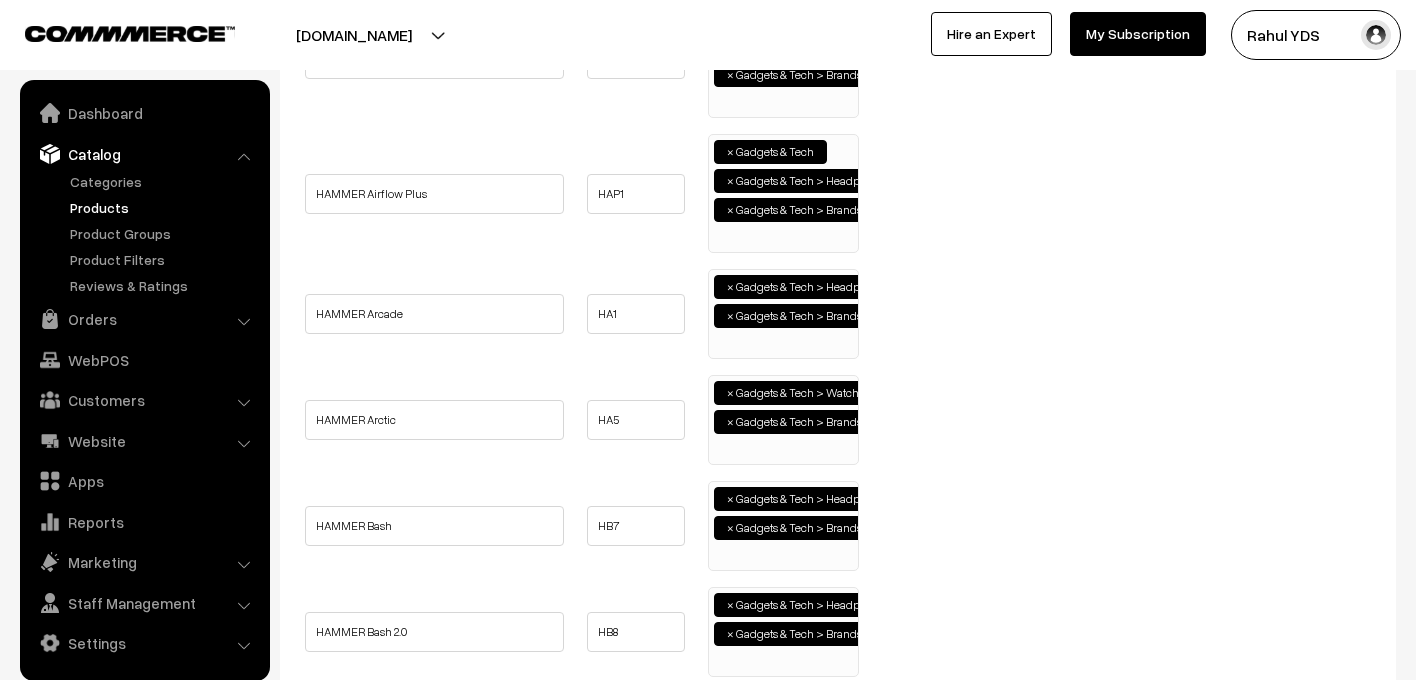 click on "× Gadgets & Tech > Headphones and Speakers × Gadgets & Tech > Brands > HAMMER" at bounding box center [783, 311] 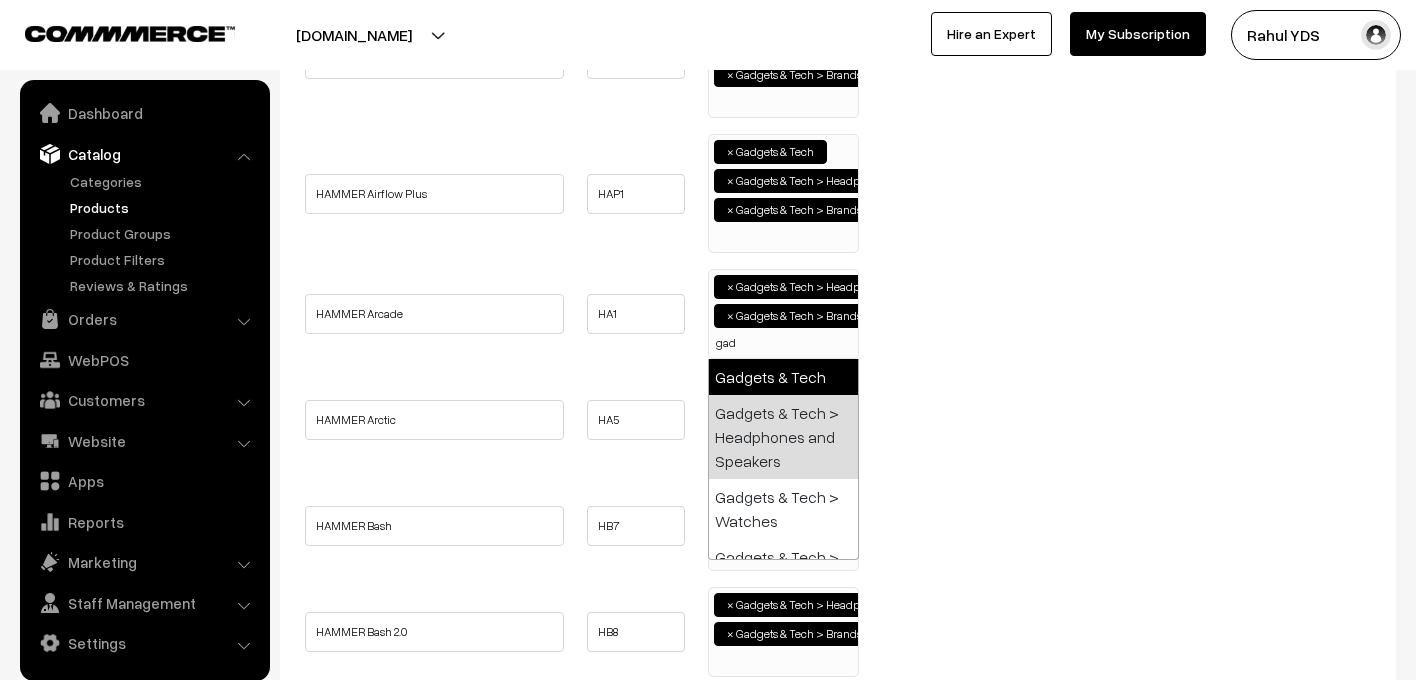 type on "gad" 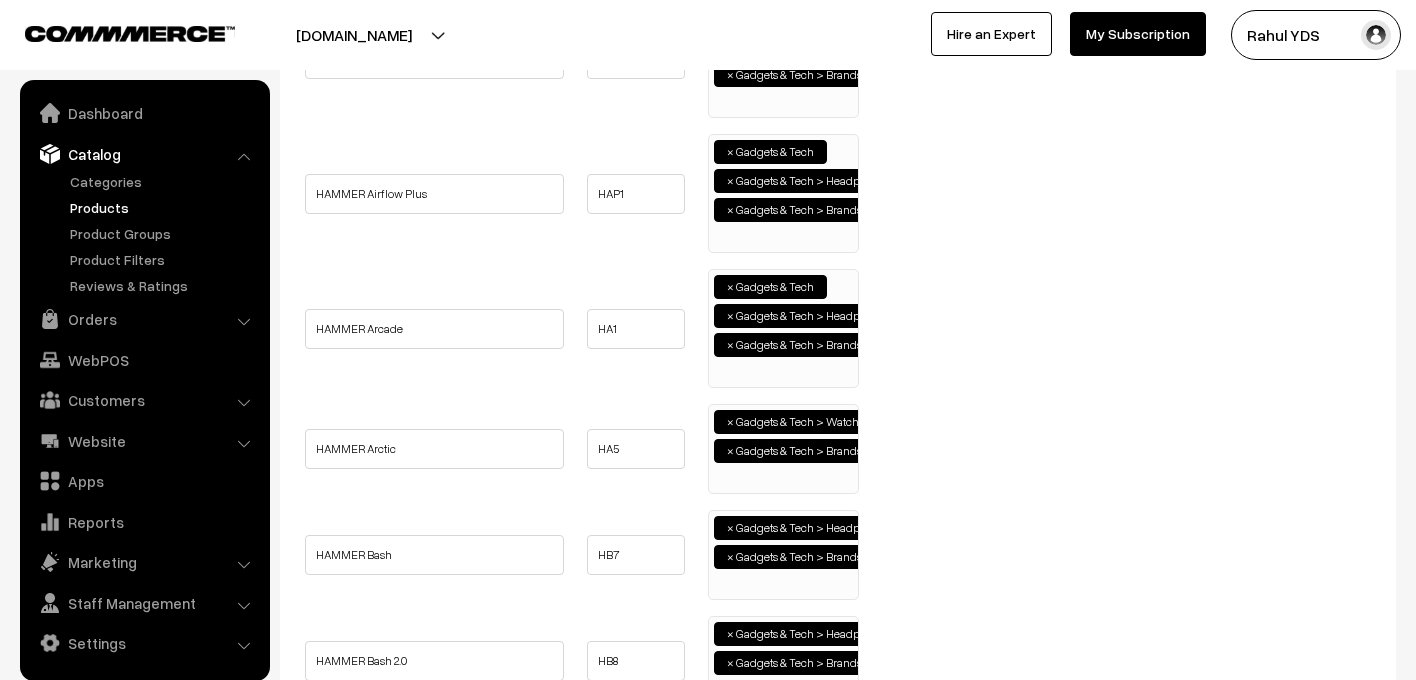 click on "× Gadgets & Tech > Watches × Gadgets & Tech > Brands > HAMMER" at bounding box center (783, 446) 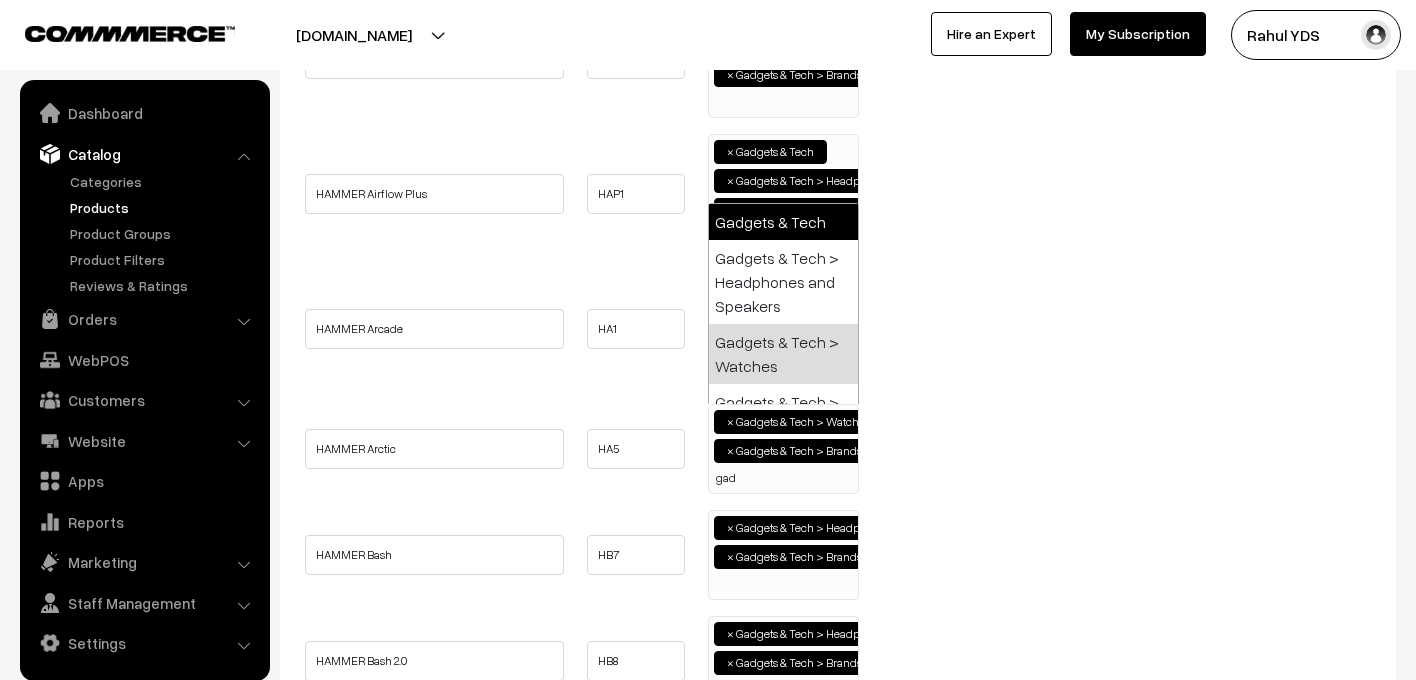 type on "gad" 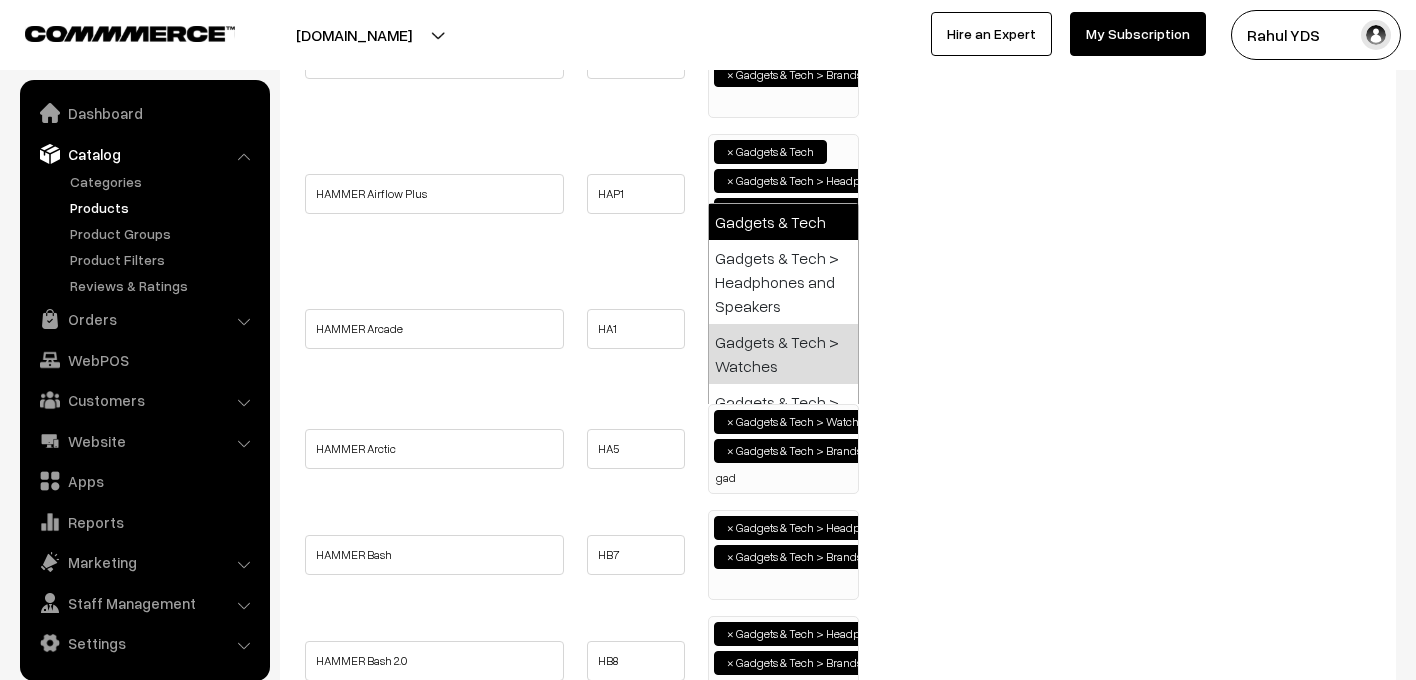 select on "5" 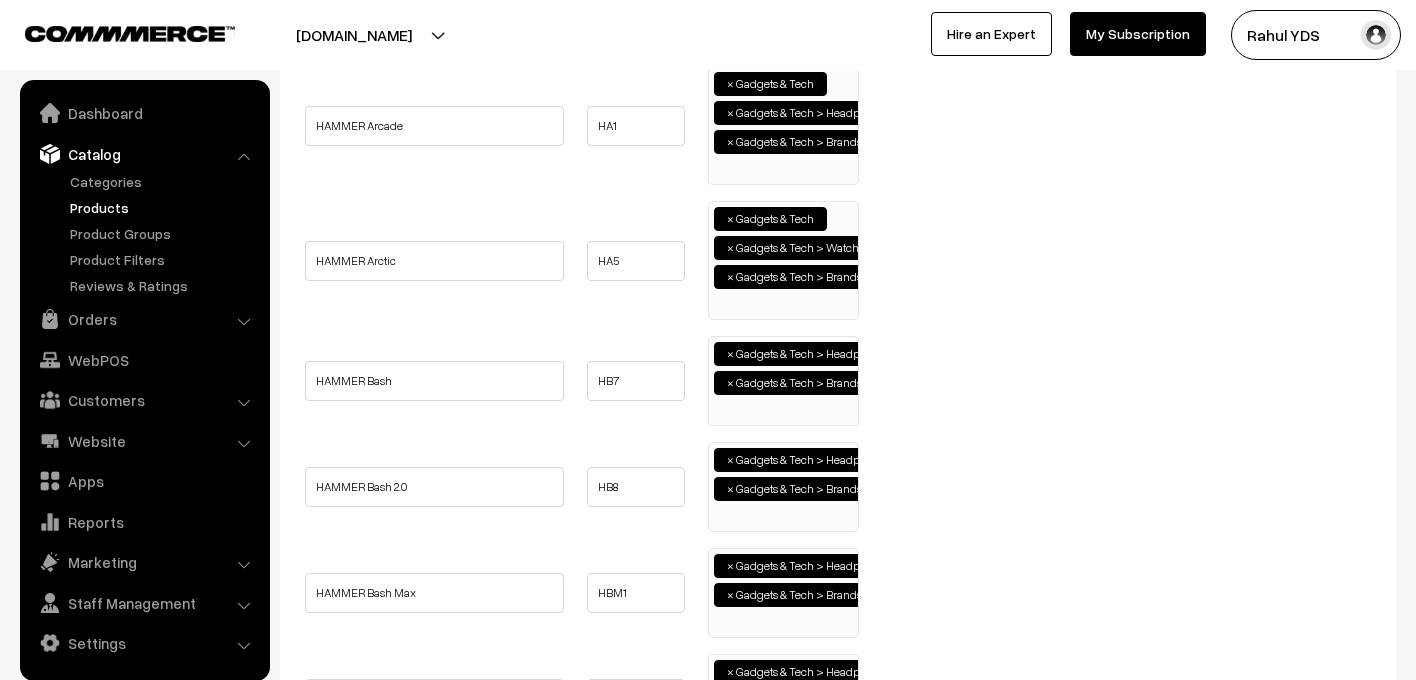 click on "× Gadgets & Tech > Headphones and Speakers × Gadgets & Tech > Brands > HAMMER" at bounding box center [783, 378] 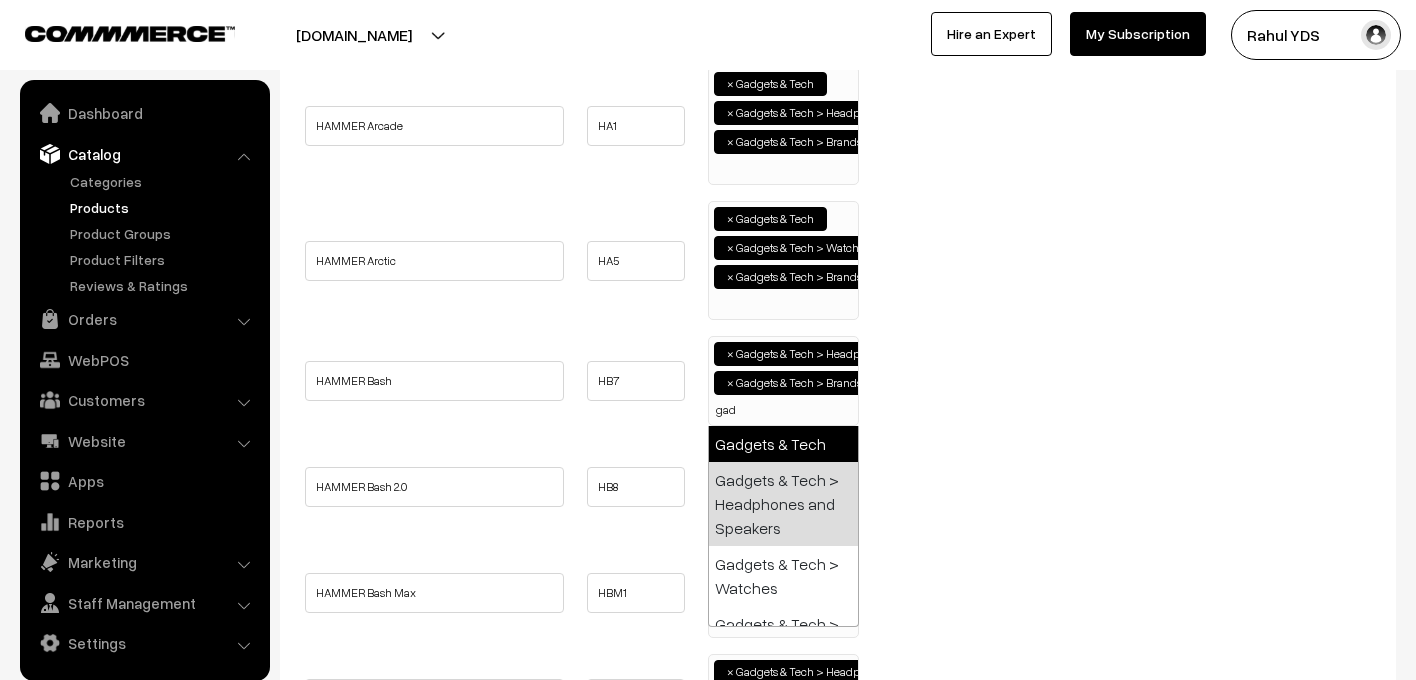 type on "gad" 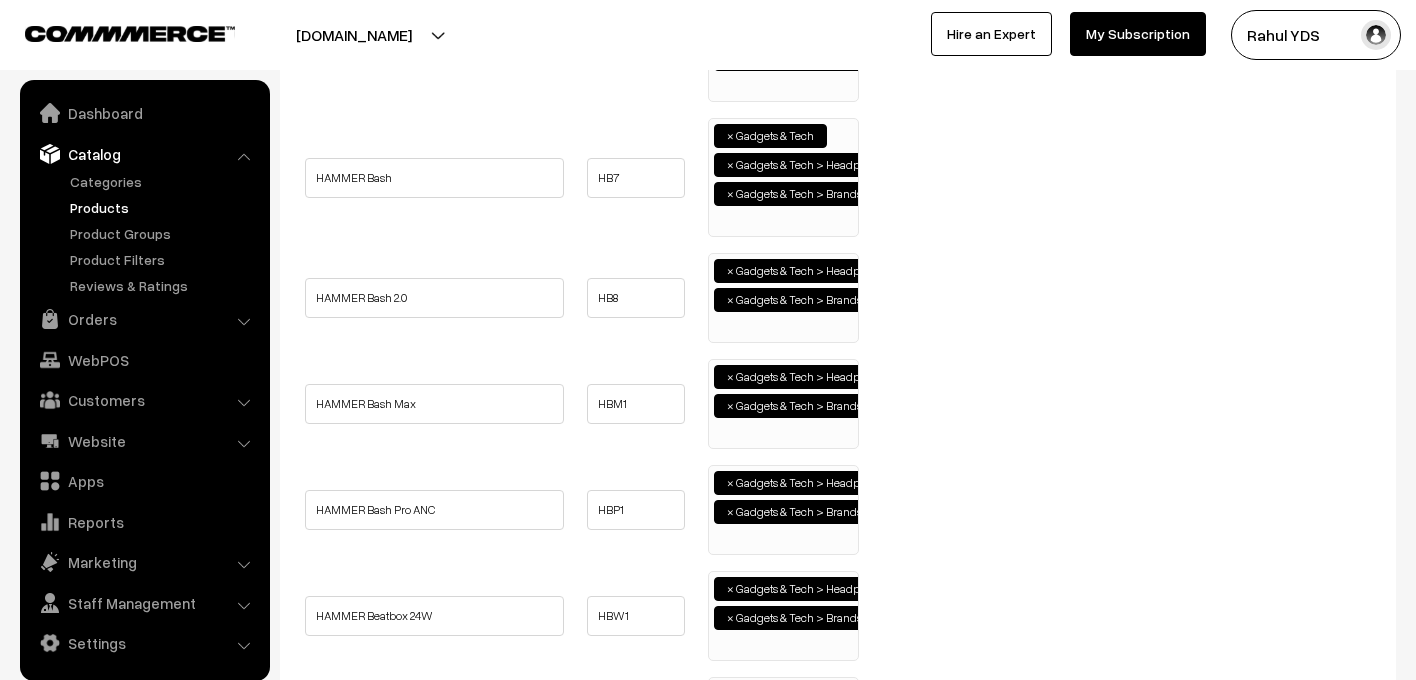 click on "× Gadgets & Tech > Headphones and Speakers × Gadgets & Tech > Brands > HAMMER" at bounding box center (783, 295) 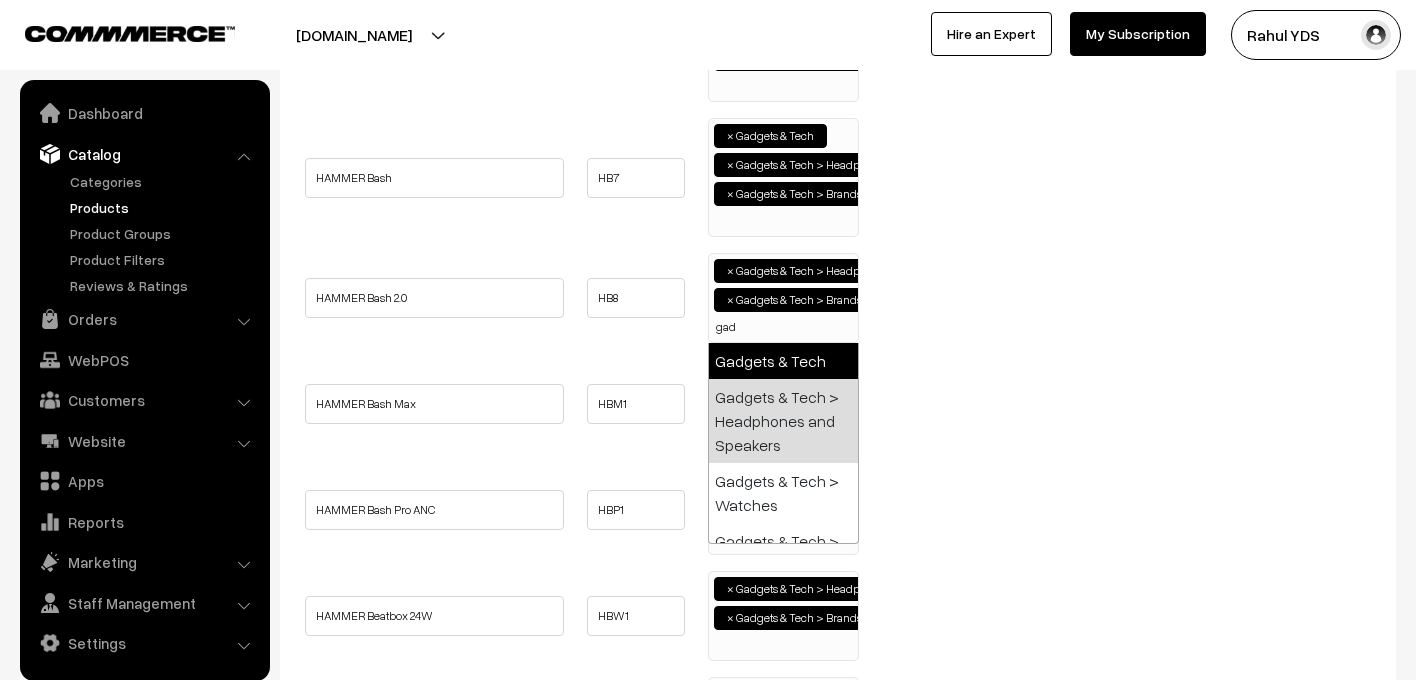 type on "gad" 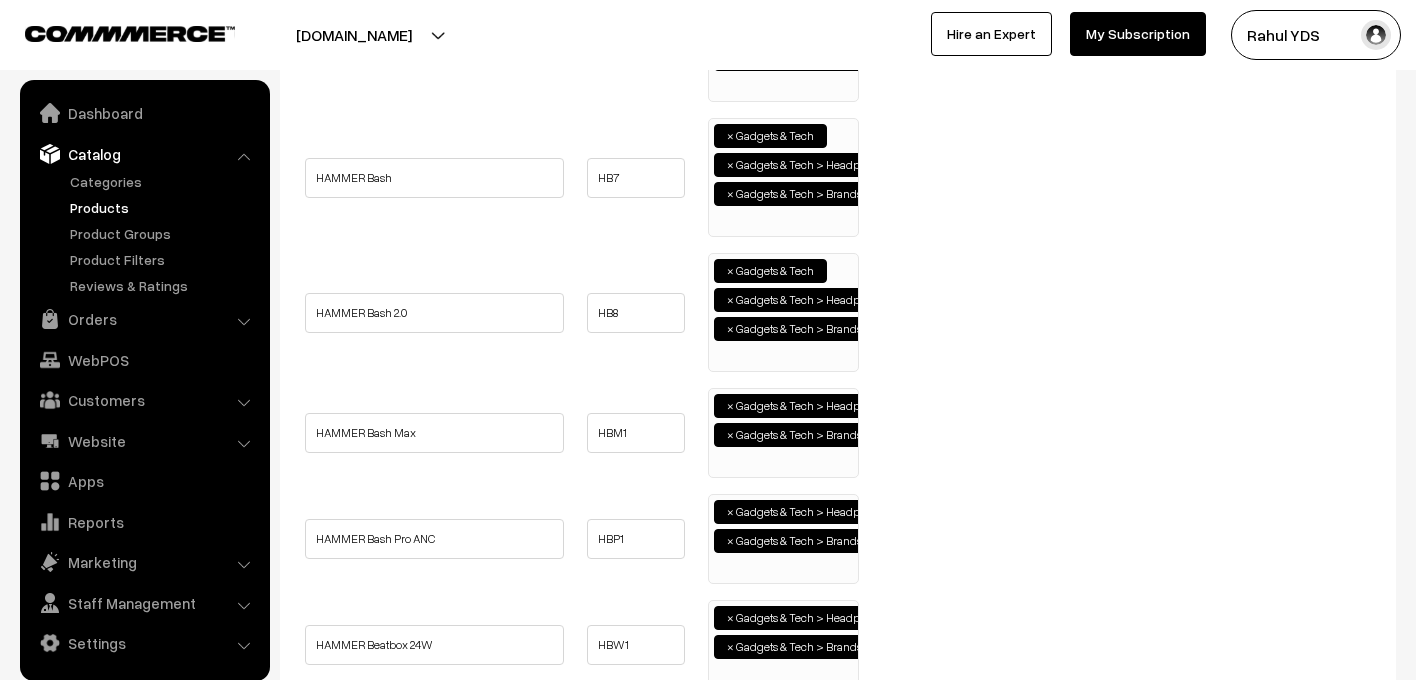 click on "× Gadgets & Tech > Headphones and Speakers × Gadgets & Tech > Brands > HAMMER" at bounding box center (783, 430) 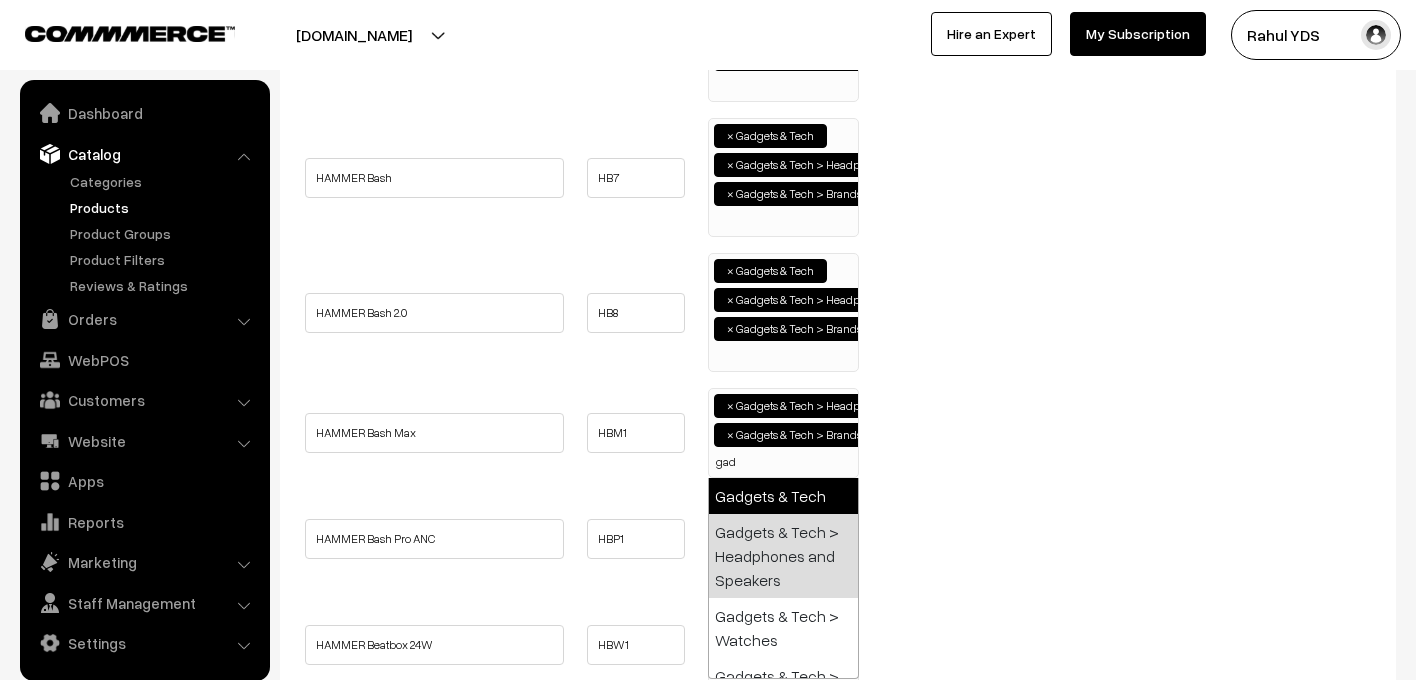 type on "gad" 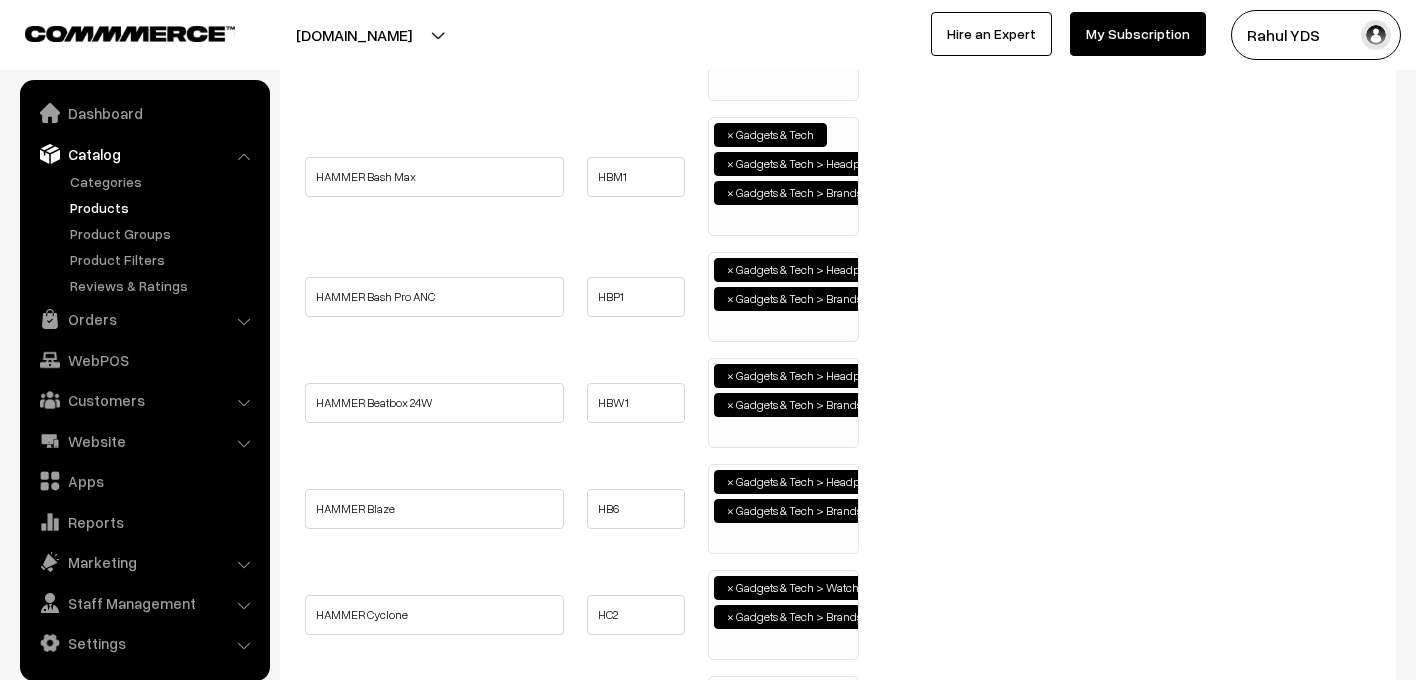click on "× Gadgets & Tech > Headphones and Speakers × Gadgets & Tech > Brands > HAMMER" at bounding box center [783, 294] 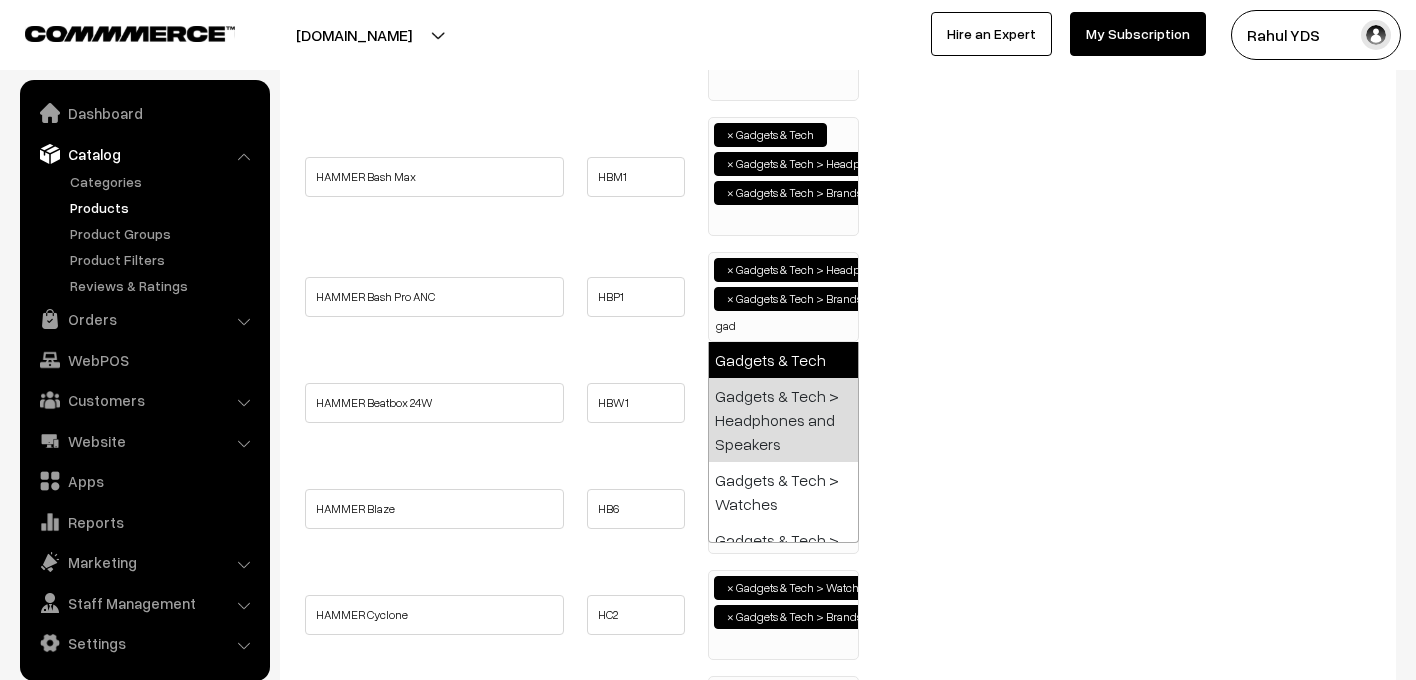 type on "gad" 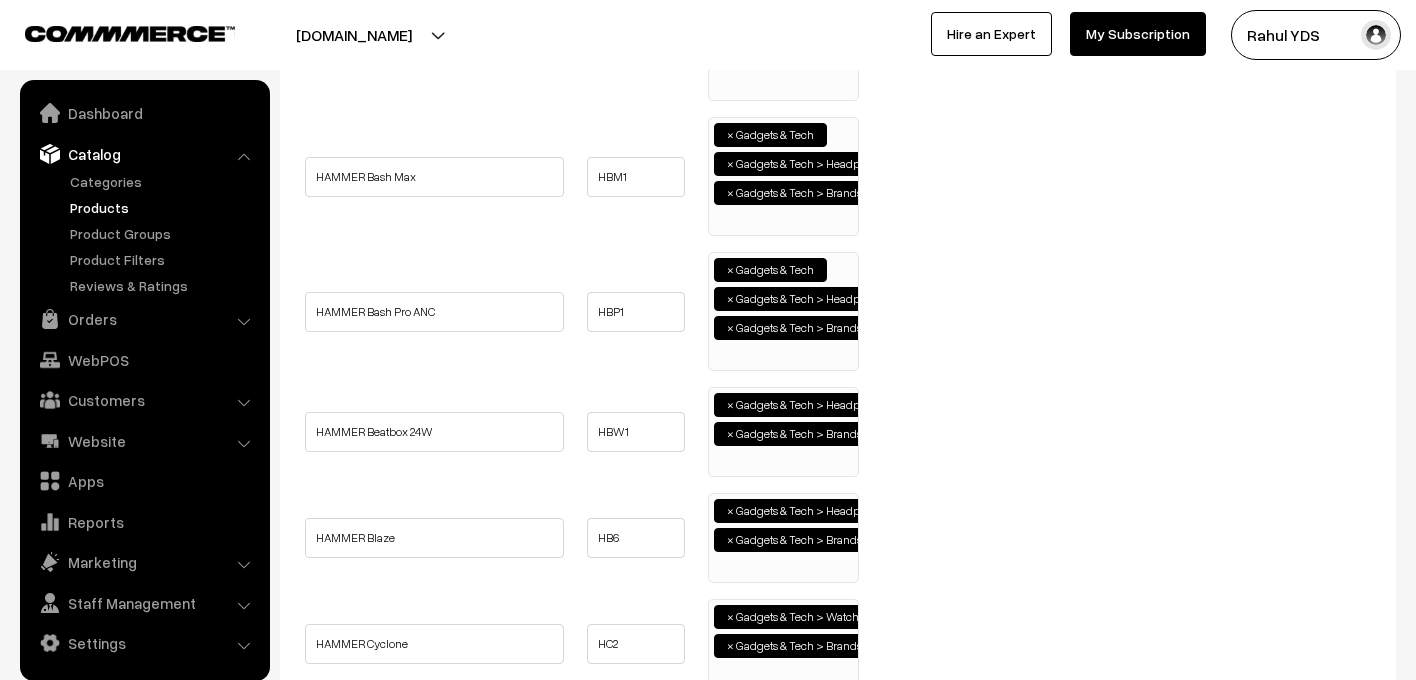 click on "× Gadgets & Tech > Headphones and Speakers × Gadgets & Tech > Brands > HAMMER" at bounding box center [783, 429] 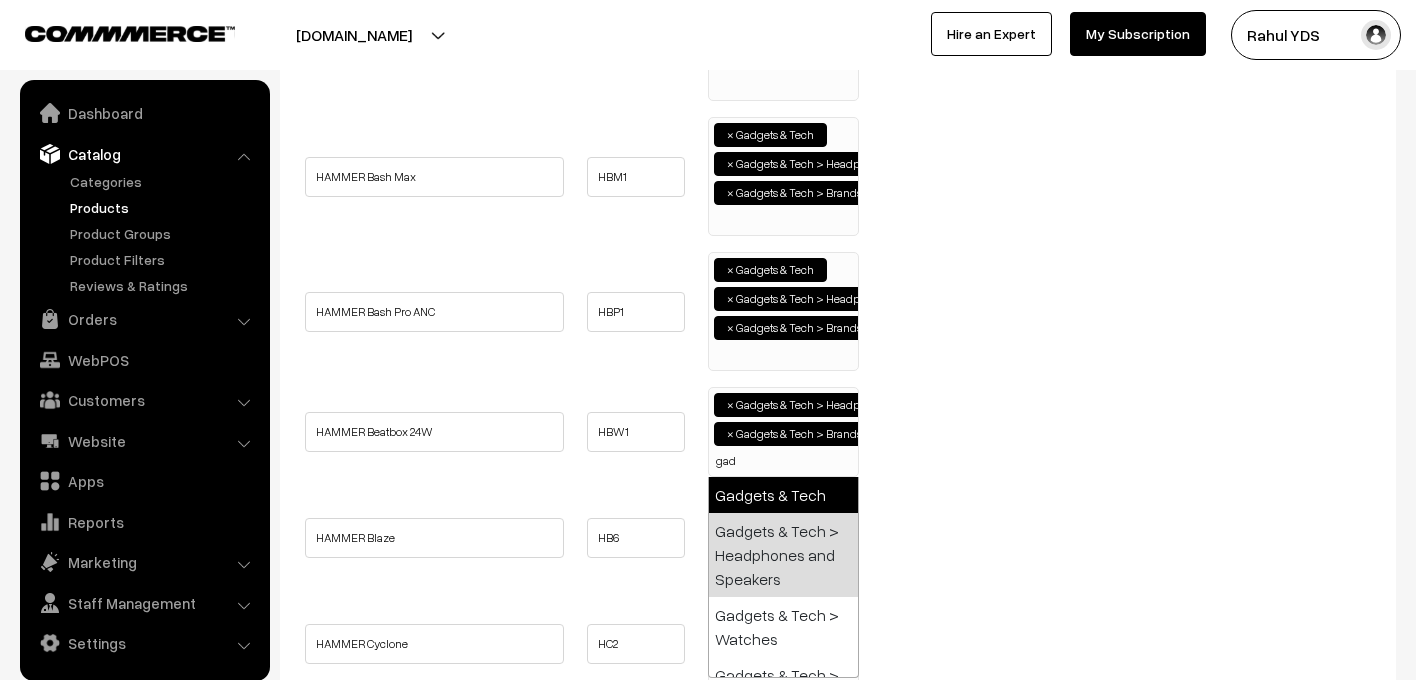 type on "gad" 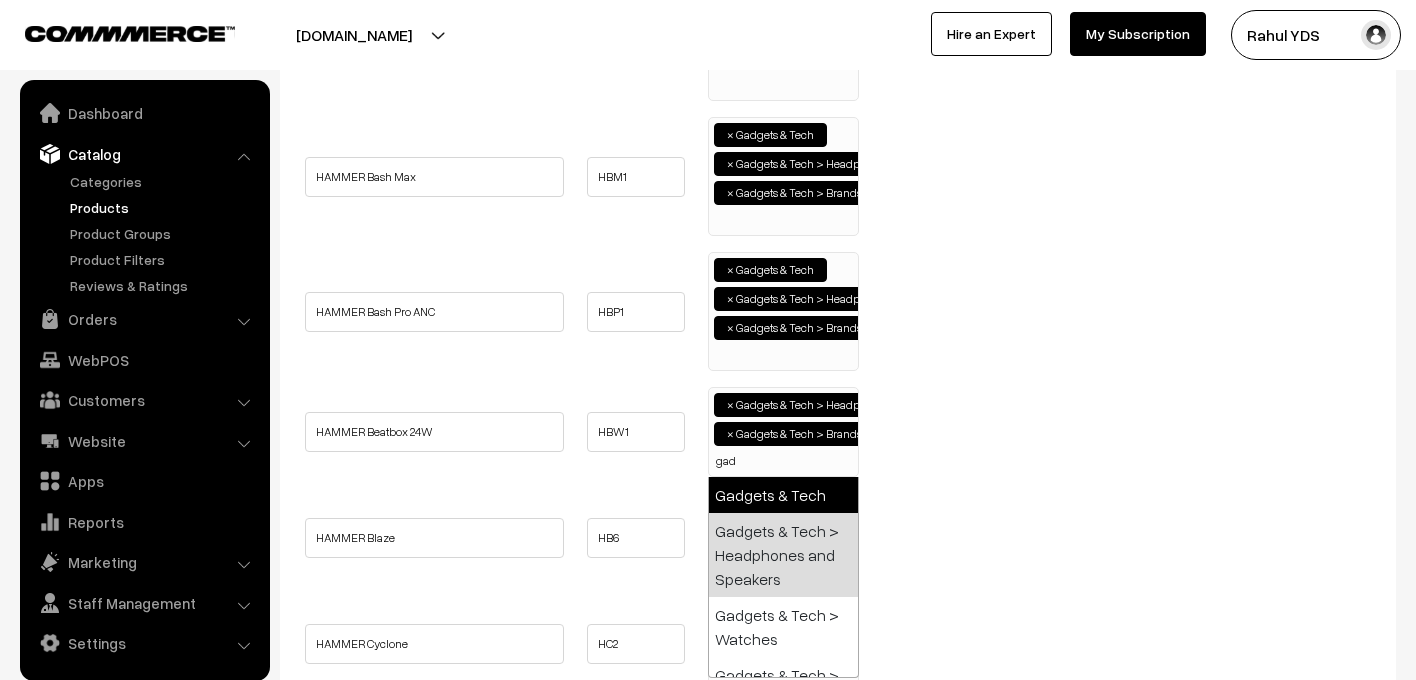 select on "5" 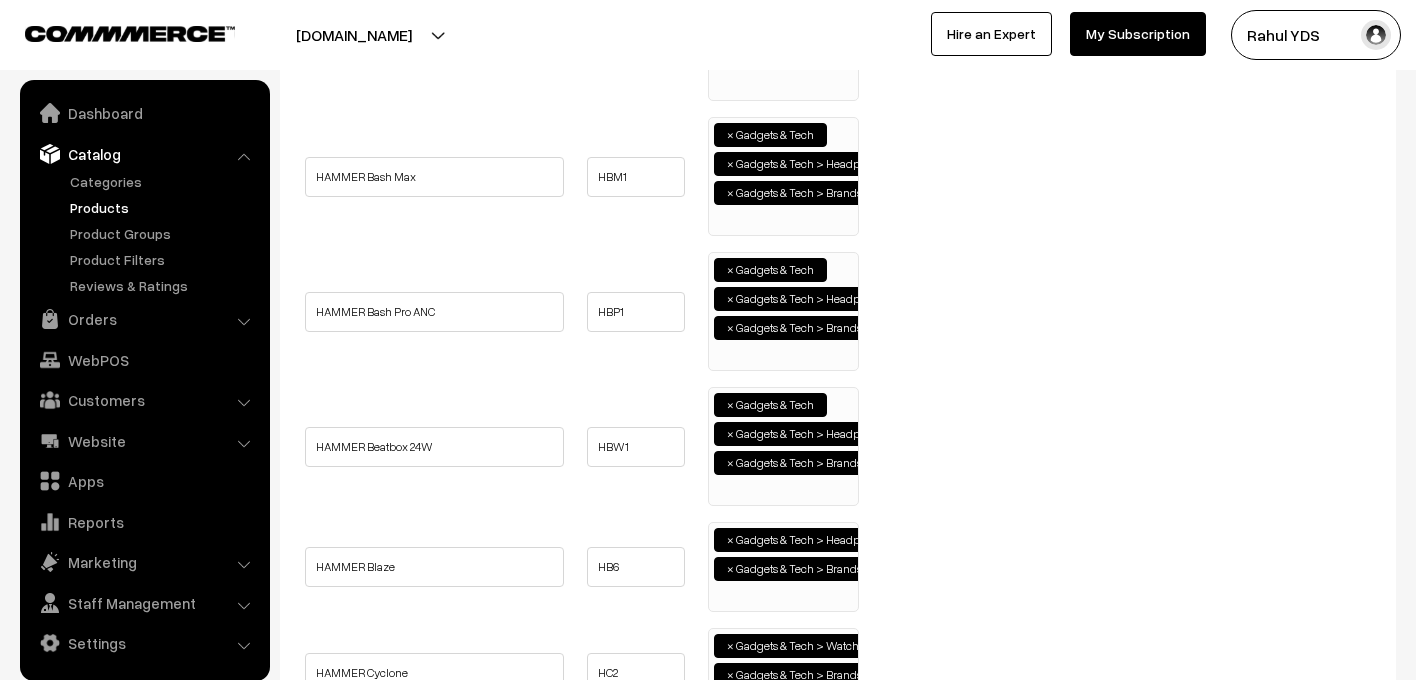 click on "× Gadgets & Tech > Headphones and Speakers × Gadgets & Tech > Brands > HAMMER" at bounding box center [783, 564] 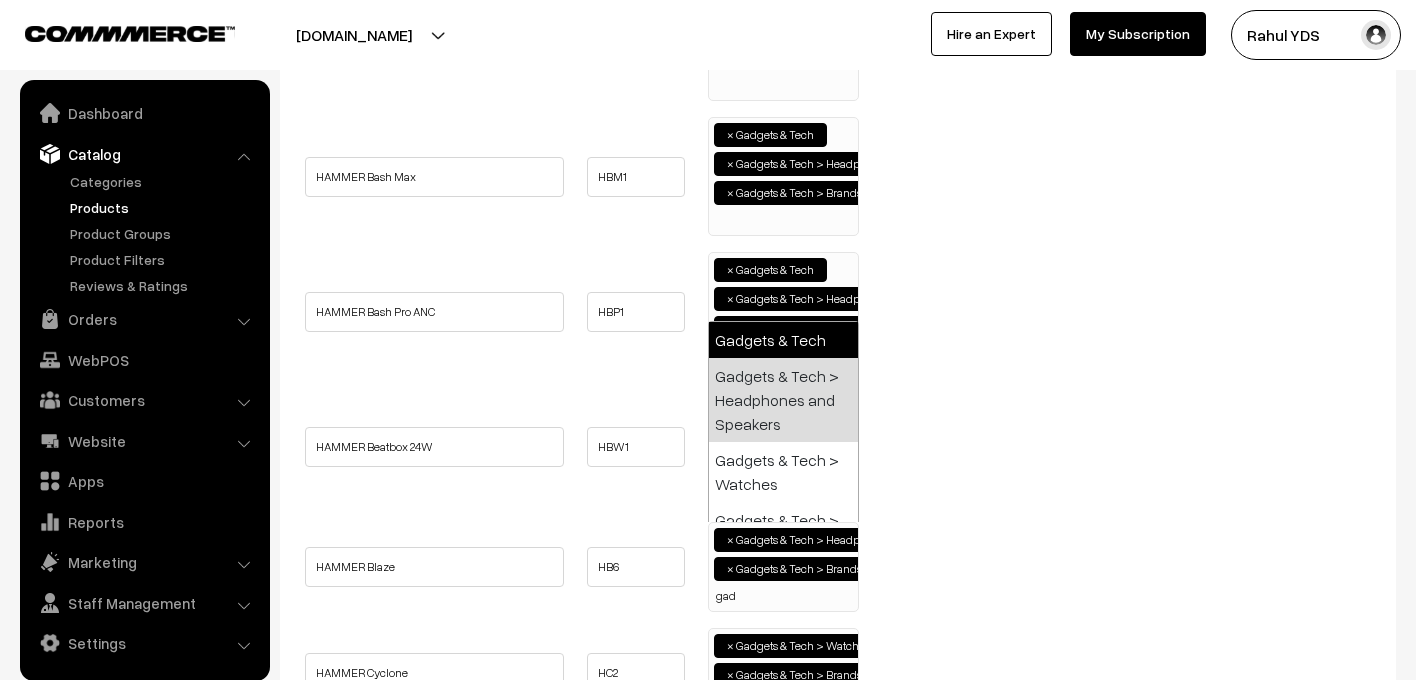 type on "gad" 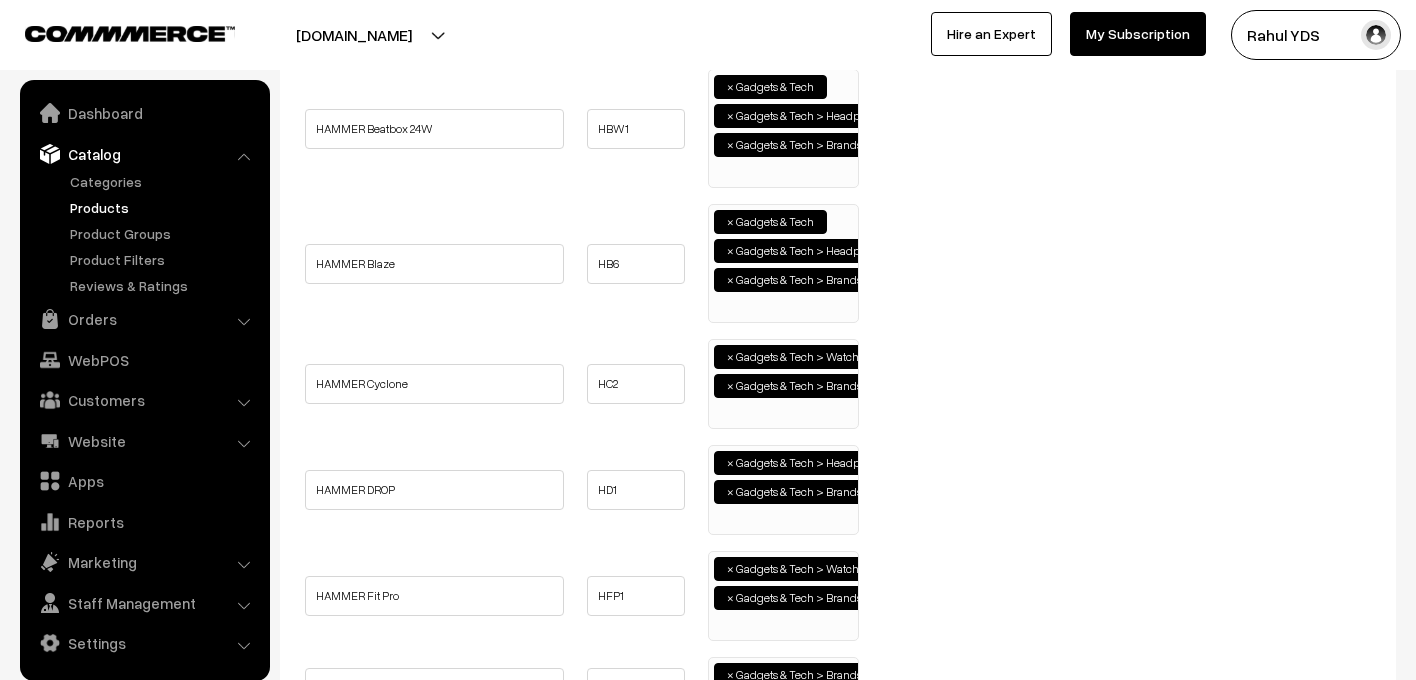 click on "× Gadgets & Tech > Watches × Gadgets & Tech > Brands > HAMMER" at bounding box center [783, 384] 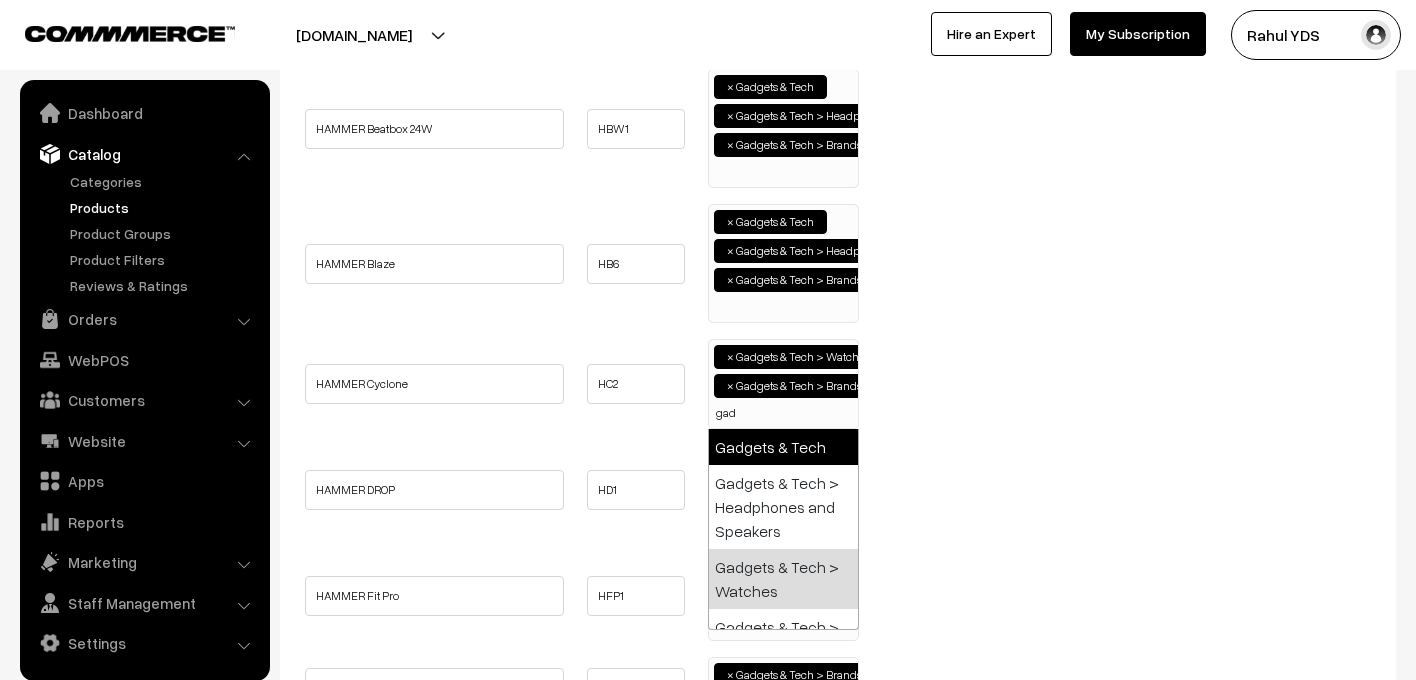 type on "gad" 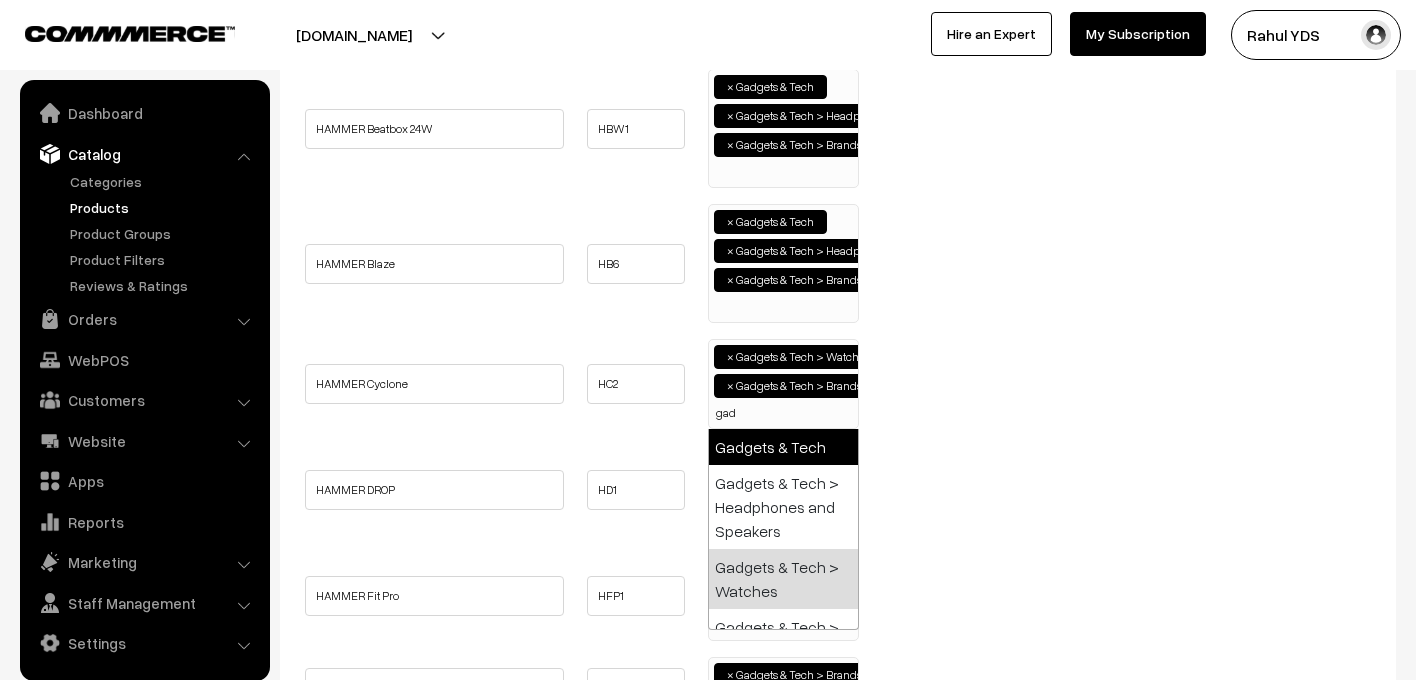 select on "5" 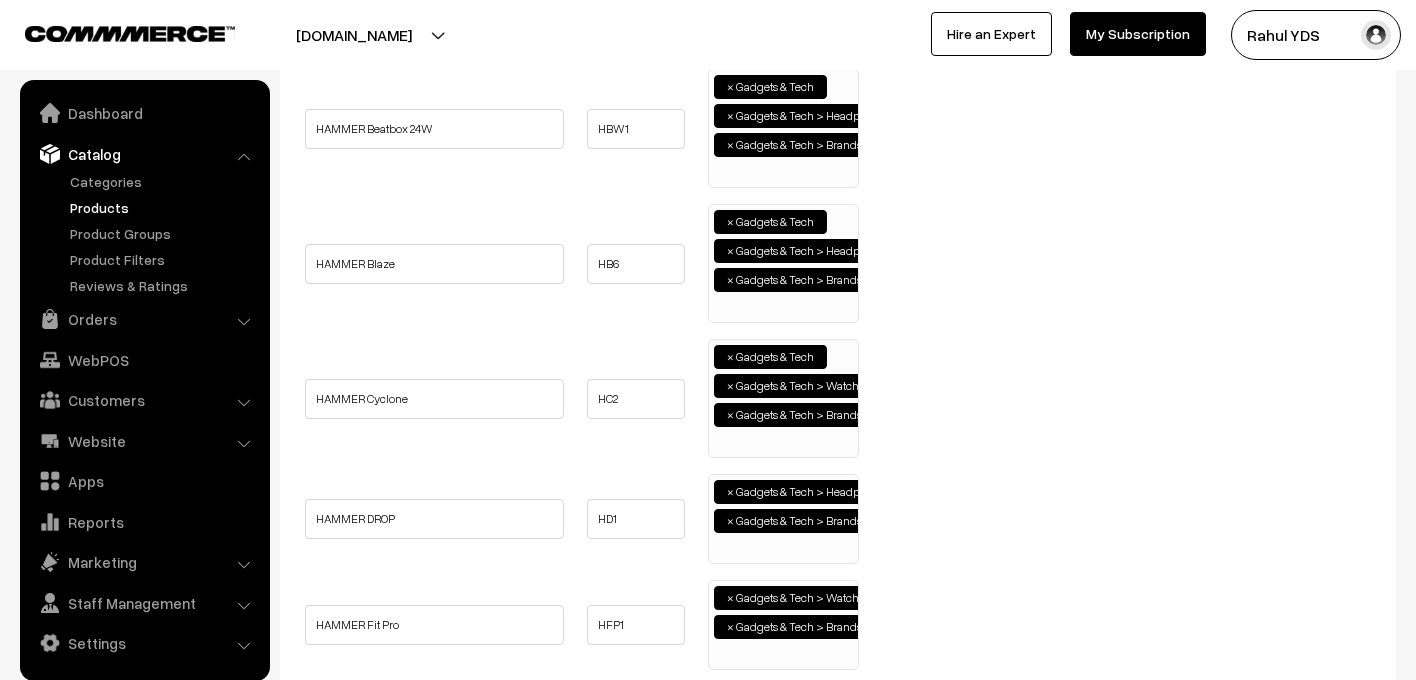 click on "× Gadgets & Tech > Headphones and Speakers × Gadgets & Tech > Brands > HAMMER" at bounding box center (783, 516) 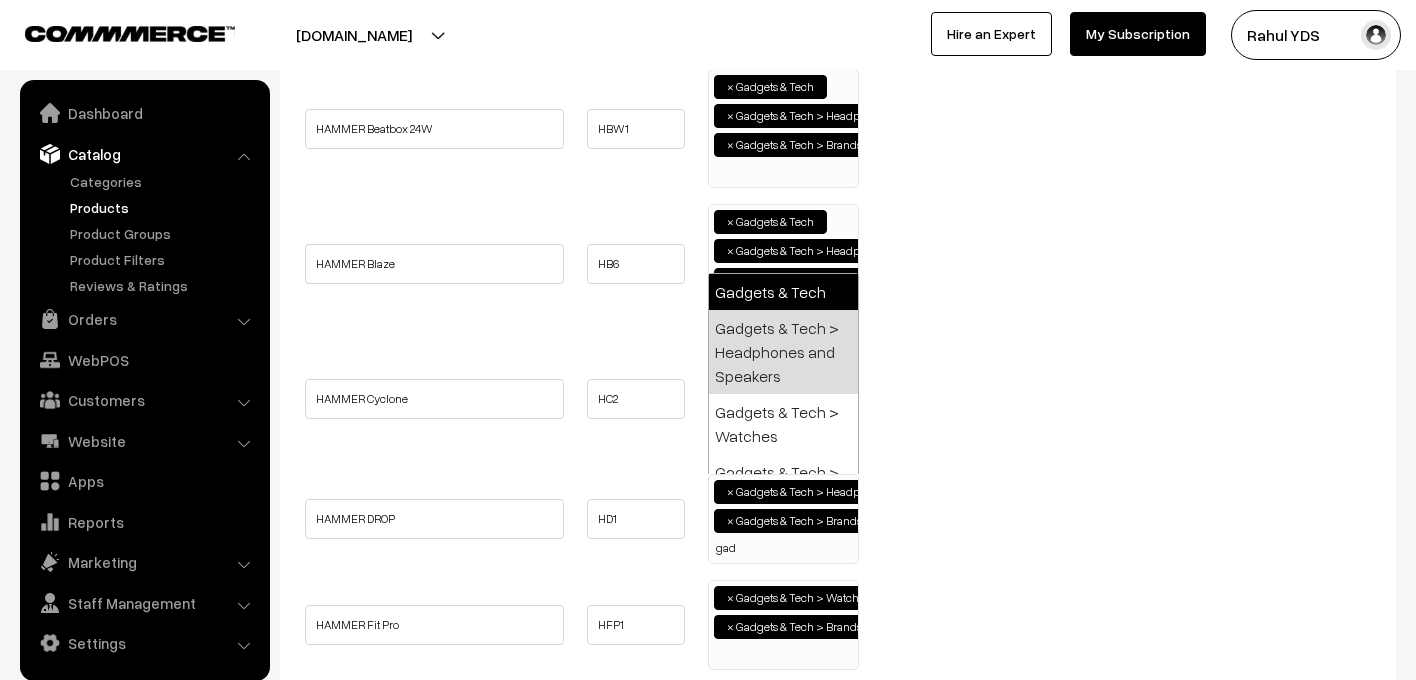 type on "gad" 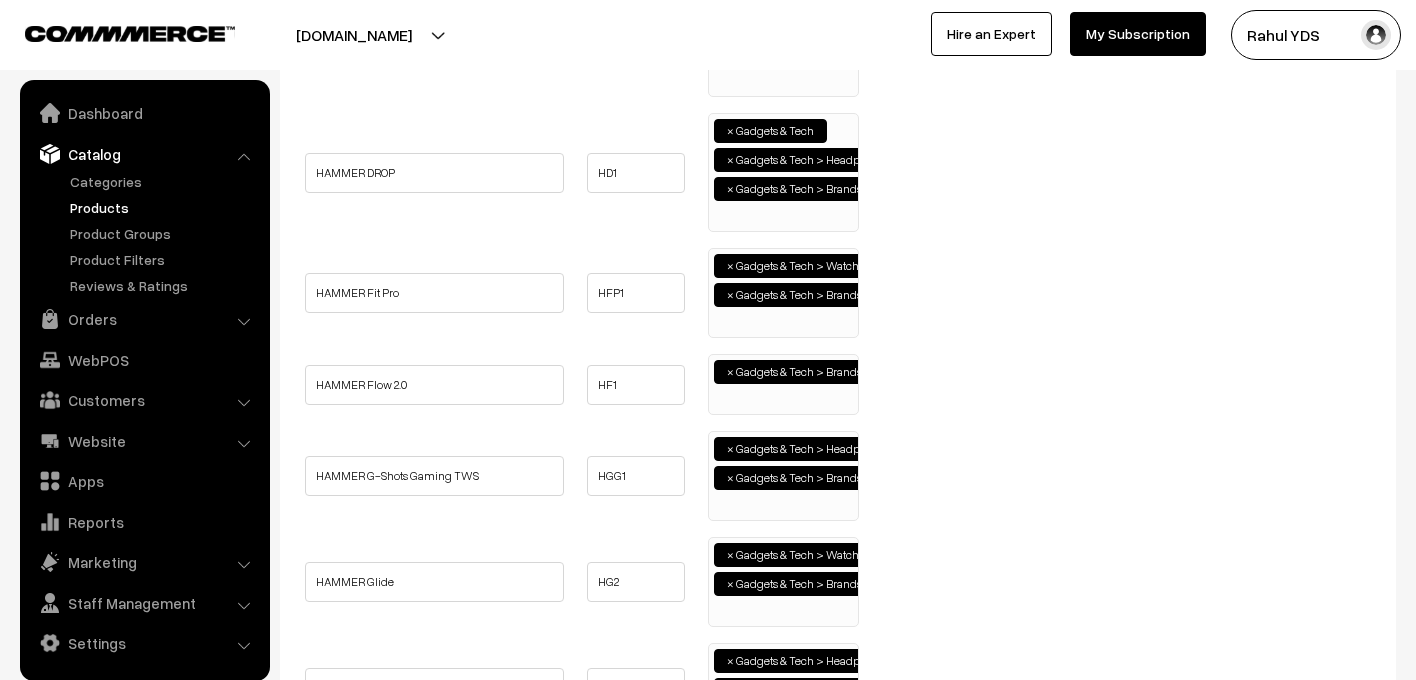 click on "× Gadgets & Tech > Watches × Gadgets & Tech > Brands > HAMMER" at bounding box center (783, 290) 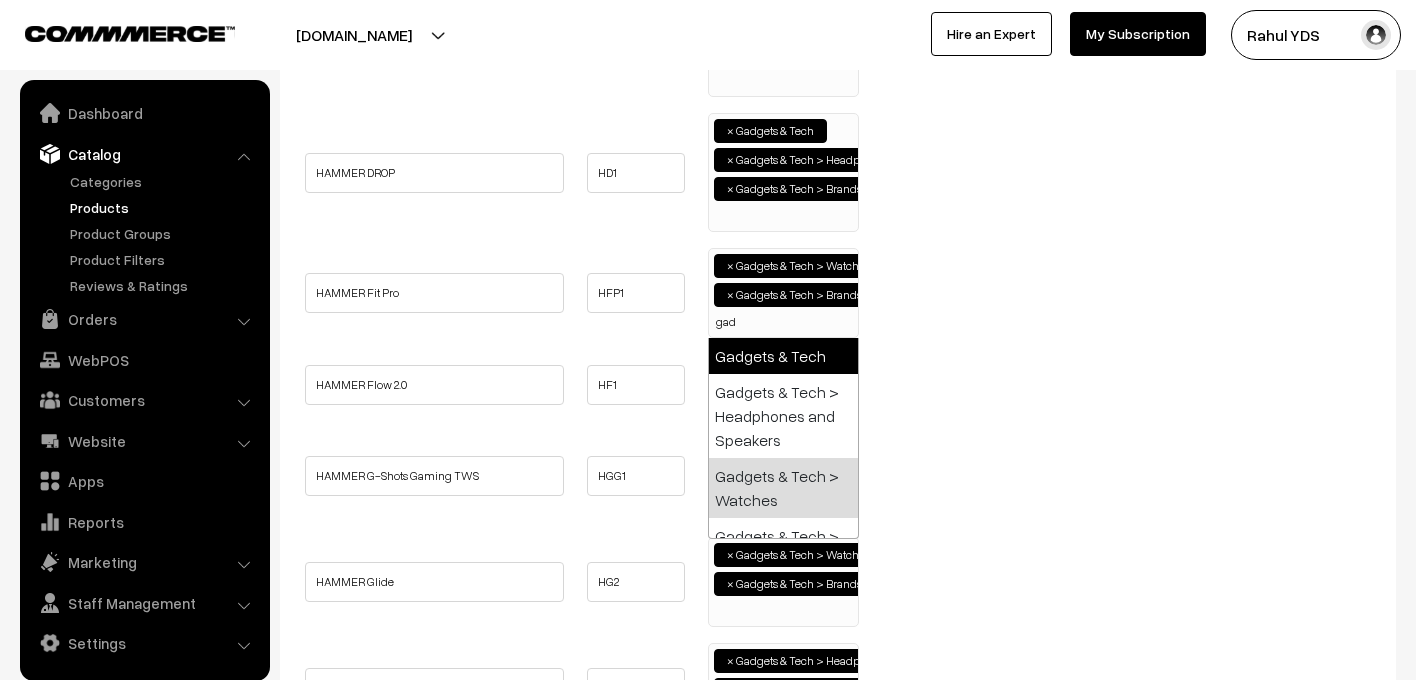 type on "gad" 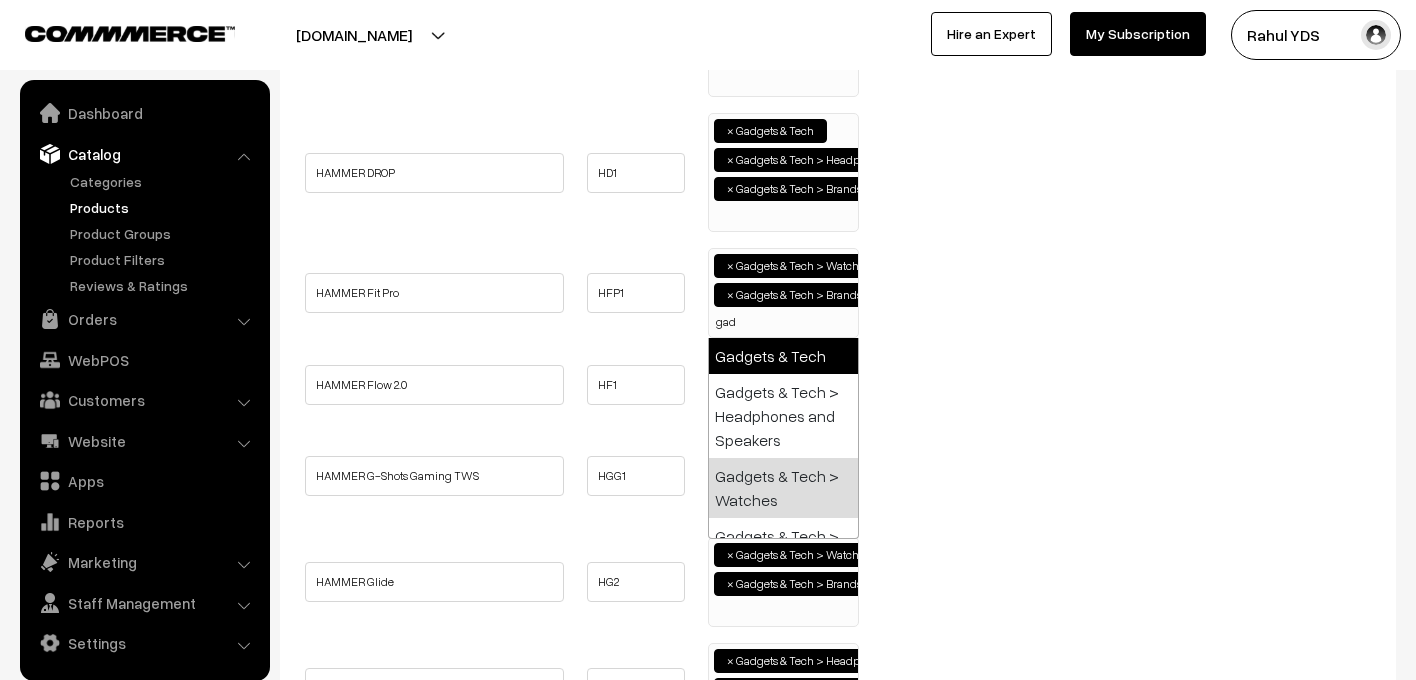 select on "5" 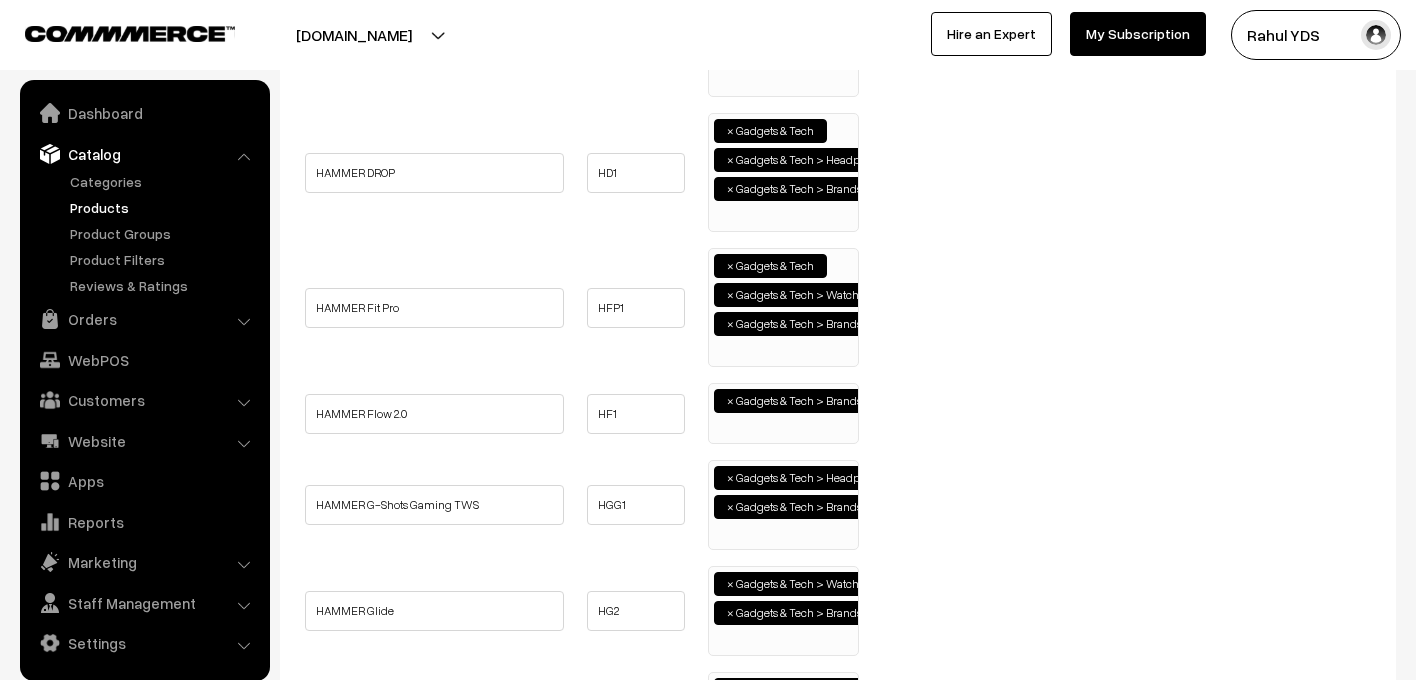 click on "× Gadgets & Tech > Brands > HAMMER" at bounding box center (783, 411) 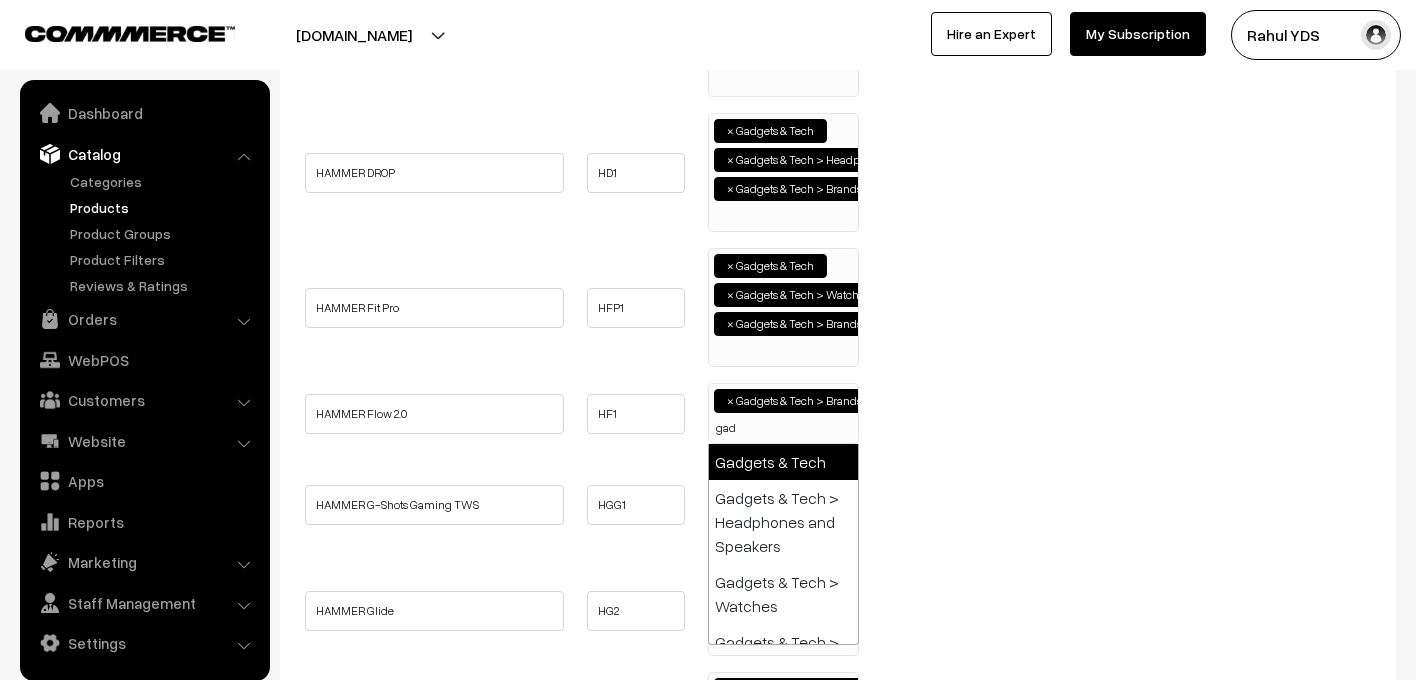 type on "gad" 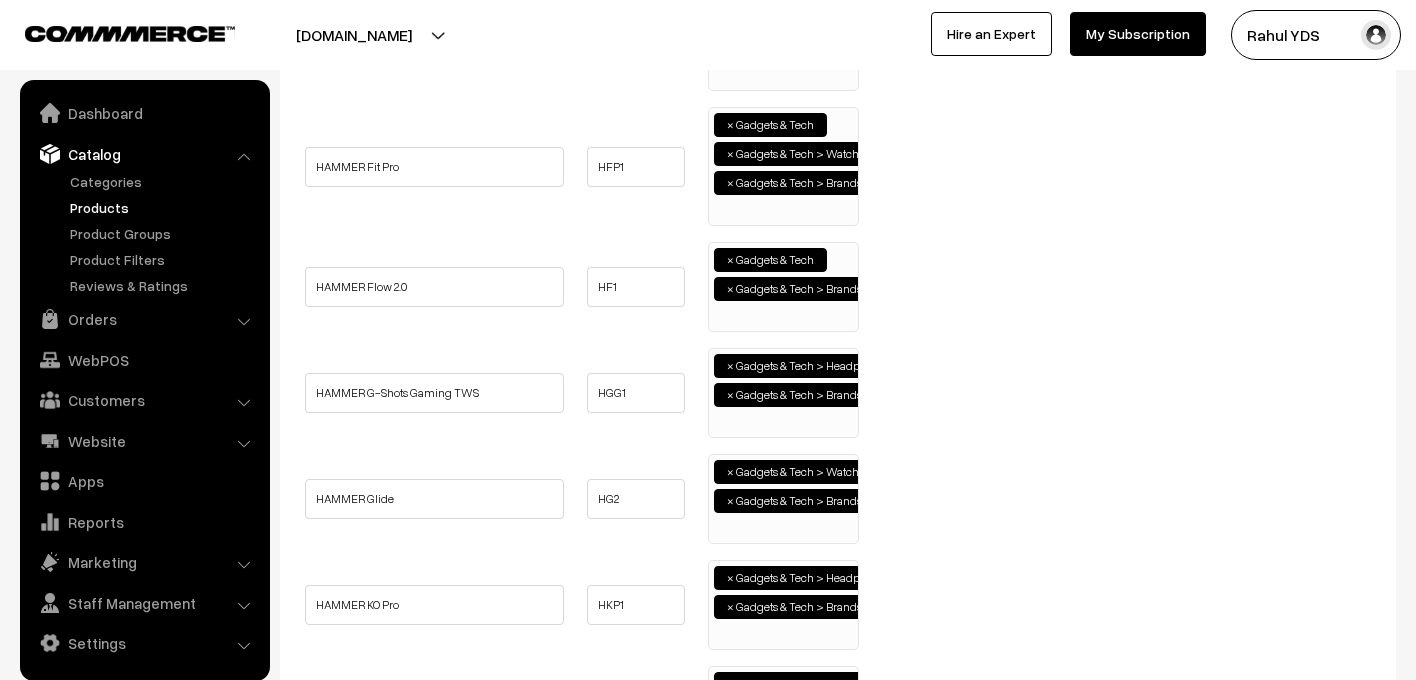 click on "× Gadgets & Tech > Headphones and Speakers × Gadgets & Tech > Brands > HAMMER" at bounding box center (783, 390) 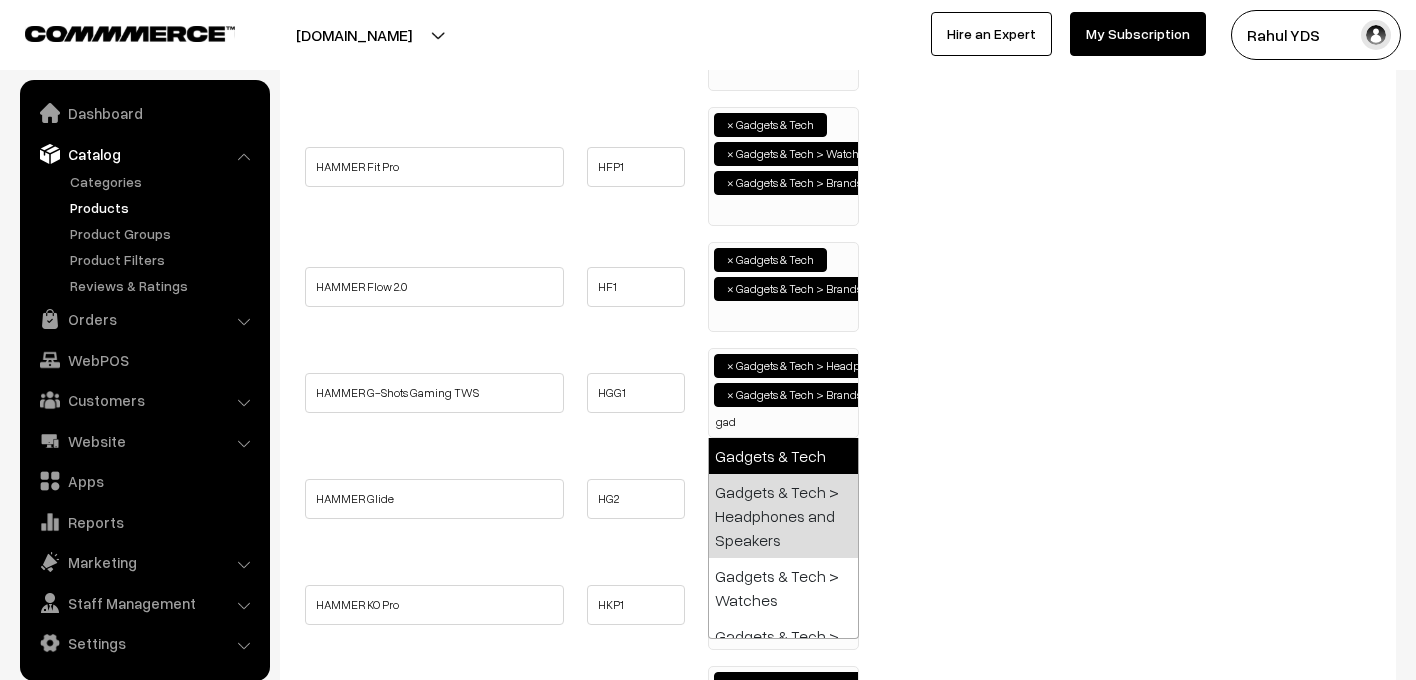 type on "gad" 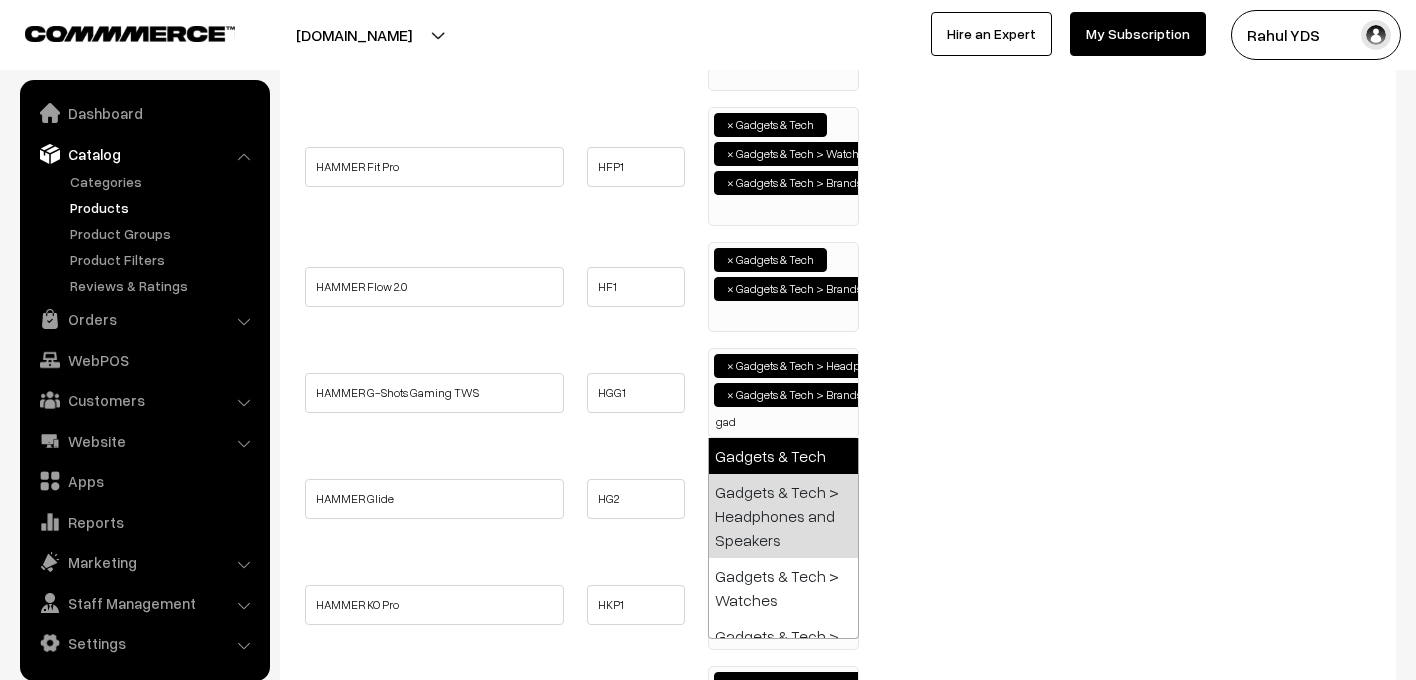 select on "5" 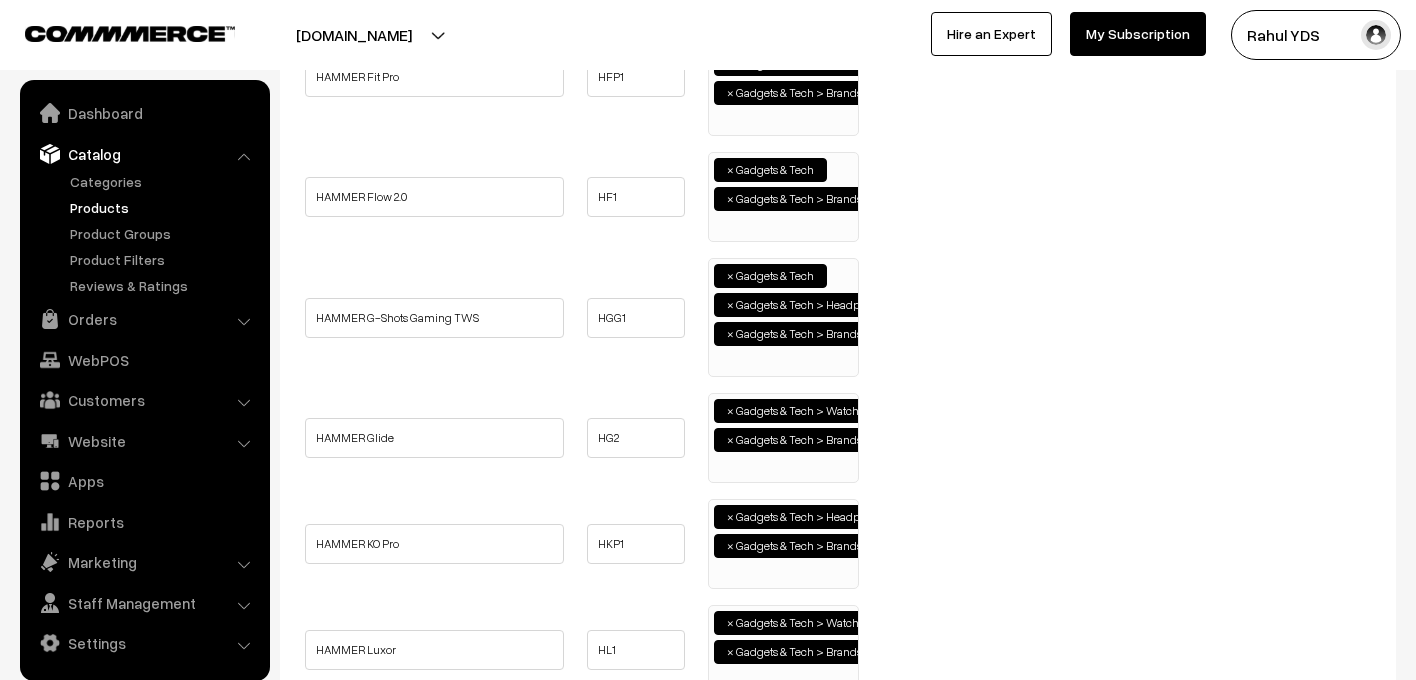click on "× Gadgets & Tech > Watches × Gadgets & Tech > Brands > HAMMER" at bounding box center [783, 435] 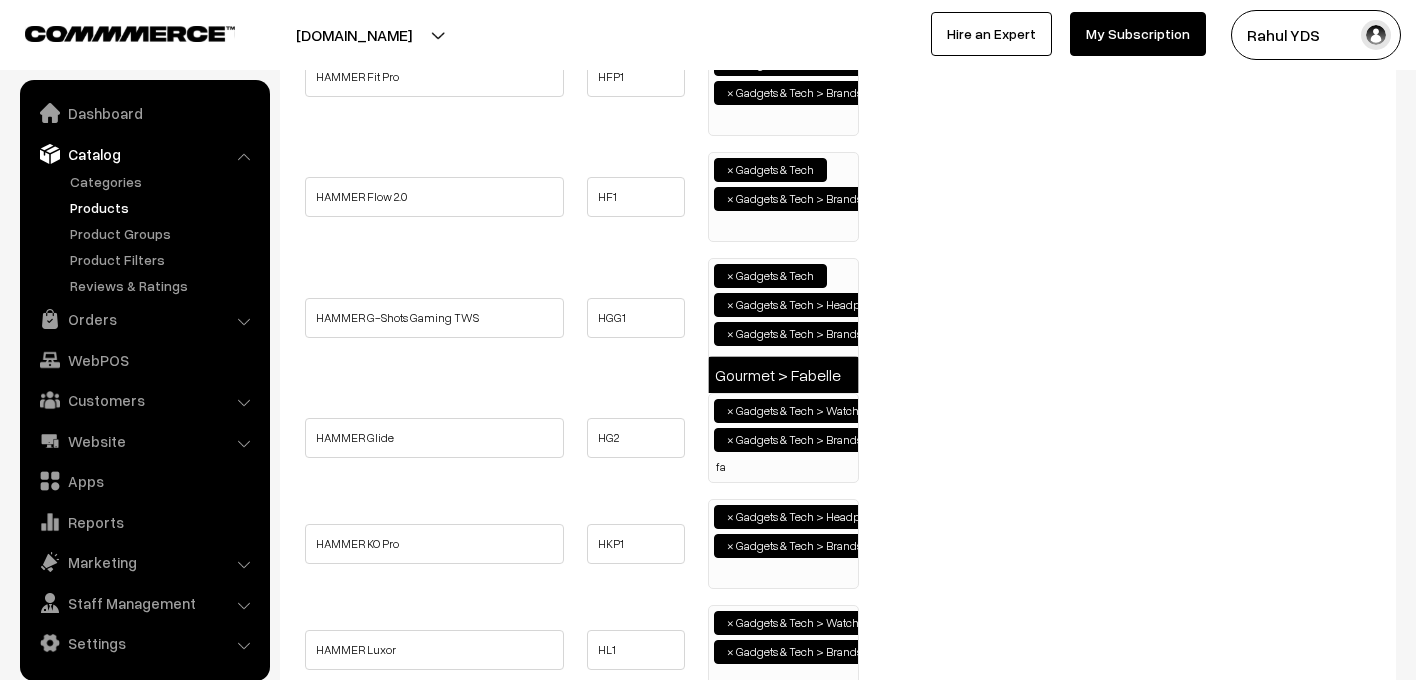 type on "f" 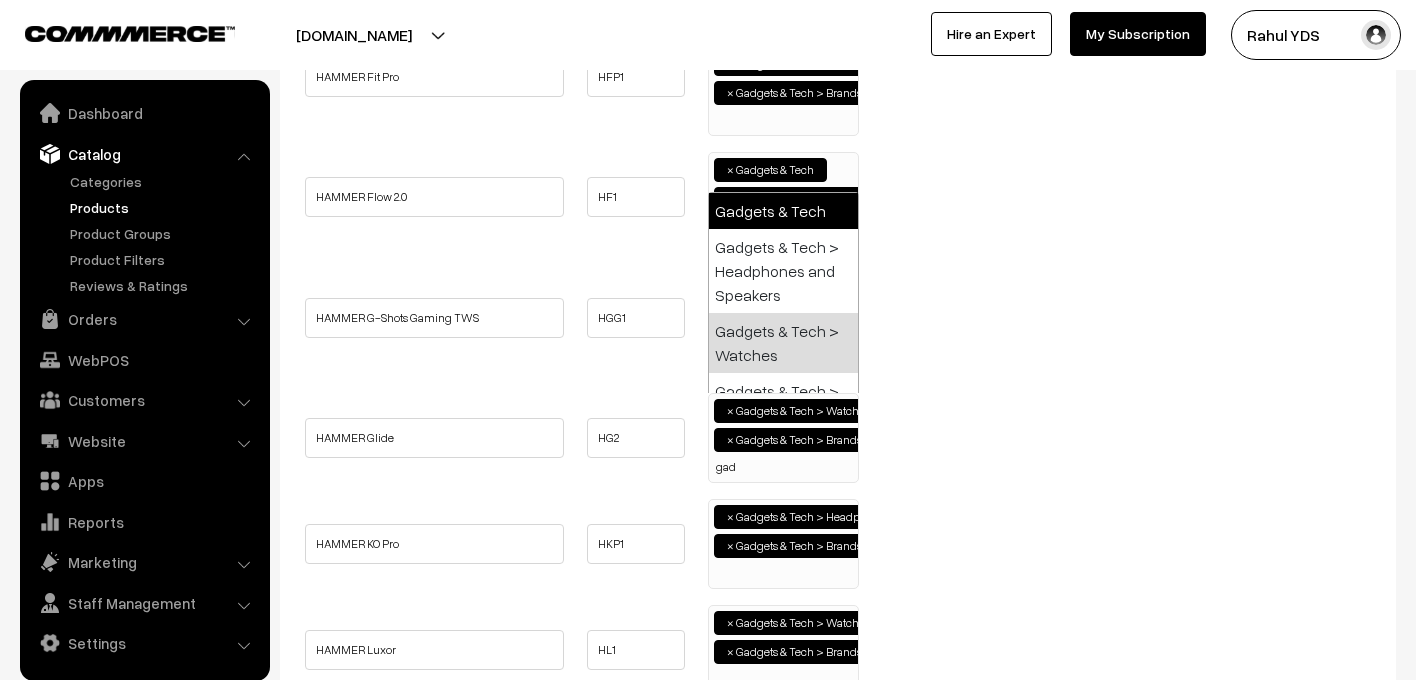 type on "gad" 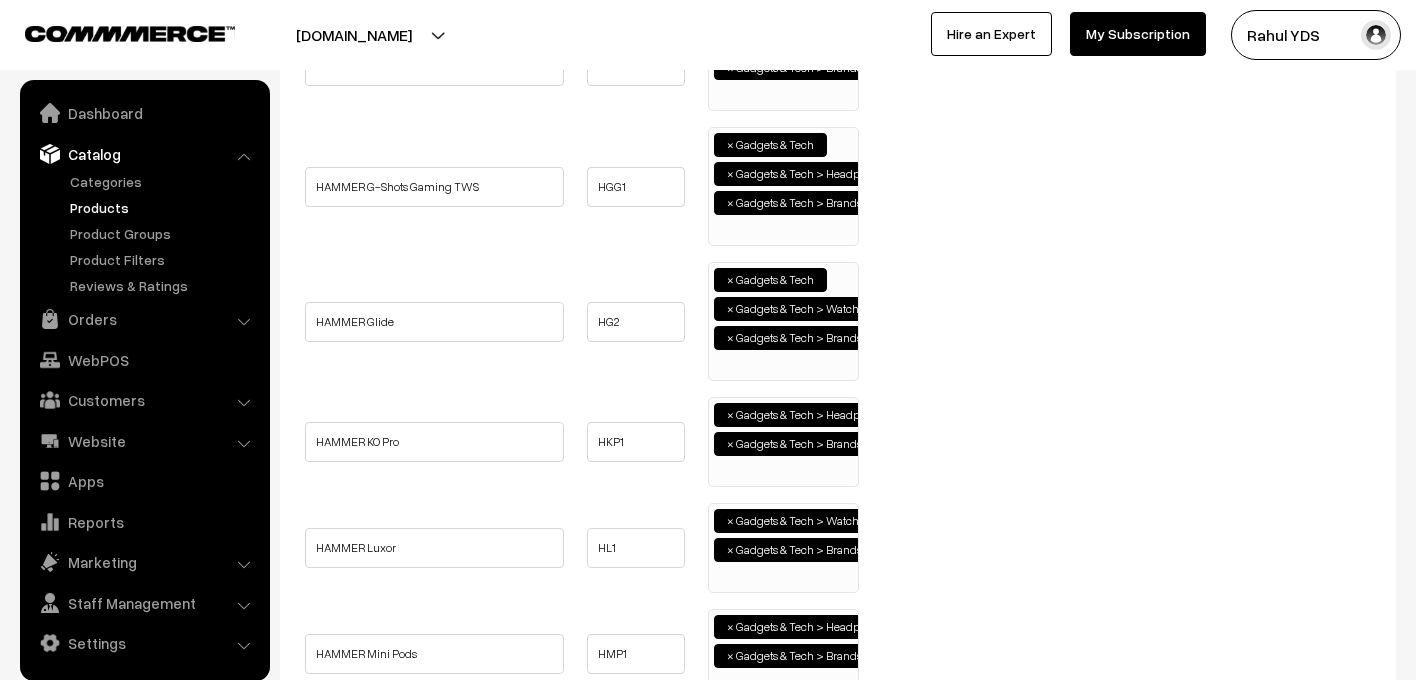 click on "× Gadgets & Tech > Headphones and Speakers × Gadgets & Tech > Brands > HAMMER" at bounding box center [783, 439] 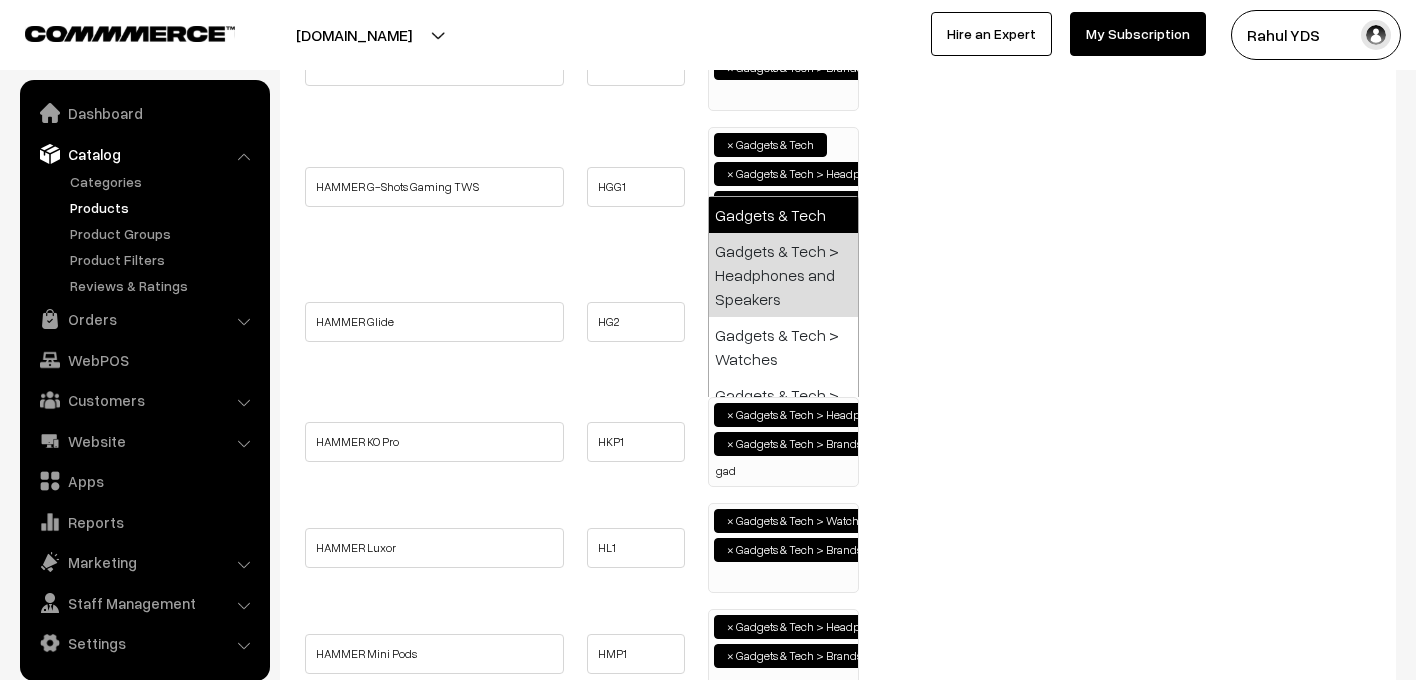 type on "gad" 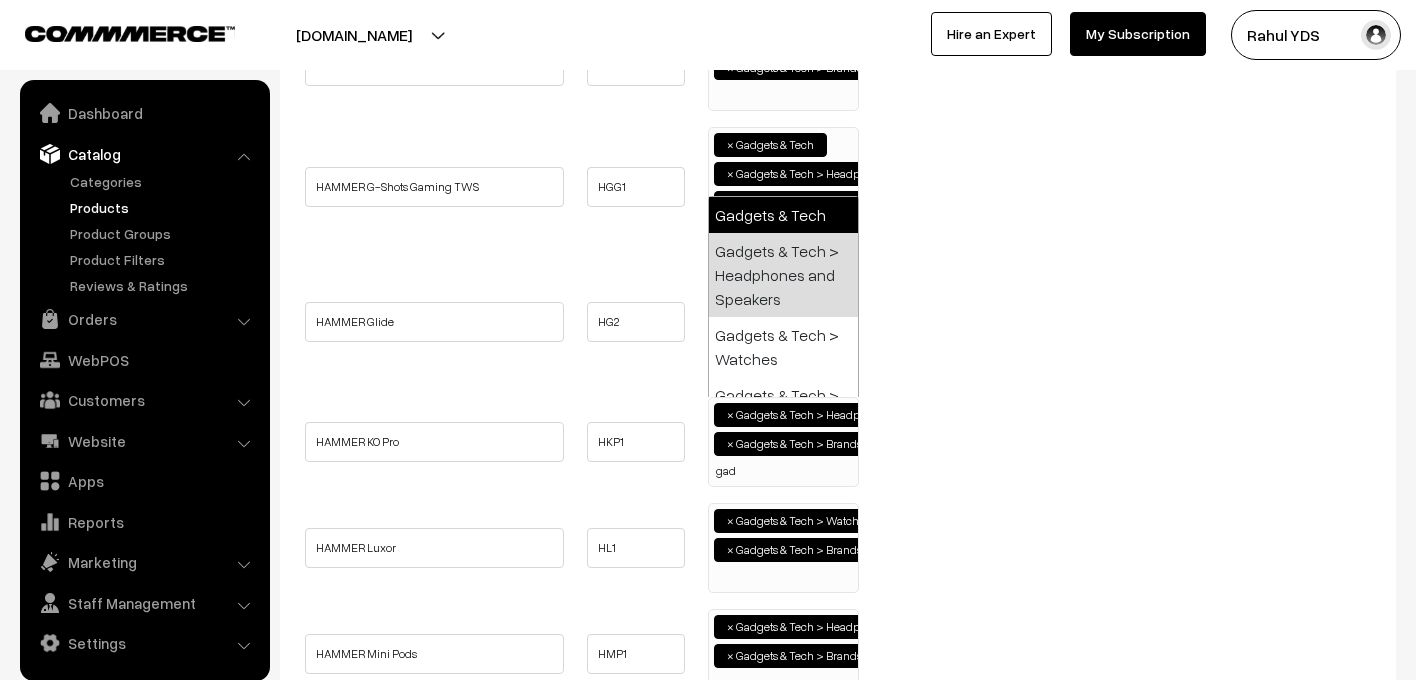 select on "5" 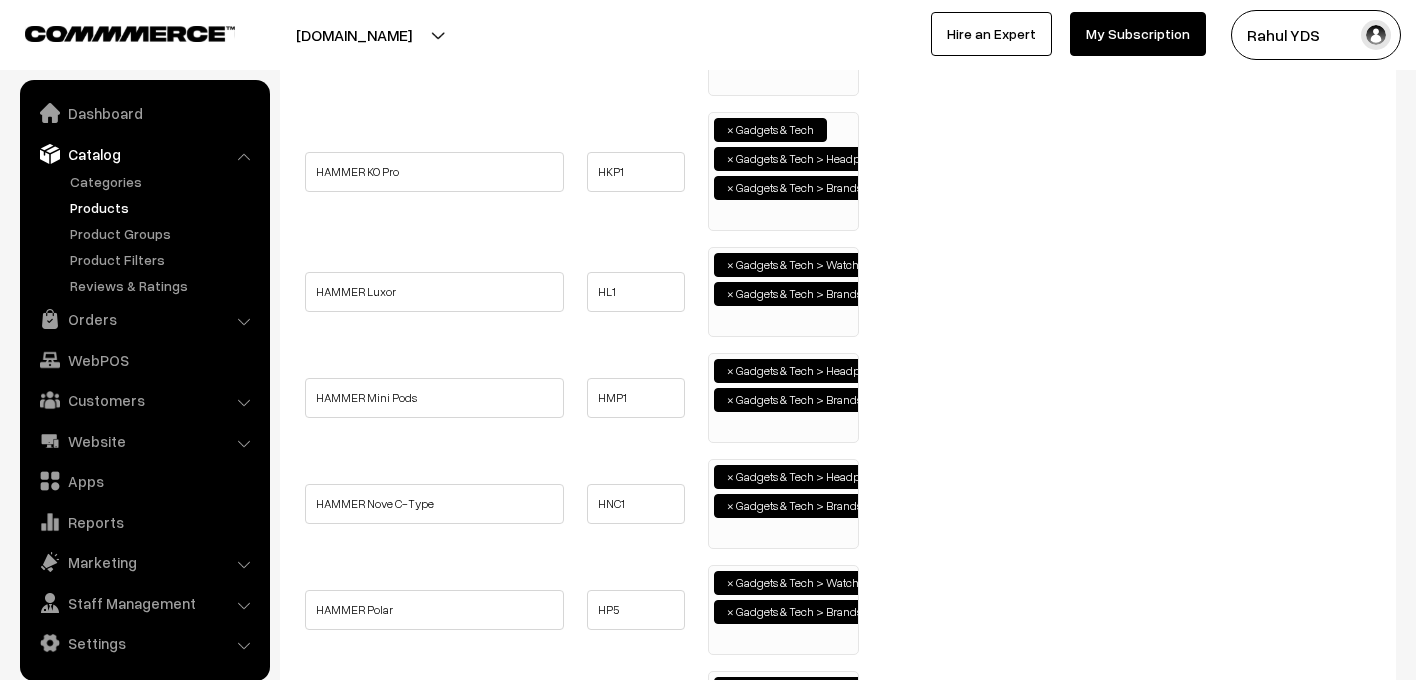 click on "× Gadgets & Tech > Watches × Gadgets & Tech > Brands > HAMMER" at bounding box center (783, 289) 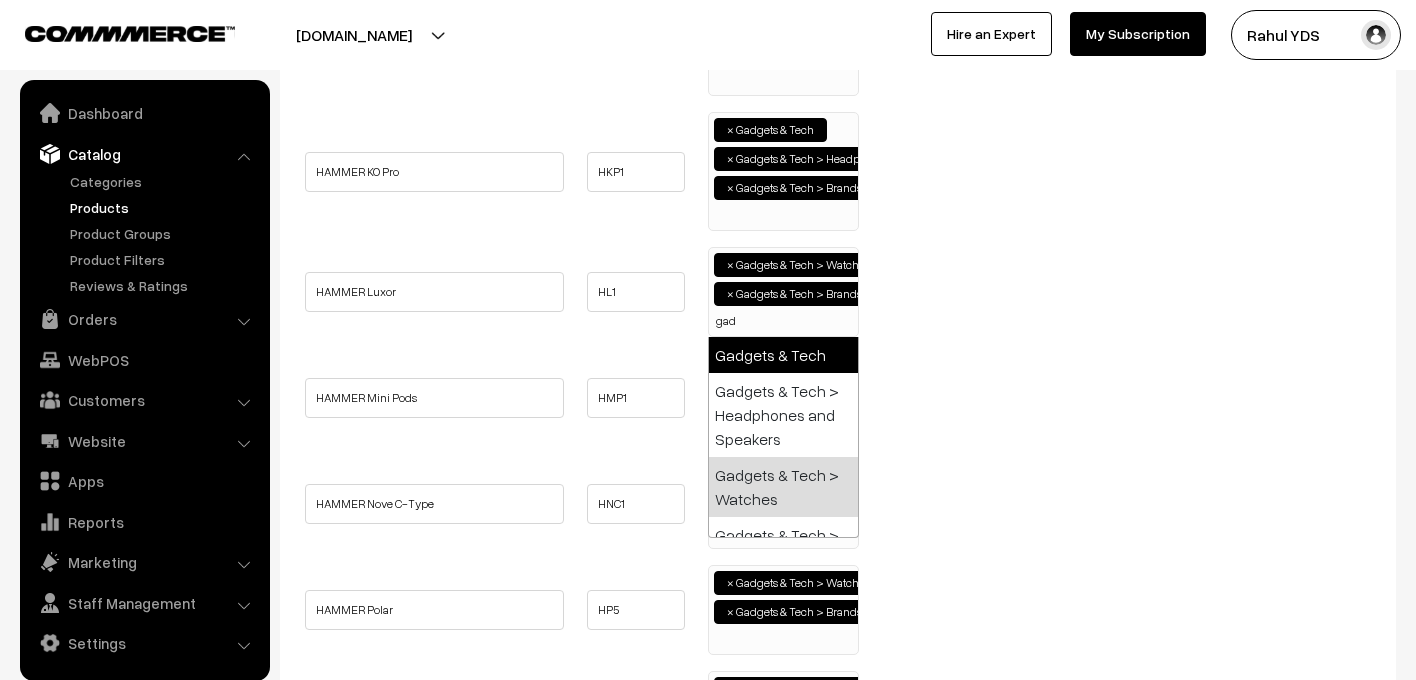 type on "gad" 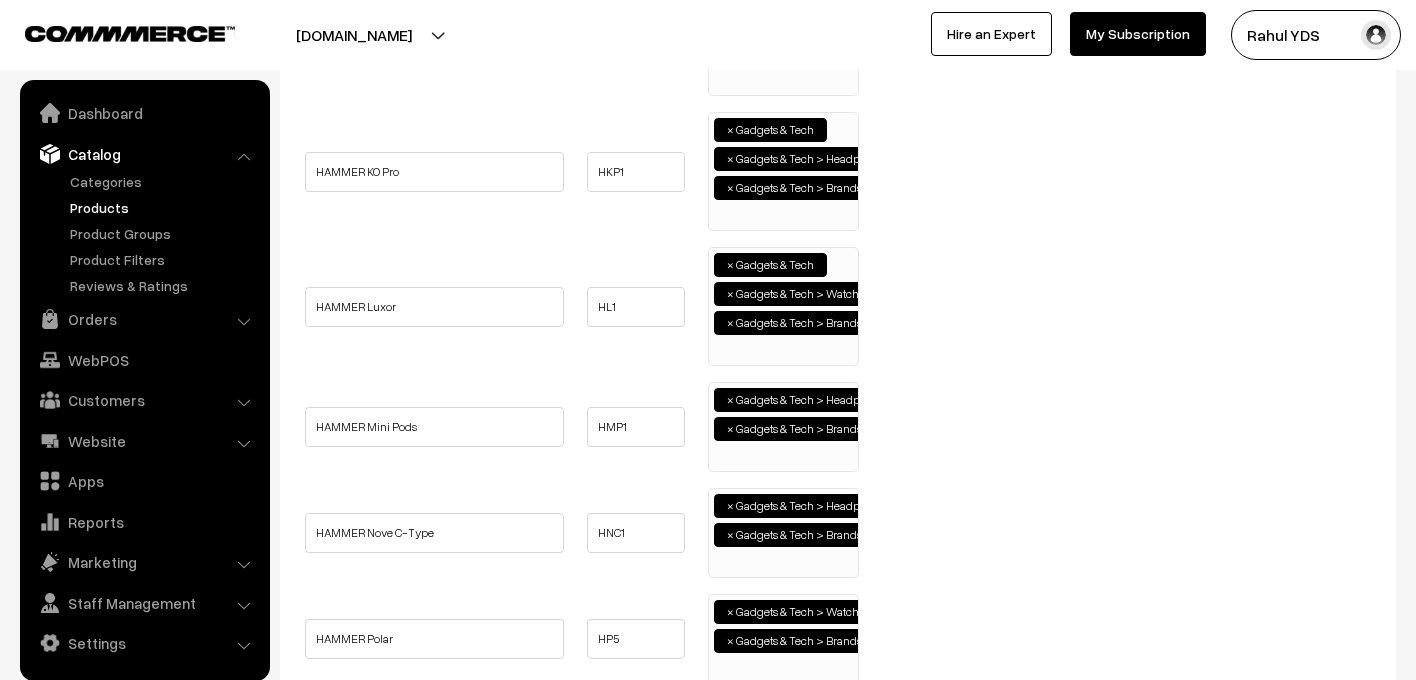 click on "× Gadgets & Tech > Headphones and Speakers × Gadgets & Tech > Brands > HAMMER" at bounding box center [783, 427] 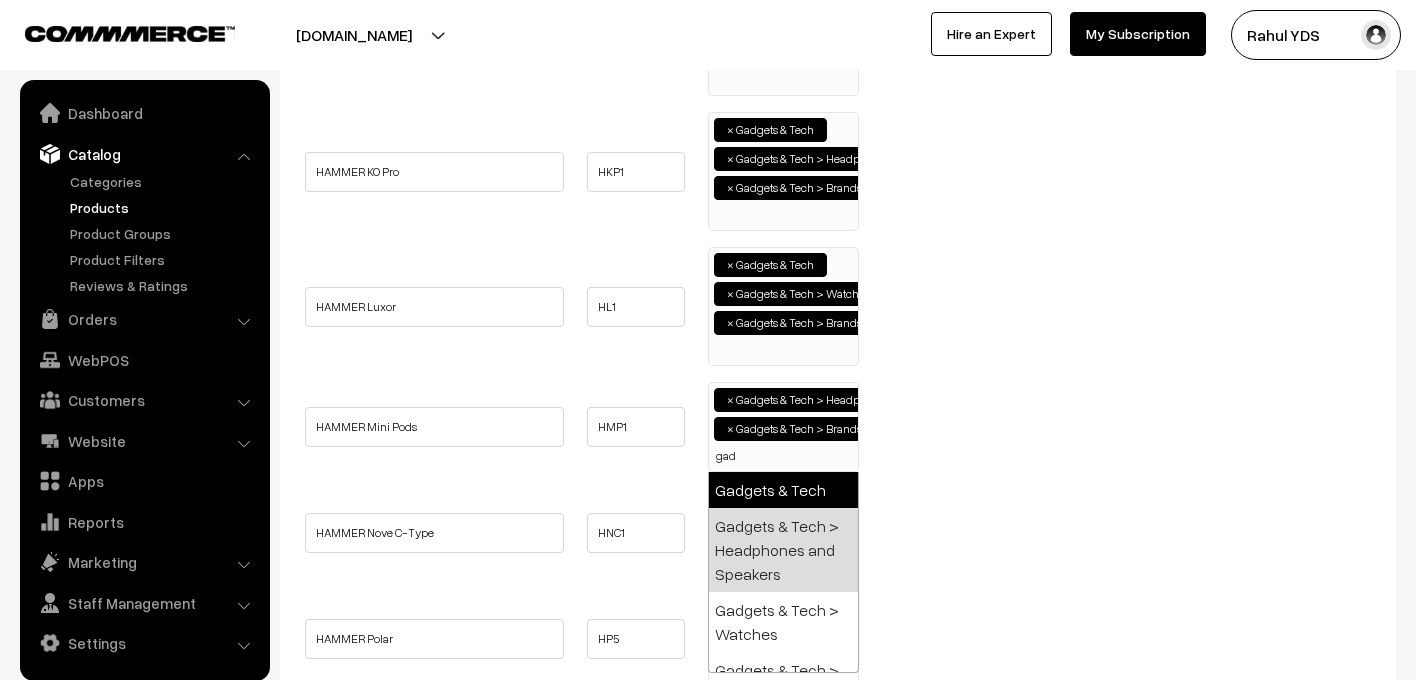 type on "gad" 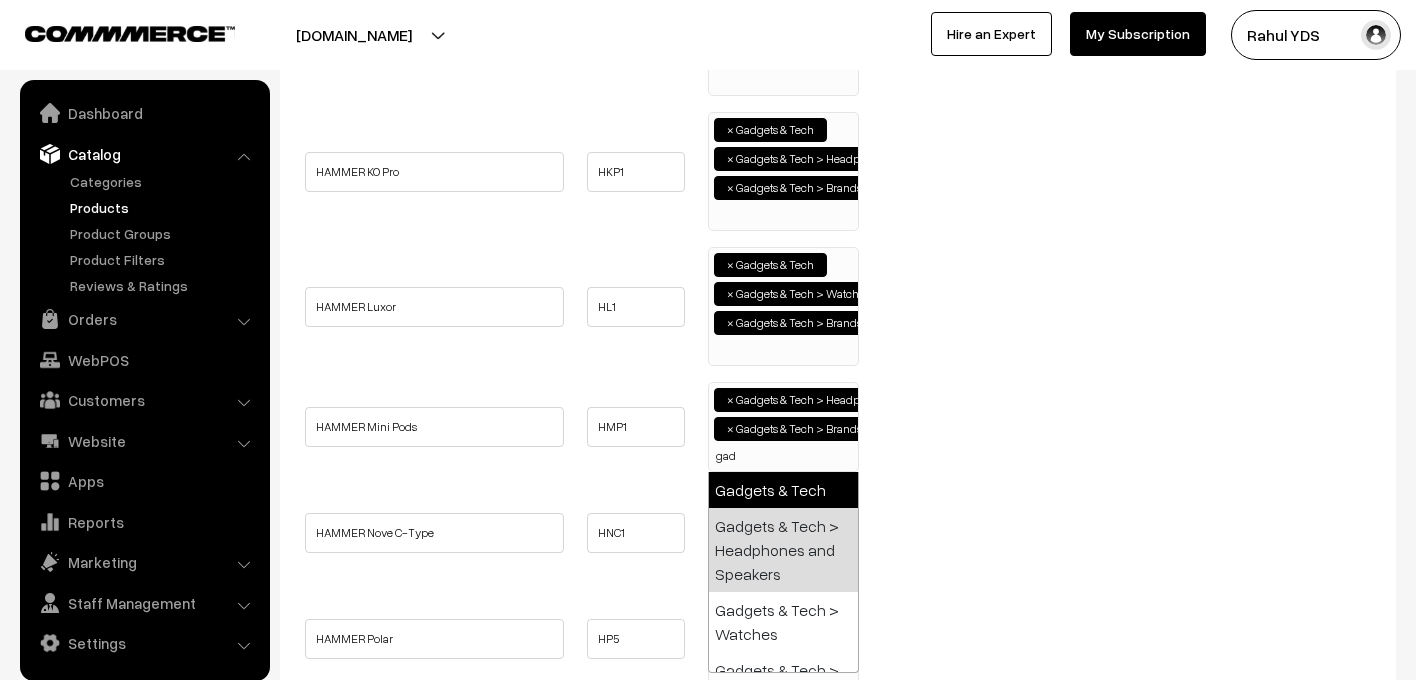 select on "5" 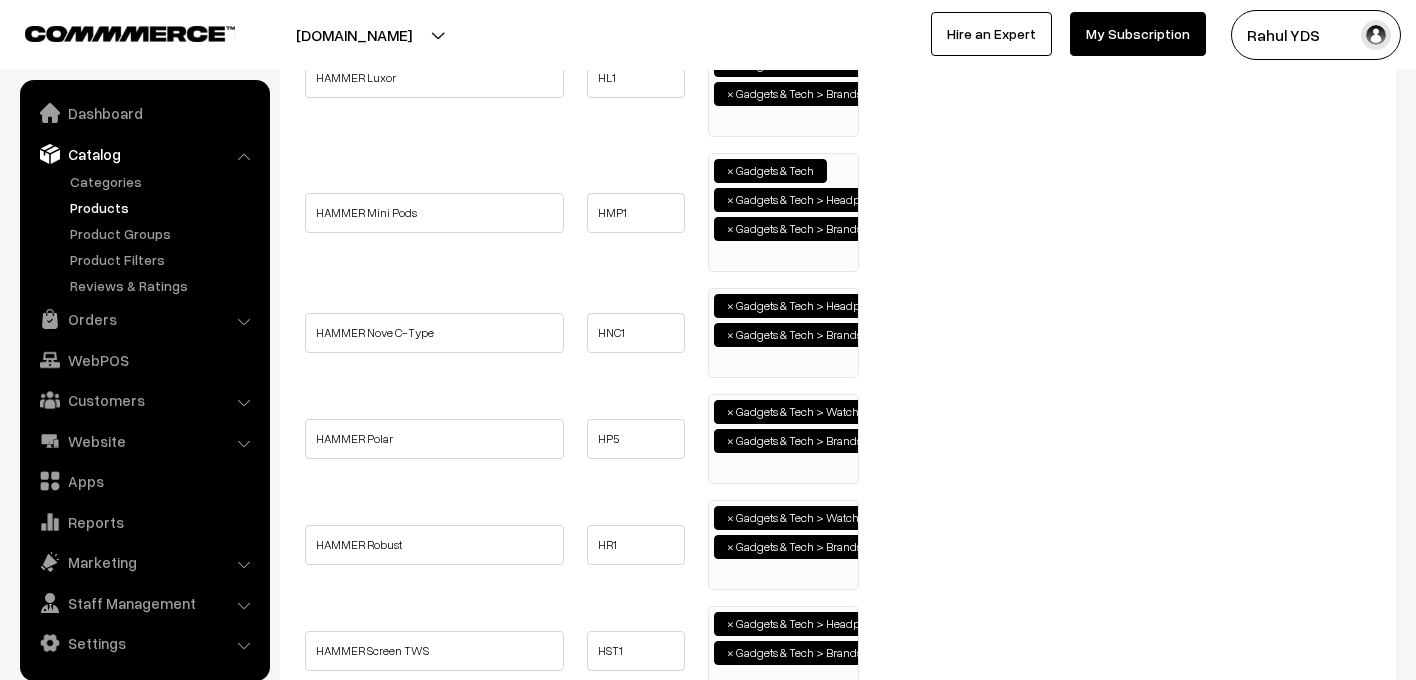 click on "× Gadgets & Tech > Headphones and Speakers × Gadgets & Tech > Brands > HAMMER" at bounding box center (783, 330) 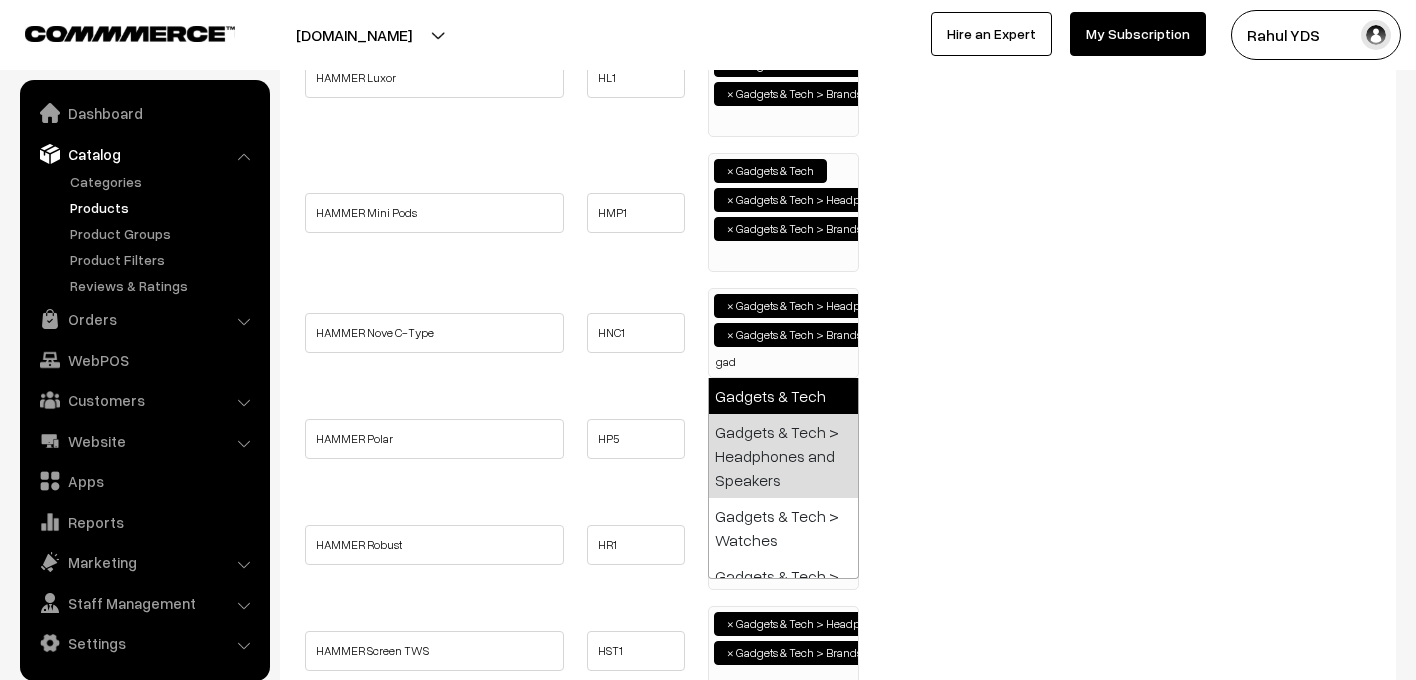 type on "gad" 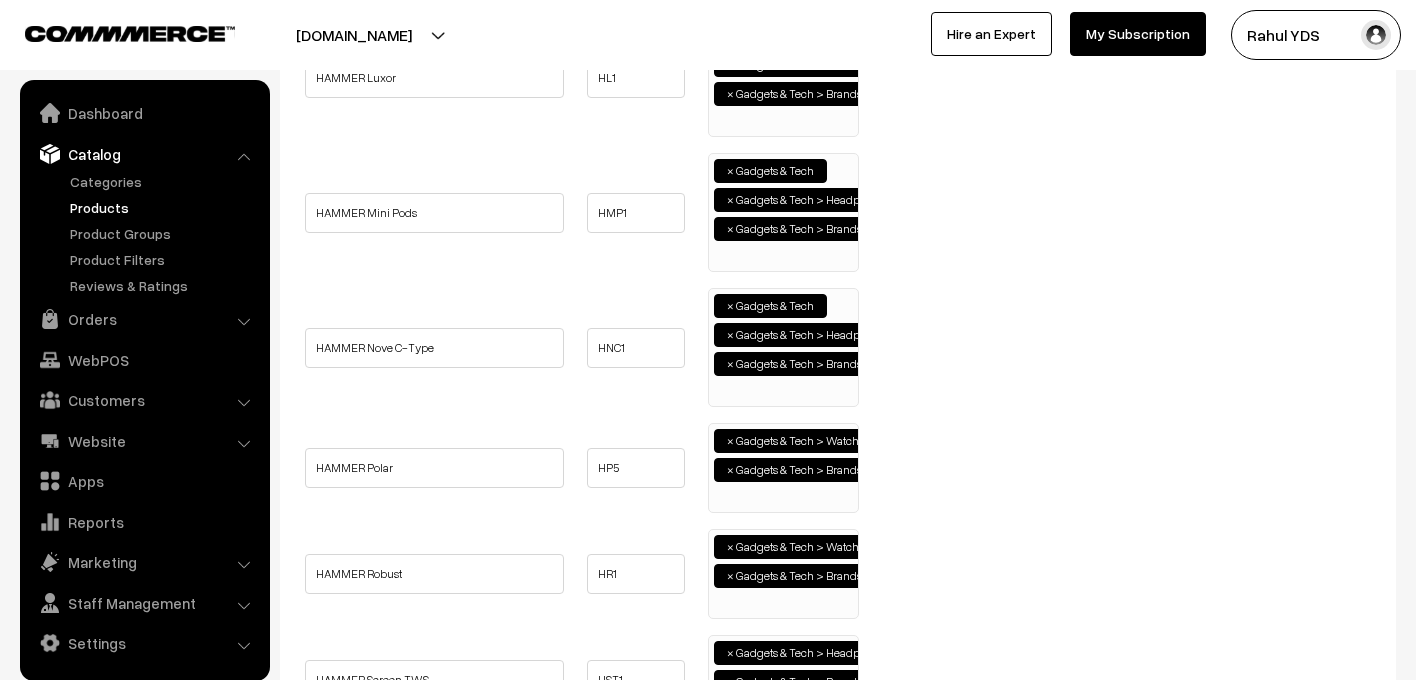 click on "× Gadgets & Tech > Watches × Gadgets & Tech > Brands > HAMMER" at bounding box center [783, 465] 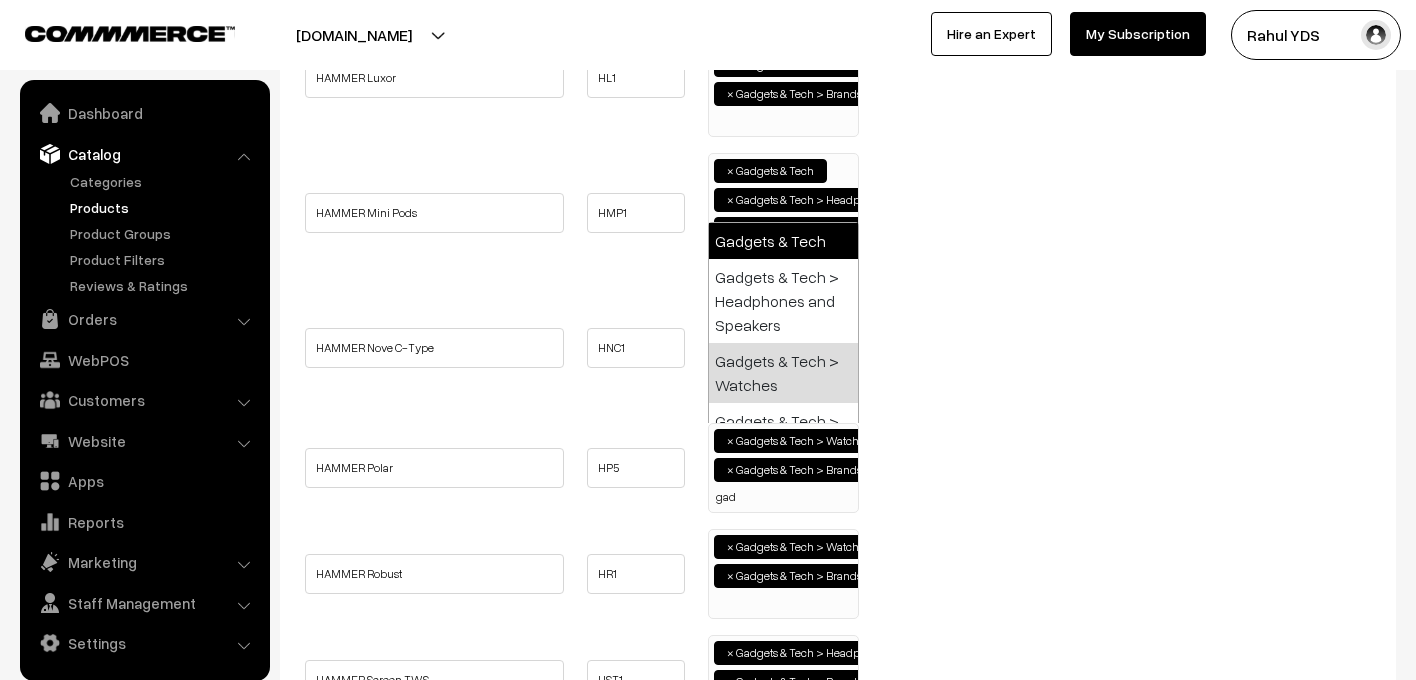 type on "gad" 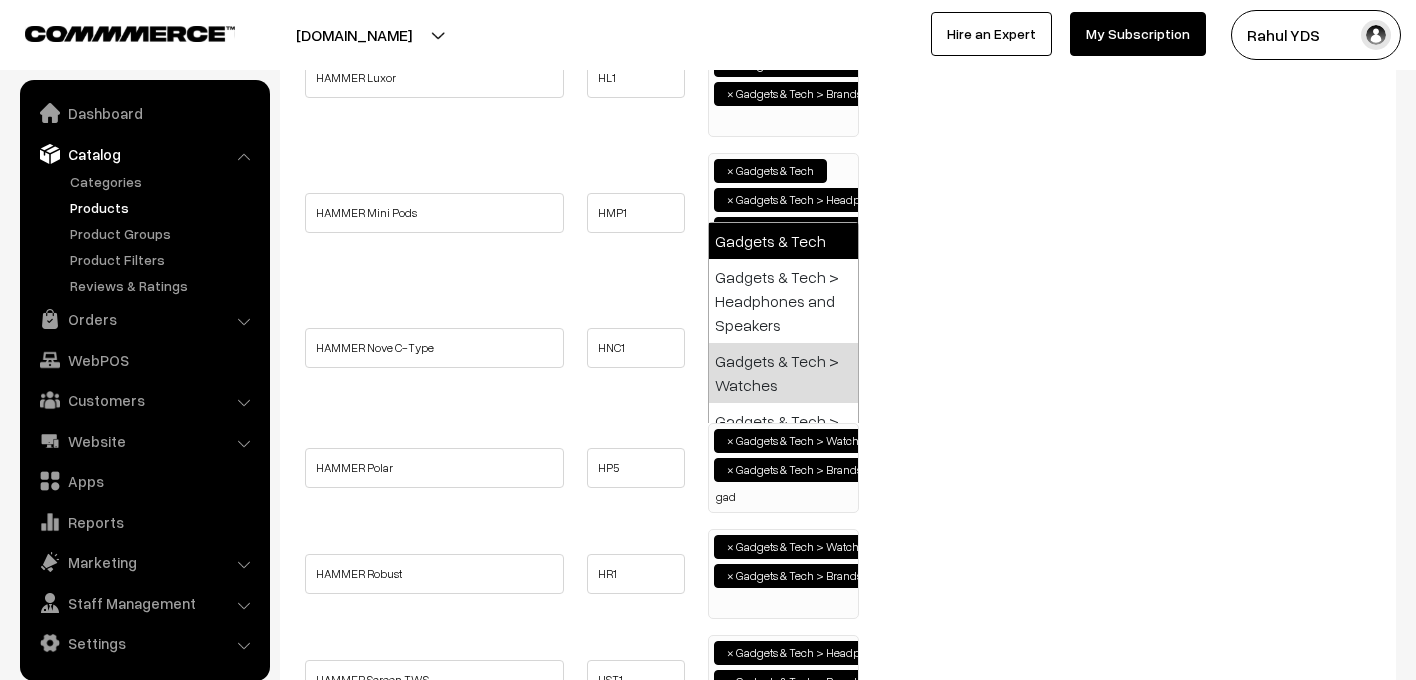 select on "5" 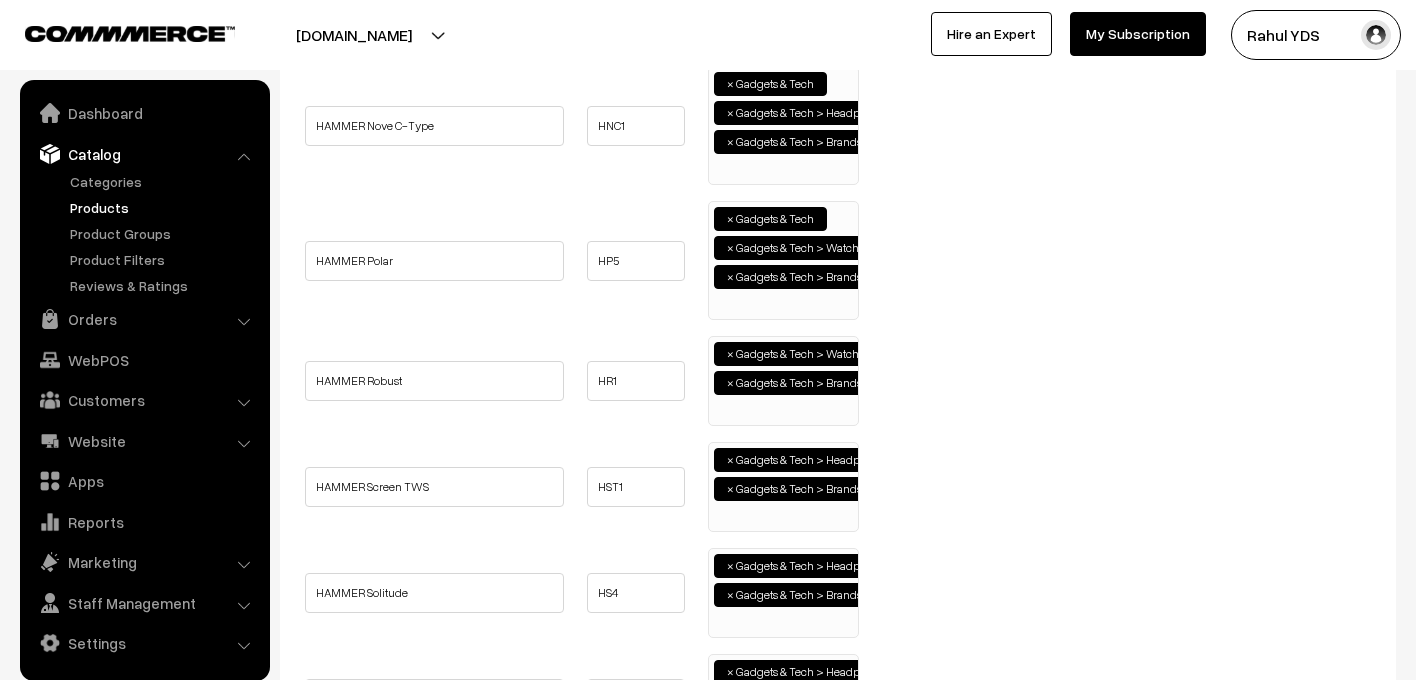 click on "× Gadgets & Tech > Watches × Gadgets & Tech > Brands > HAMMER" at bounding box center (783, 378) 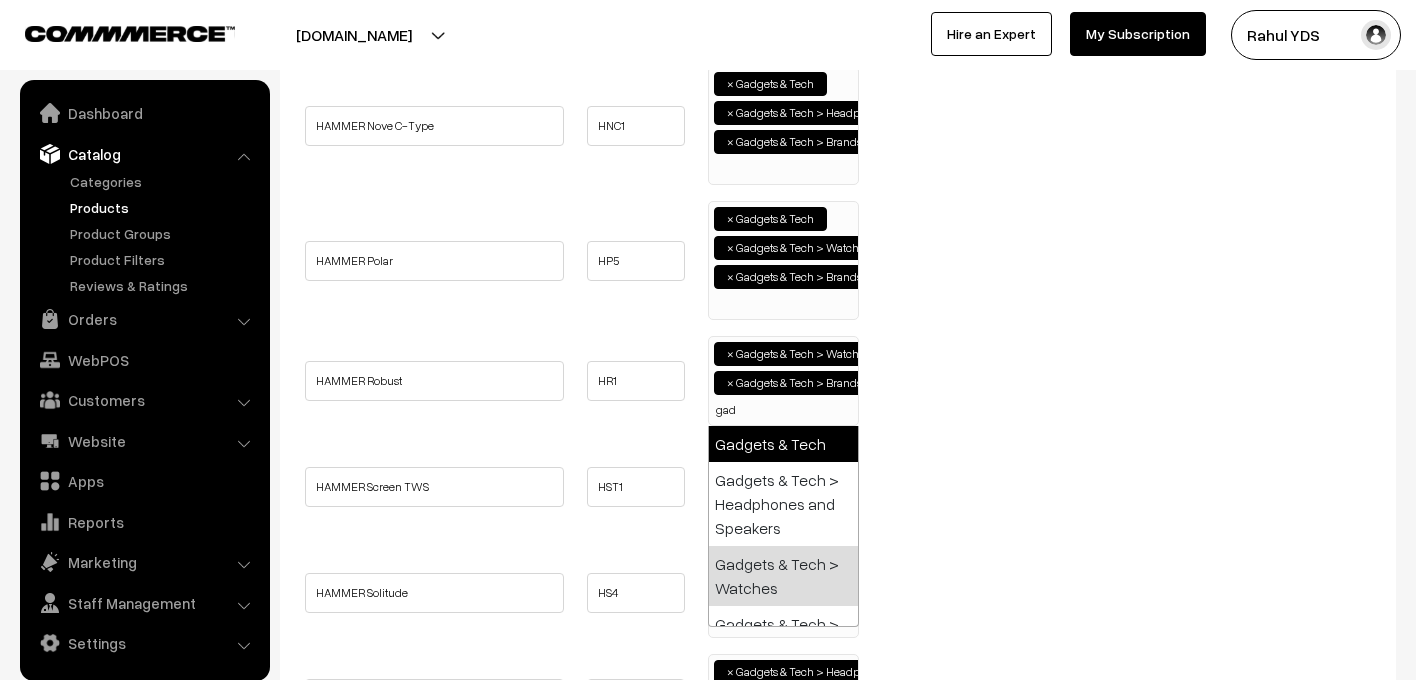 type on "gad" 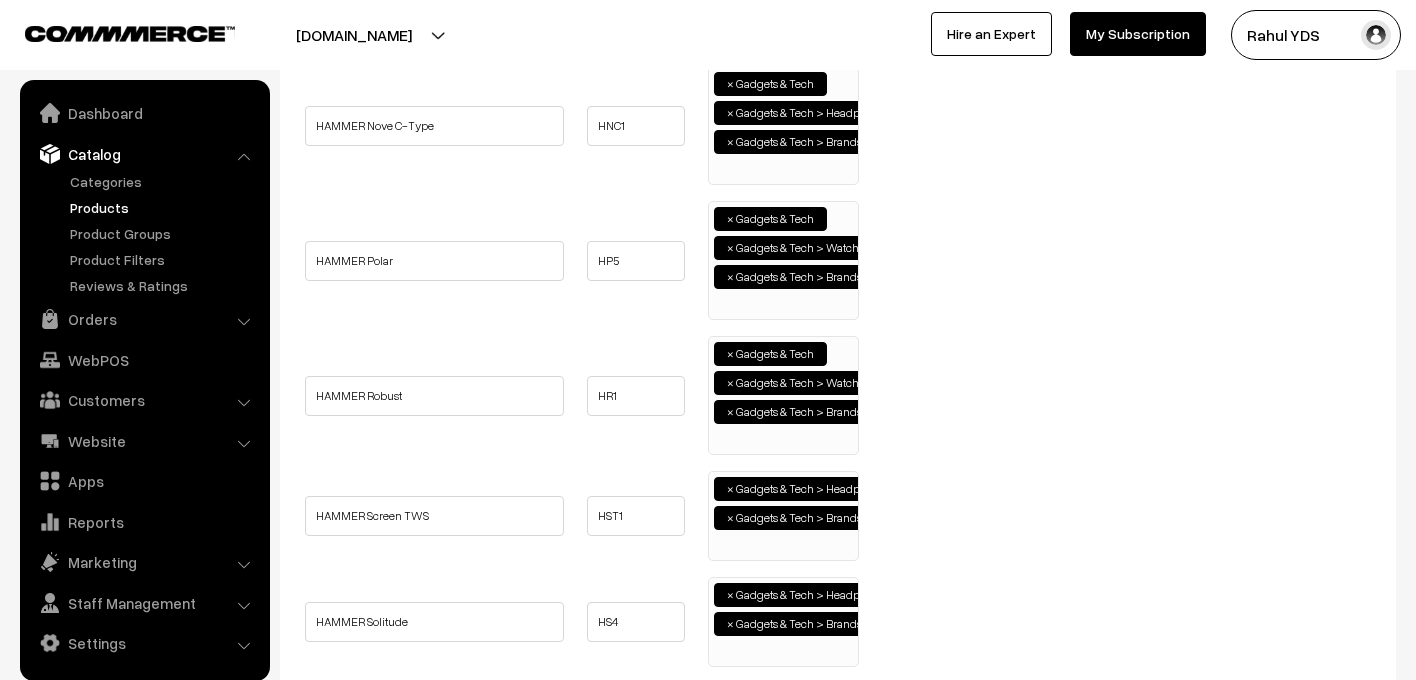 click on "× Gadgets & Tech > Headphones and Speakers × Gadgets & Tech > Brands > HAMMER" at bounding box center [783, 513] 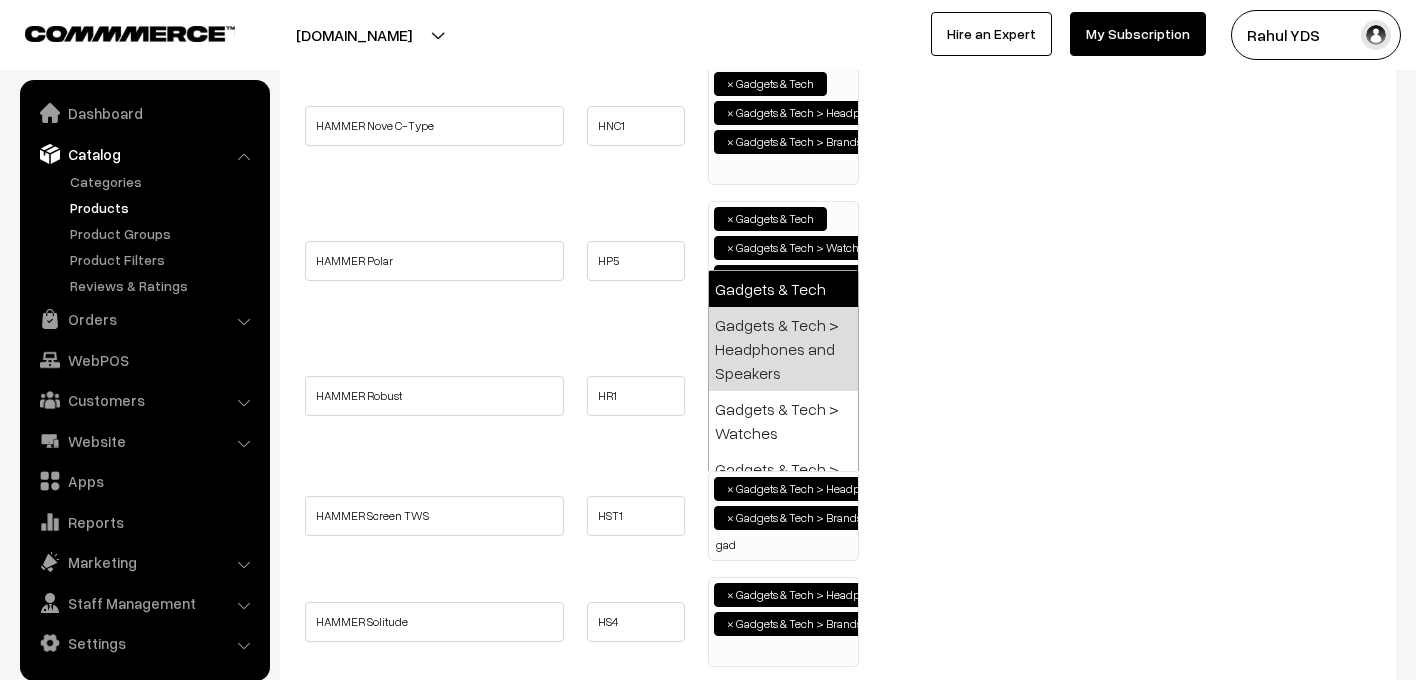 type on "gad" 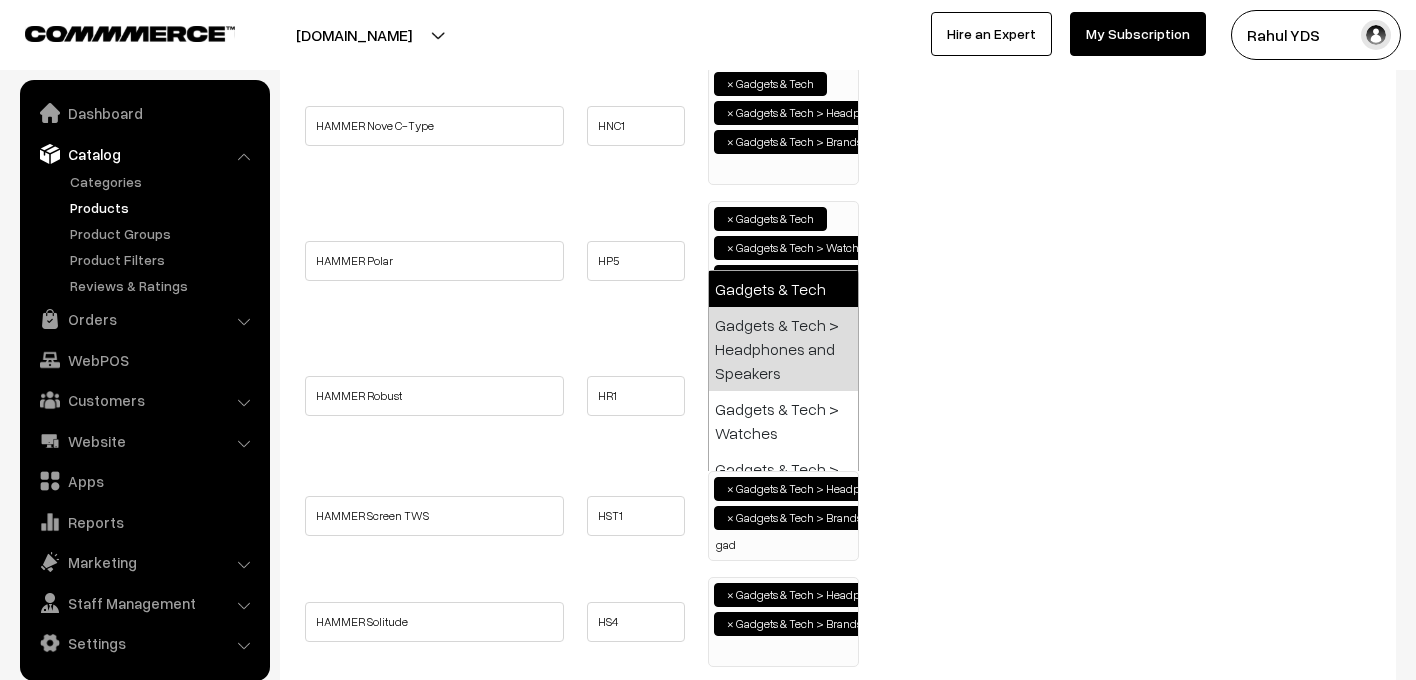 select on "5" 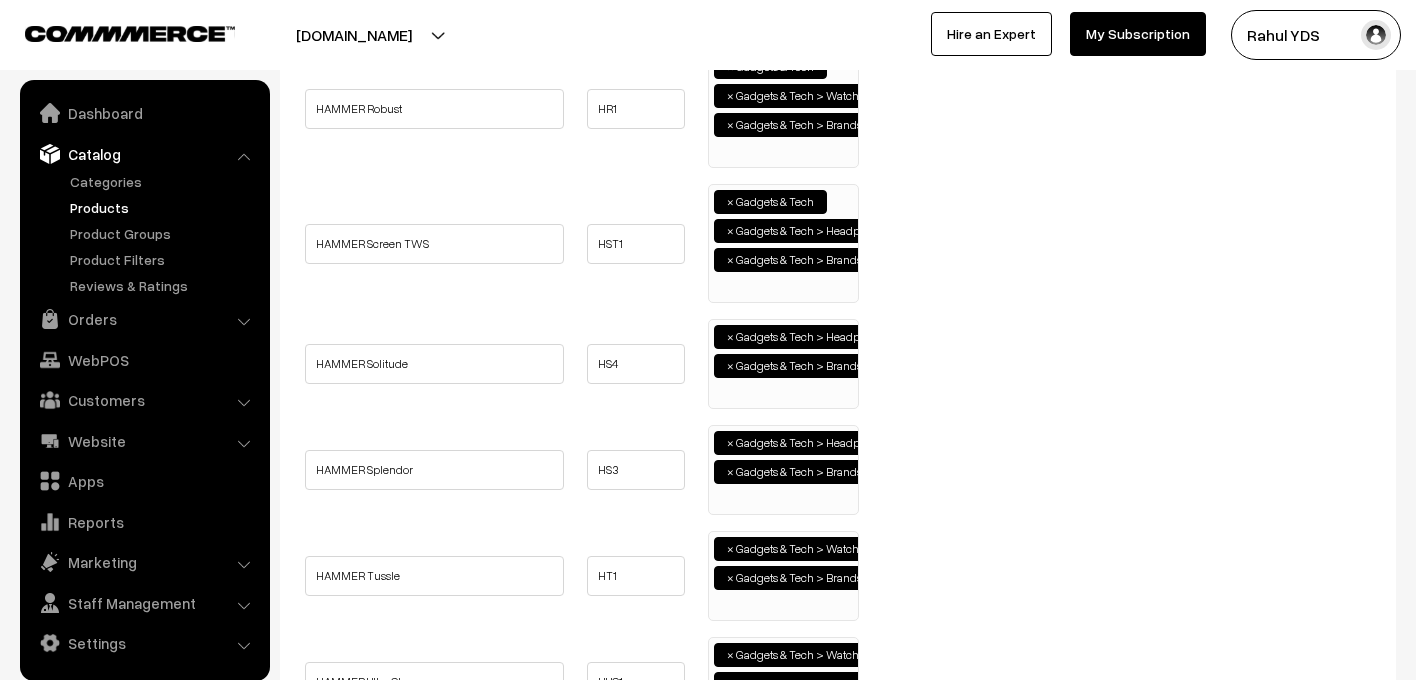 click on "× Gadgets & Tech > Headphones and Speakers × Gadgets & Tech > Brands > HAMMER" at bounding box center (783, 361) 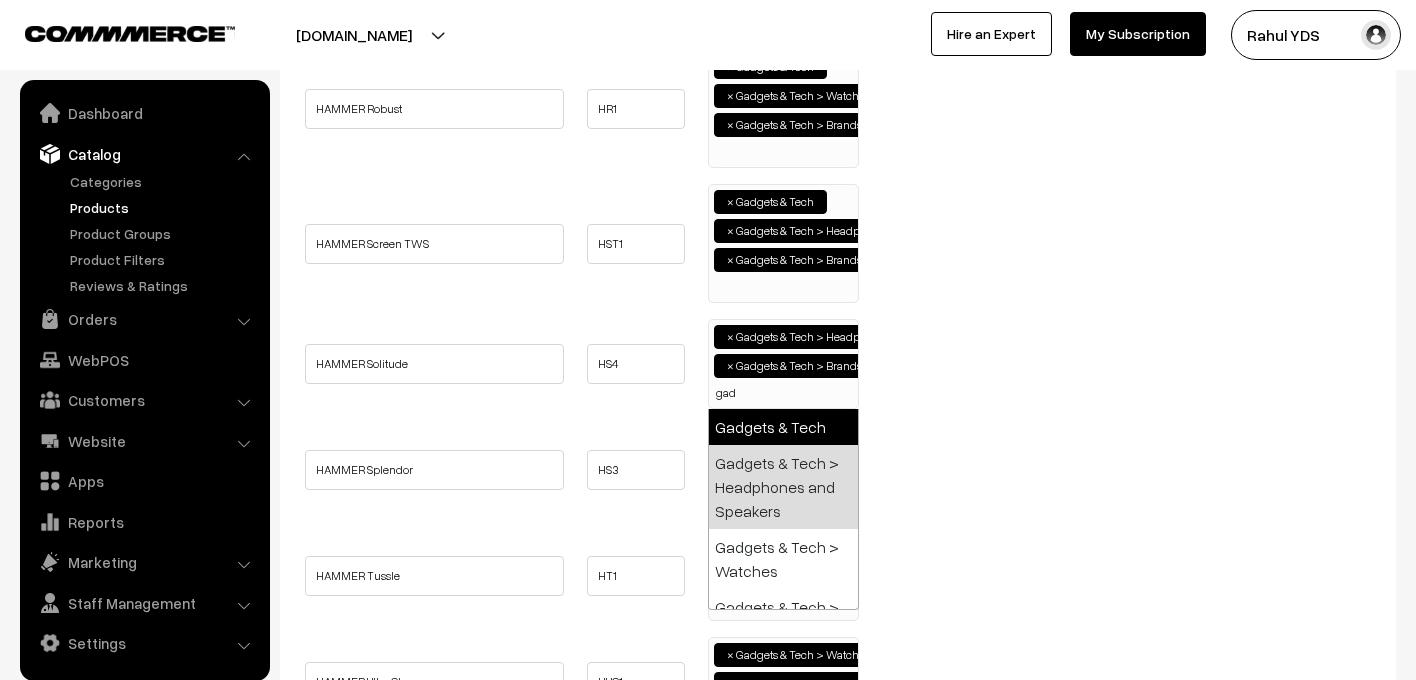 type on "gad" 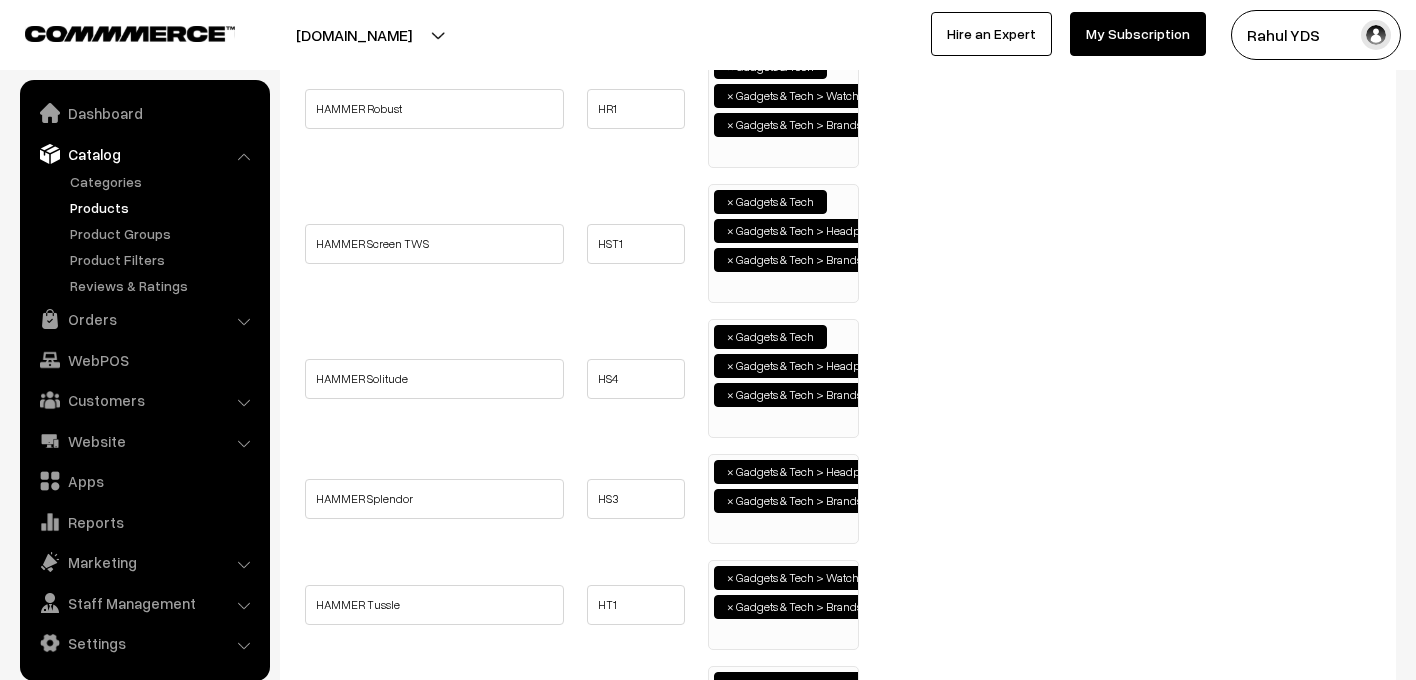 click on "× Gadgets & Tech > Headphones and Speakers × Gadgets & Tech > Brands > HAMMER" at bounding box center (783, 496) 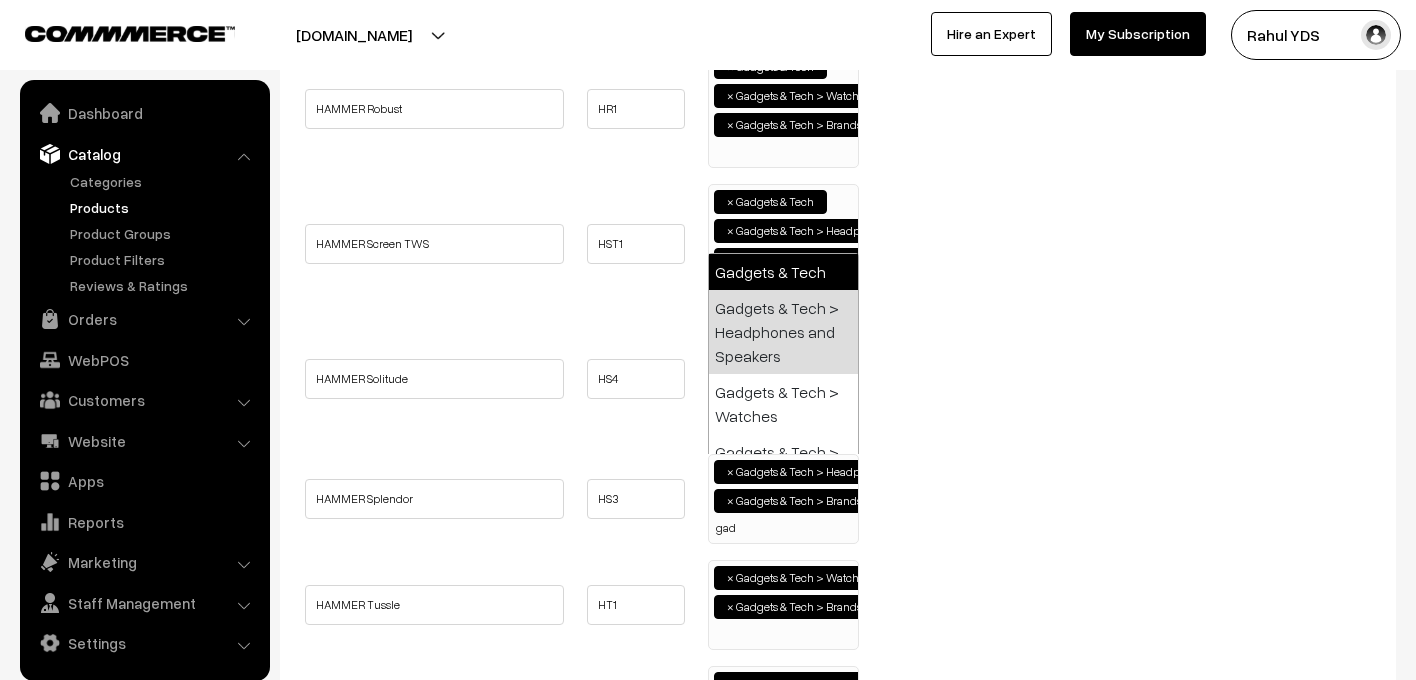type on "gad" 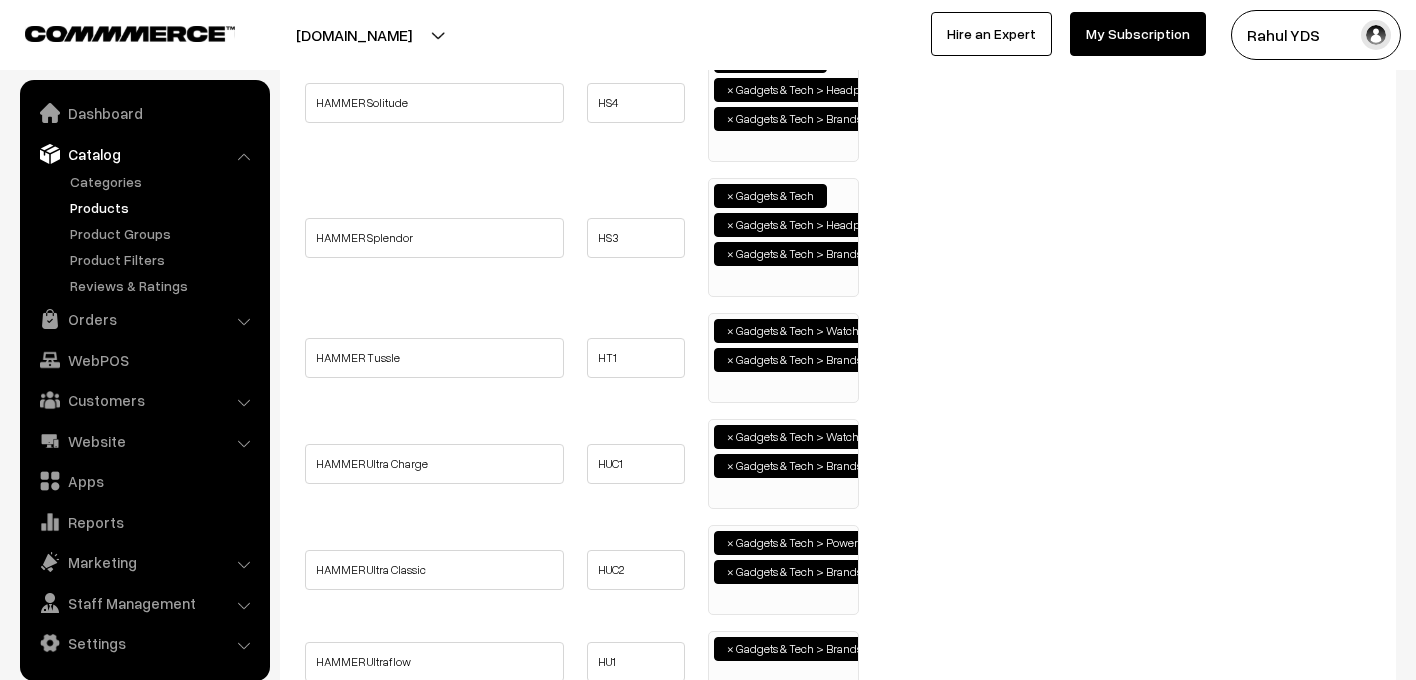 click on "× Gadgets & Tech > Watches × Gadgets & Tech > Brands > HAMMER" at bounding box center [783, 355] 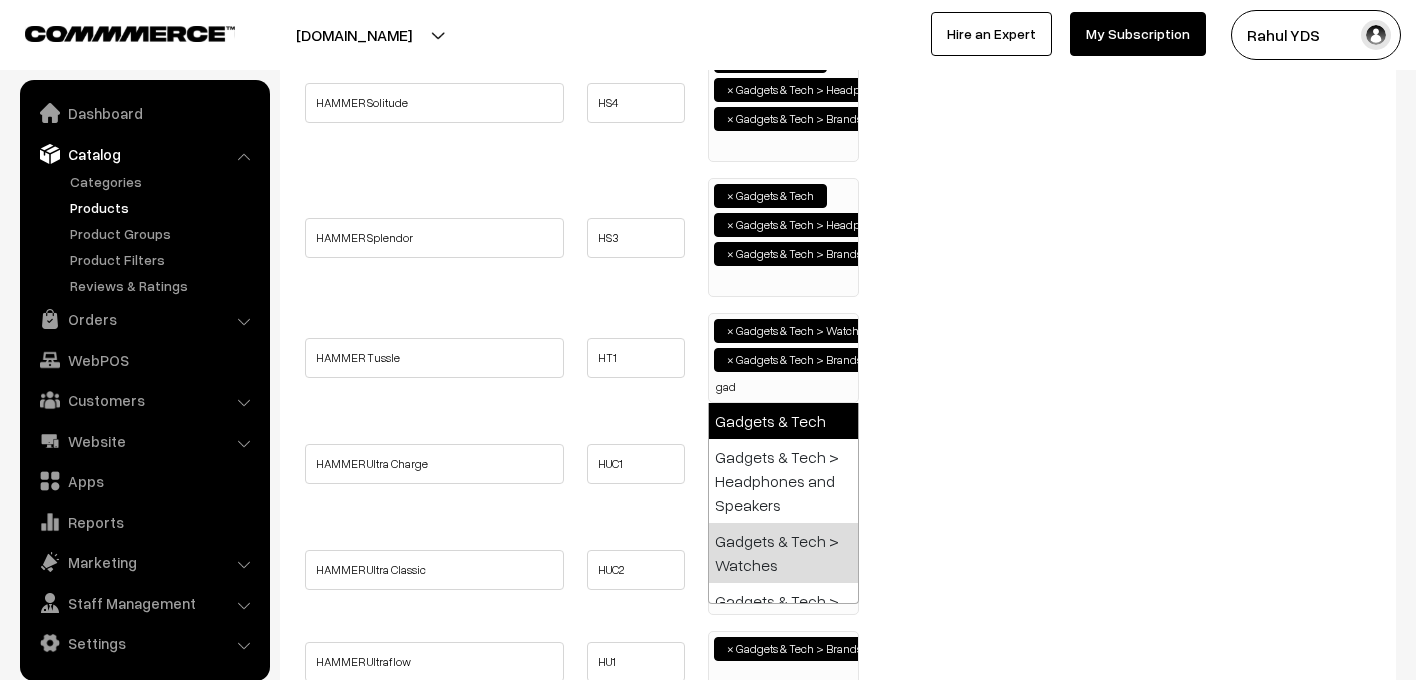 type on "gad" 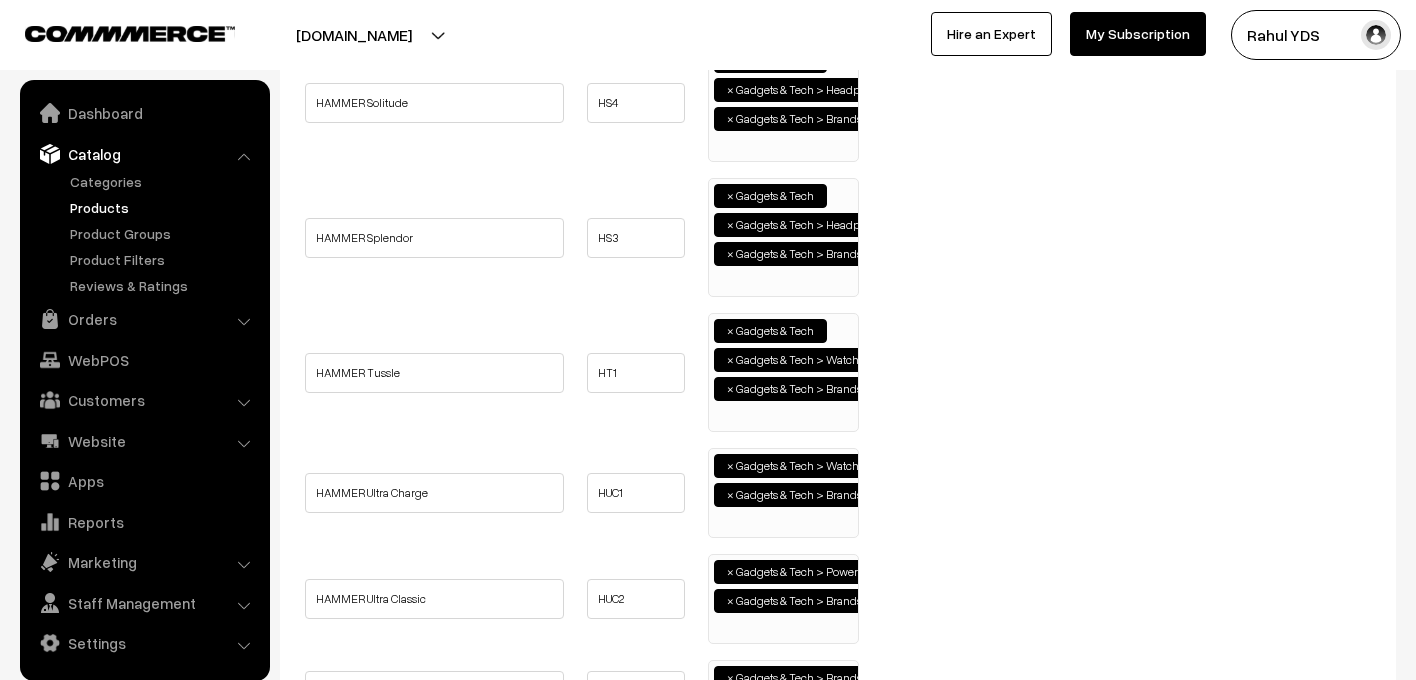 click on "× Gadgets & Tech > Watches × Gadgets & Tech > Brands > HAMMER" at bounding box center [783, 490] 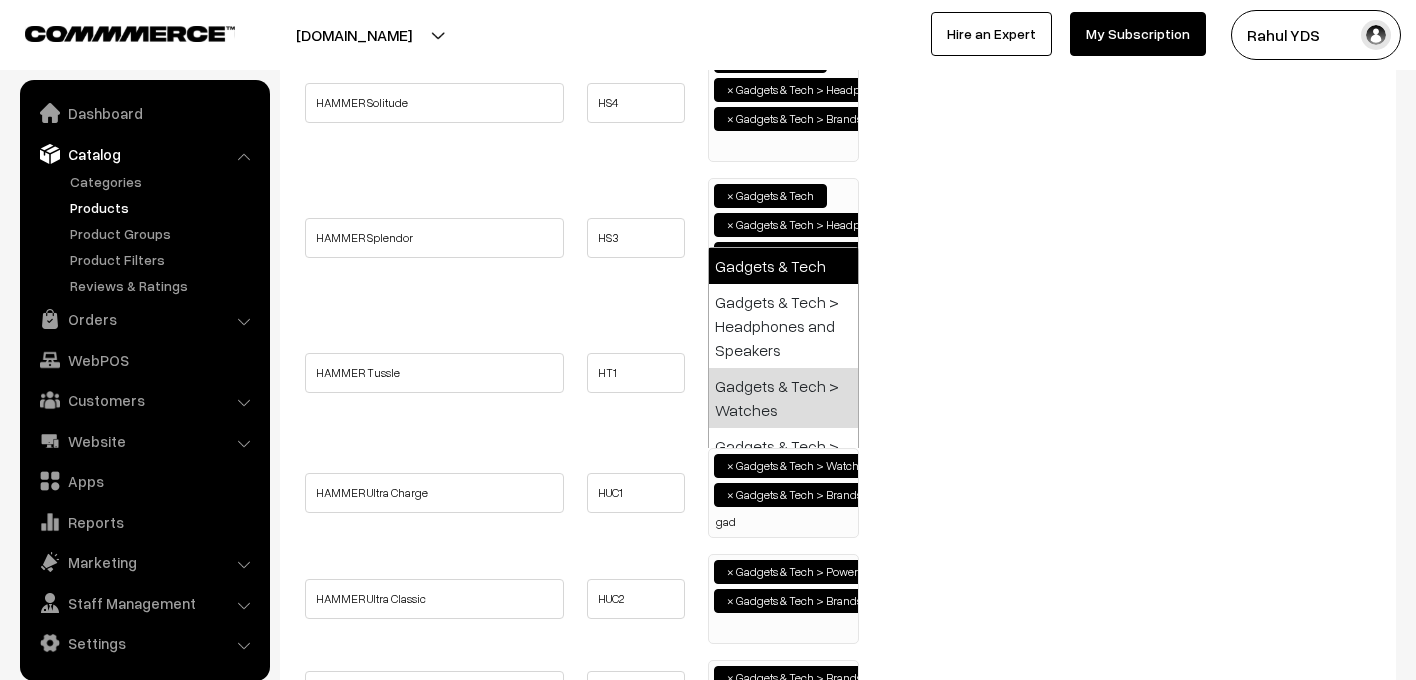 type on "gad" 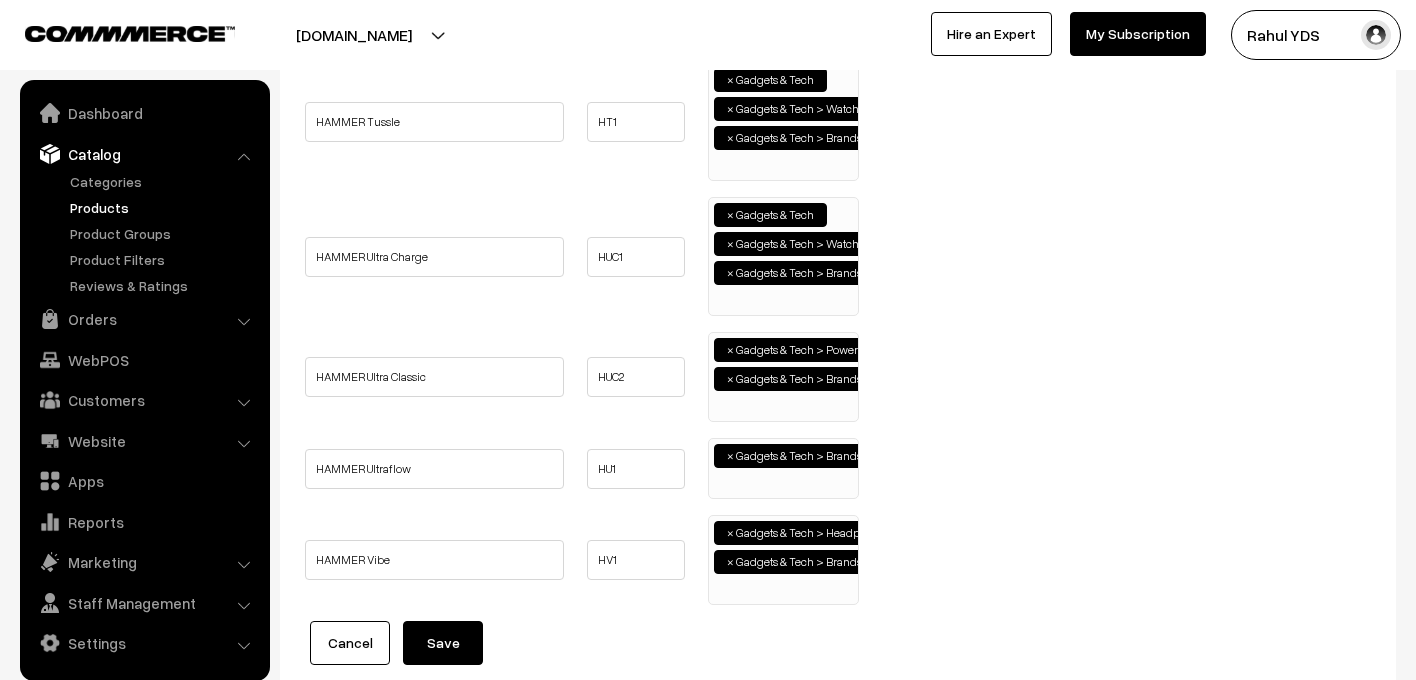 click on "× Gadgets & Tech > Power Banks × Gadgets & Tech > Brands > HAMMER" at bounding box center [783, 374] 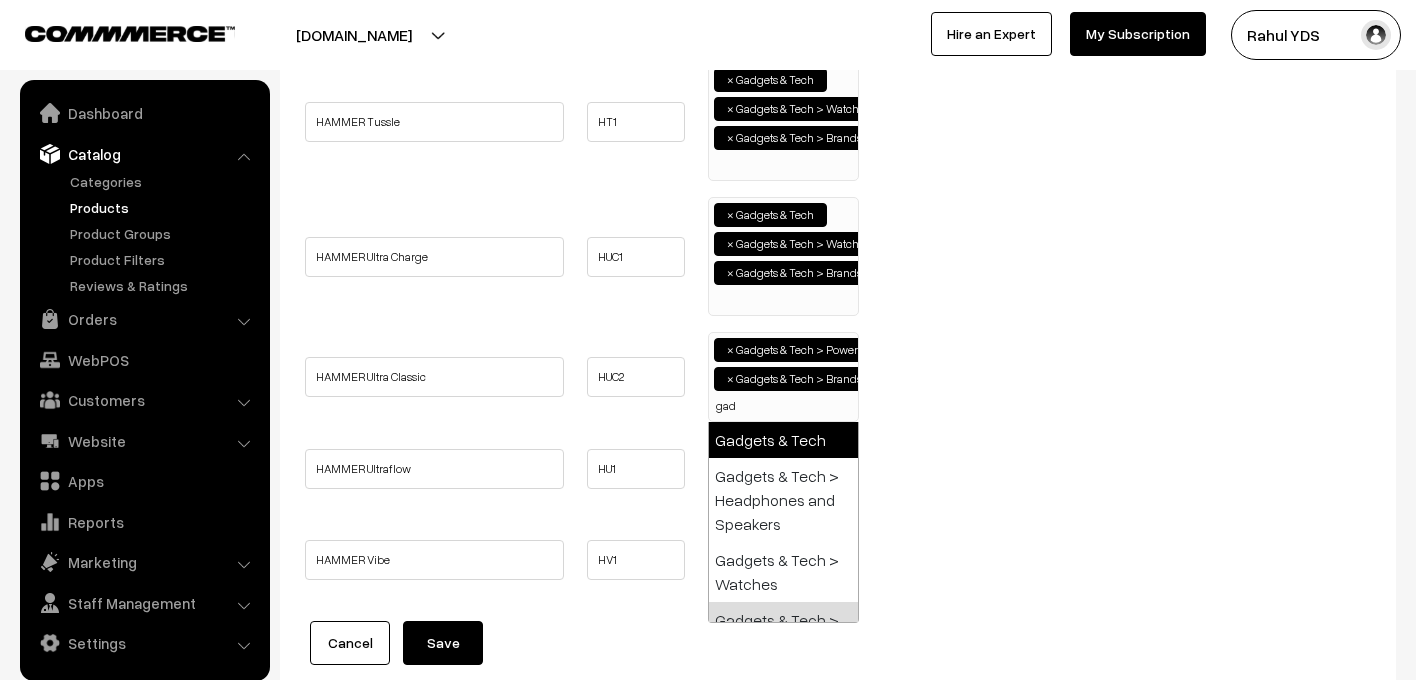 type on "gad" 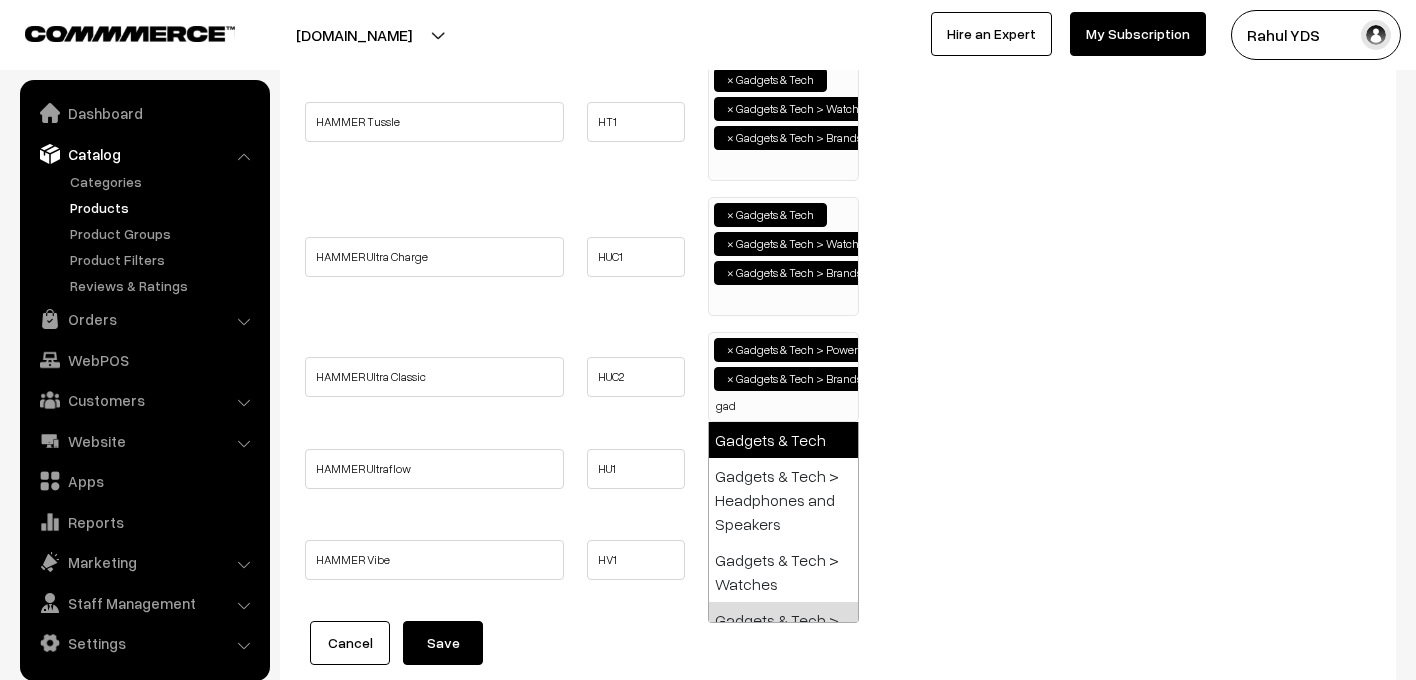 select on "5" 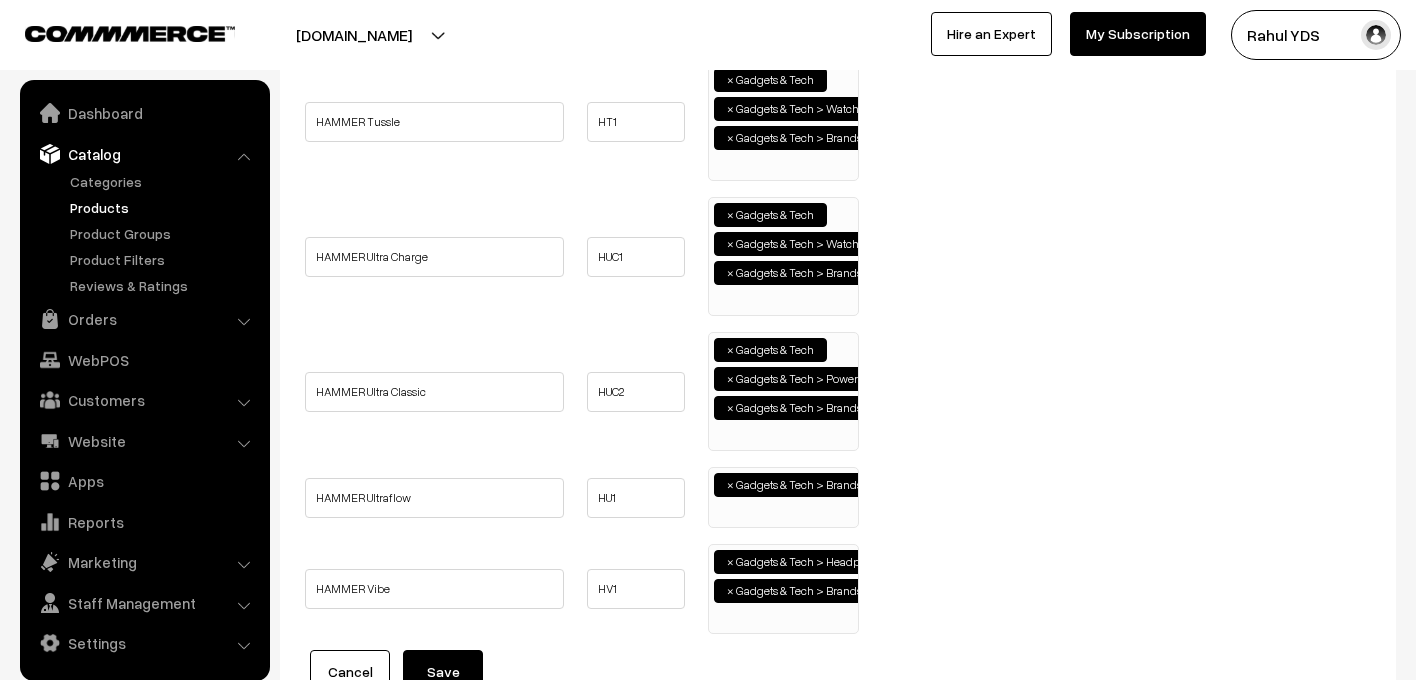 click on "× Gadgets & Tech > Brands > HAMMER" at bounding box center [783, 495] 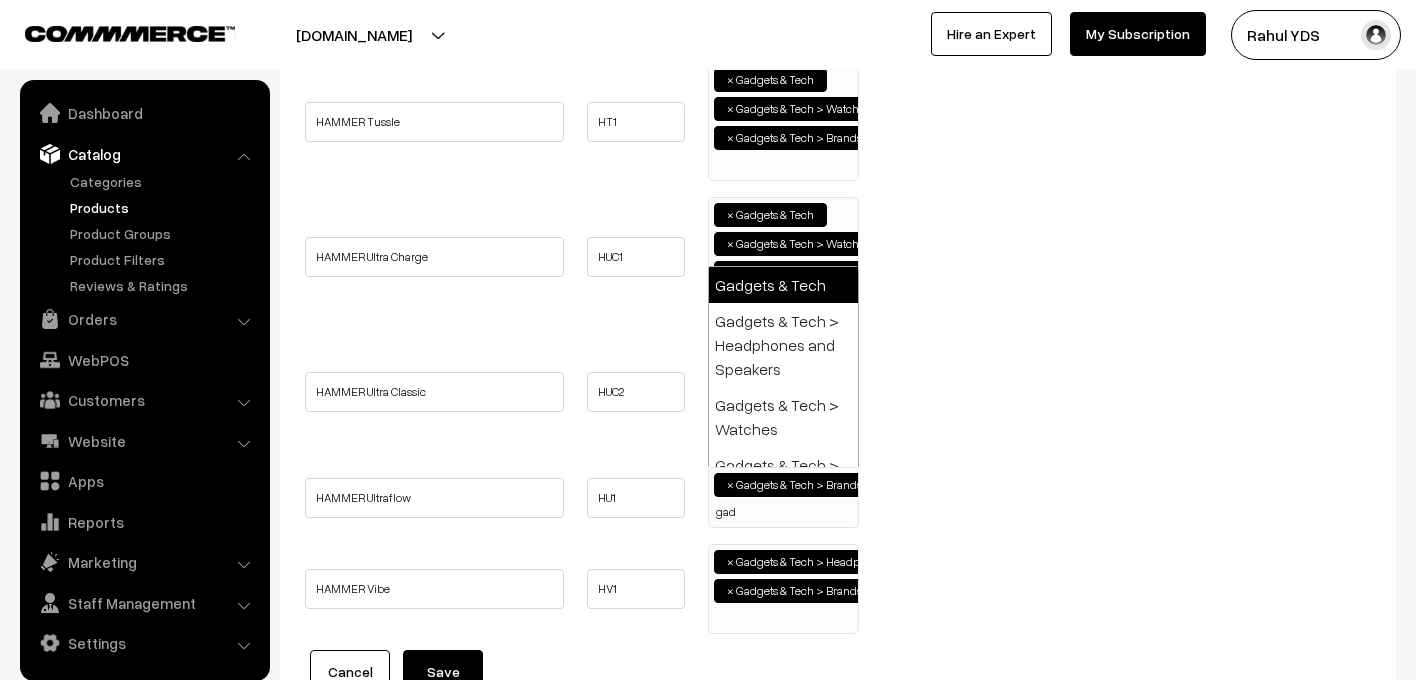 type on "gad" 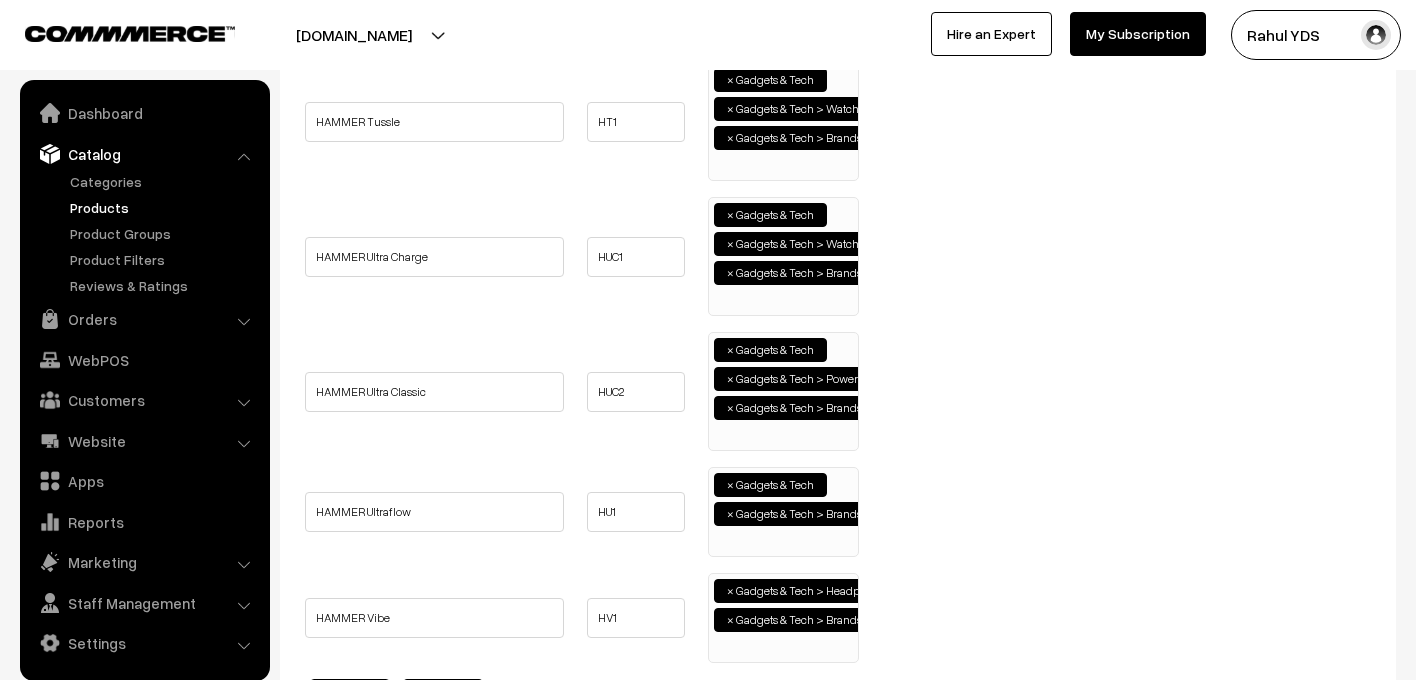 click on "× Gadgets & Tech > Headphones and Speakers × Gadgets & Tech > Brands > HAMMER" at bounding box center (783, 615) 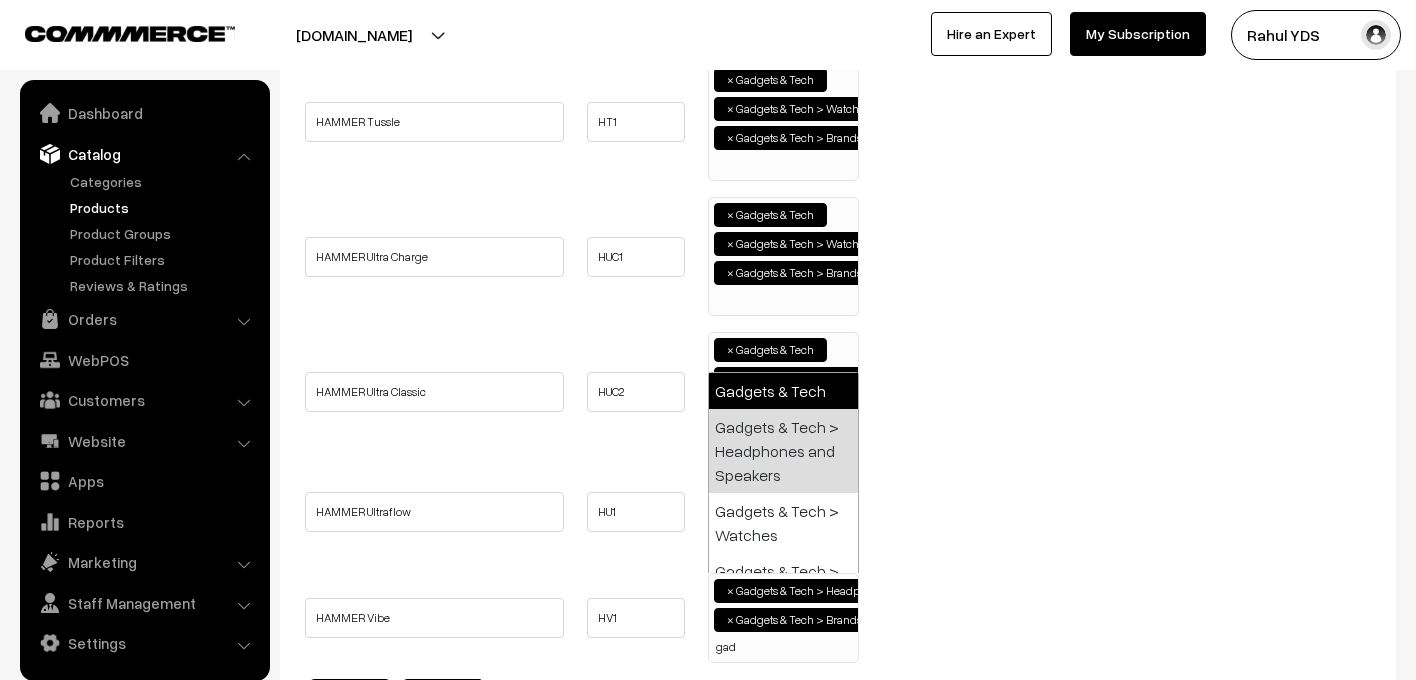 type on "gad" 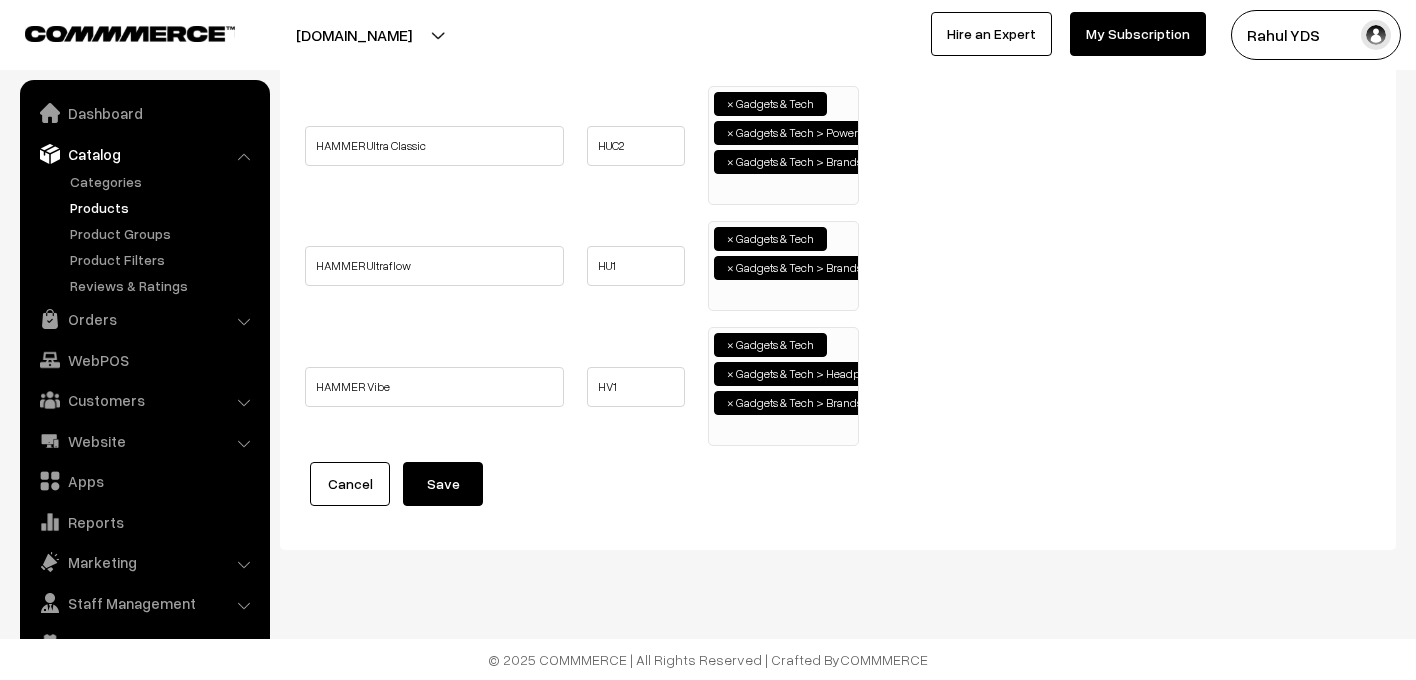 click on "Save" at bounding box center (443, 484) 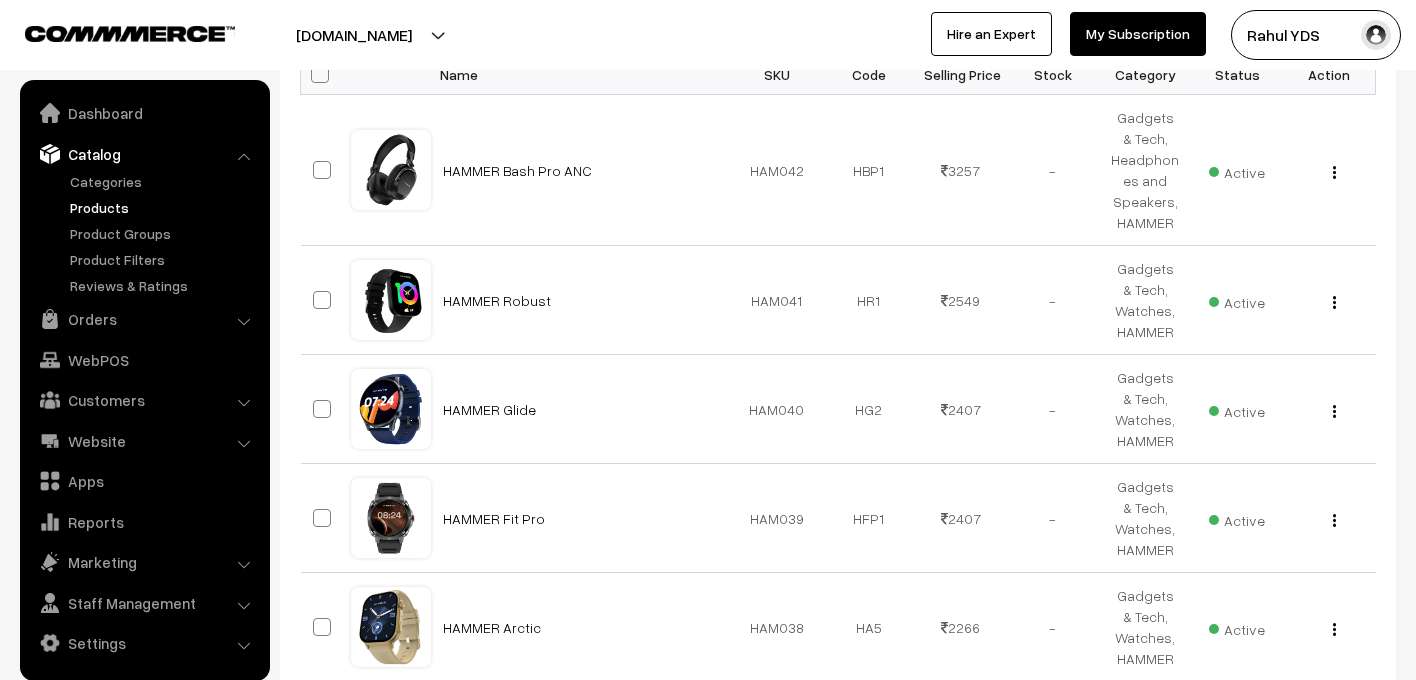 scroll, scrollTop: 0, scrollLeft: 0, axis: both 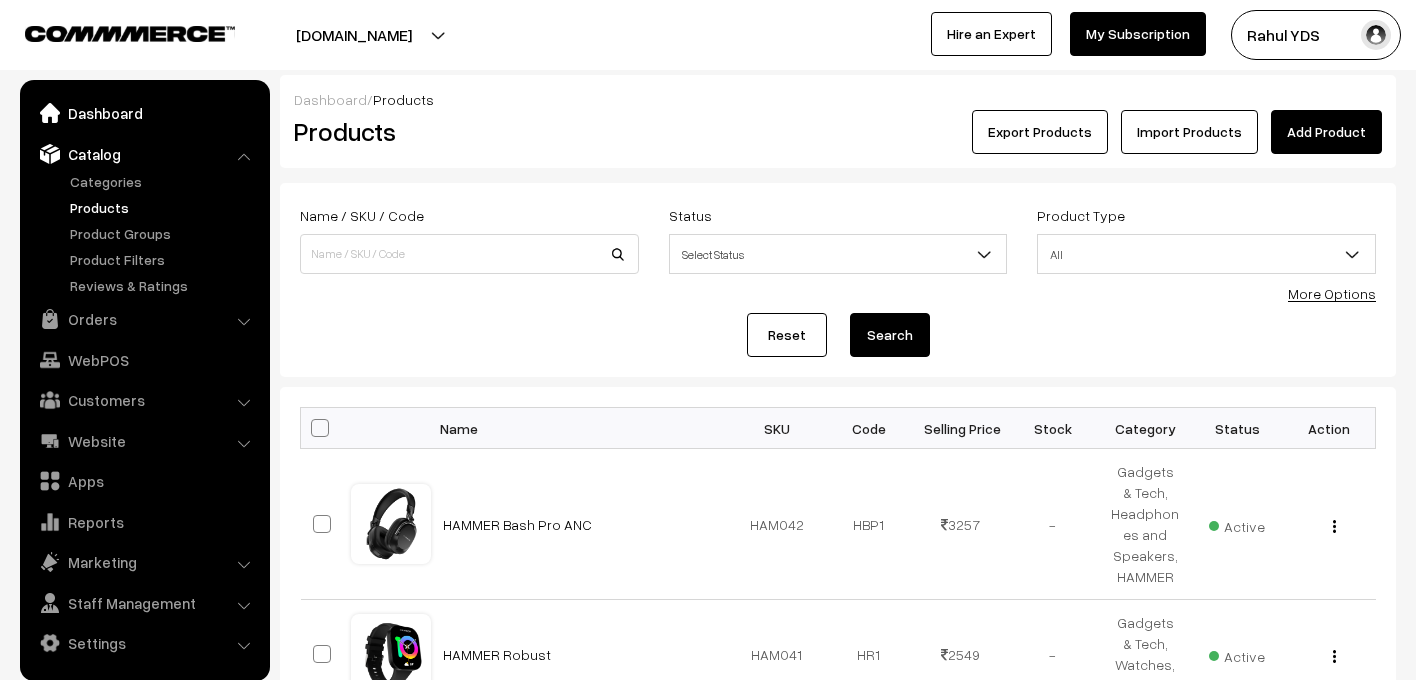click on "Dashboard" at bounding box center [144, 113] 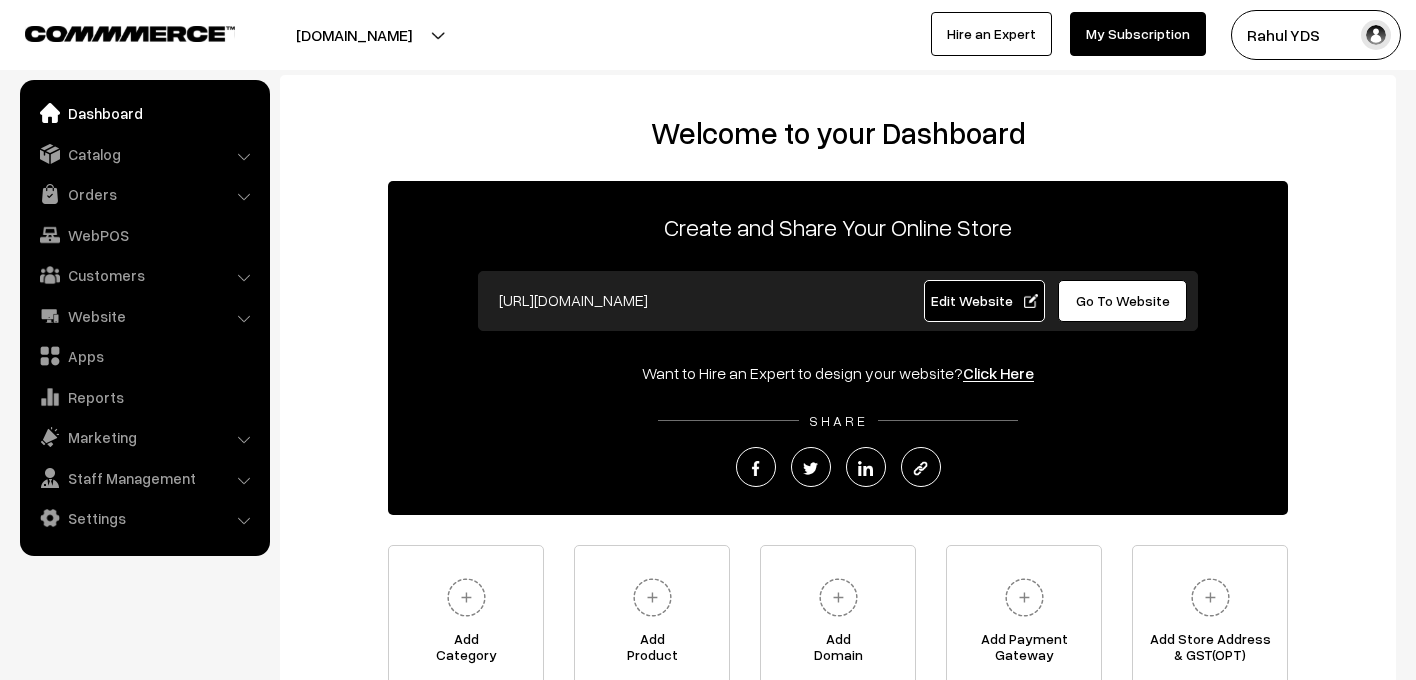 scroll, scrollTop: 0, scrollLeft: 0, axis: both 